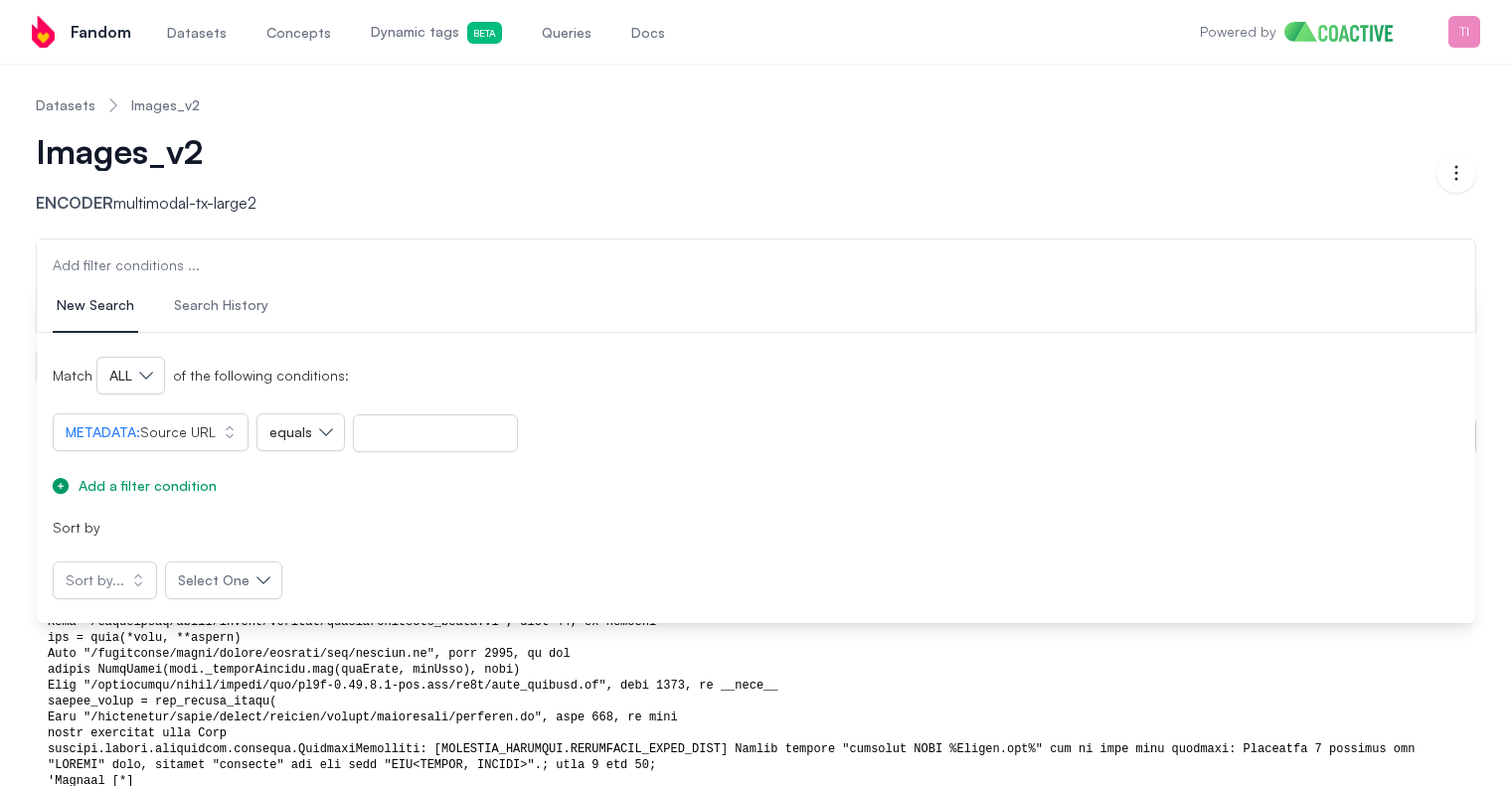 scroll, scrollTop: 298, scrollLeft: 0, axis: vertical 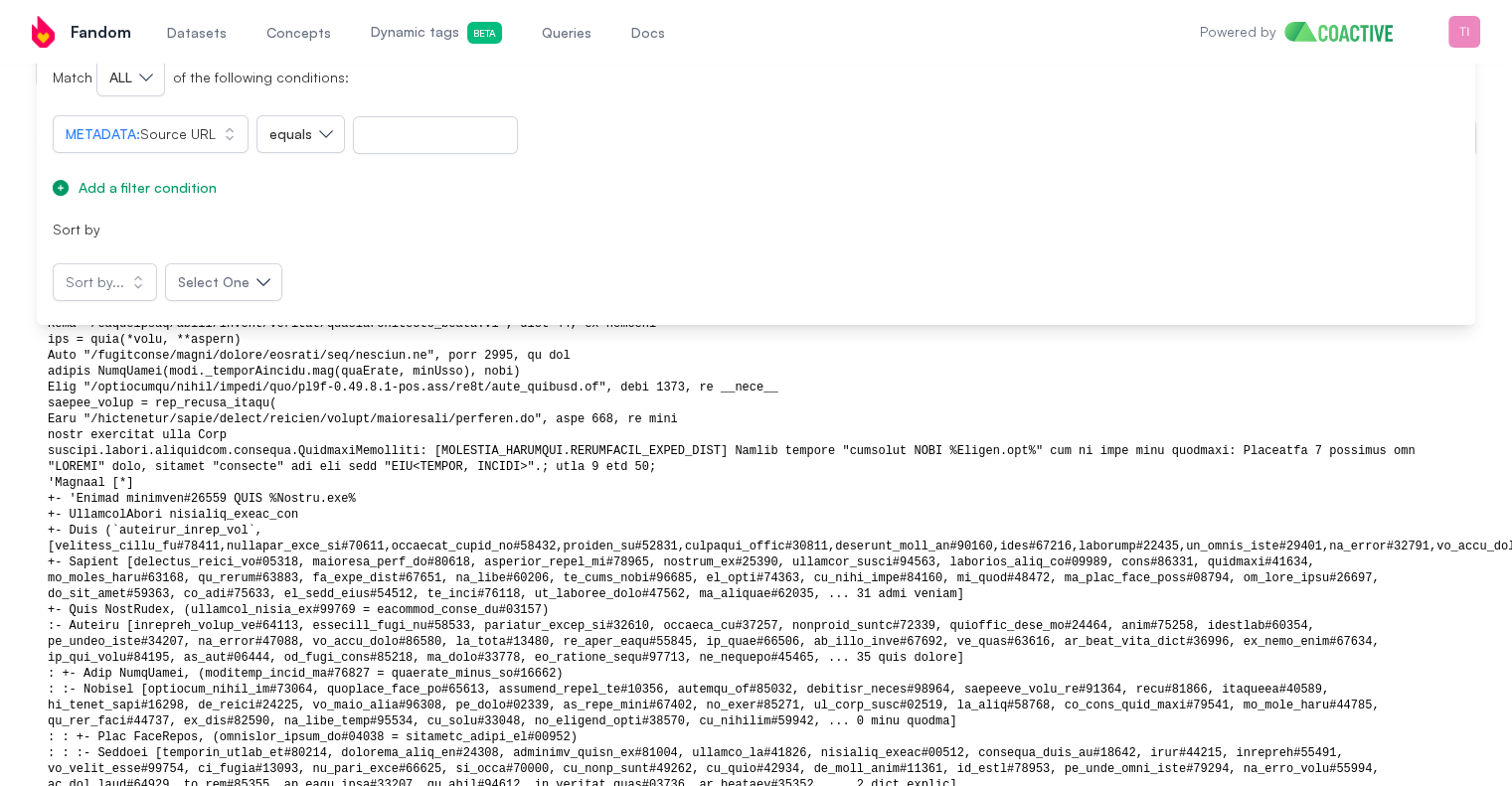 click on "Sort by" at bounding box center (756, 230) 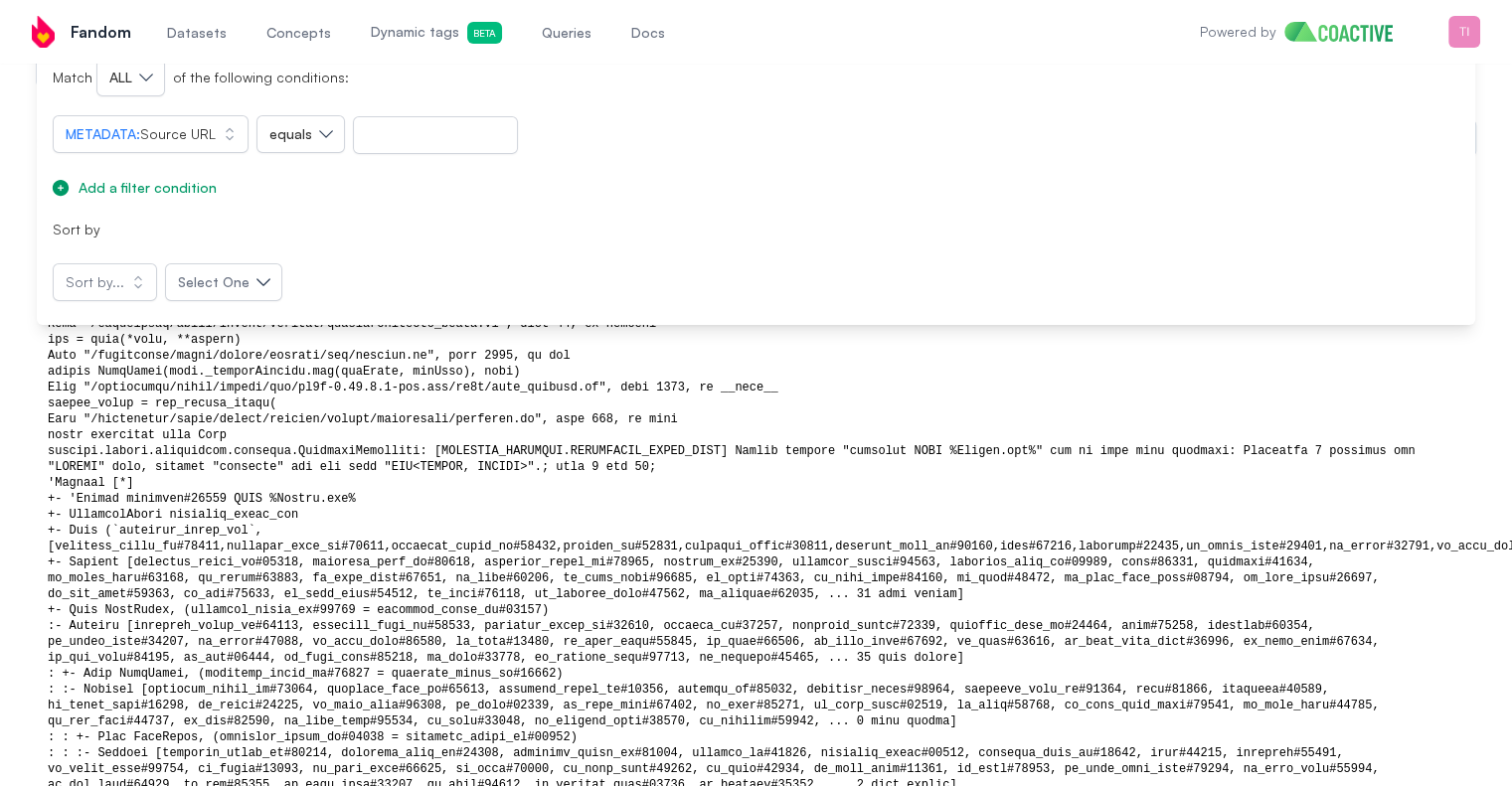 click on "Concepts" at bounding box center (298, 32) 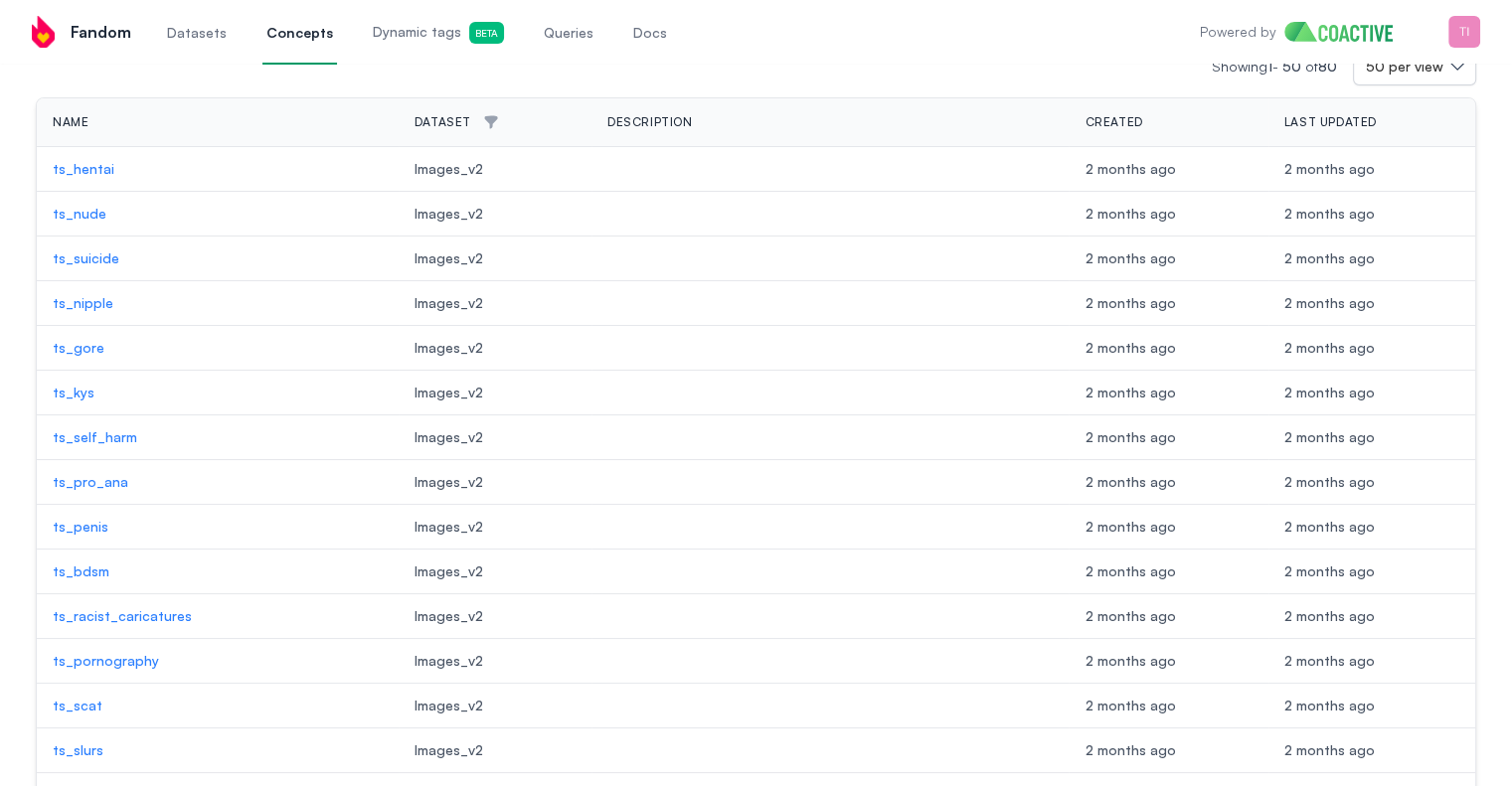 scroll, scrollTop: 99, scrollLeft: 0, axis: vertical 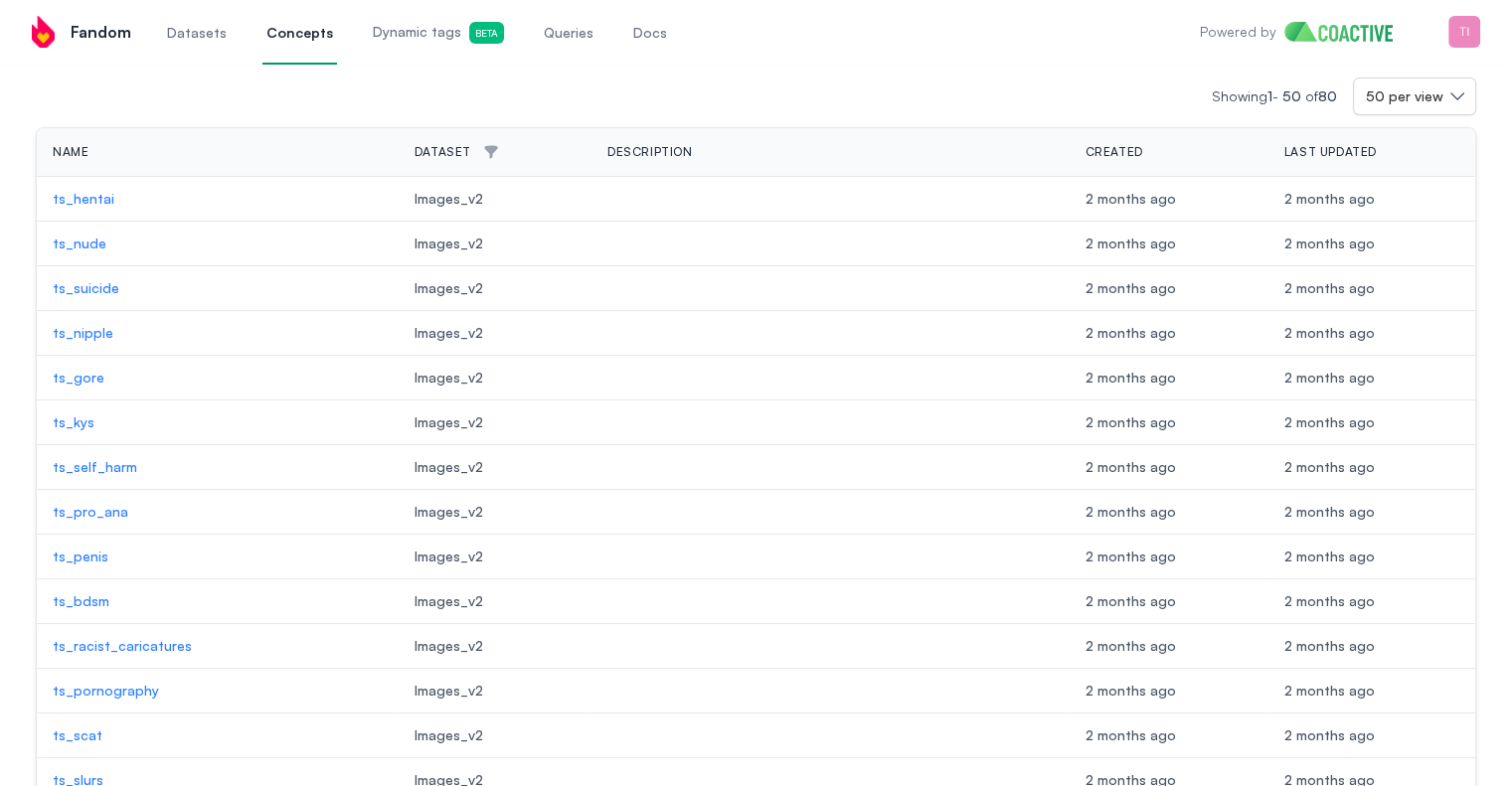 click on "ts_penis" at bounding box center [218, 556] 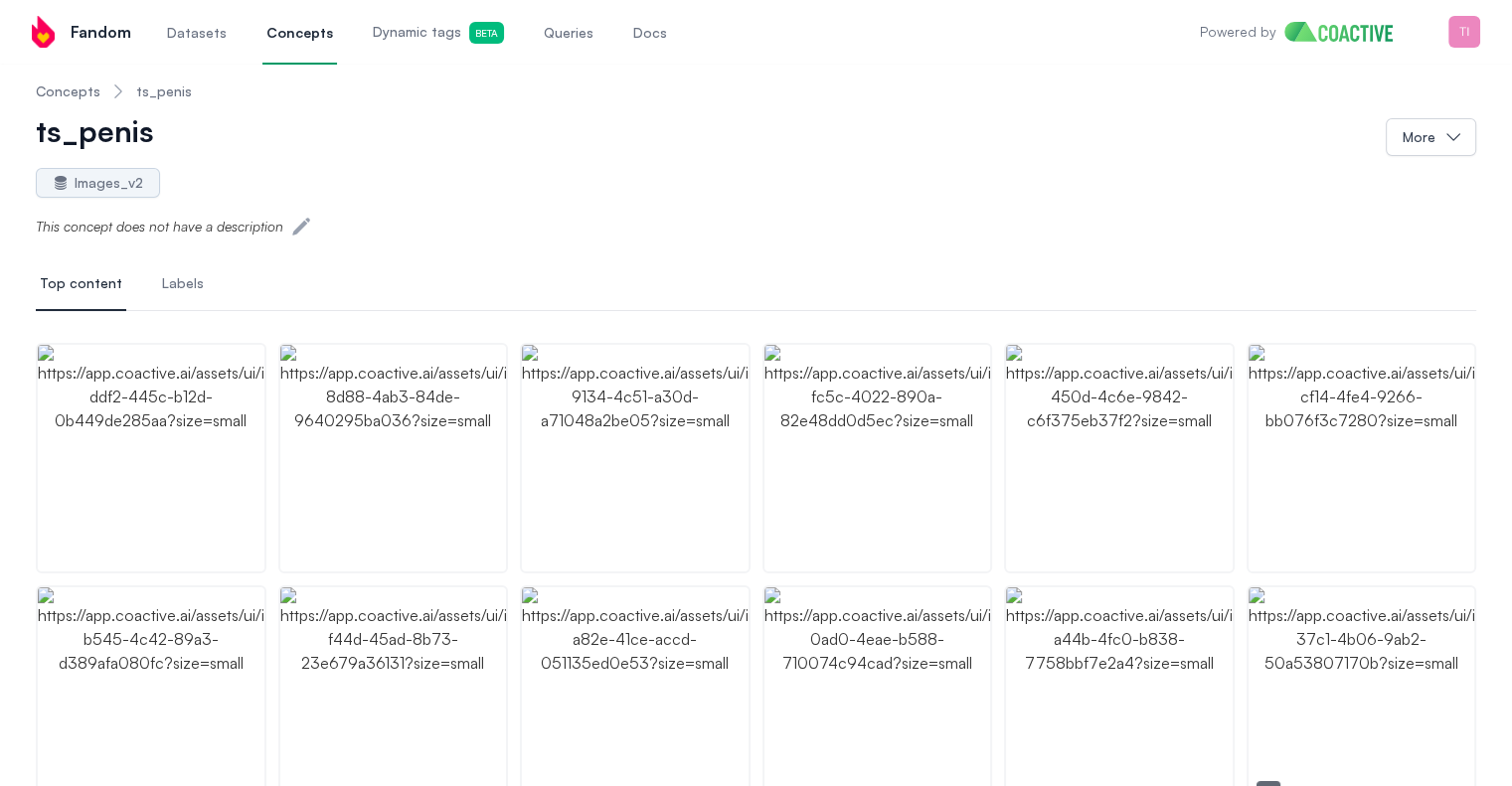 scroll, scrollTop: 0, scrollLeft: 0, axis: both 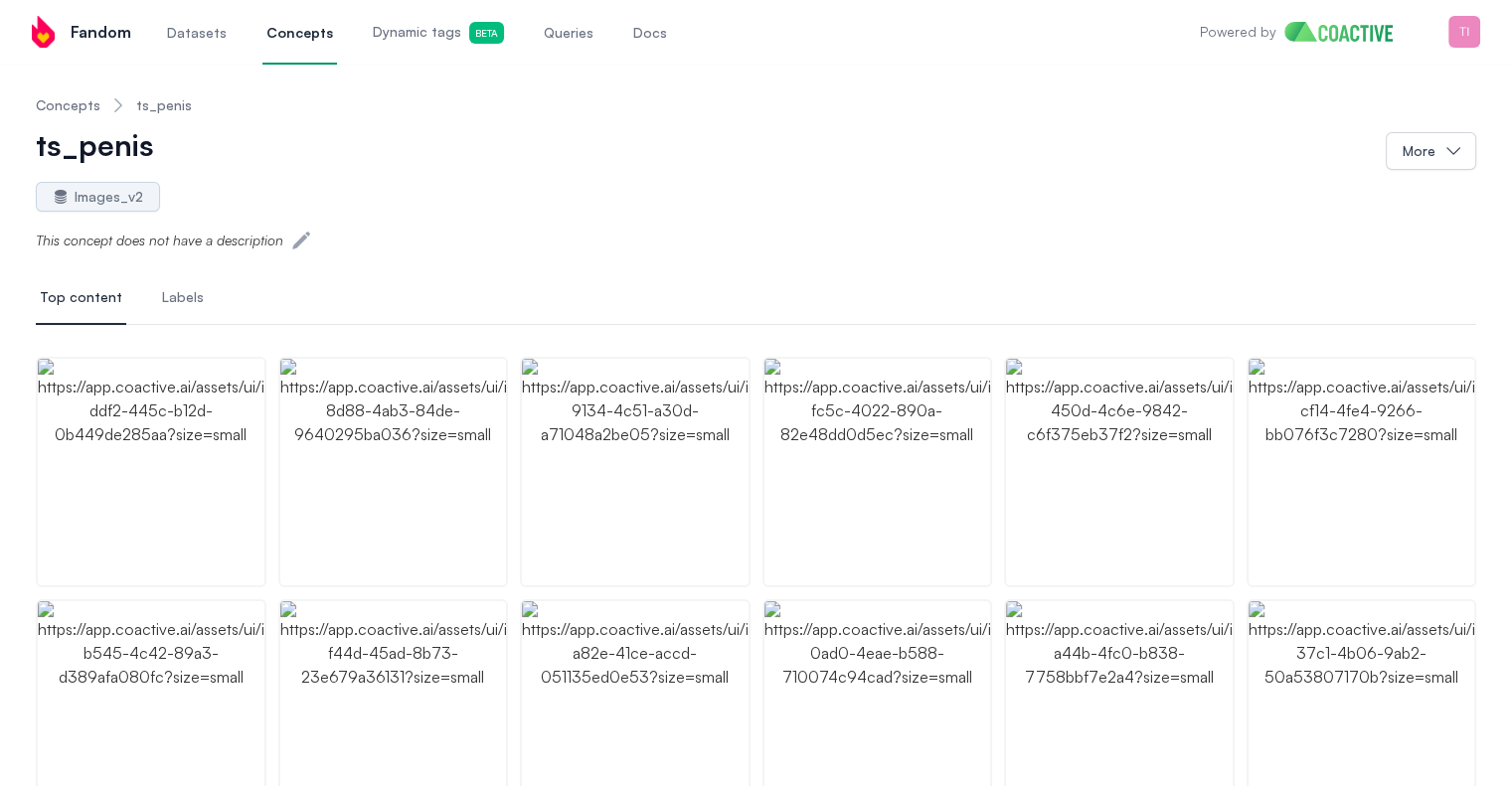 click on "Labels" at bounding box center (183, 297) 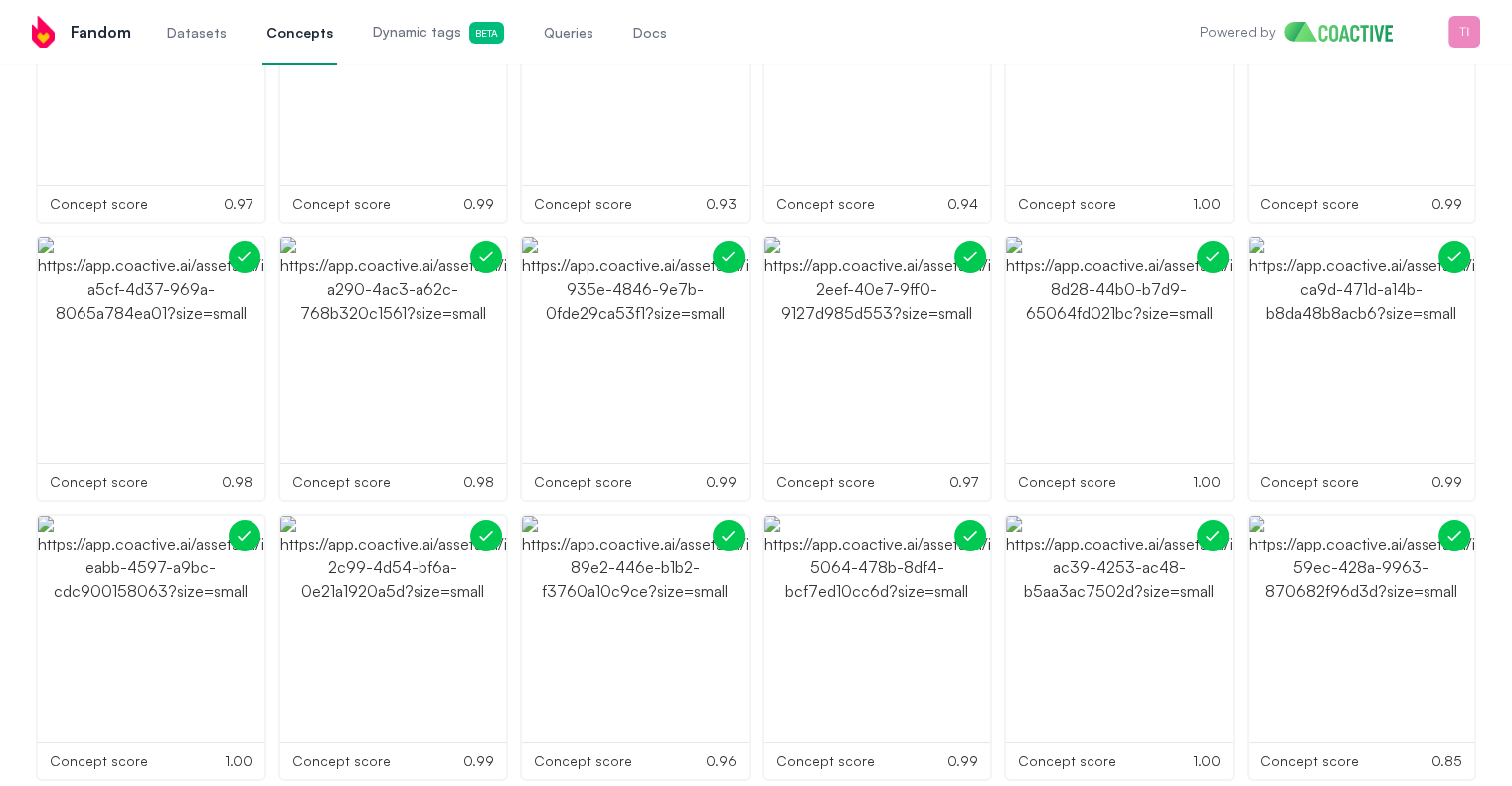 scroll, scrollTop: 7422, scrollLeft: 0, axis: vertical 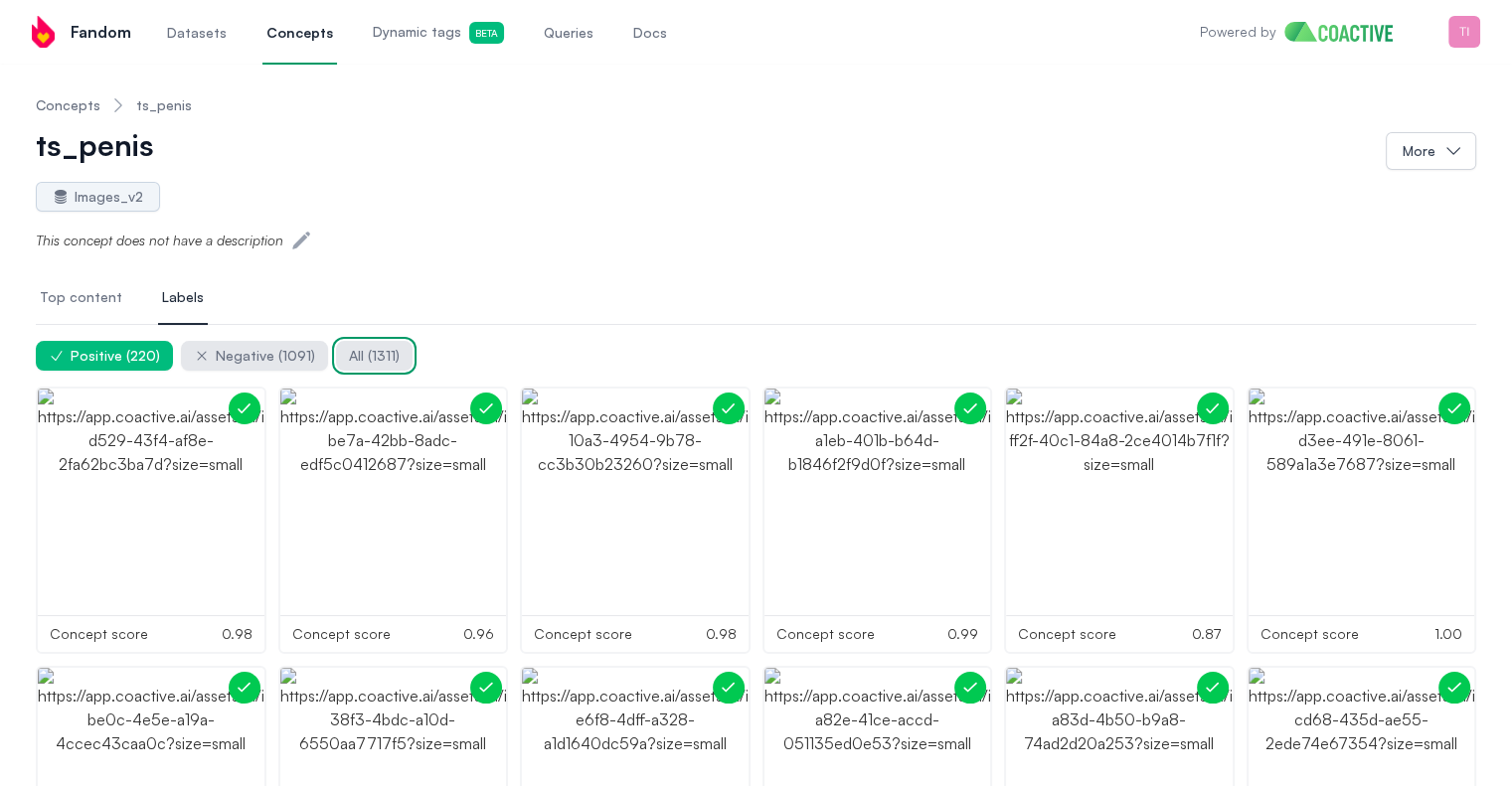 click on "All ( 1311 )" at bounding box center (374, 356) 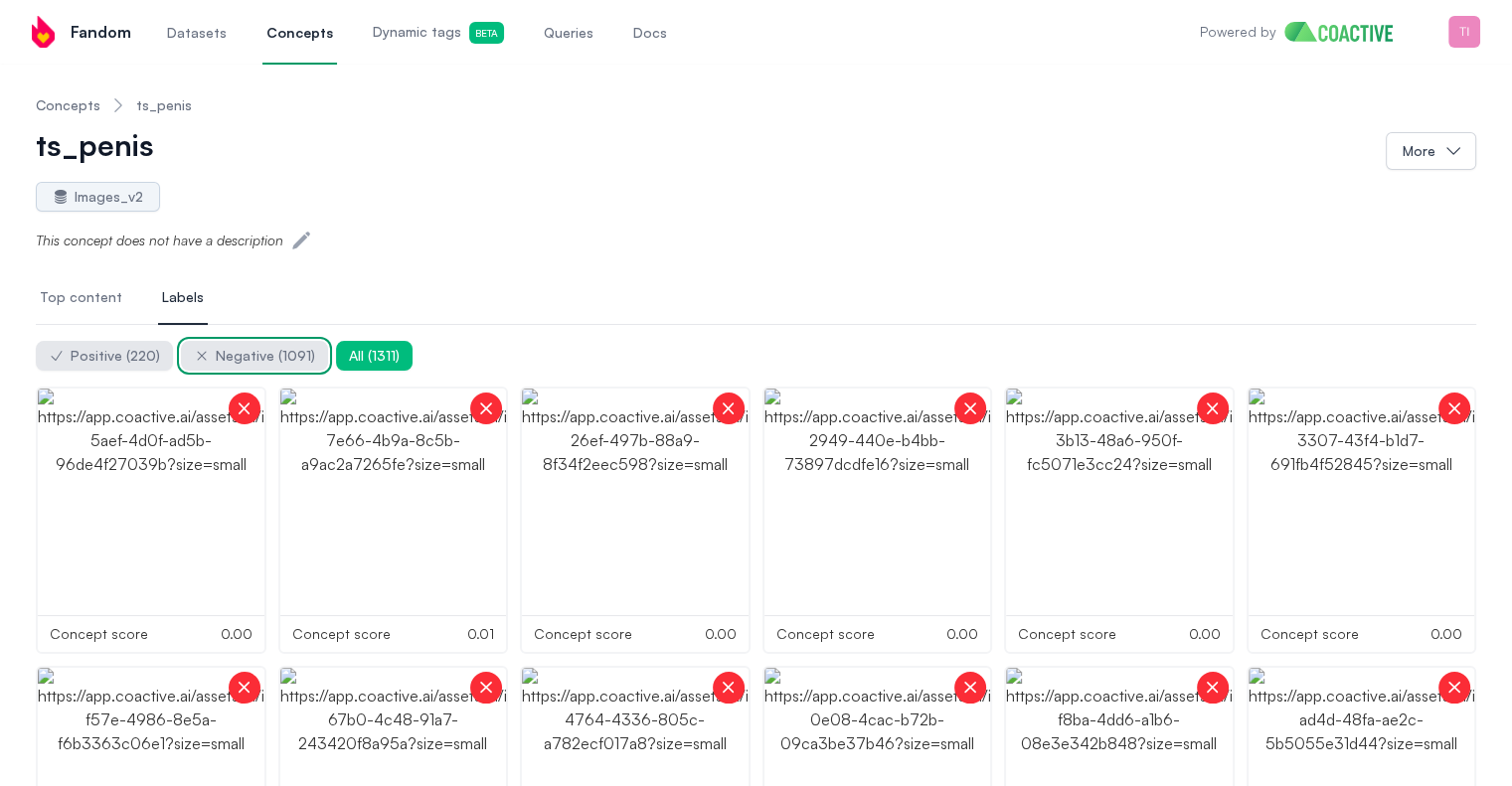 click on "Negative ( 1091 )" at bounding box center [265, 356] 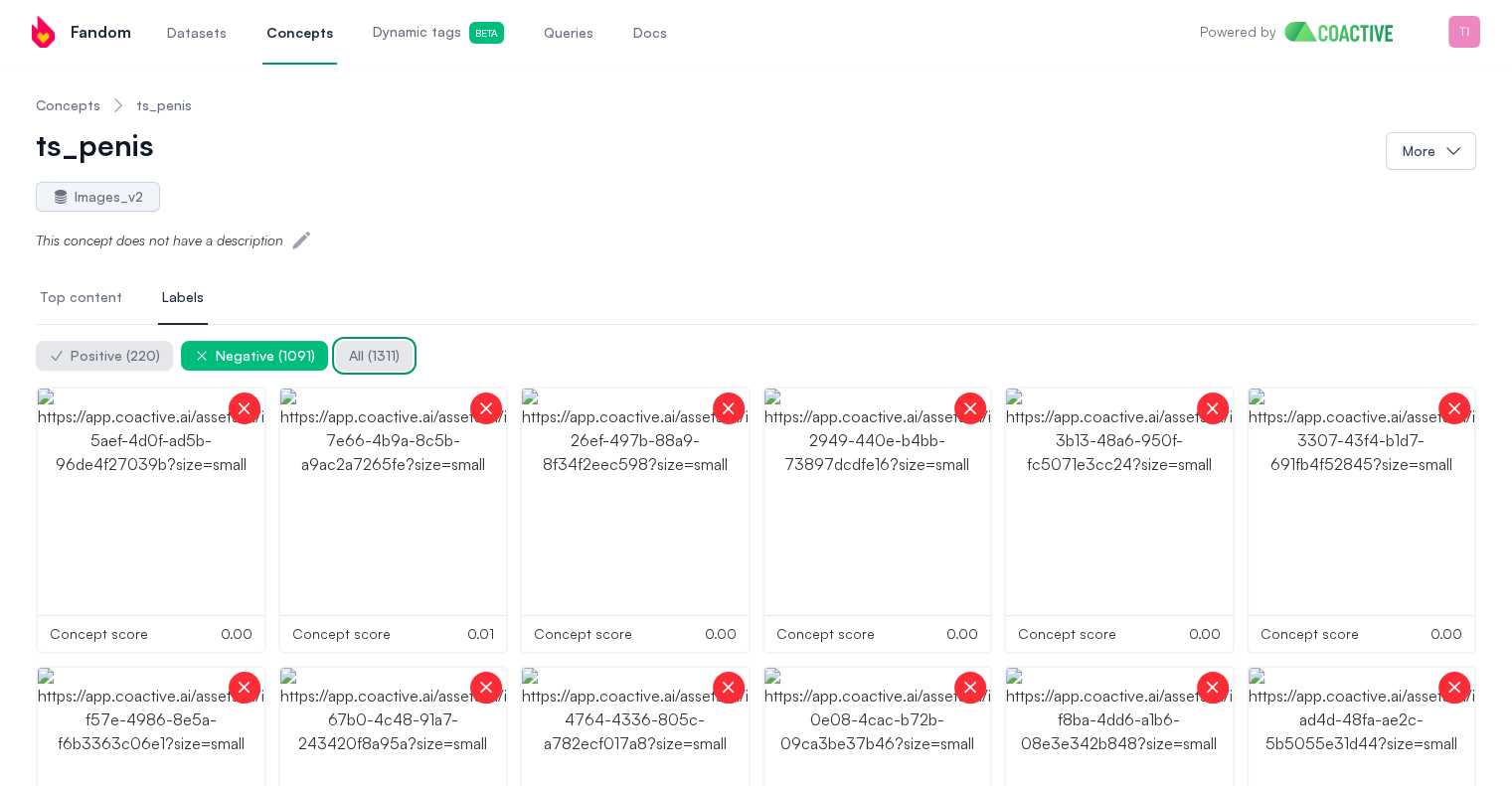 click on "All ( 1311 )" at bounding box center [374, 356] 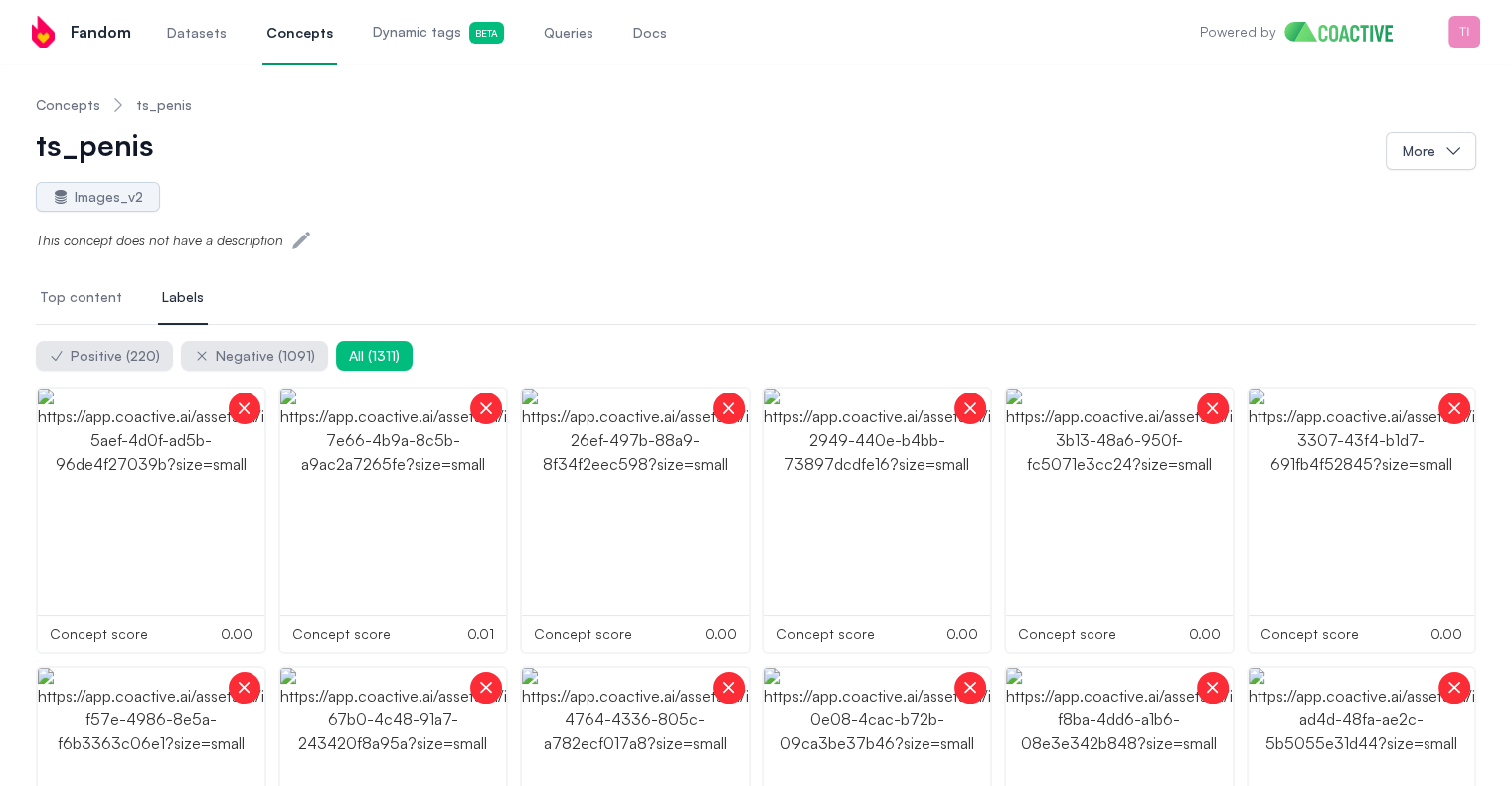 click on "Top content" at bounding box center [81, 297] 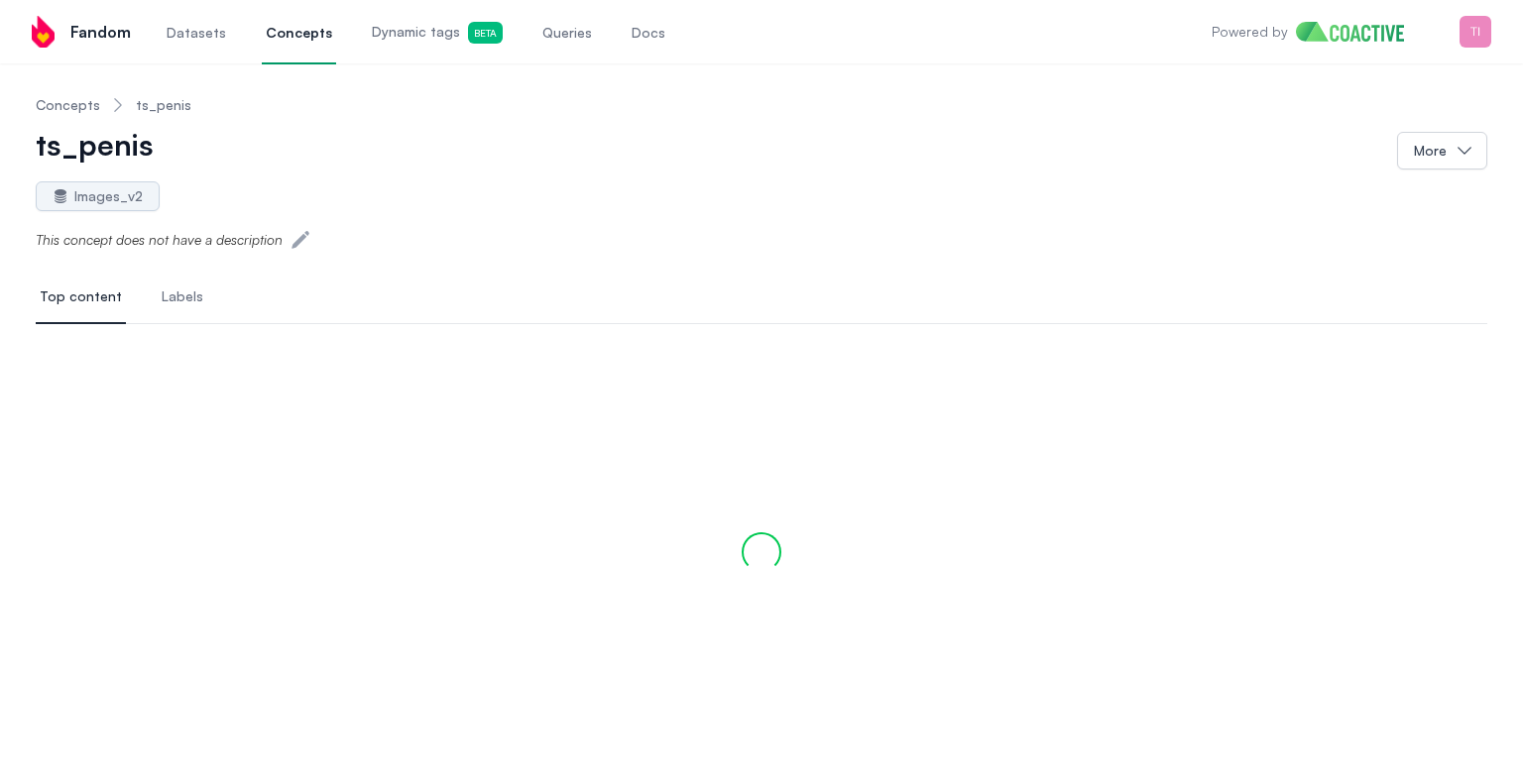 click on "Concepts" at bounding box center (67, 105) 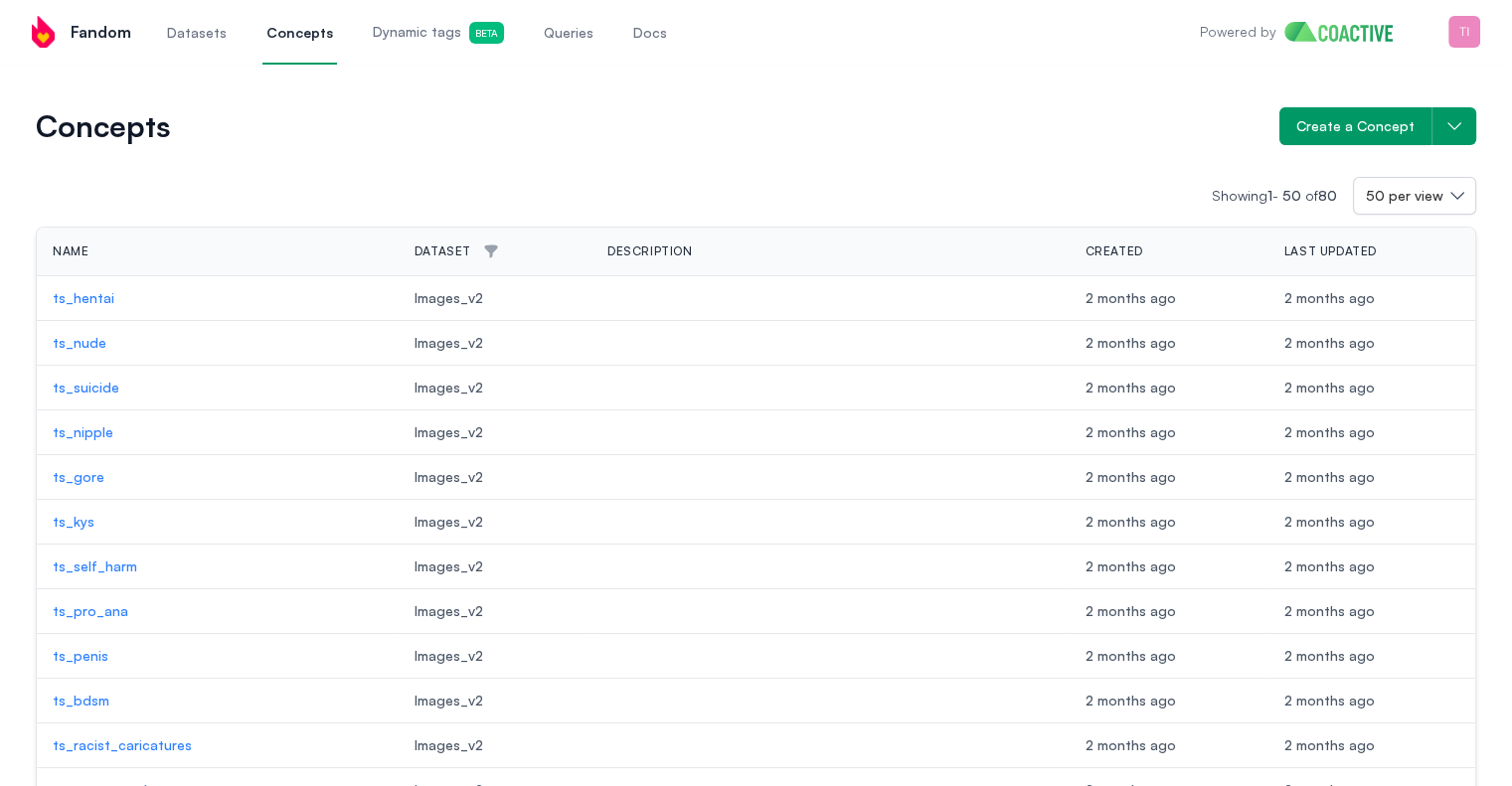 click on "Concepts" at bounding box center [299, 33] 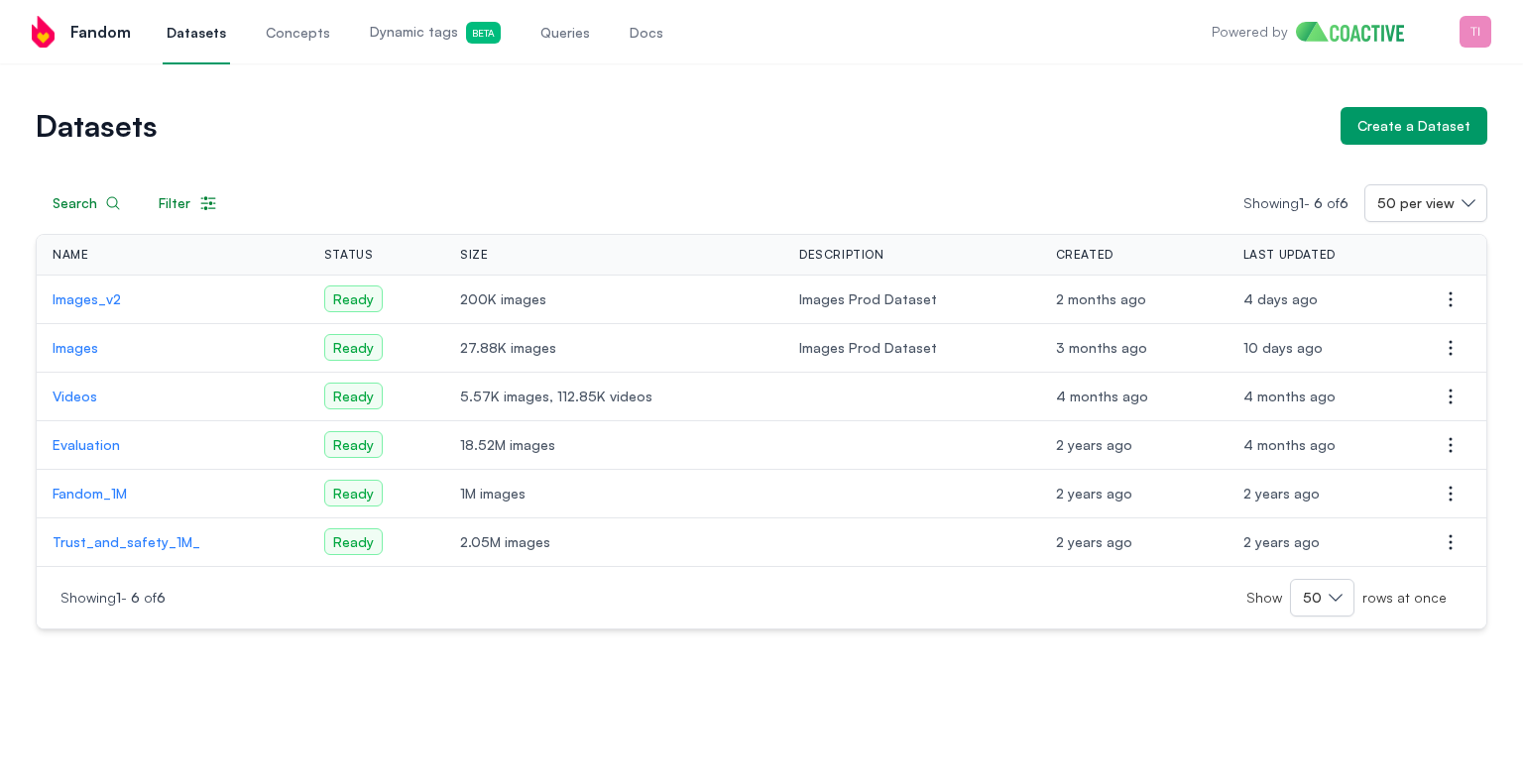 click on "Images_v2" at bounding box center [173, 299] 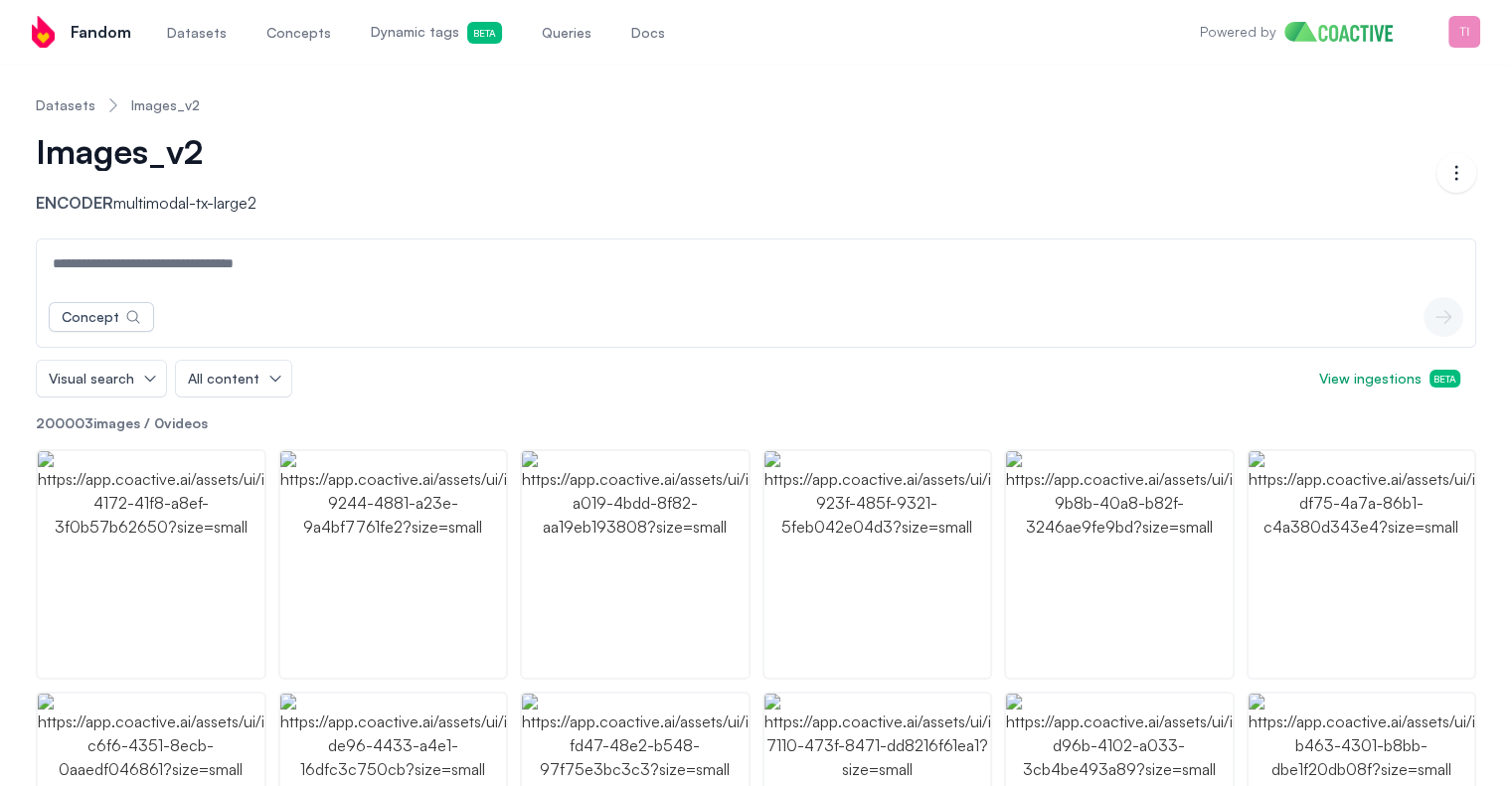 click at bounding box center [756, 263] 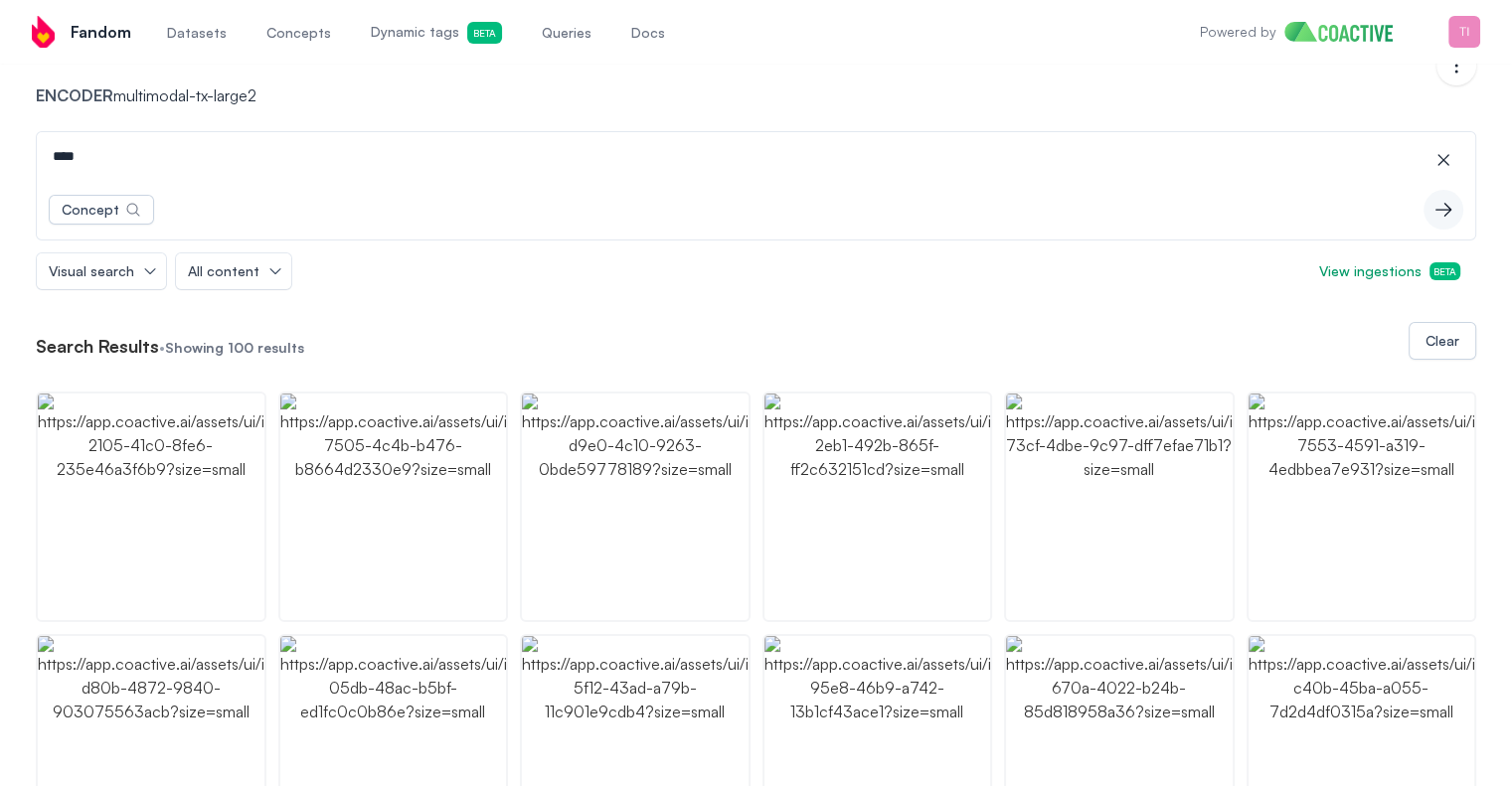 scroll, scrollTop: 199, scrollLeft: 0, axis: vertical 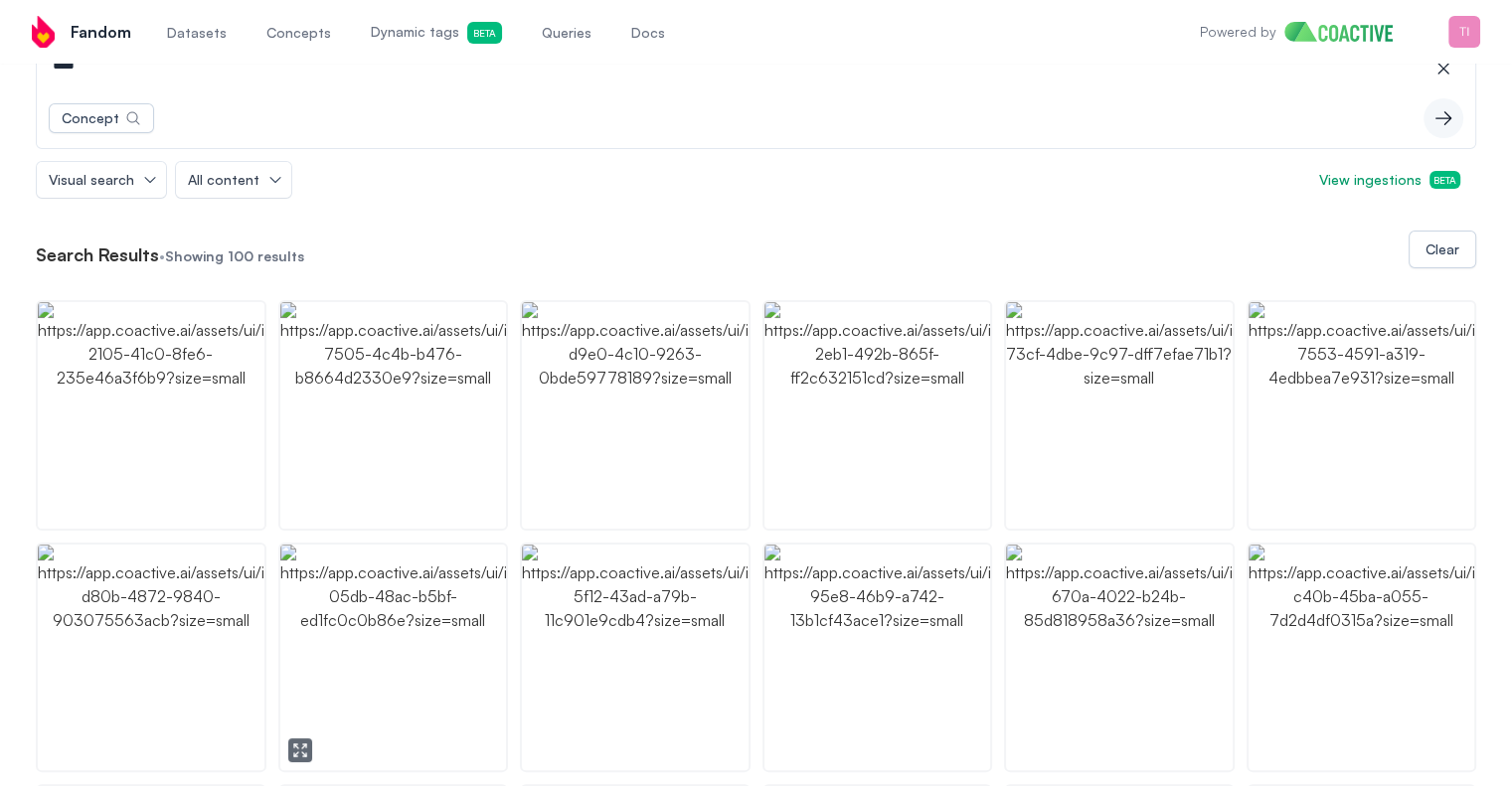 click at bounding box center [394, 658] 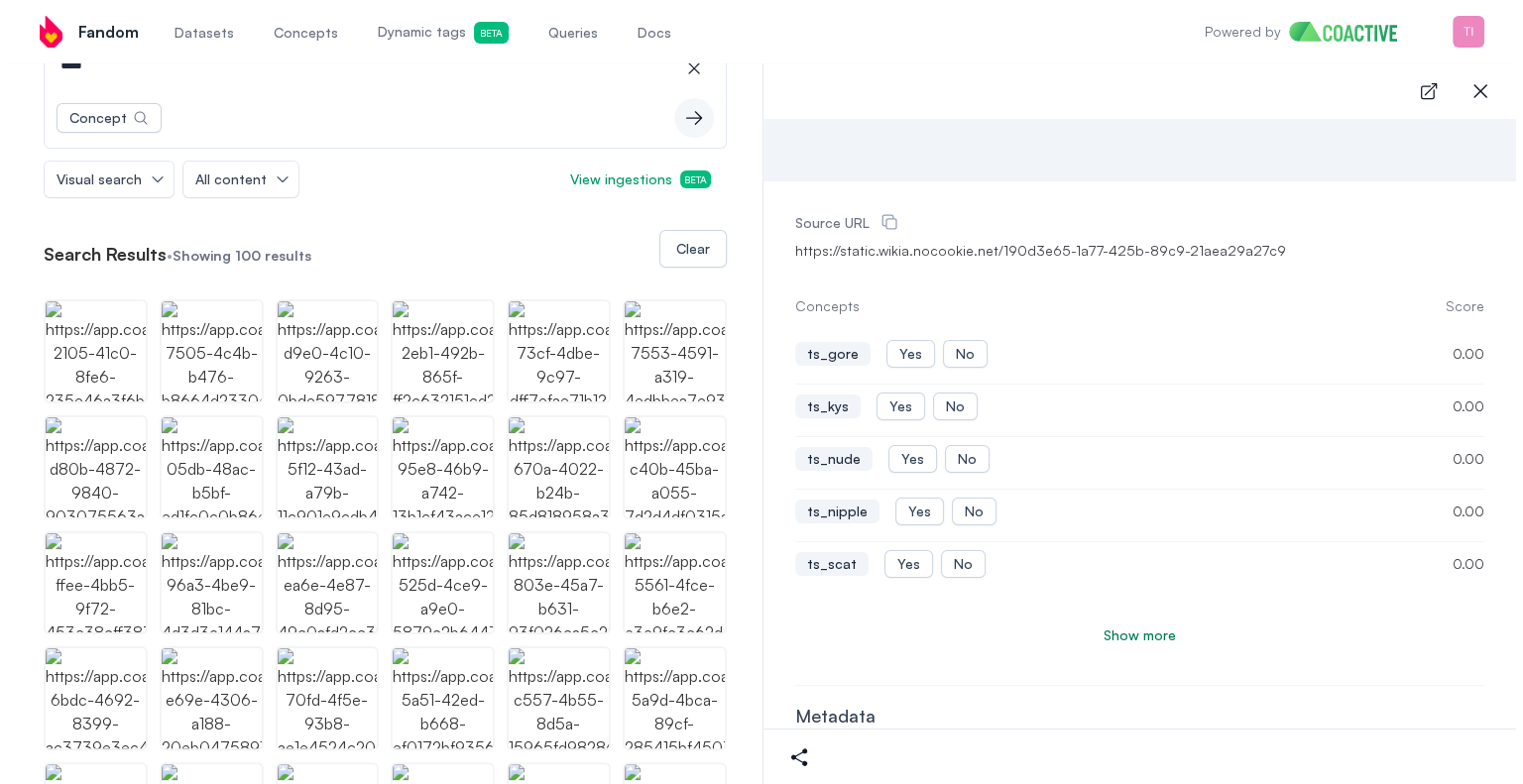 scroll, scrollTop: 396, scrollLeft: 0, axis: vertical 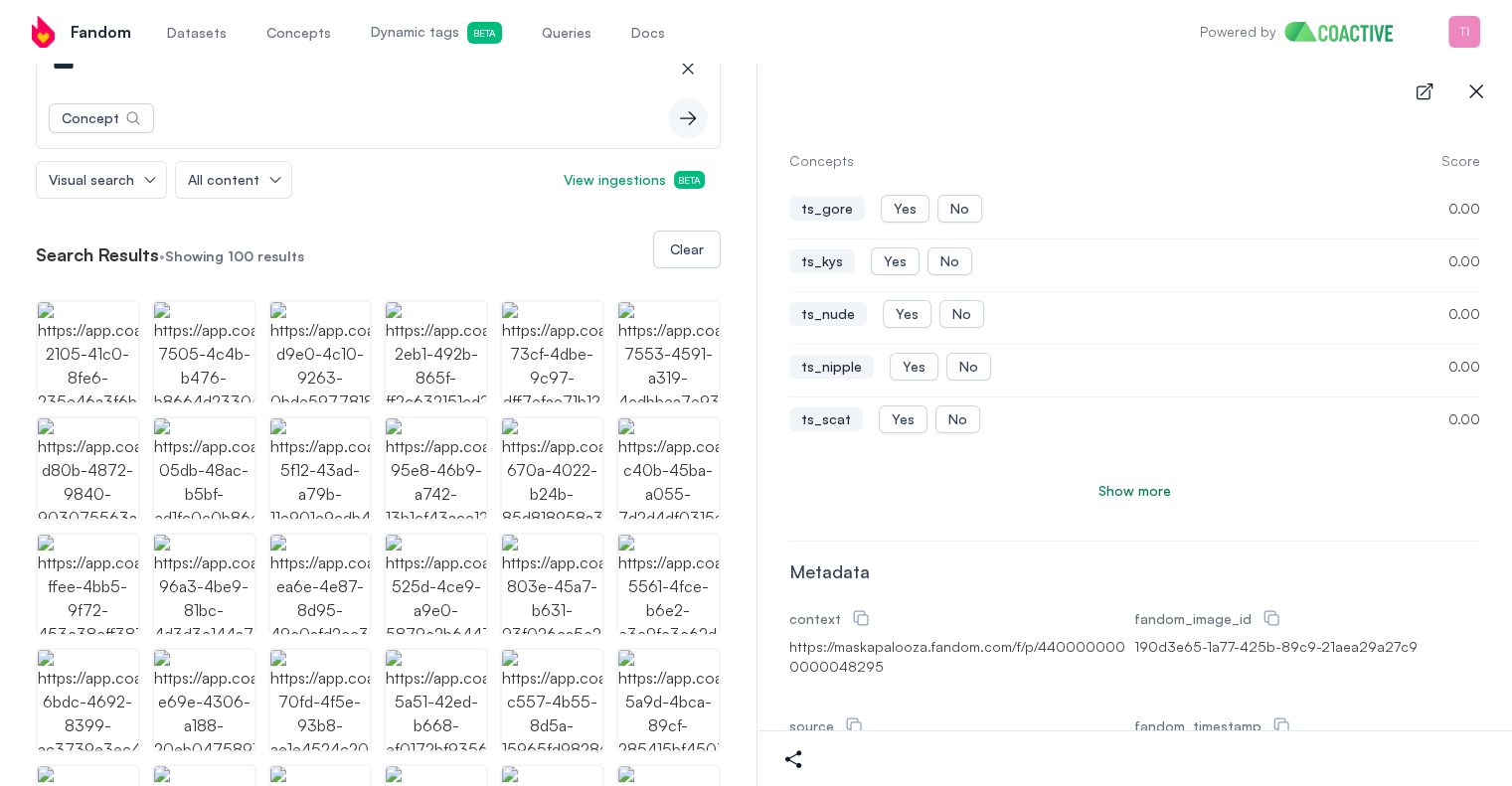 click on "Show more" at bounding box center [1134, 491] 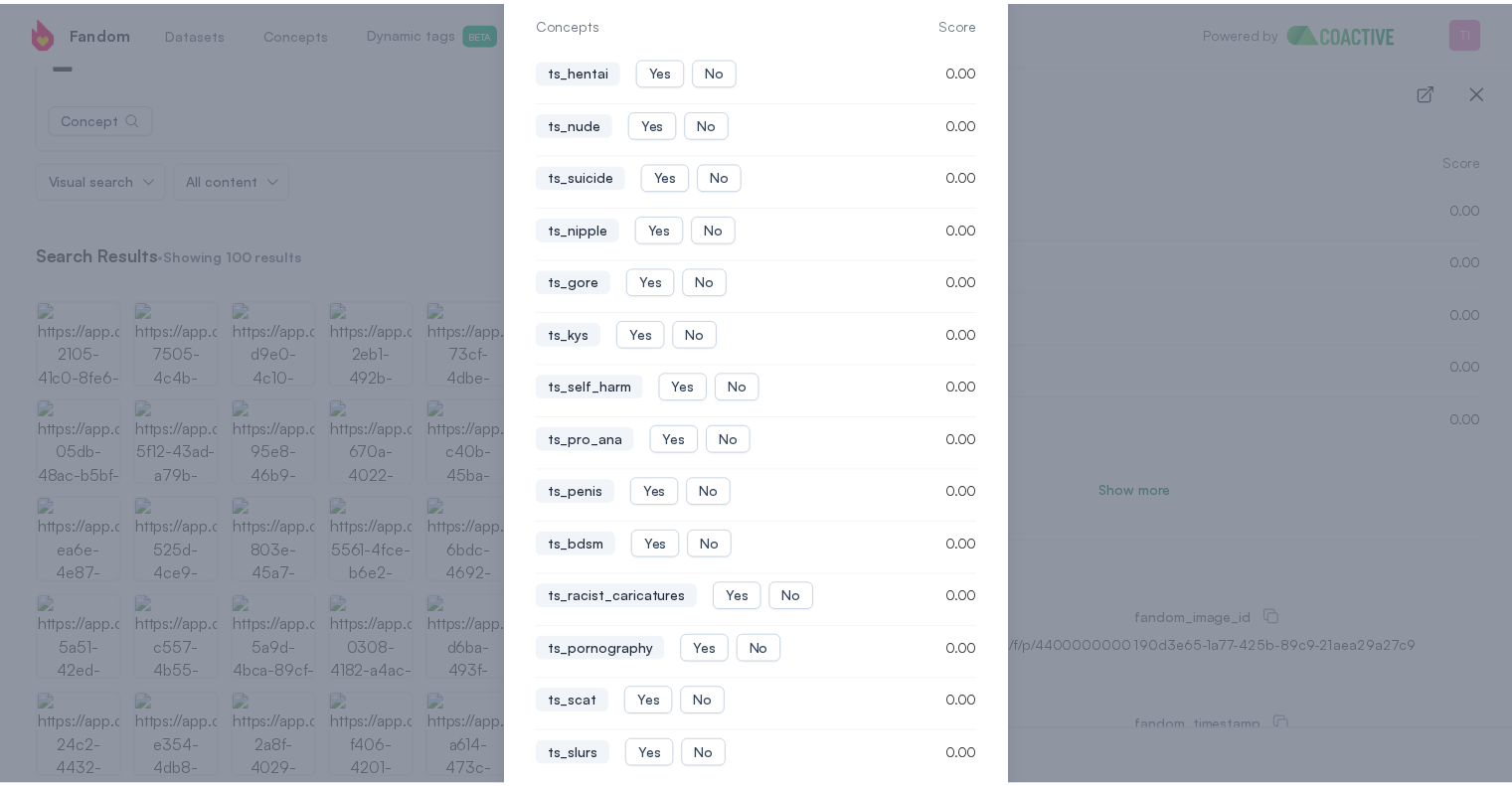 scroll, scrollTop: 99, scrollLeft: 0, axis: vertical 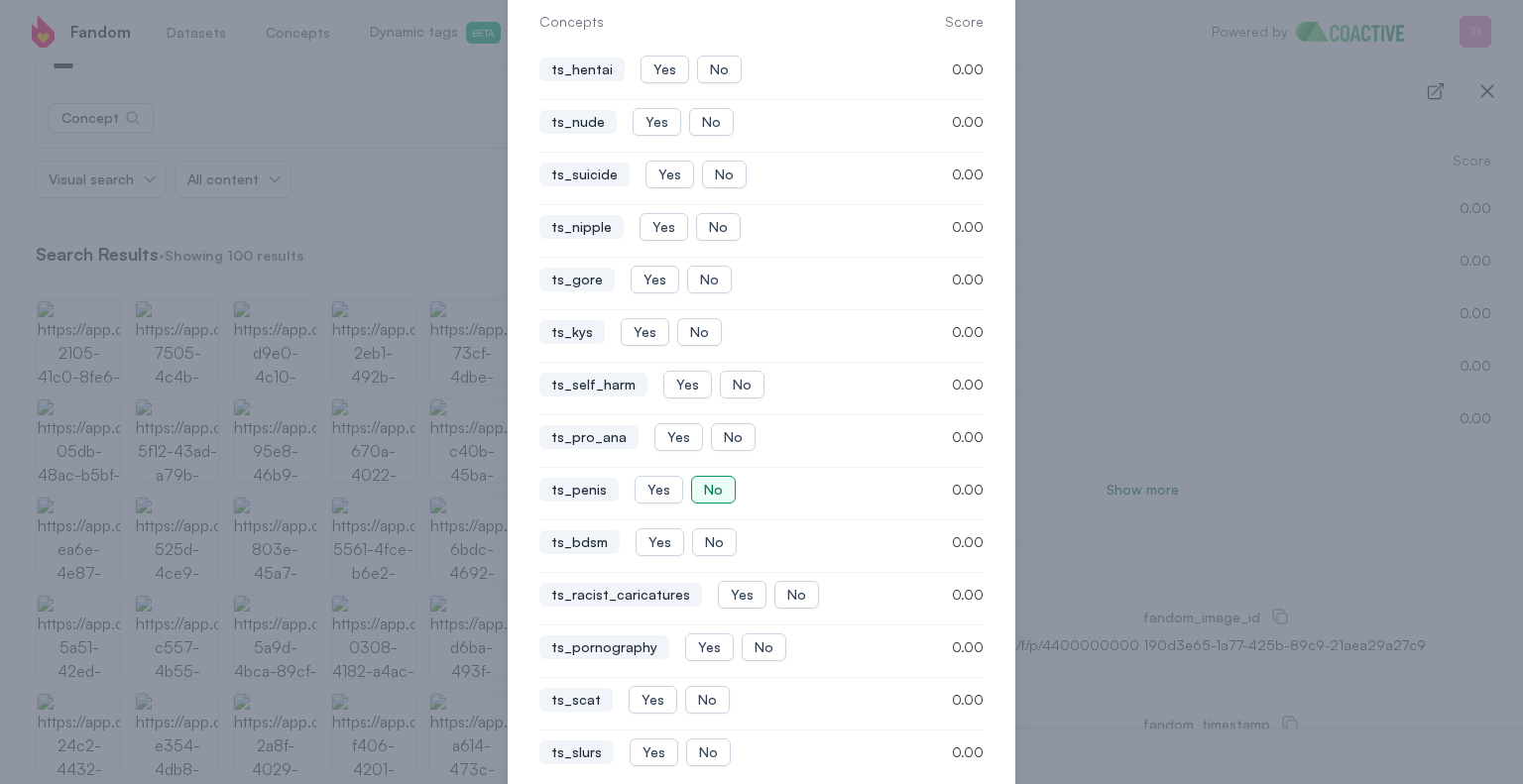 click on "No" at bounding box center (713, 490) 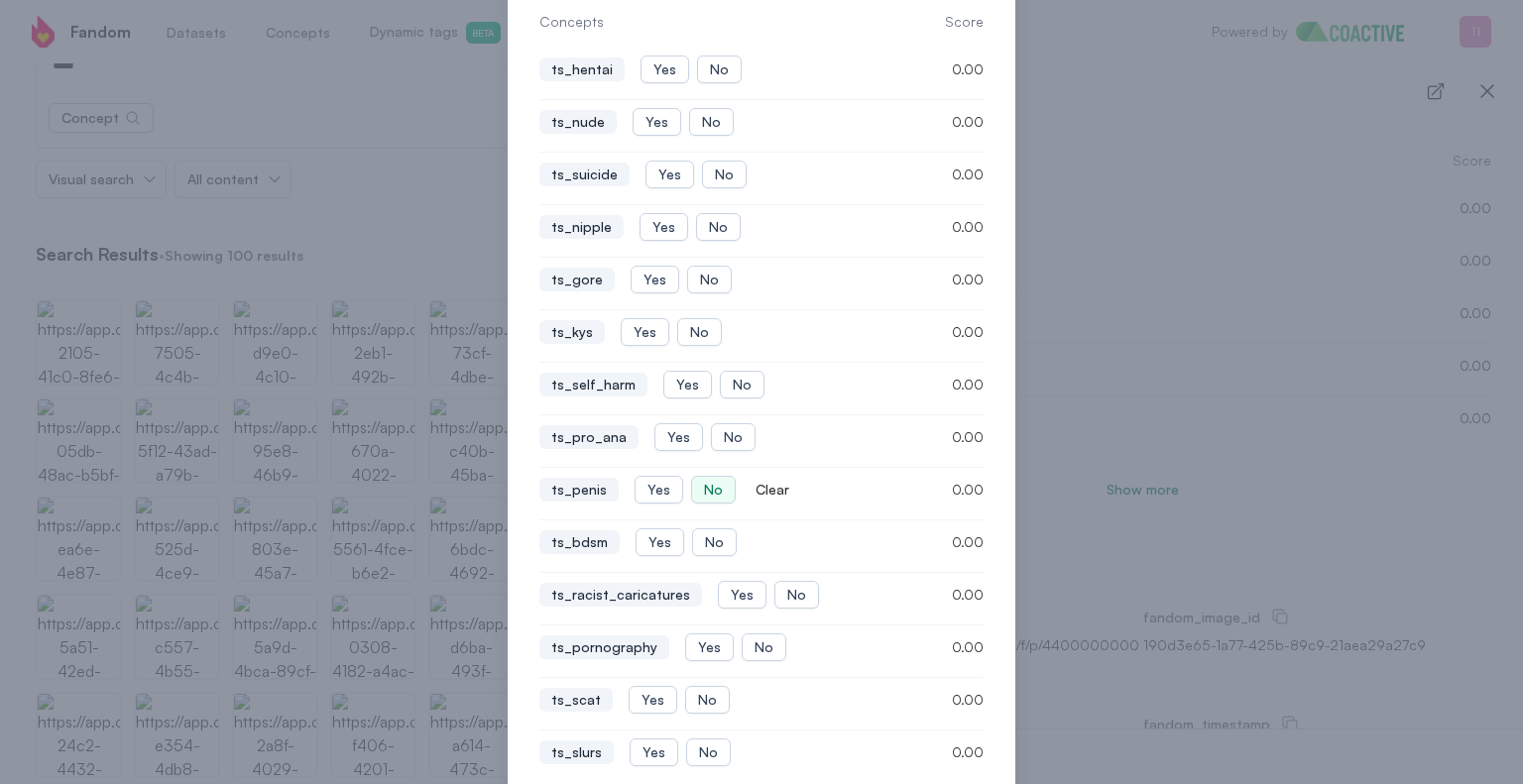 click on "Edit concept labels icon-button Concepts Score ts_hentai Yes No 0.00 ts_nude Yes No 0.00 ts_suicide Yes No 0.00 ts_nipple Yes No 0.00 ts_gore Yes No 0.00 ts_kys Yes No 0.00 ts_self_harm Yes No 0.00 ts_pro_ana Yes No 0.00 ts_penis Yes No Clear 0.00 ts_bdsm Yes No 0.00 ts_racist_caricatures Yes No 0.00 ts_pornography Yes No 0.00 ts_scat Yes No 0.00 ts_slurs Yes No 0.00 Previous Next Previous 1 2 Next" at bounding box center (762, 411) 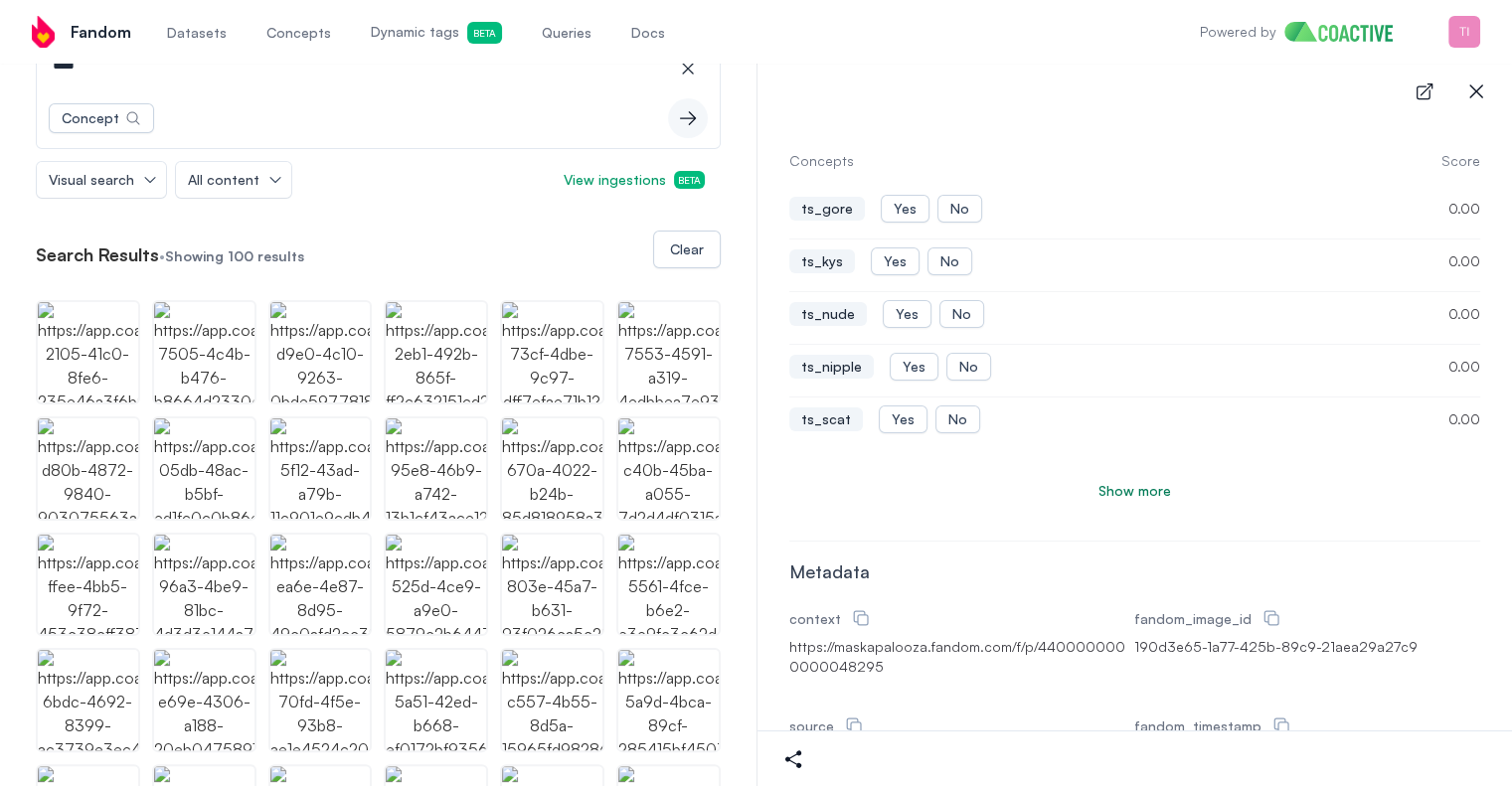 scroll, scrollTop: 0, scrollLeft: 0, axis: both 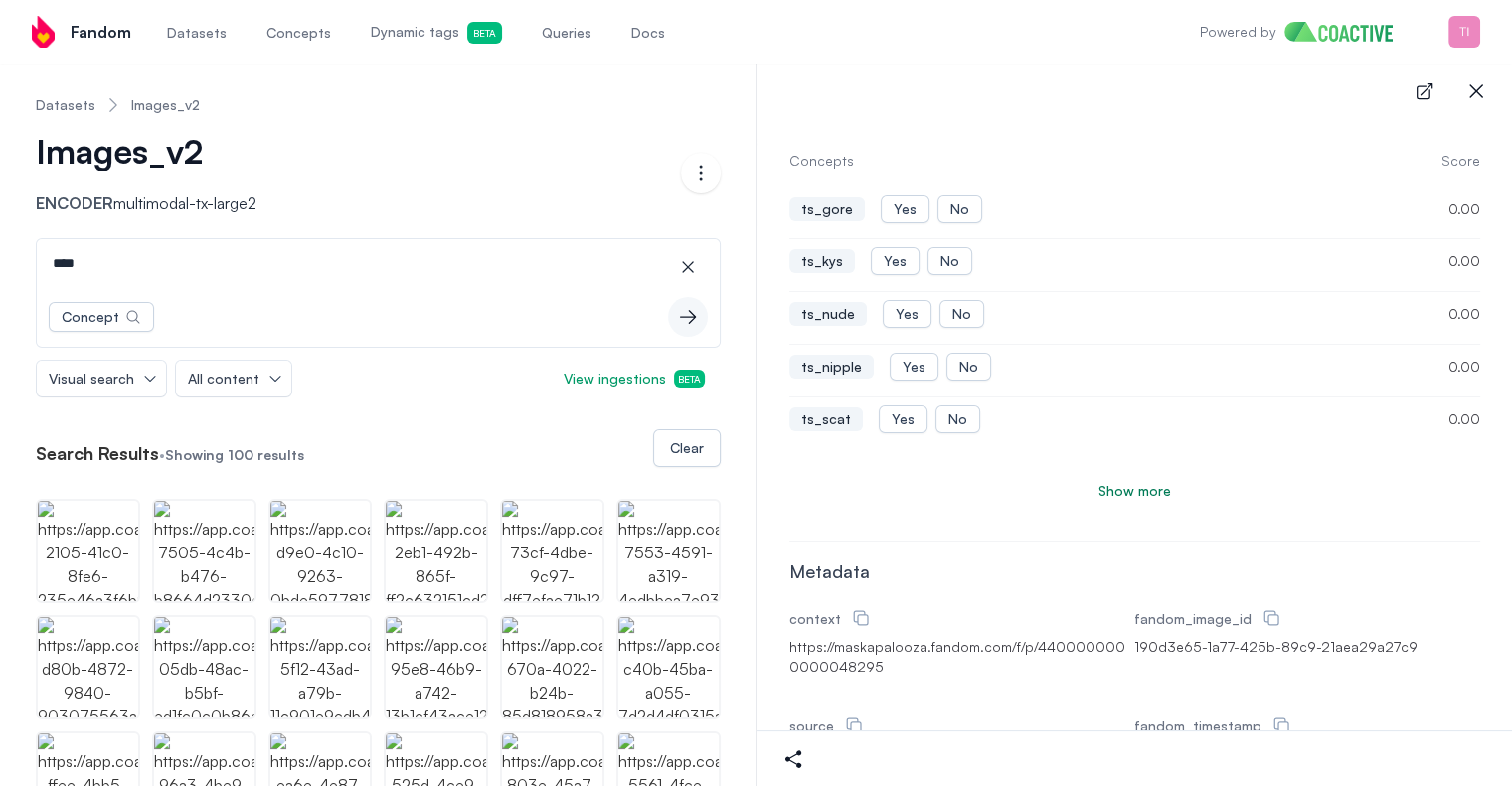 drag, startPoint x: 169, startPoint y: 259, endPoint x: 0, endPoint y: 245, distance: 169.5789 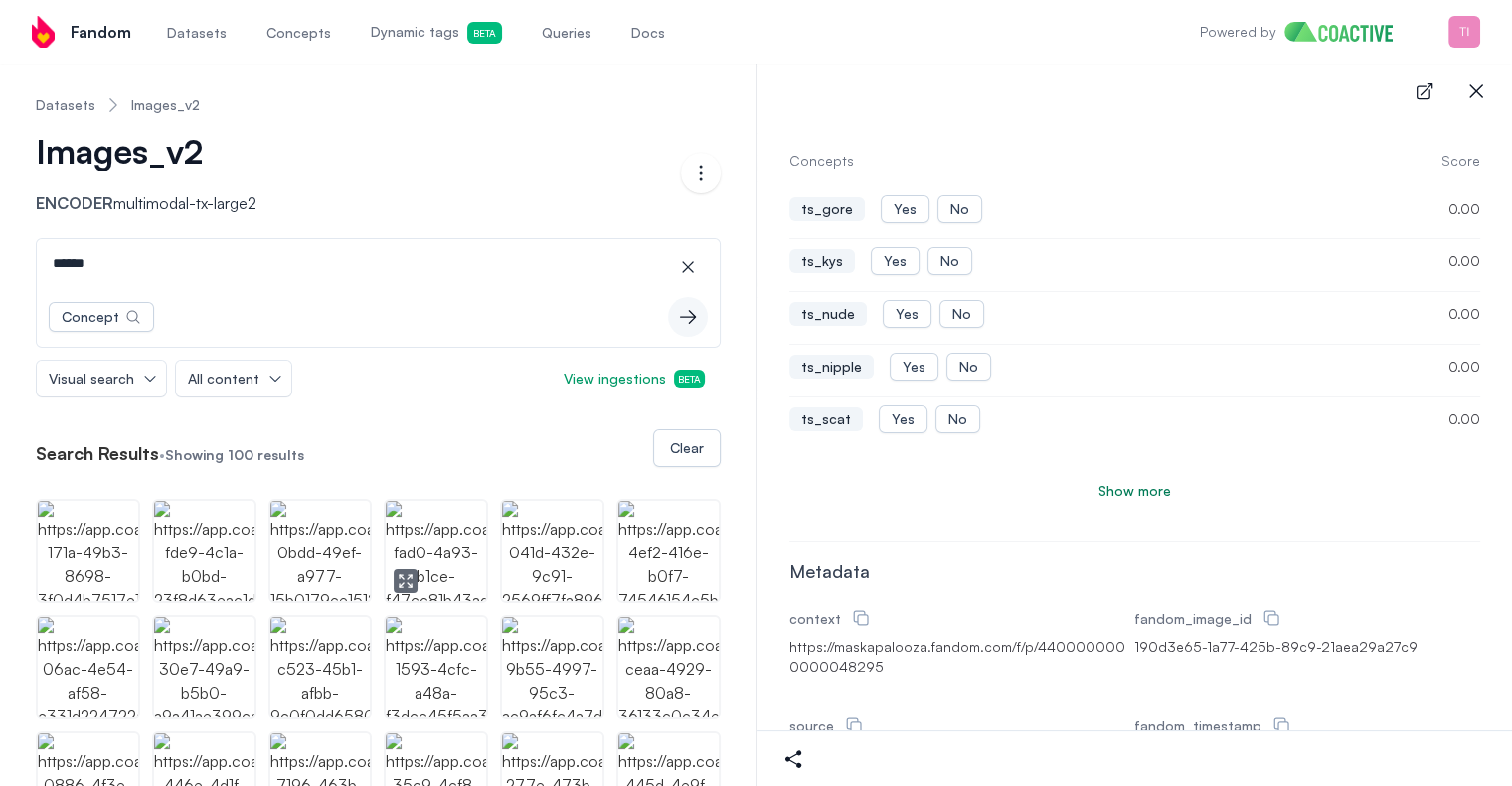 click at bounding box center (435, 550) 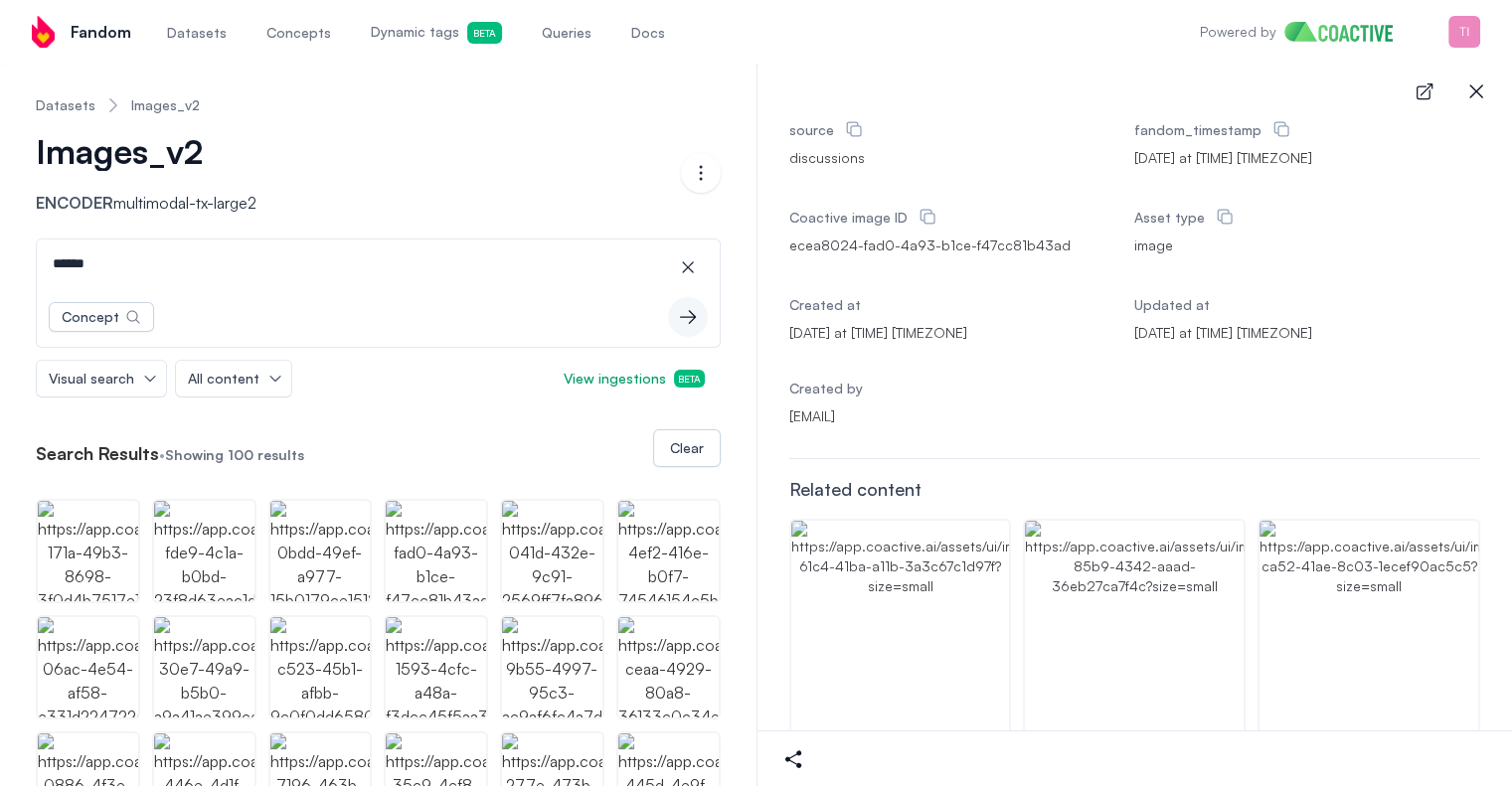 scroll, scrollTop: 1542, scrollLeft: 0, axis: vertical 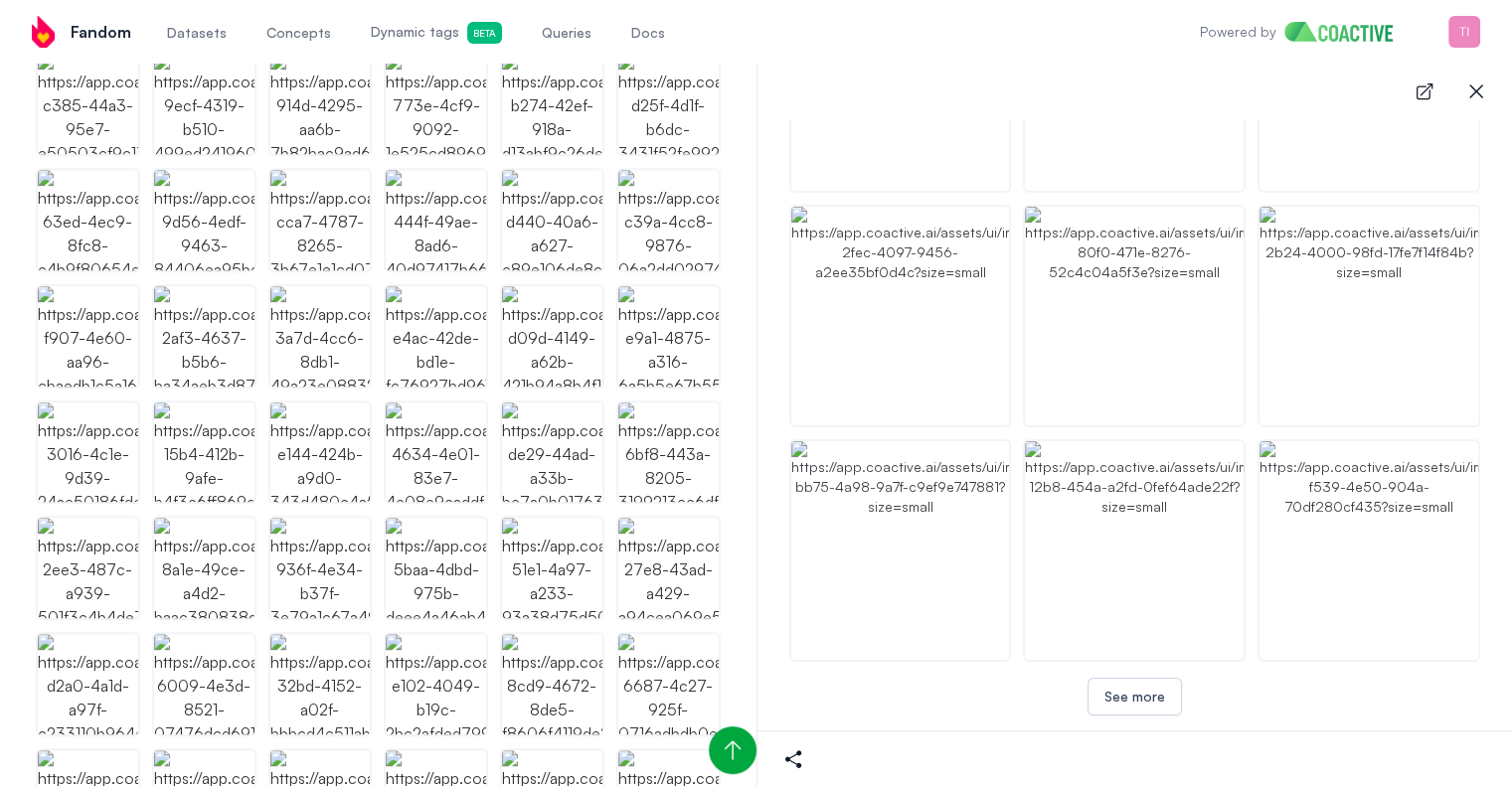 click on "Related content See more" at bounding box center (1135, 324) 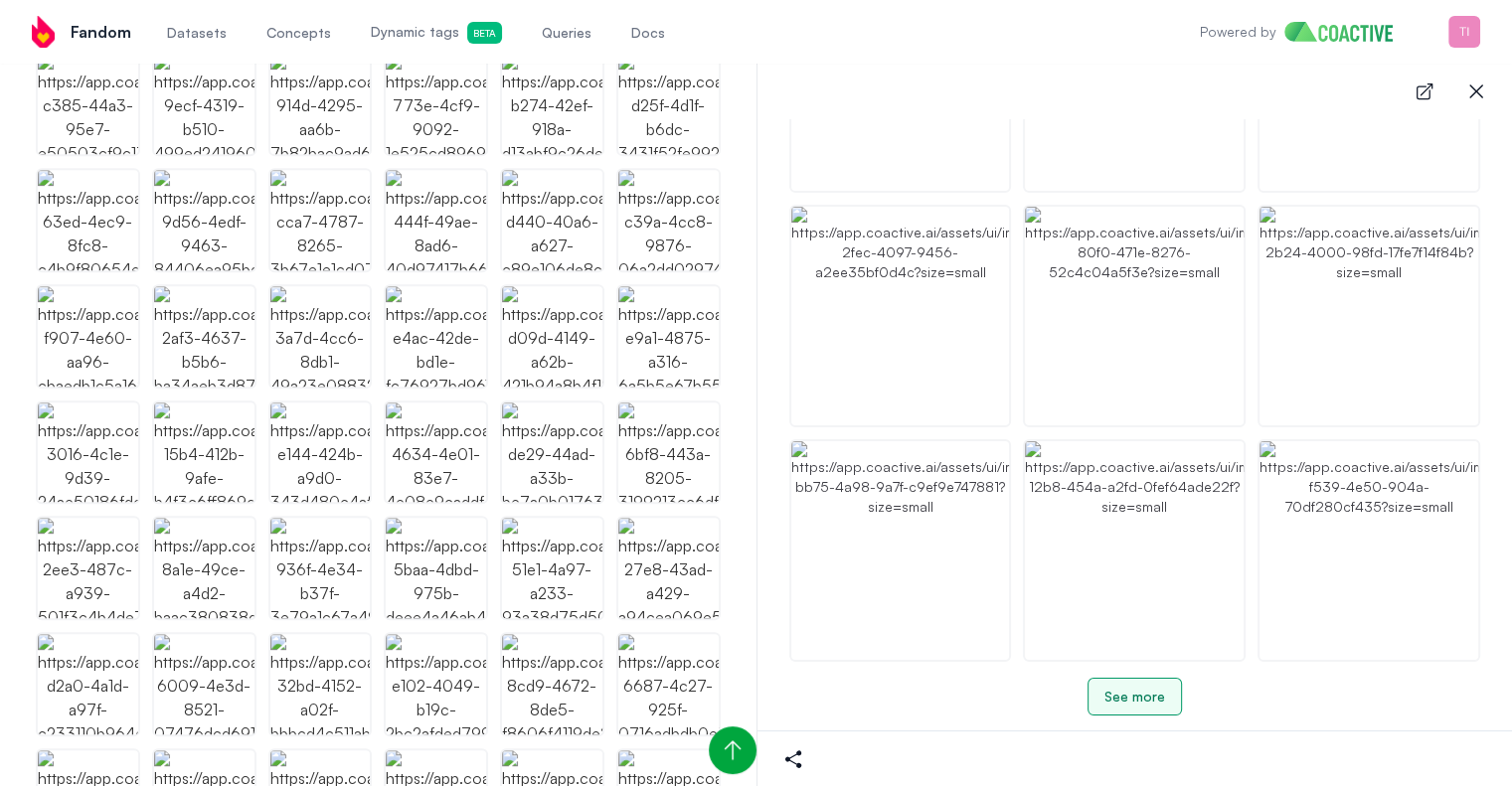 click on "See more" at bounding box center (1134, 697) 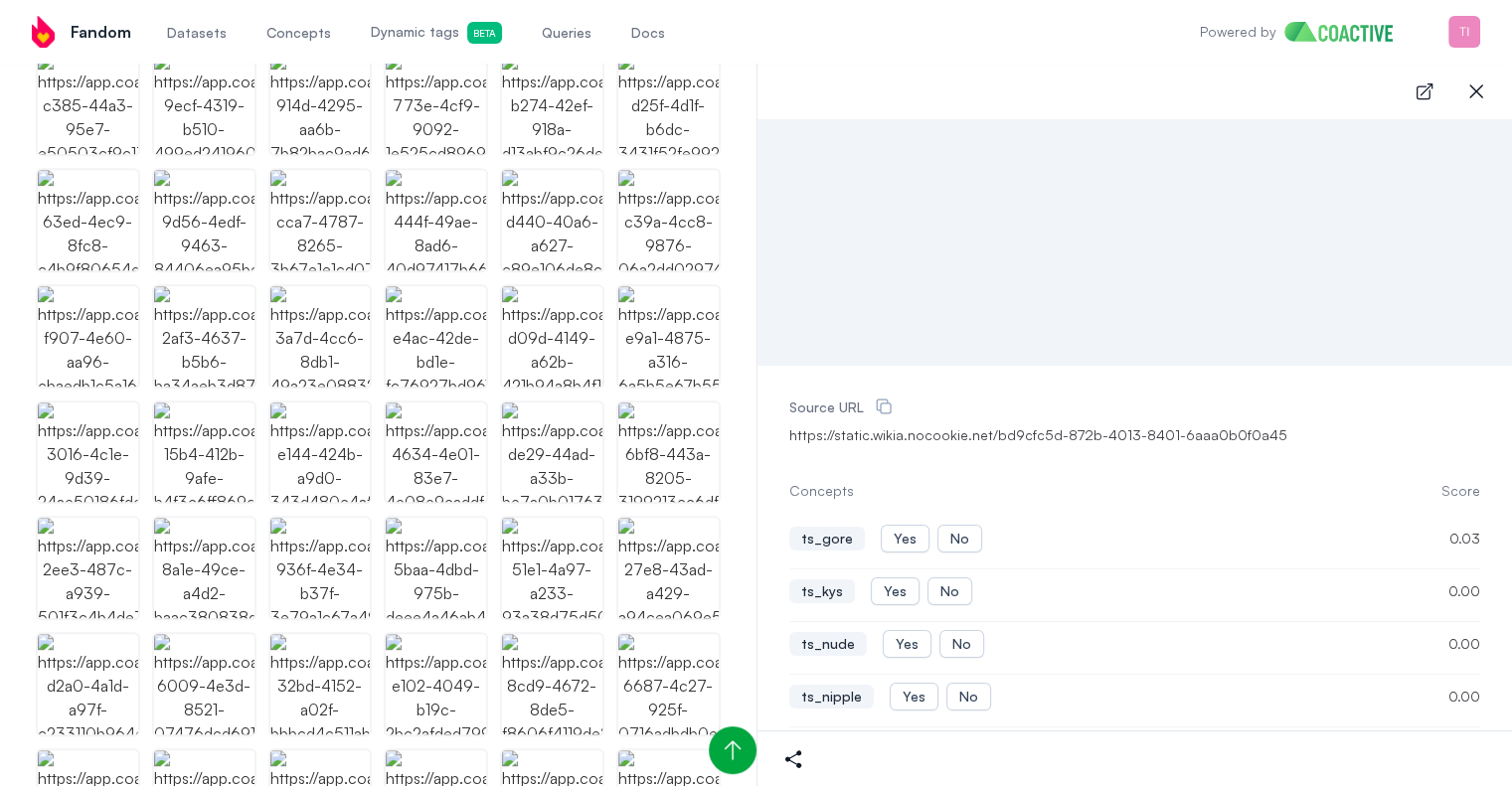 scroll, scrollTop: 397, scrollLeft: 0, axis: vertical 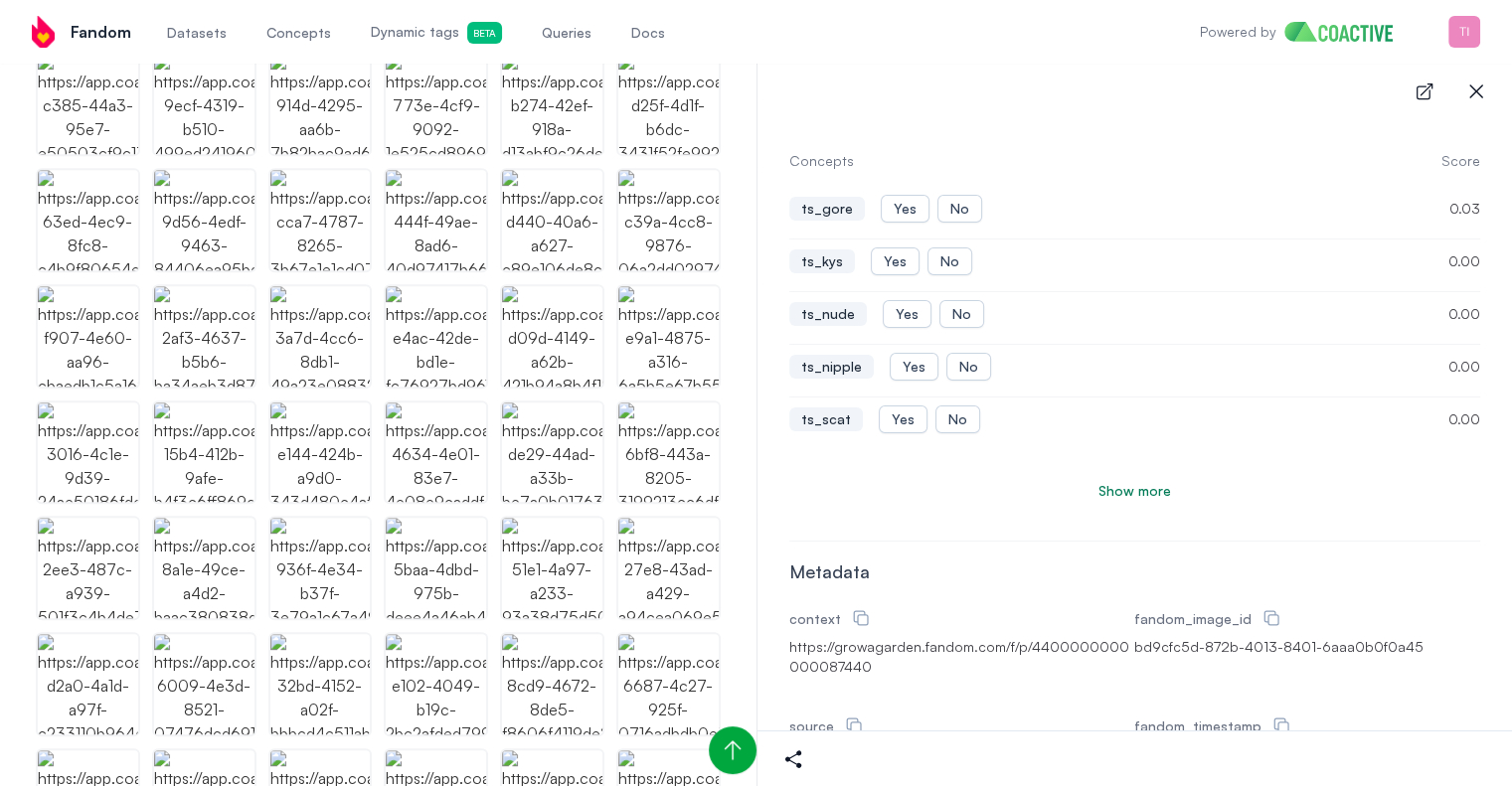 click on "Show more" at bounding box center [1134, 491] 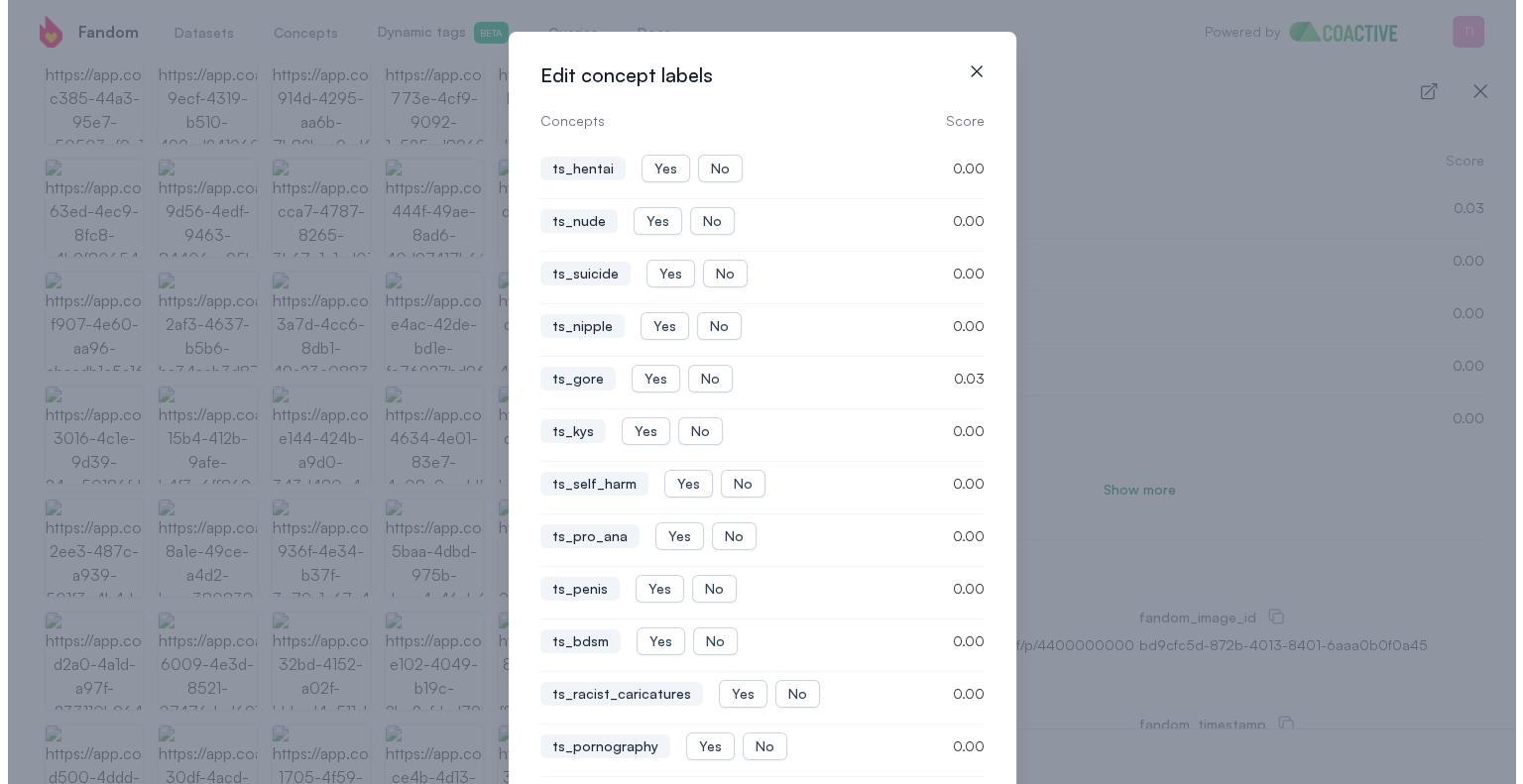scroll, scrollTop: 799, scrollLeft: 0, axis: vertical 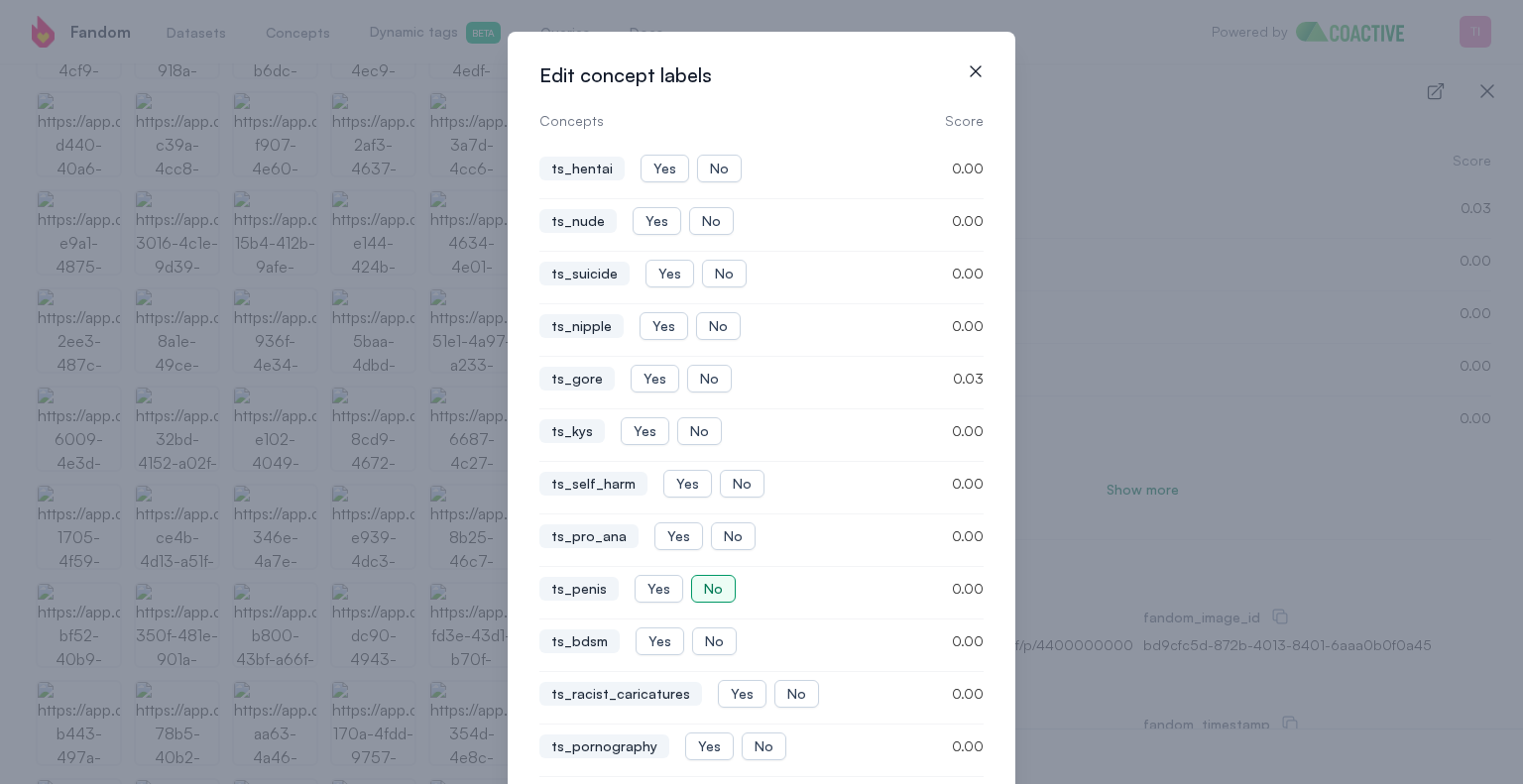 click on "No" at bounding box center (713, 589) 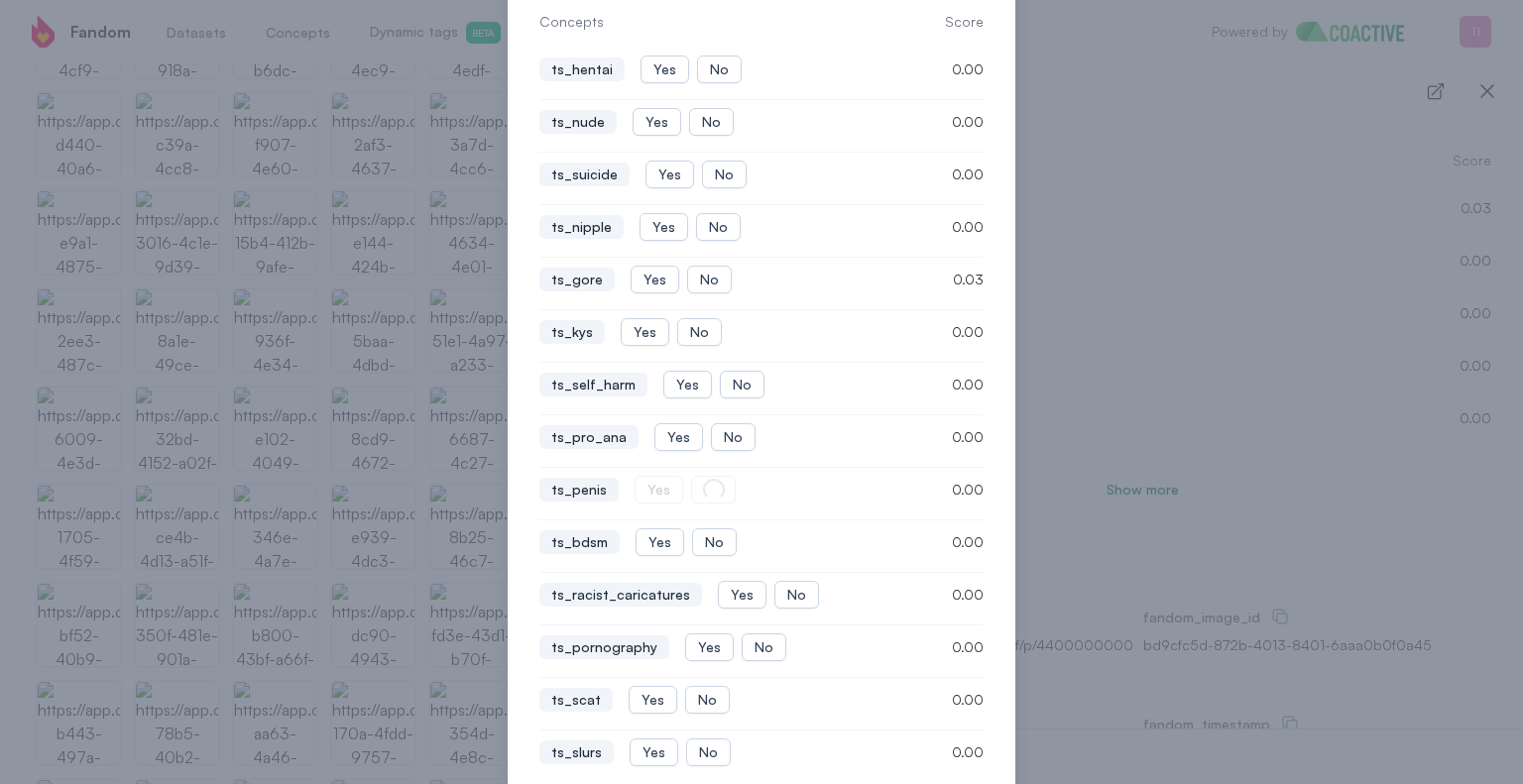scroll, scrollTop: 234, scrollLeft: 0, axis: vertical 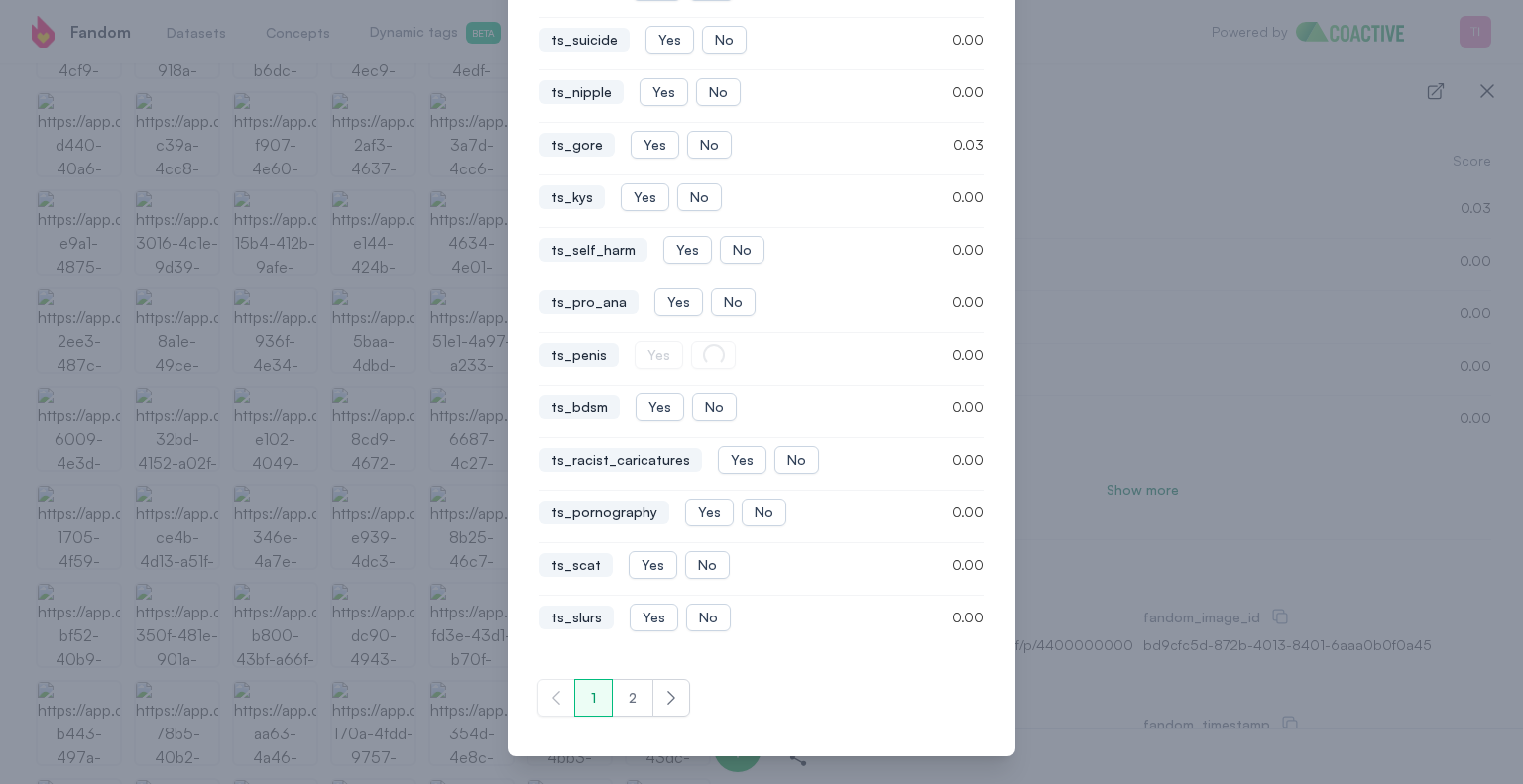 click on "2" at bounding box center (633, 698) 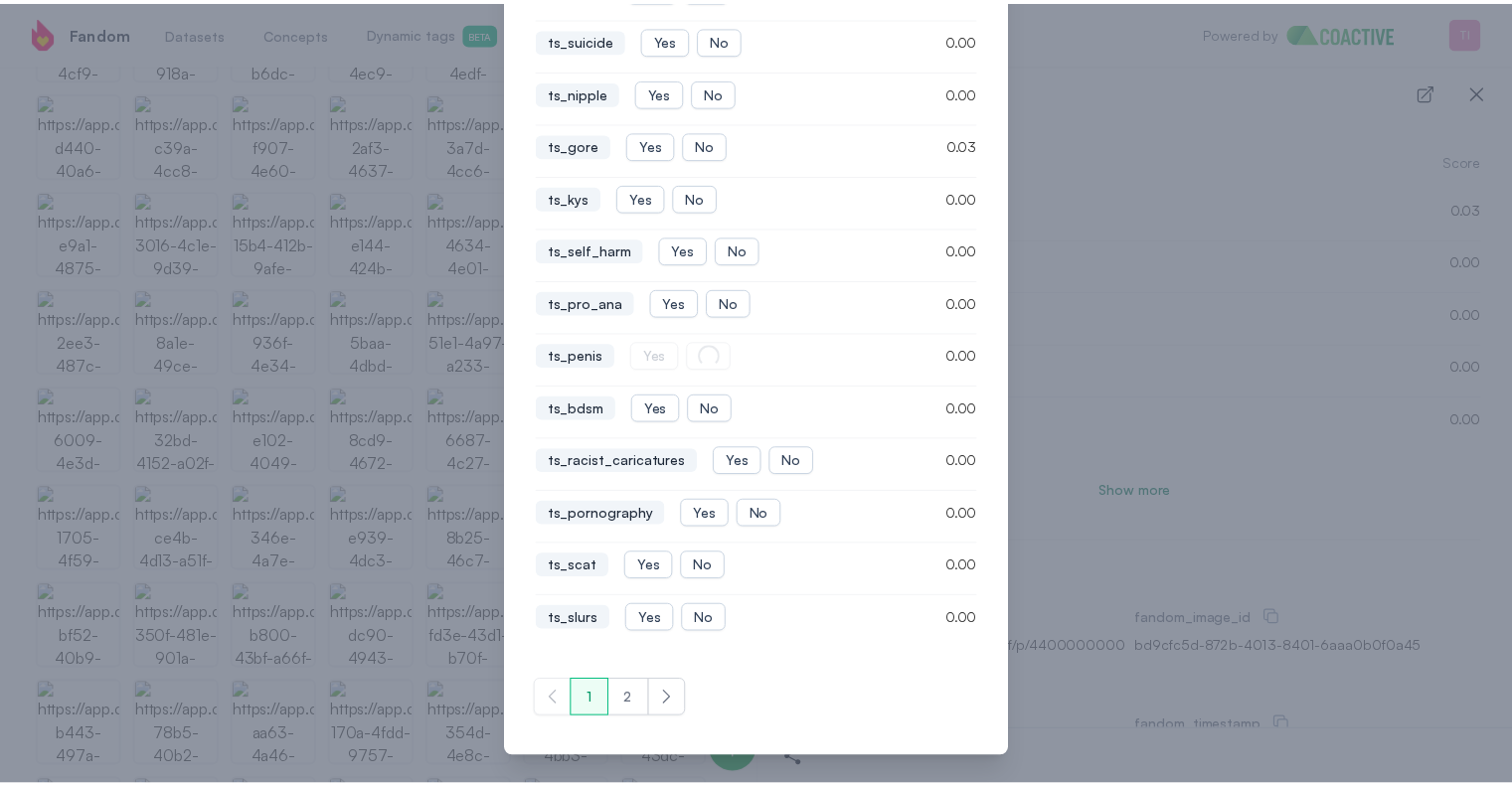 scroll, scrollTop: 0, scrollLeft: 0, axis: both 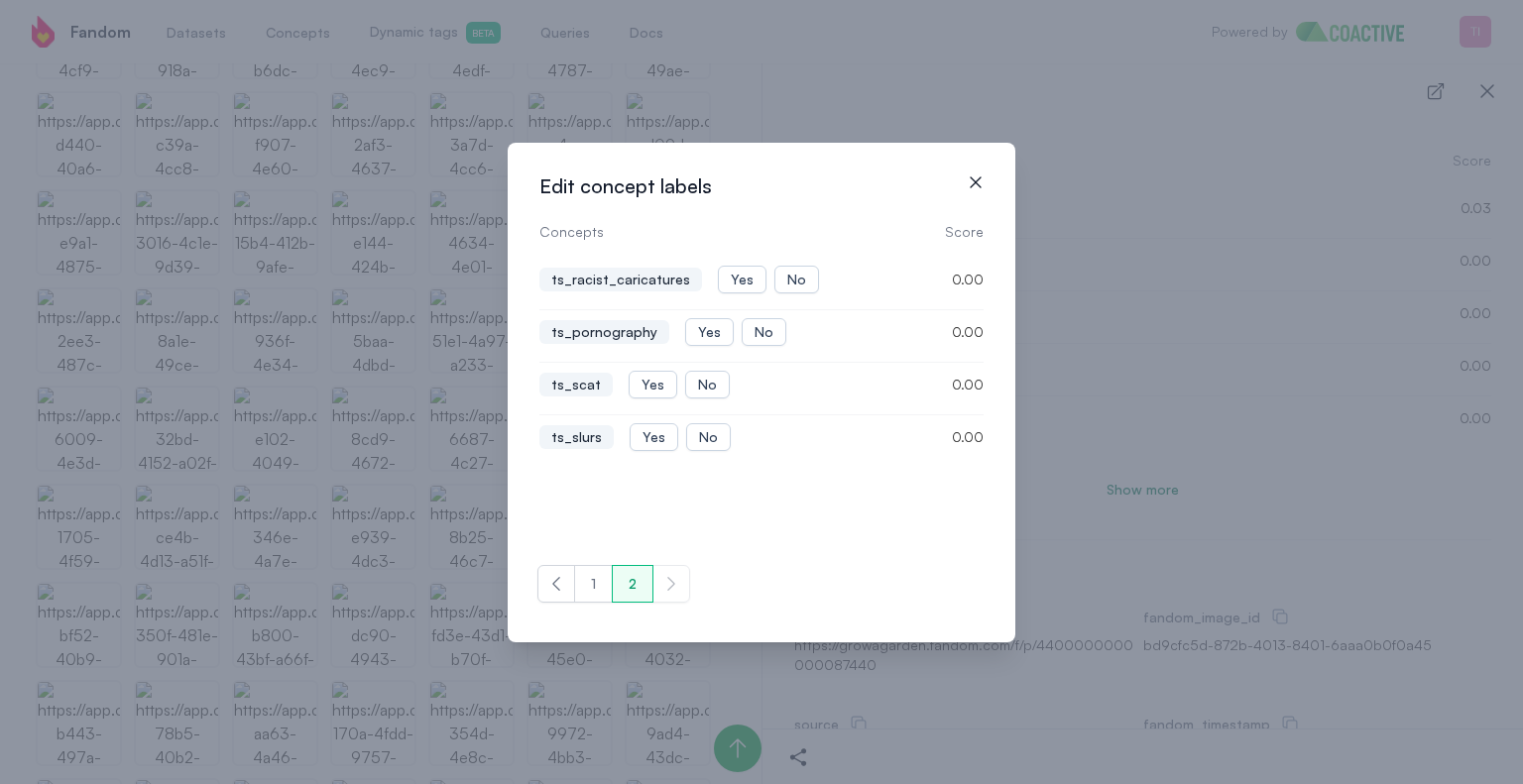 click 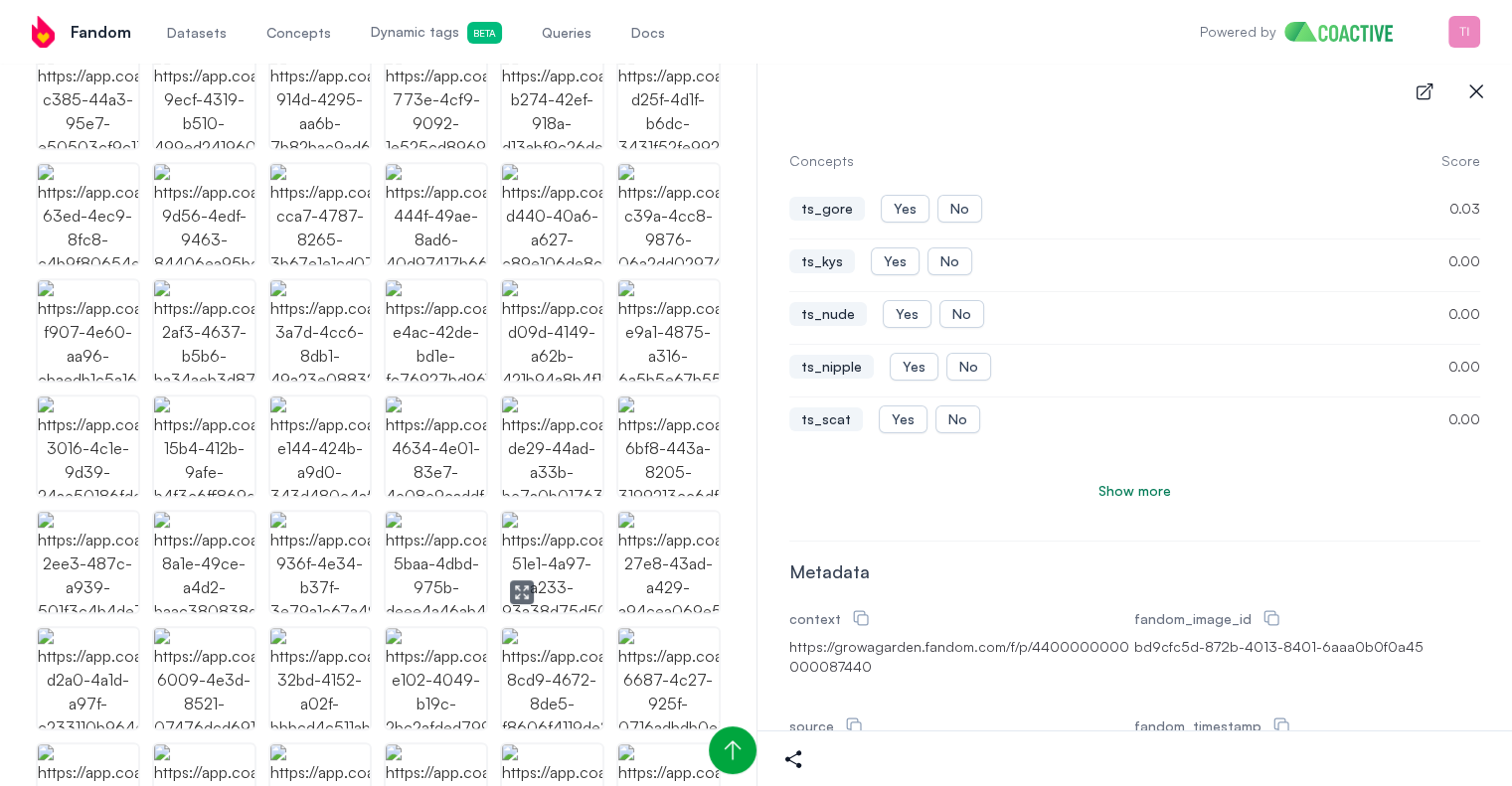 click at bounding box center (552, 561) 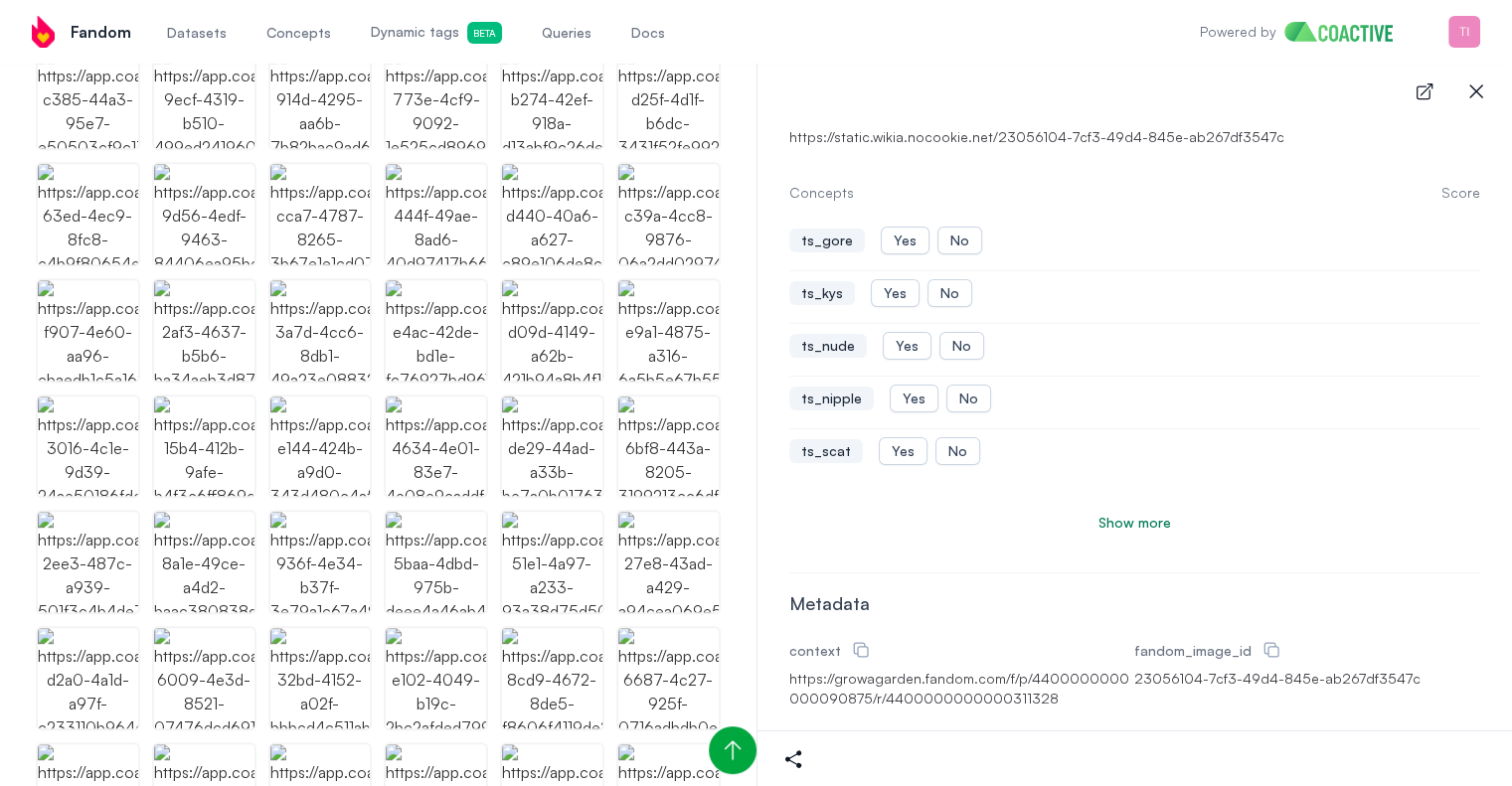 scroll, scrollTop: 397, scrollLeft: 0, axis: vertical 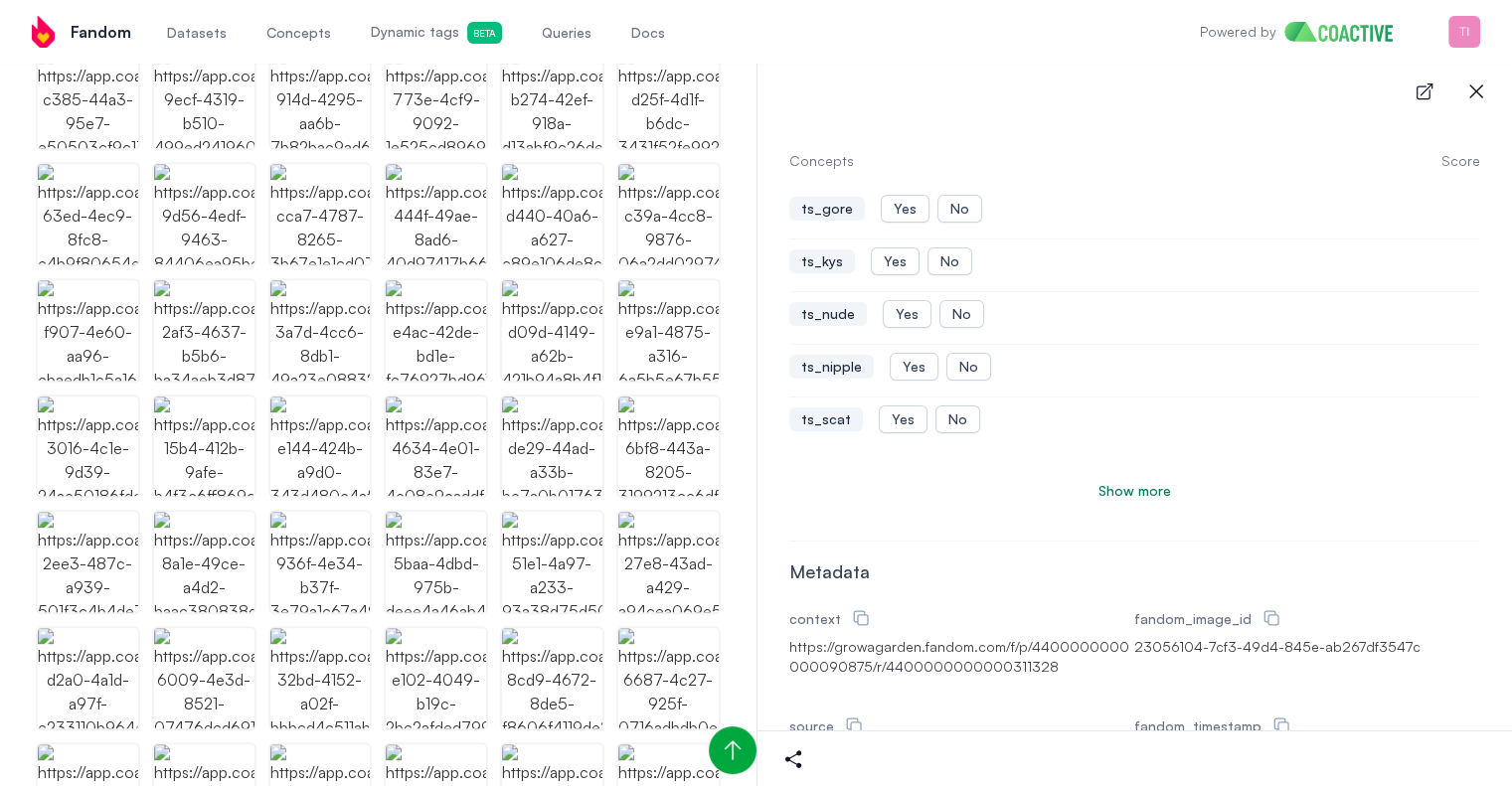 click on "Show more" at bounding box center (1134, 491) 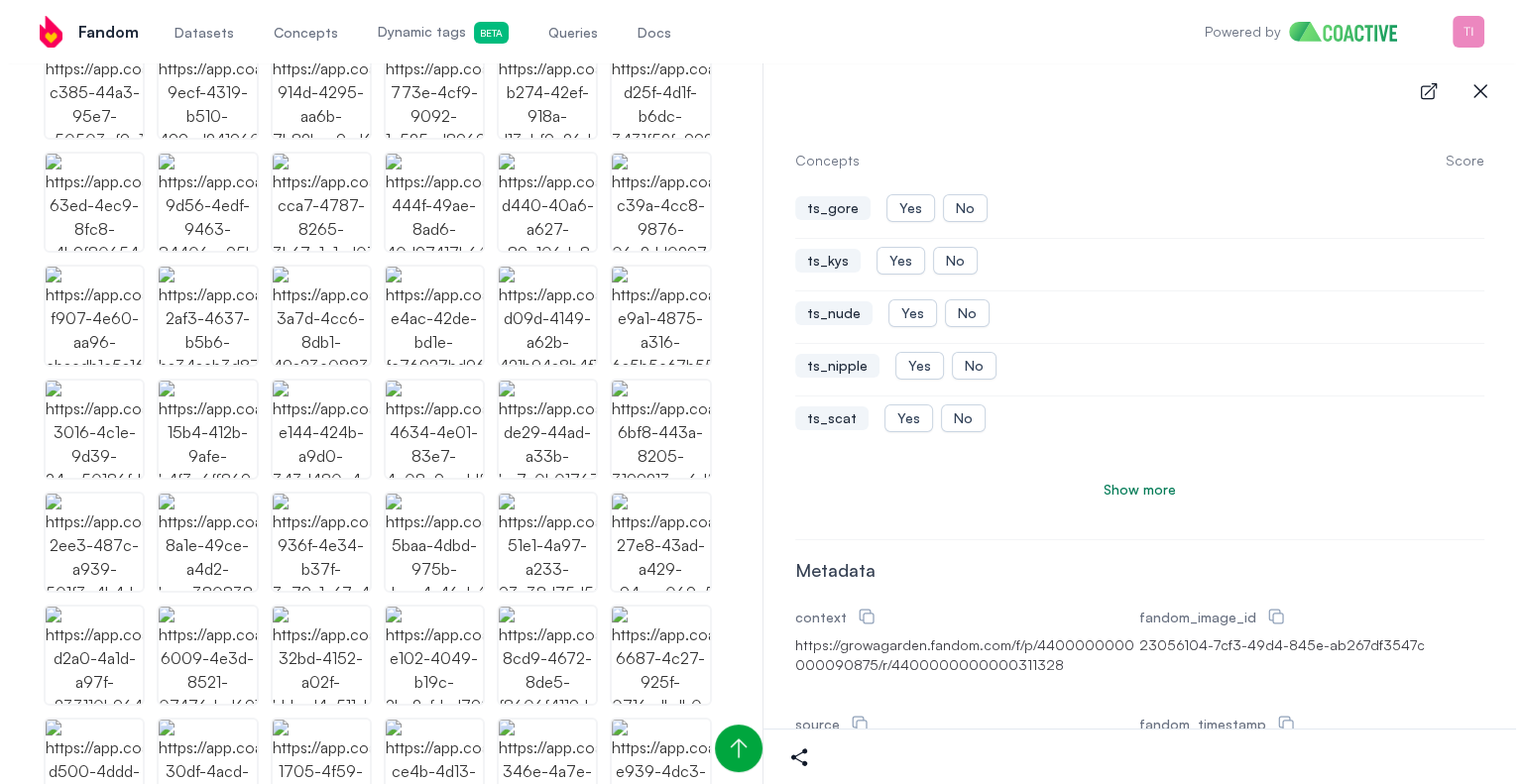 scroll, scrollTop: 805, scrollLeft: 0, axis: vertical 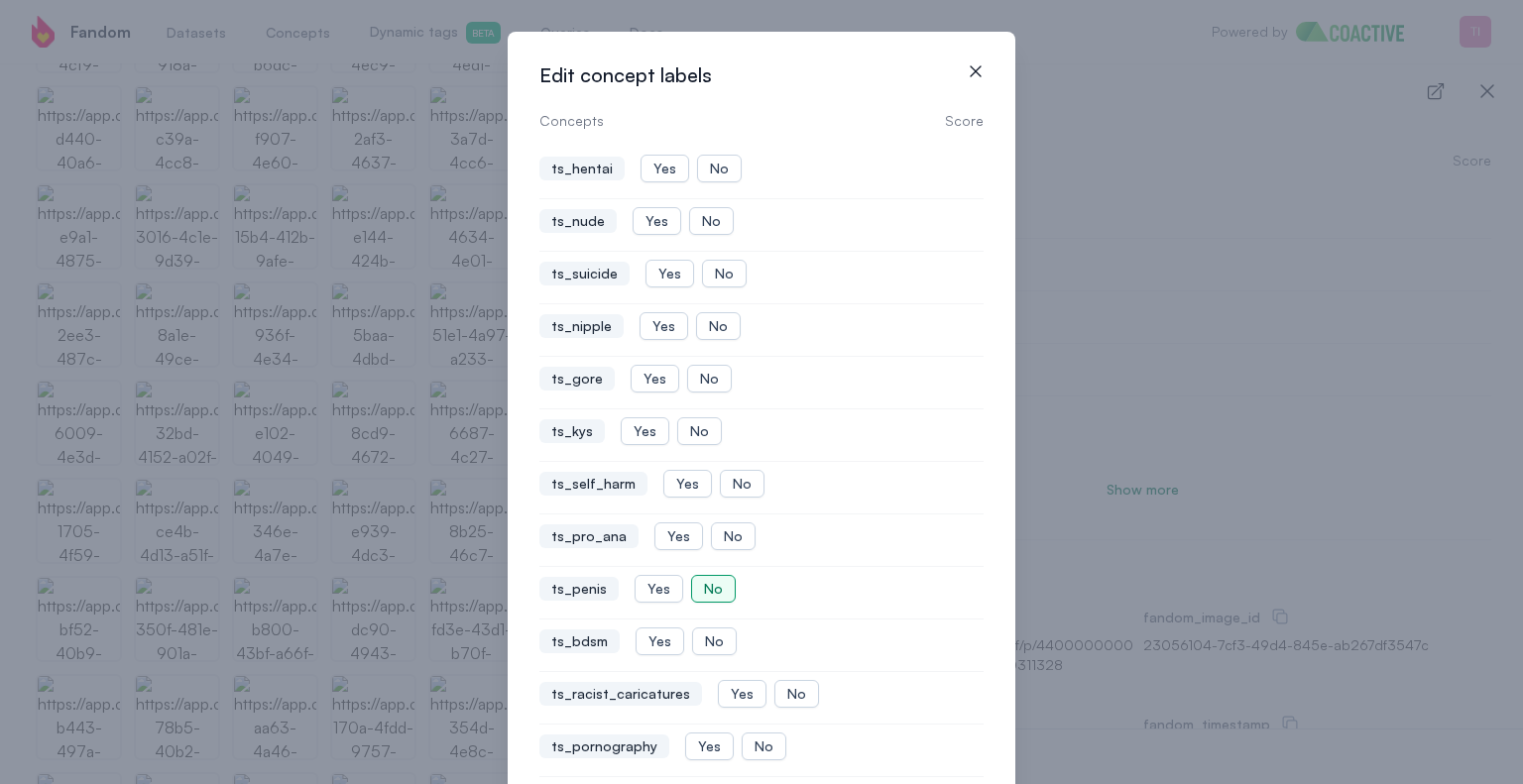 click on "No" at bounding box center [713, 589] 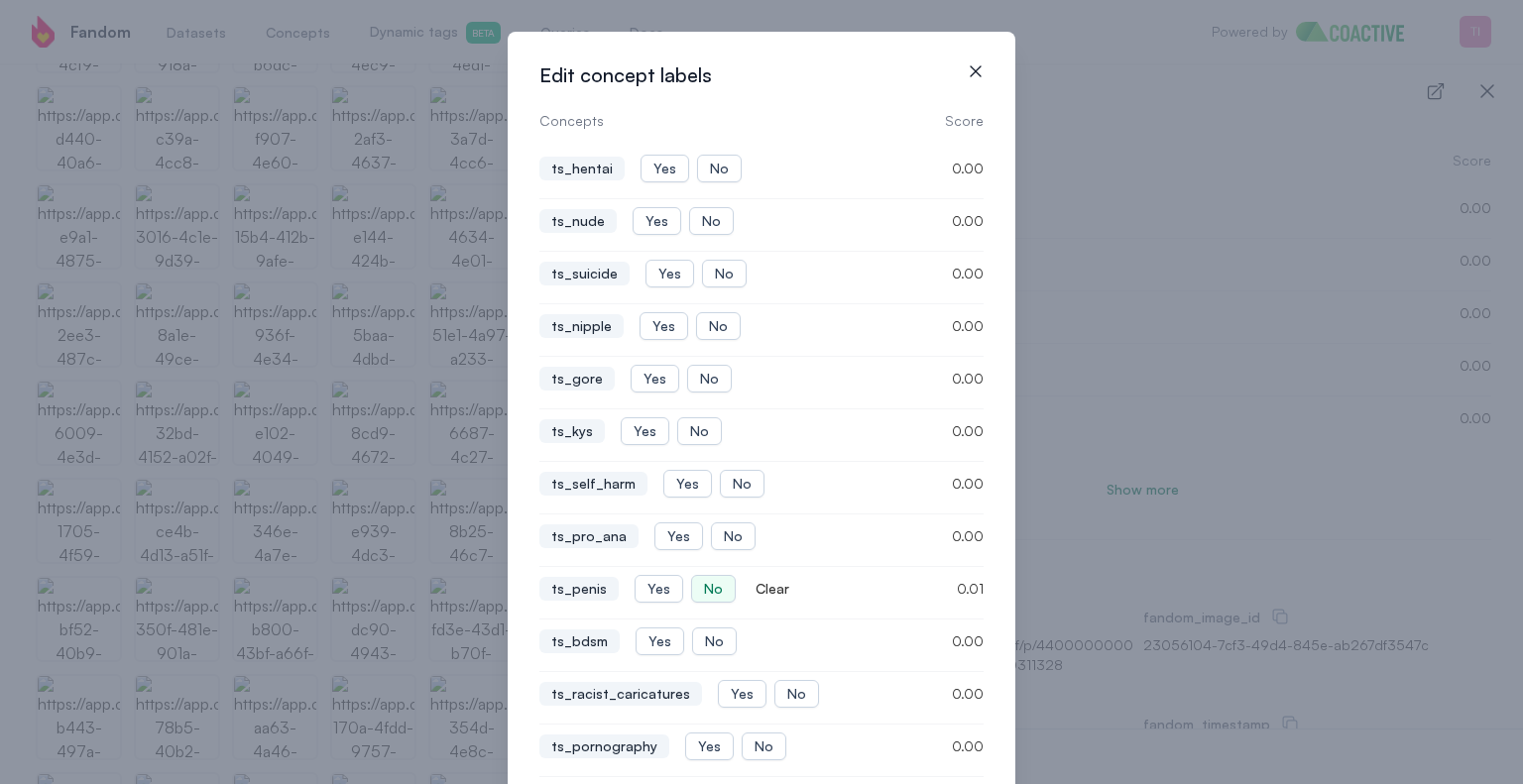 click on "icon-button" at bounding box center [976, 71] 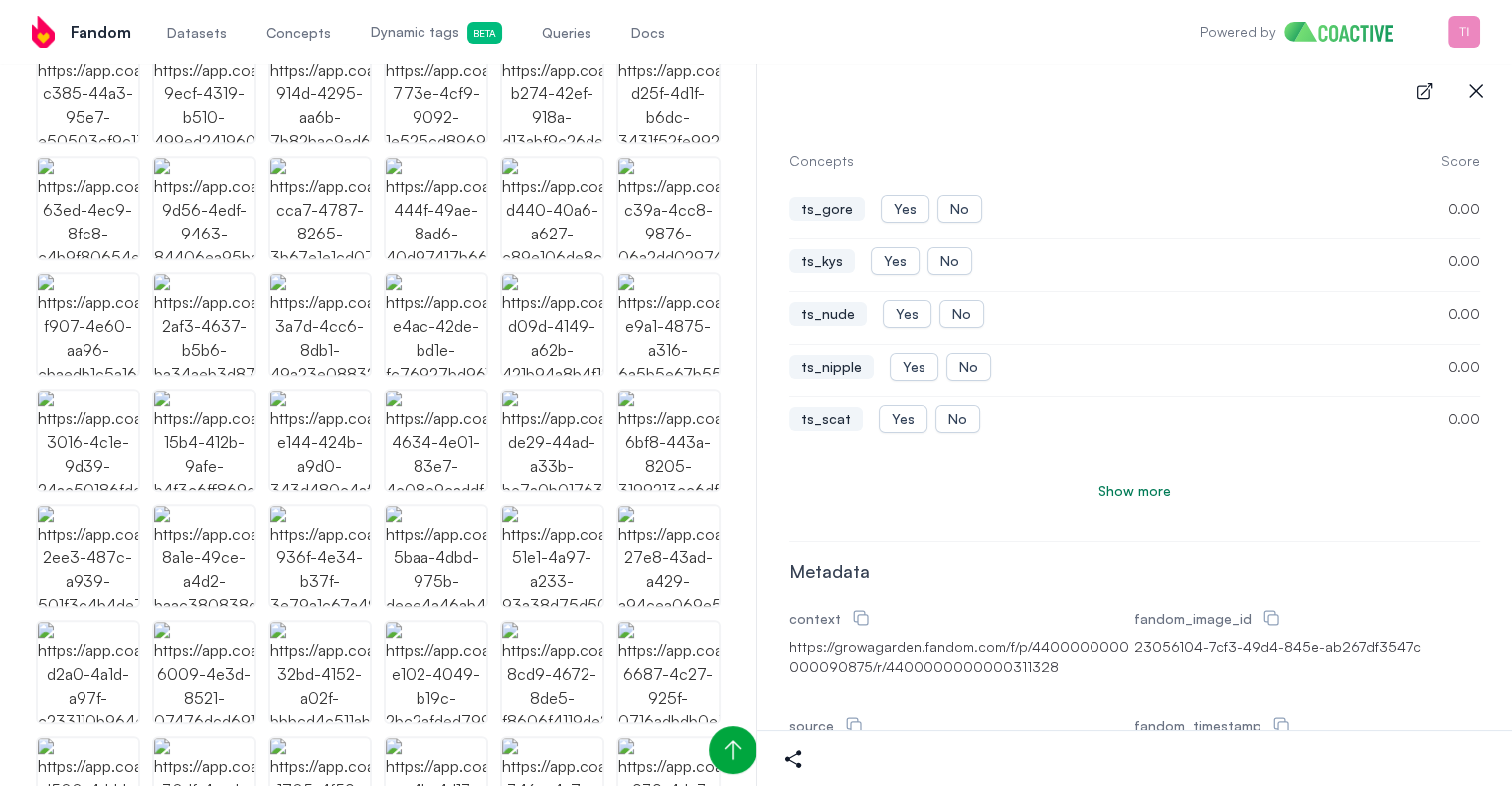 click at bounding box center [204, 788] 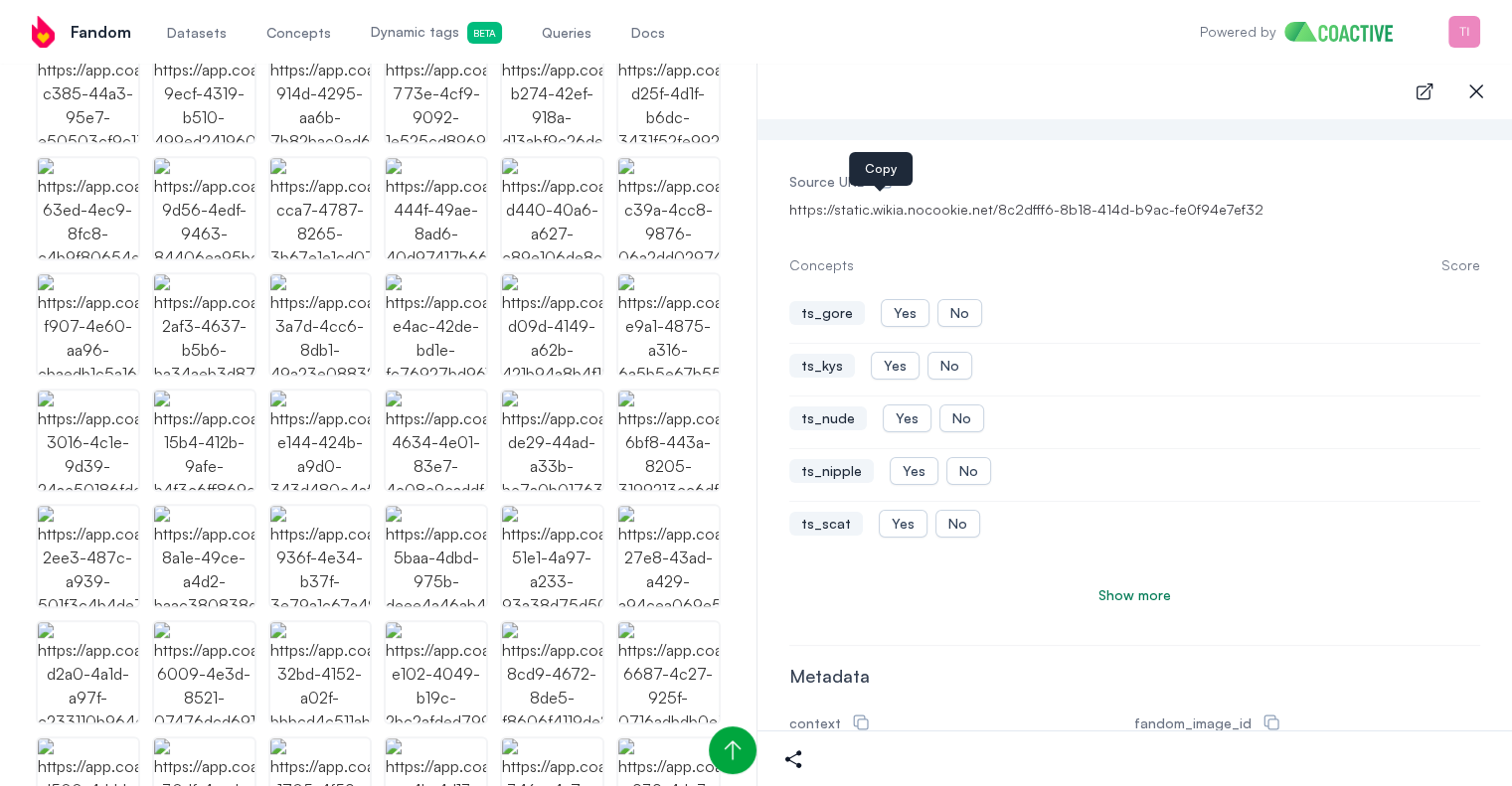 scroll, scrollTop: 298, scrollLeft: 0, axis: vertical 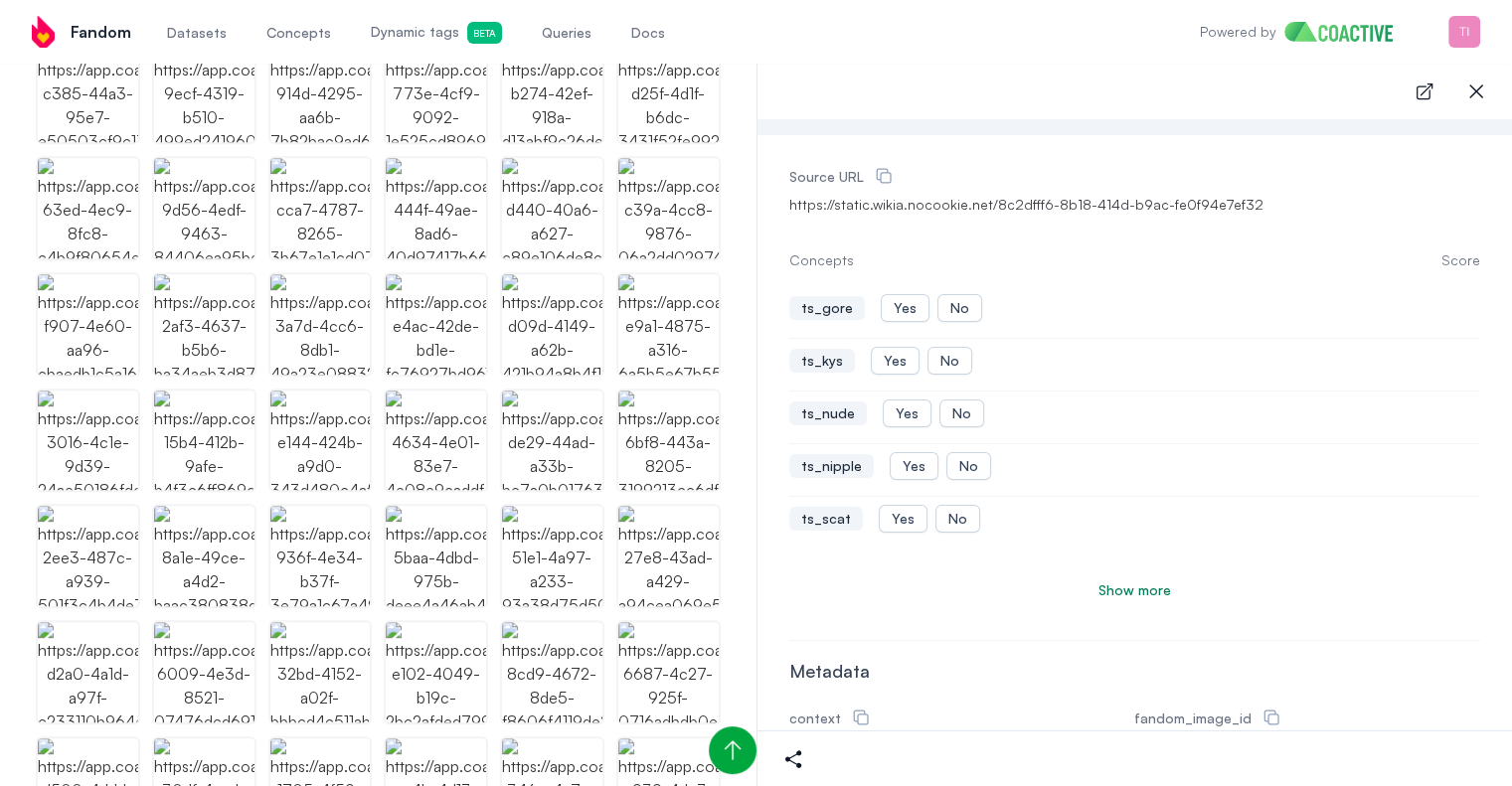 click on "Show more" at bounding box center [1134, 590] 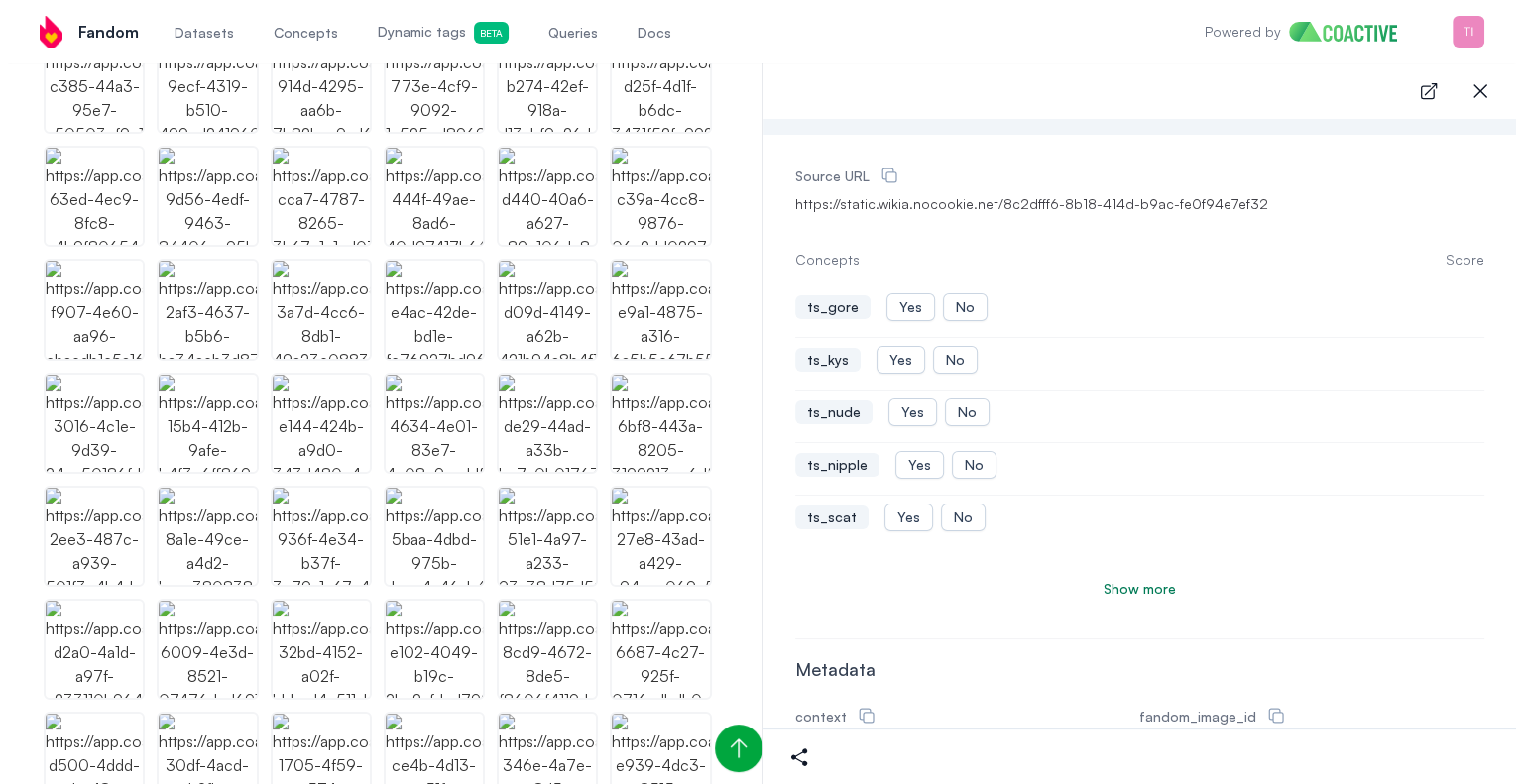 scroll, scrollTop: 812, scrollLeft: 0, axis: vertical 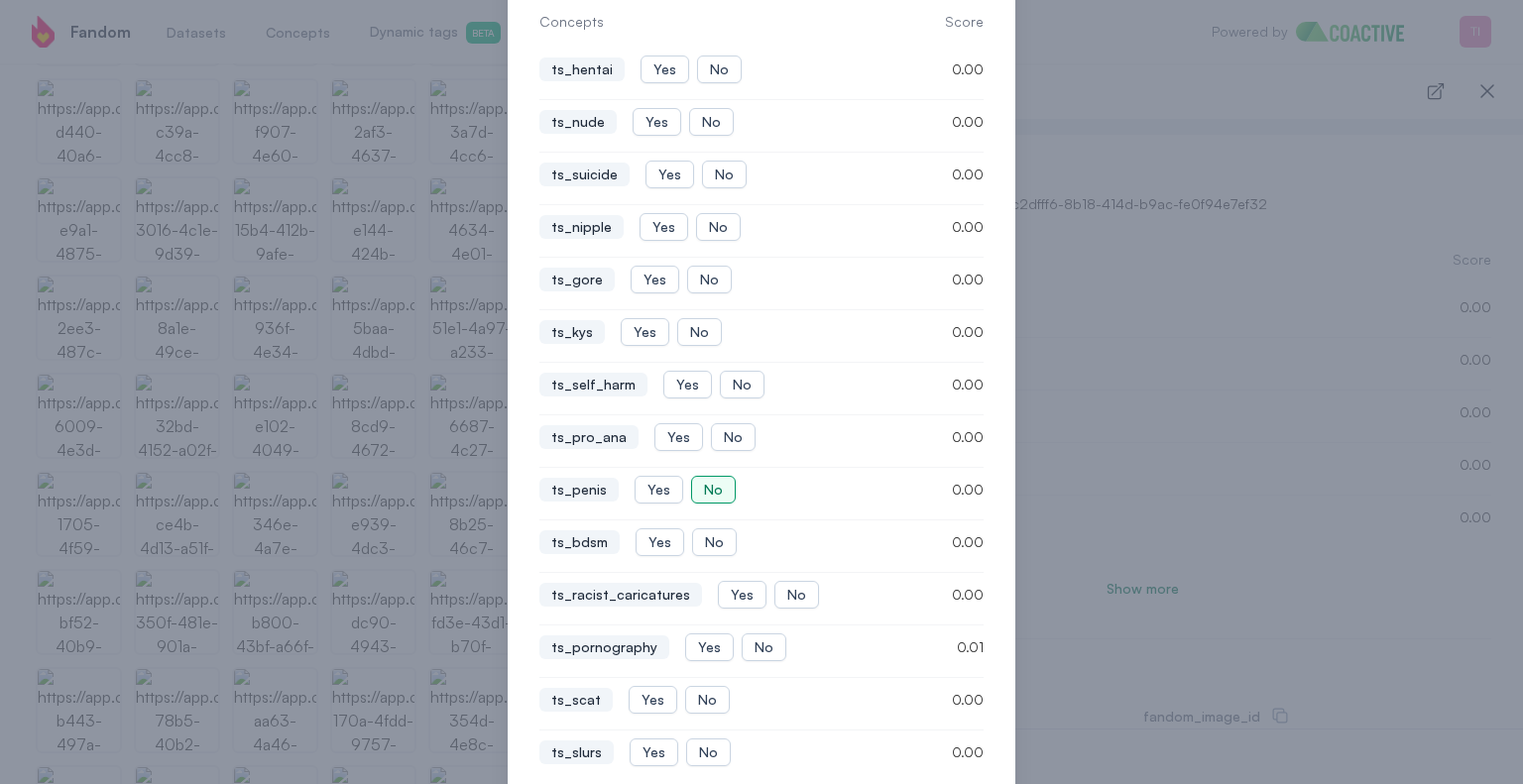 click on "No" at bounding box center [713, 490] 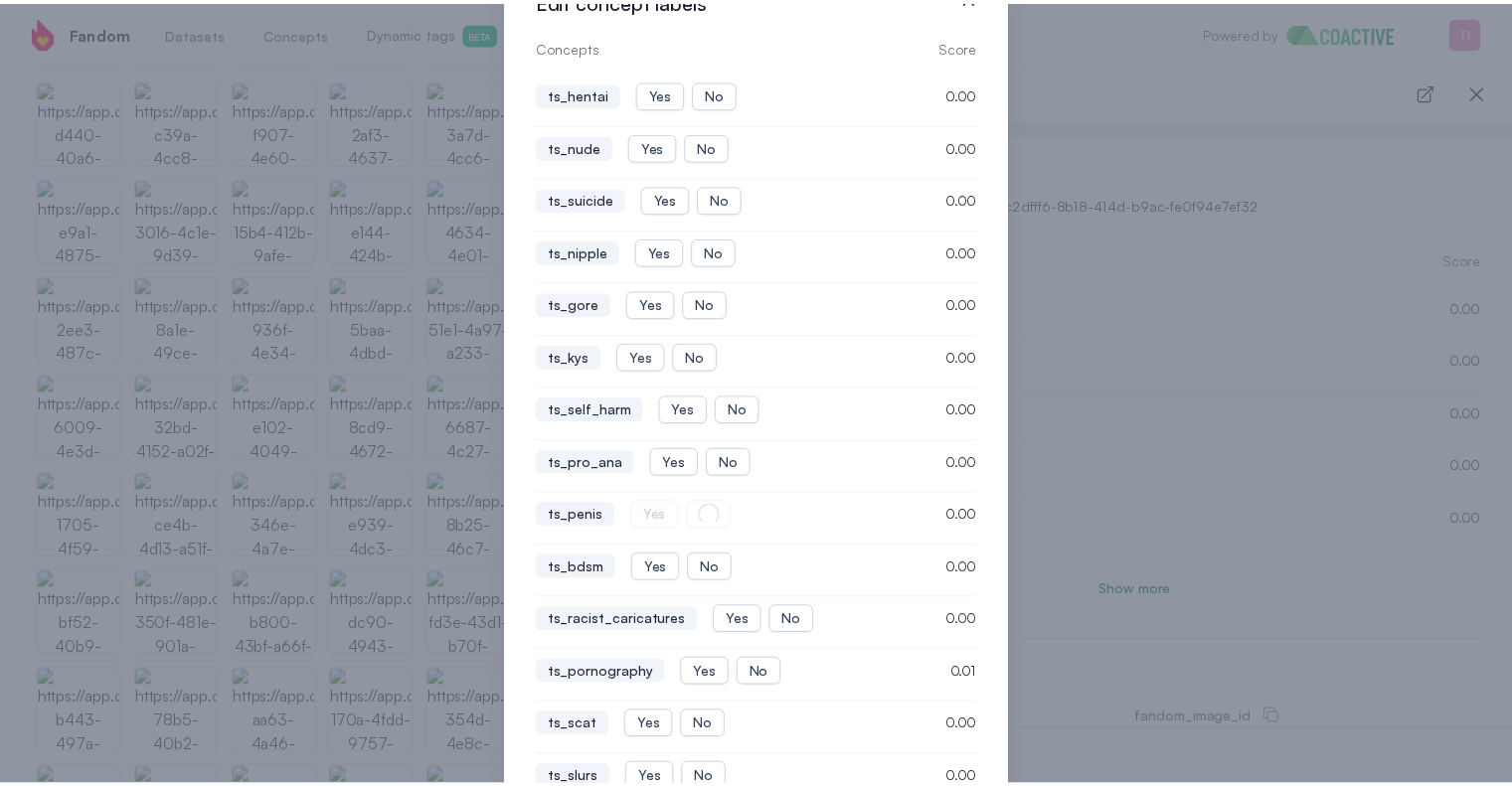 scroll, scrollTop: 0, scrollLeft: 0, axis: both 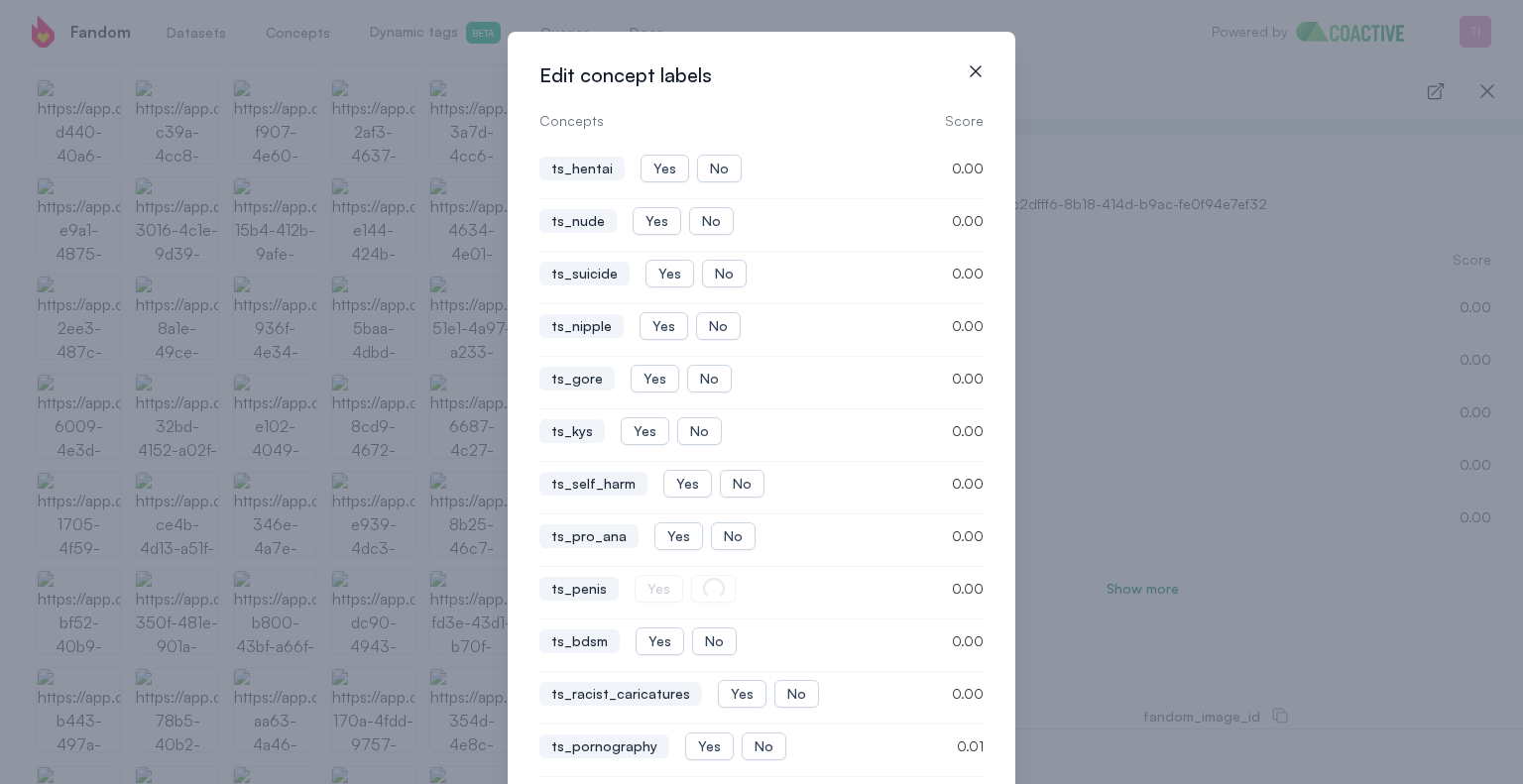 click on "icon-button" at bounding box center [976, 71] 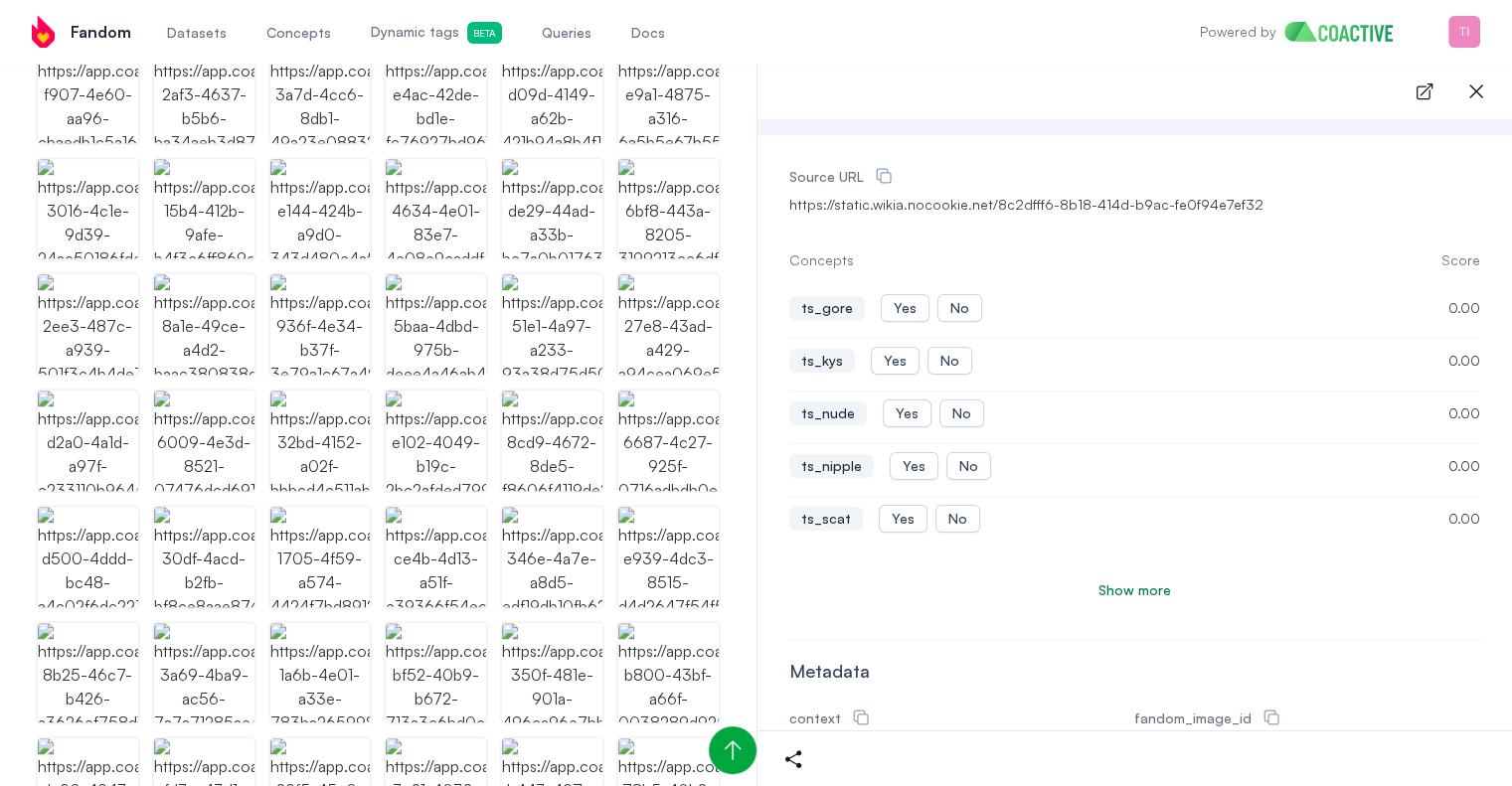 scroll, scrollTop: 1190, scrollLeft: 0, axis: vertical 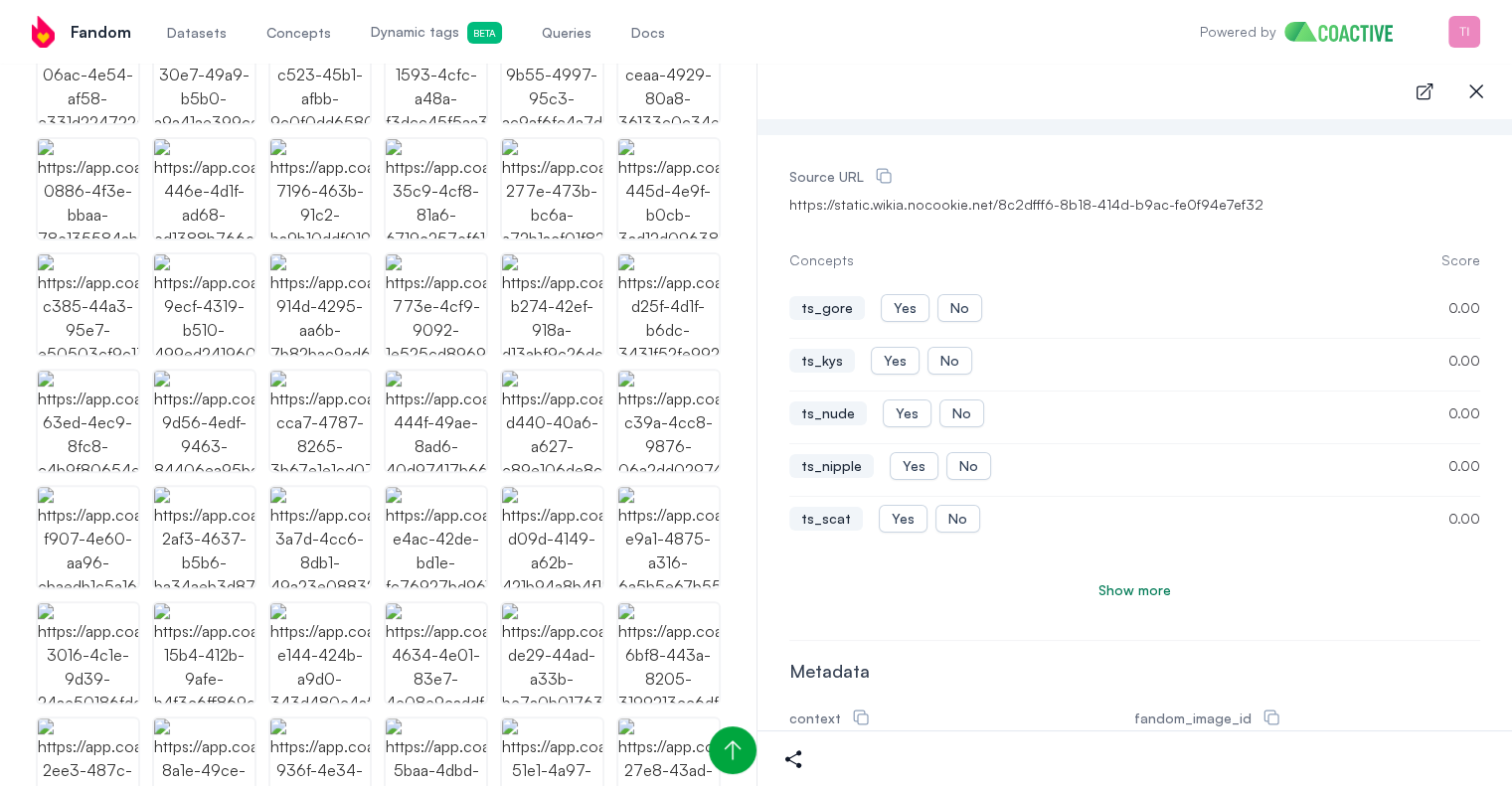 click 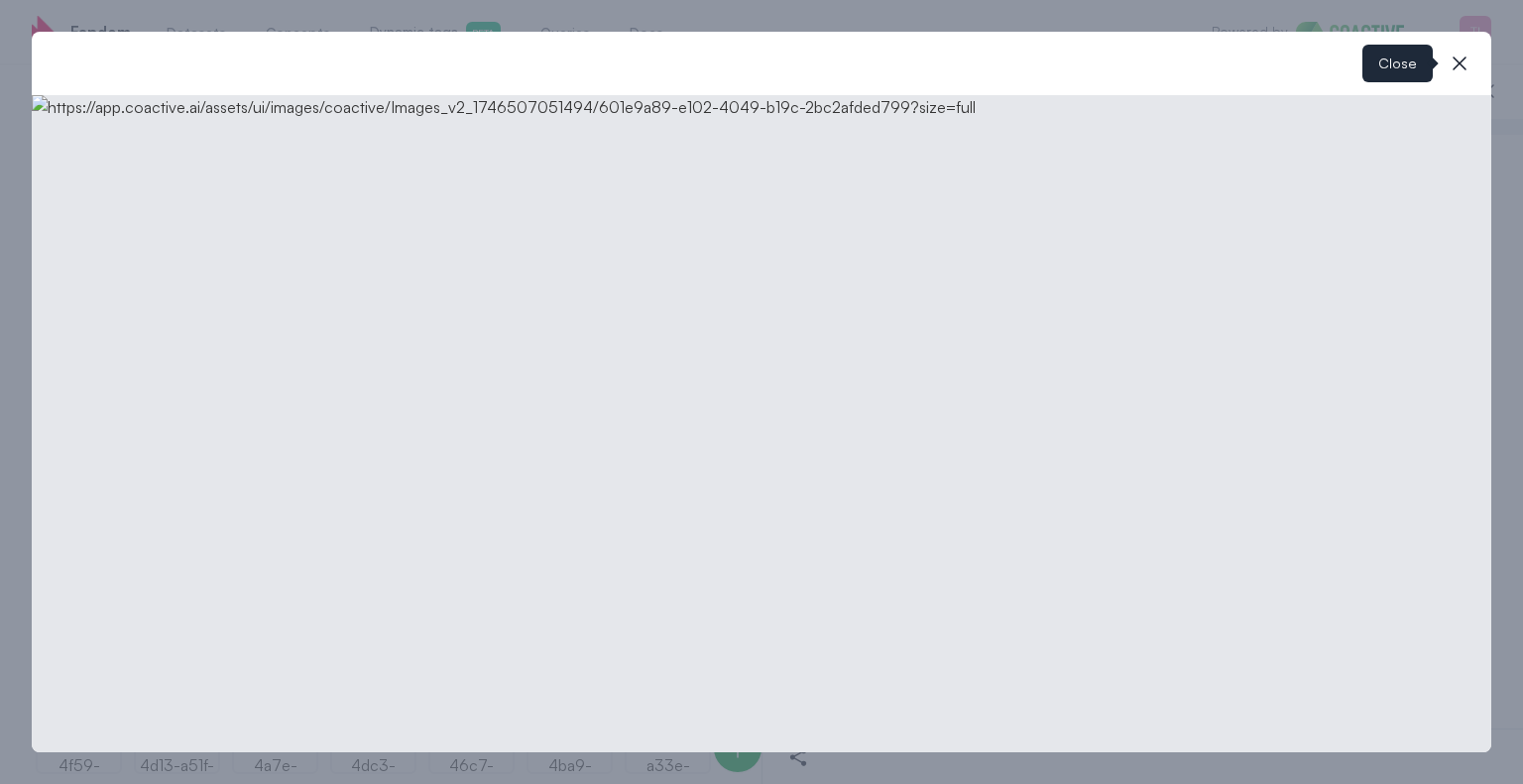 click 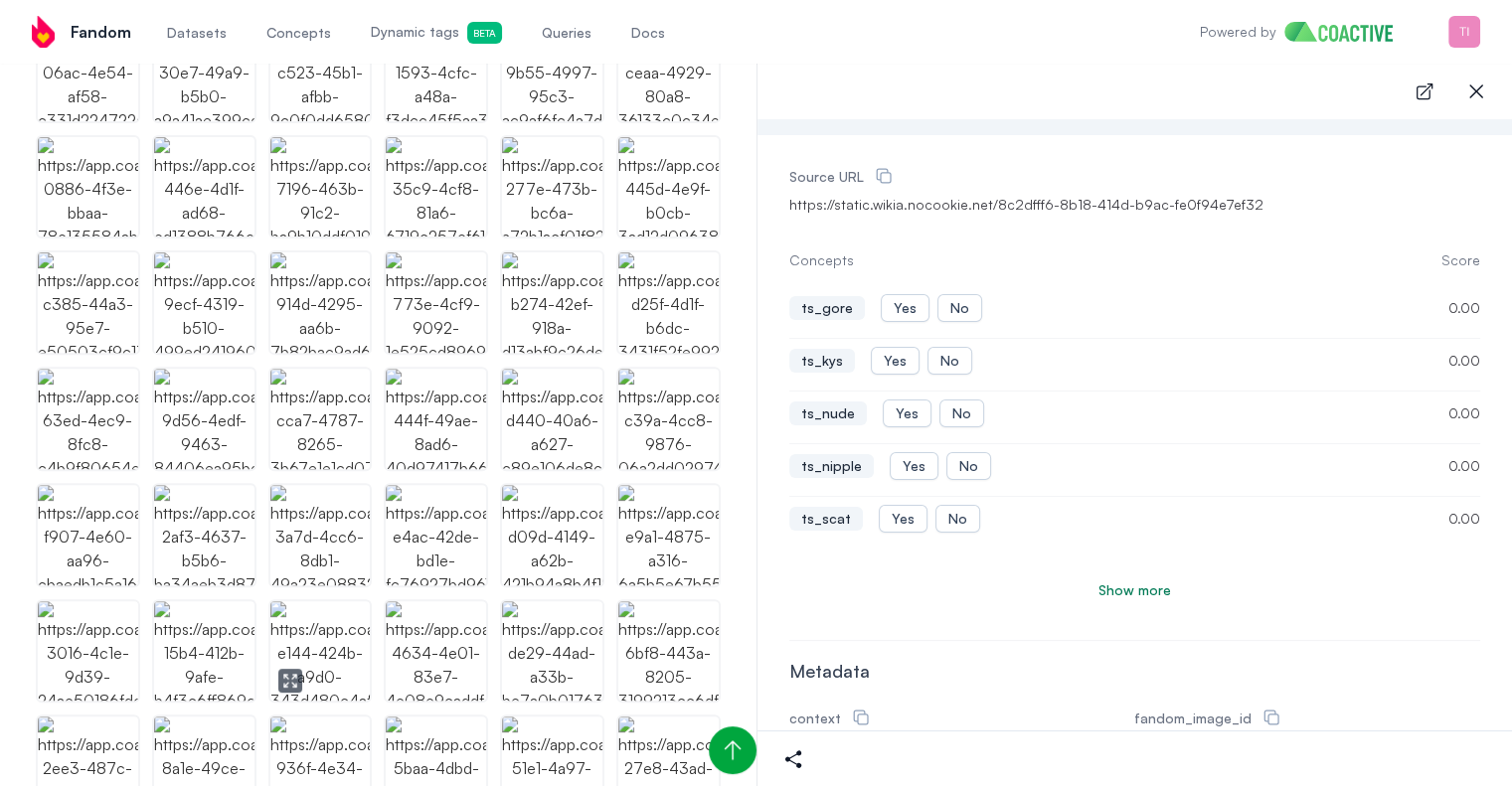 click at bounding box center [320, 651] 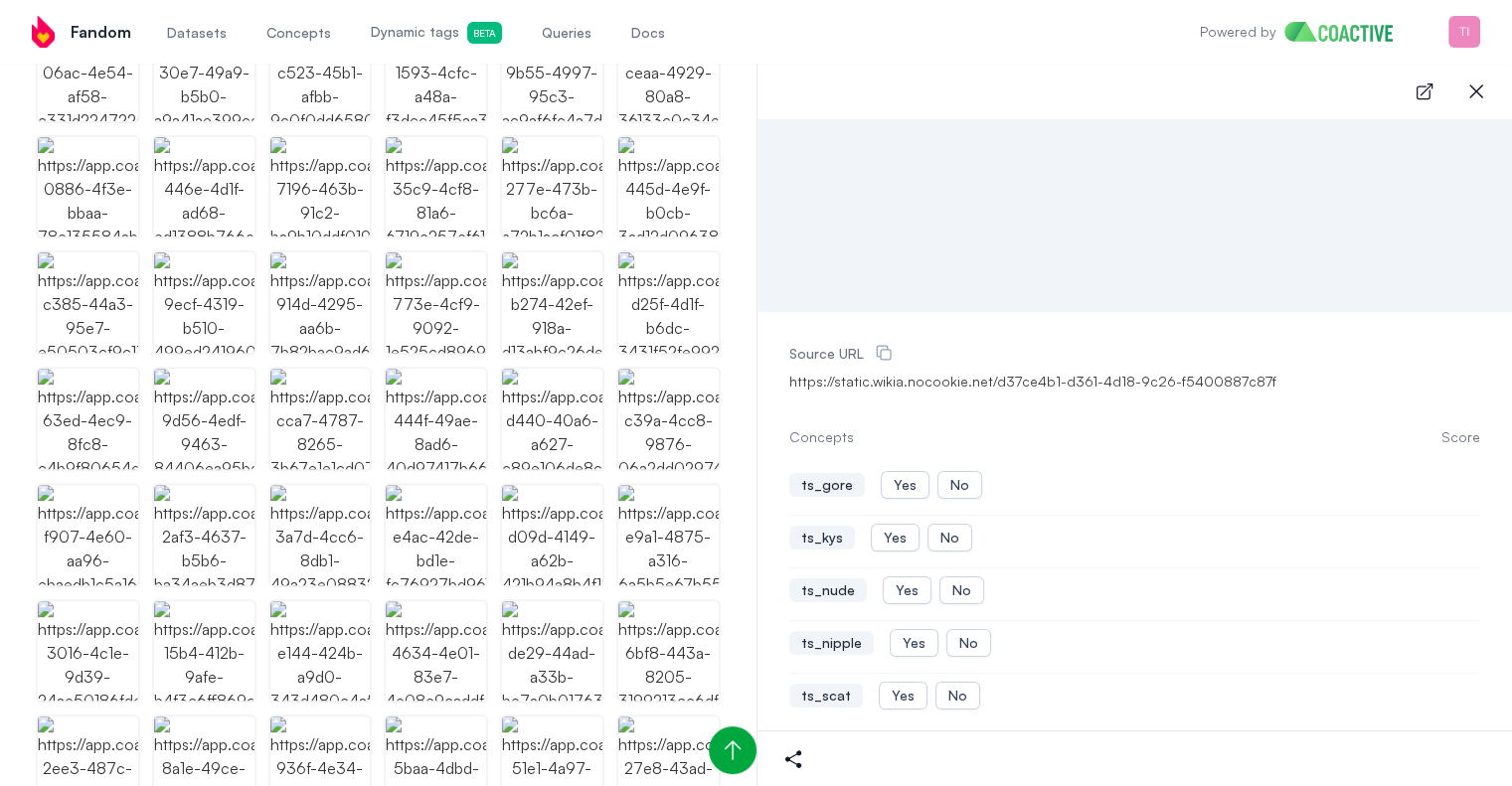 scroll, scrollTop: 298, scrollLeft: 0, axis: vertical 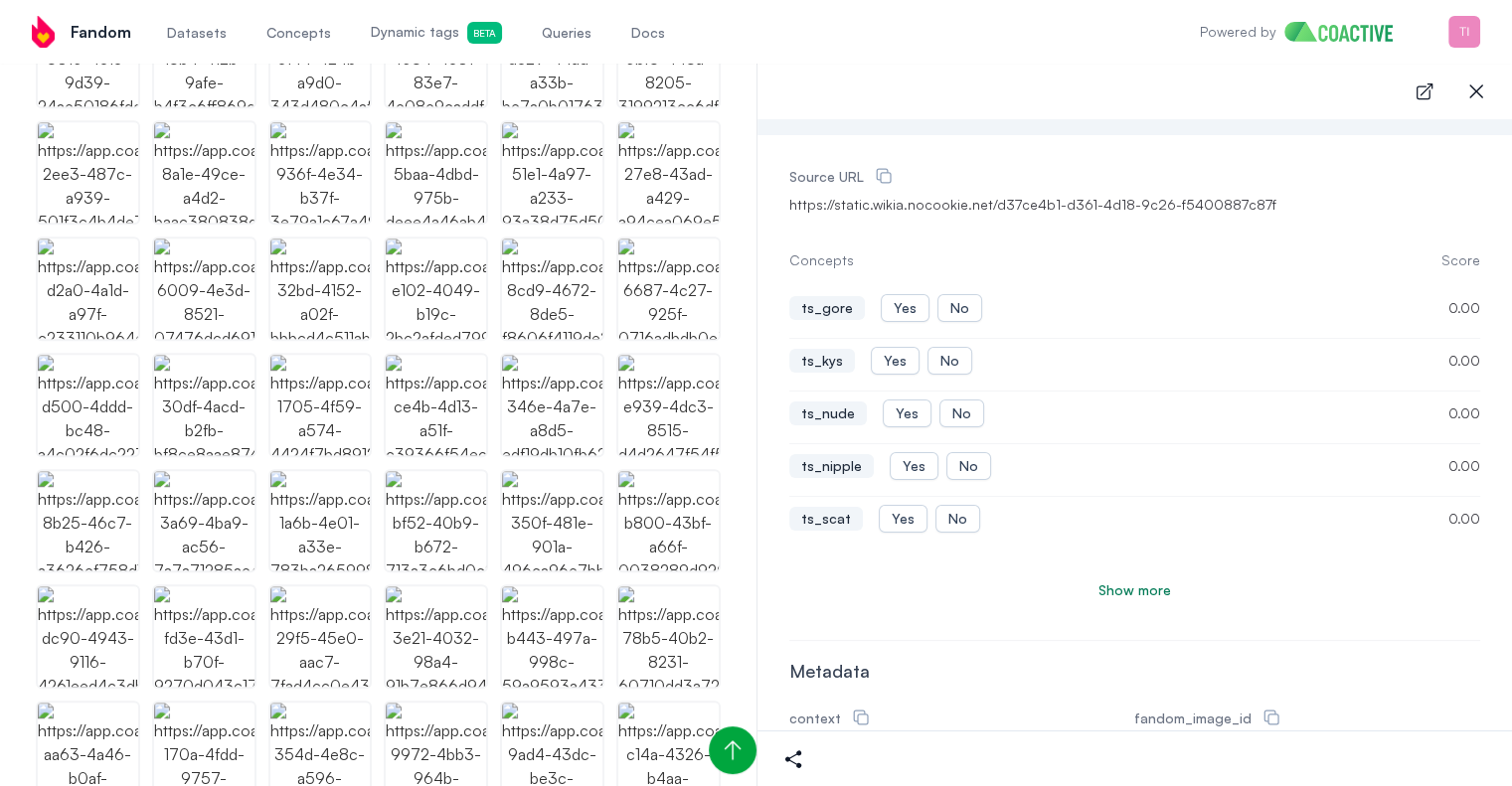 click at bounding box center (668, 868) 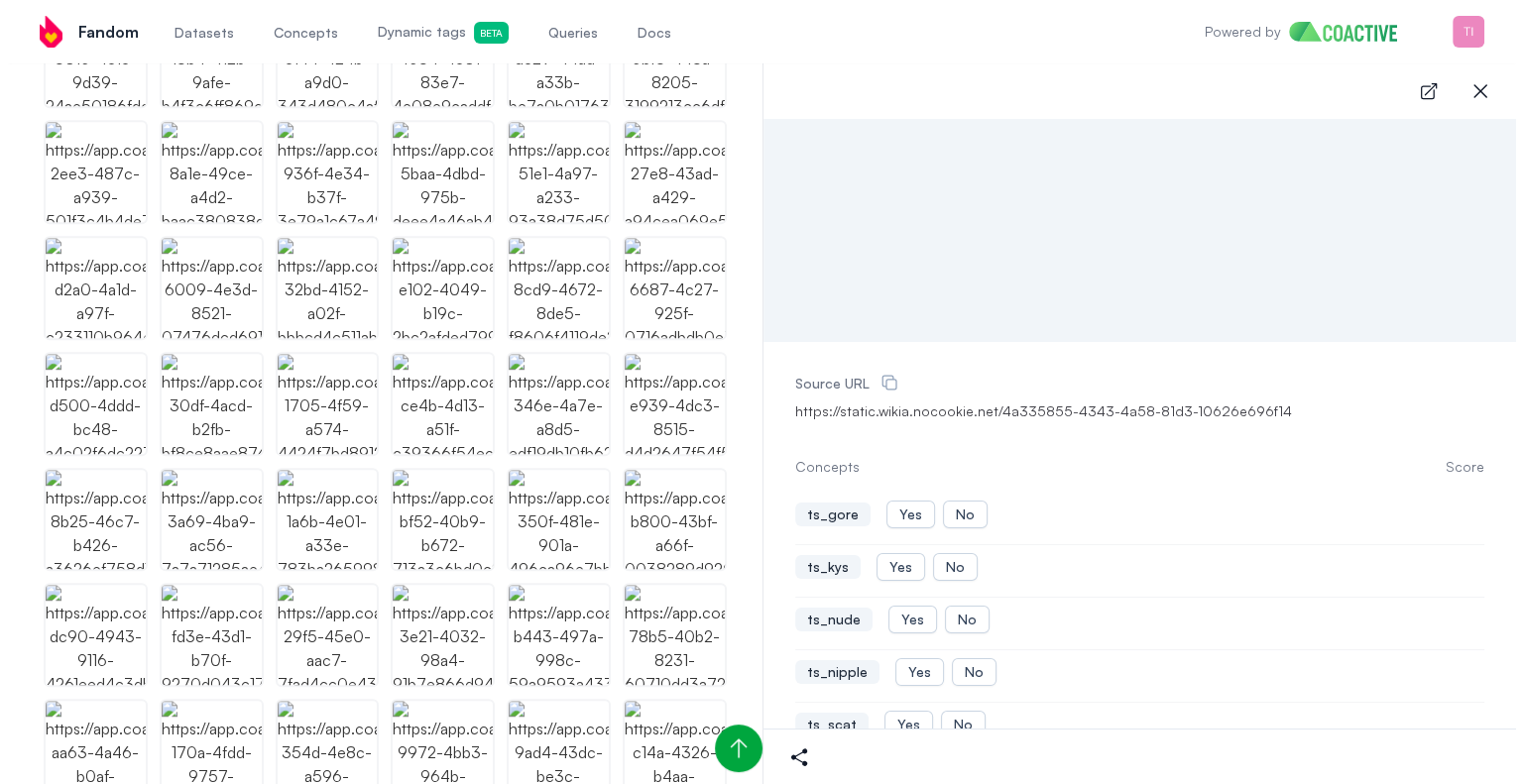 scroll, scrollTop: 198, scrollLeft: 0, axis: vertical 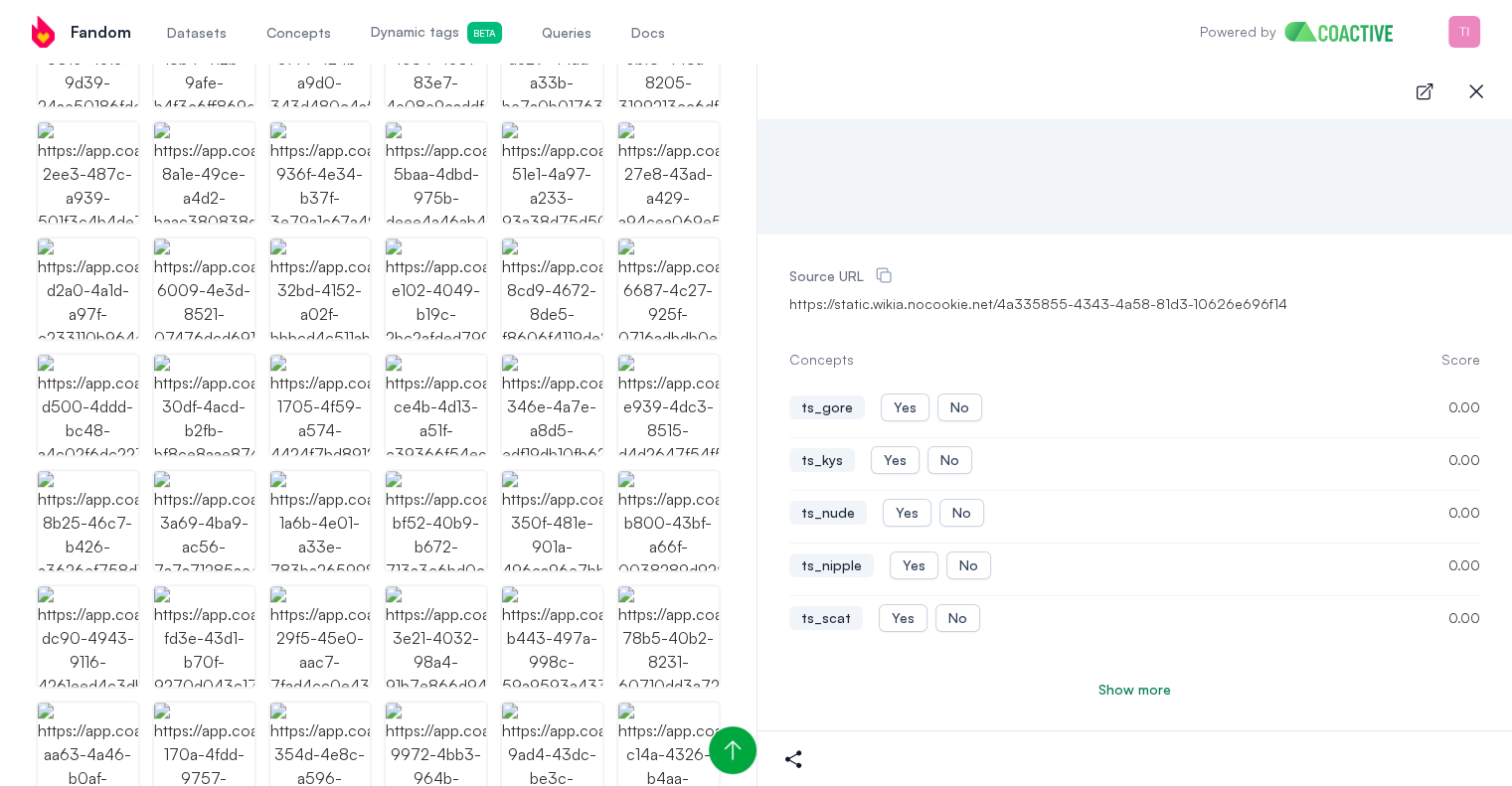 click on "Show more" at bounding box center [1134, 690] 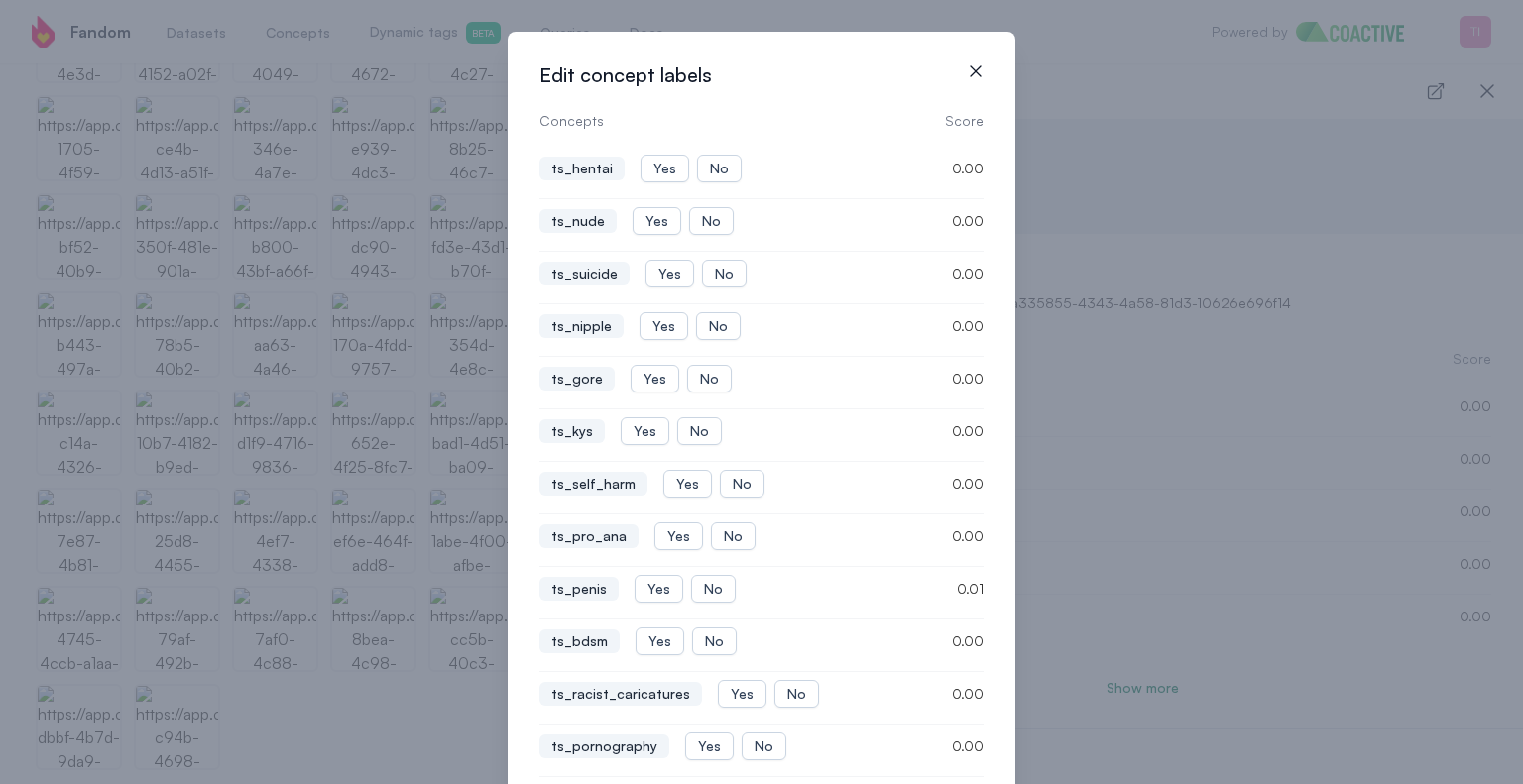 click on "ts_penis Yes No 0.01" at bounding box center (762, 589) 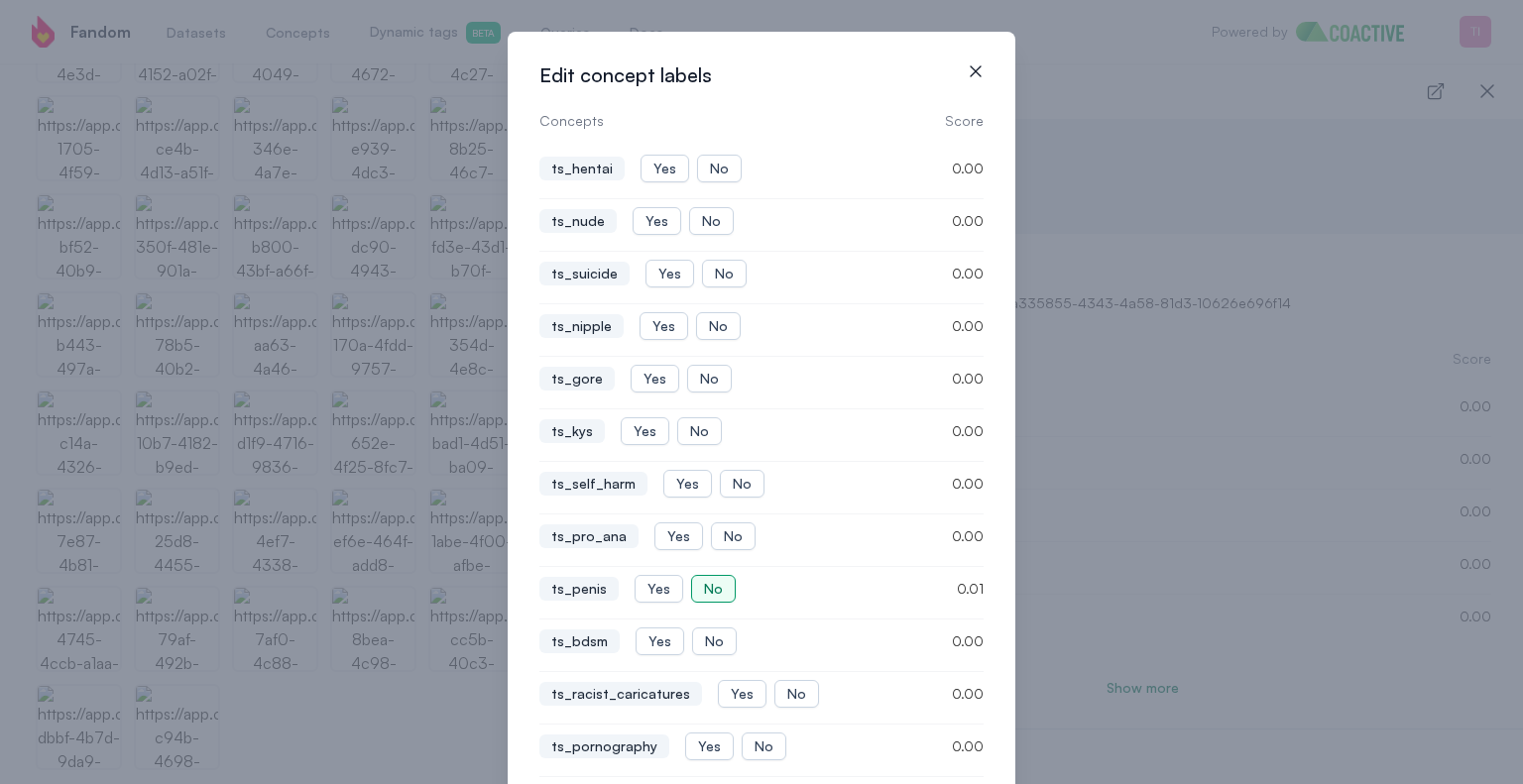 click on "No" at bounding box center [713, 589] 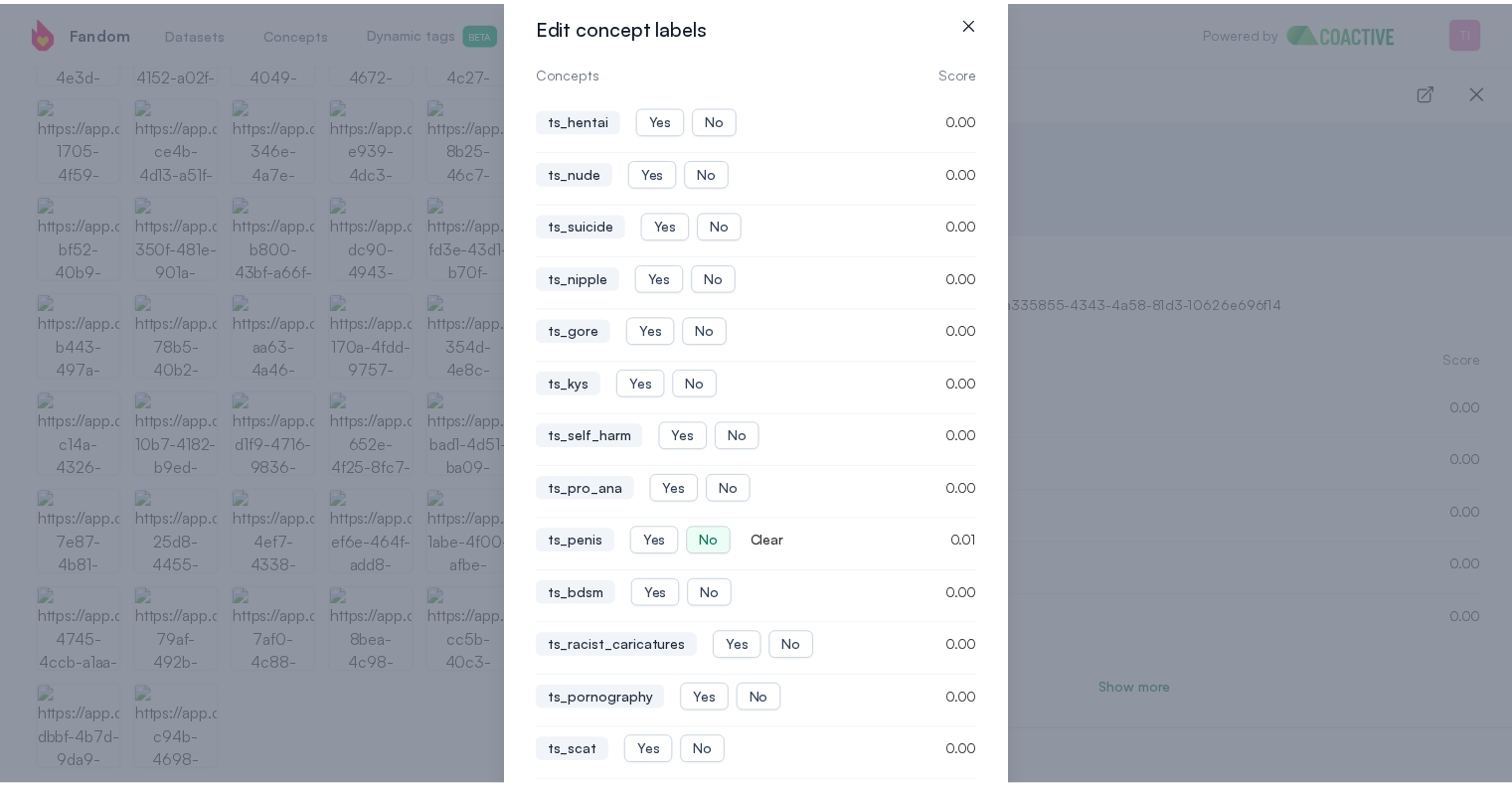 scroll, scrollTop: 0, scrollLeft: 0, axis: both 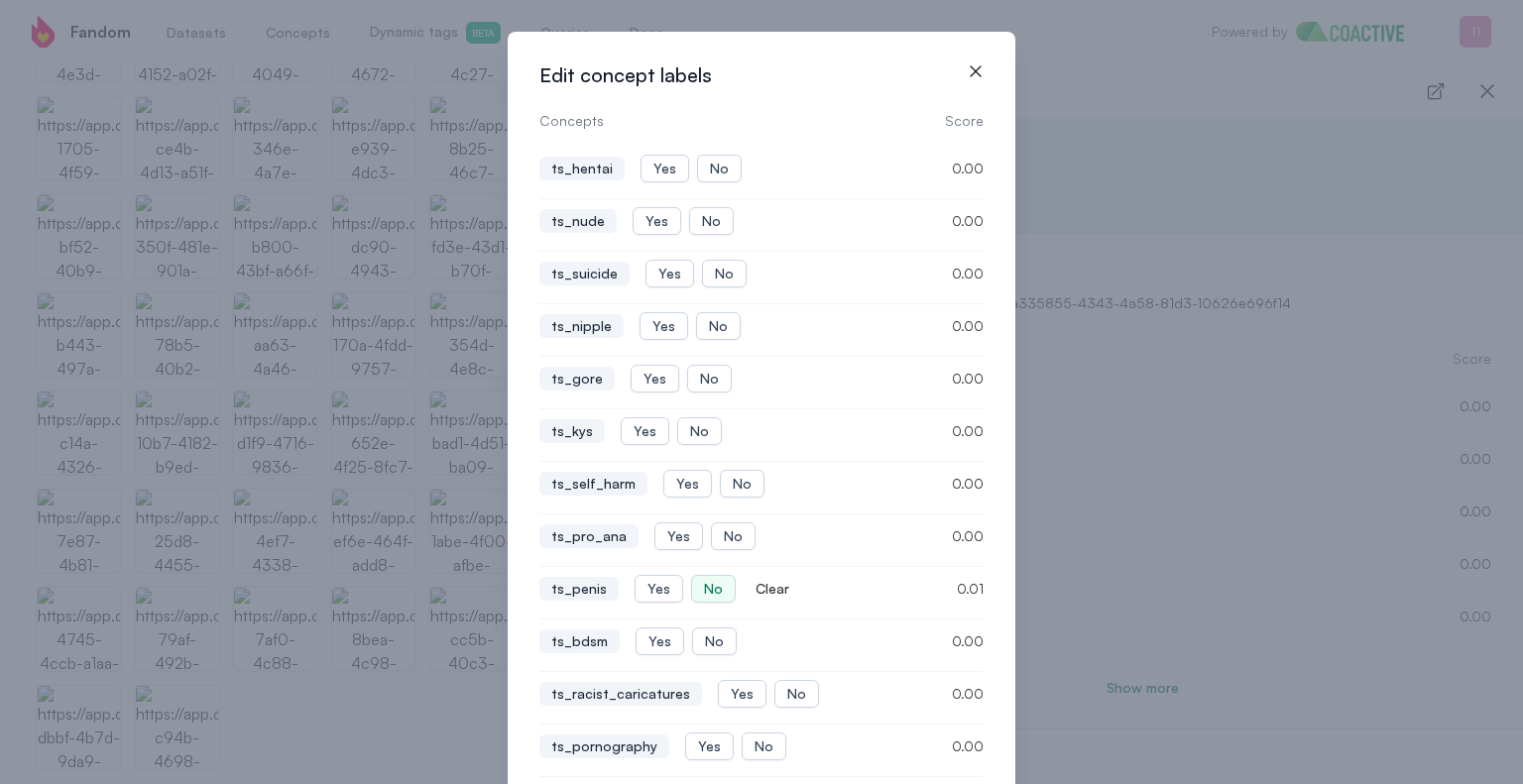 click on "icon-button" at bounding box center [976, 71] 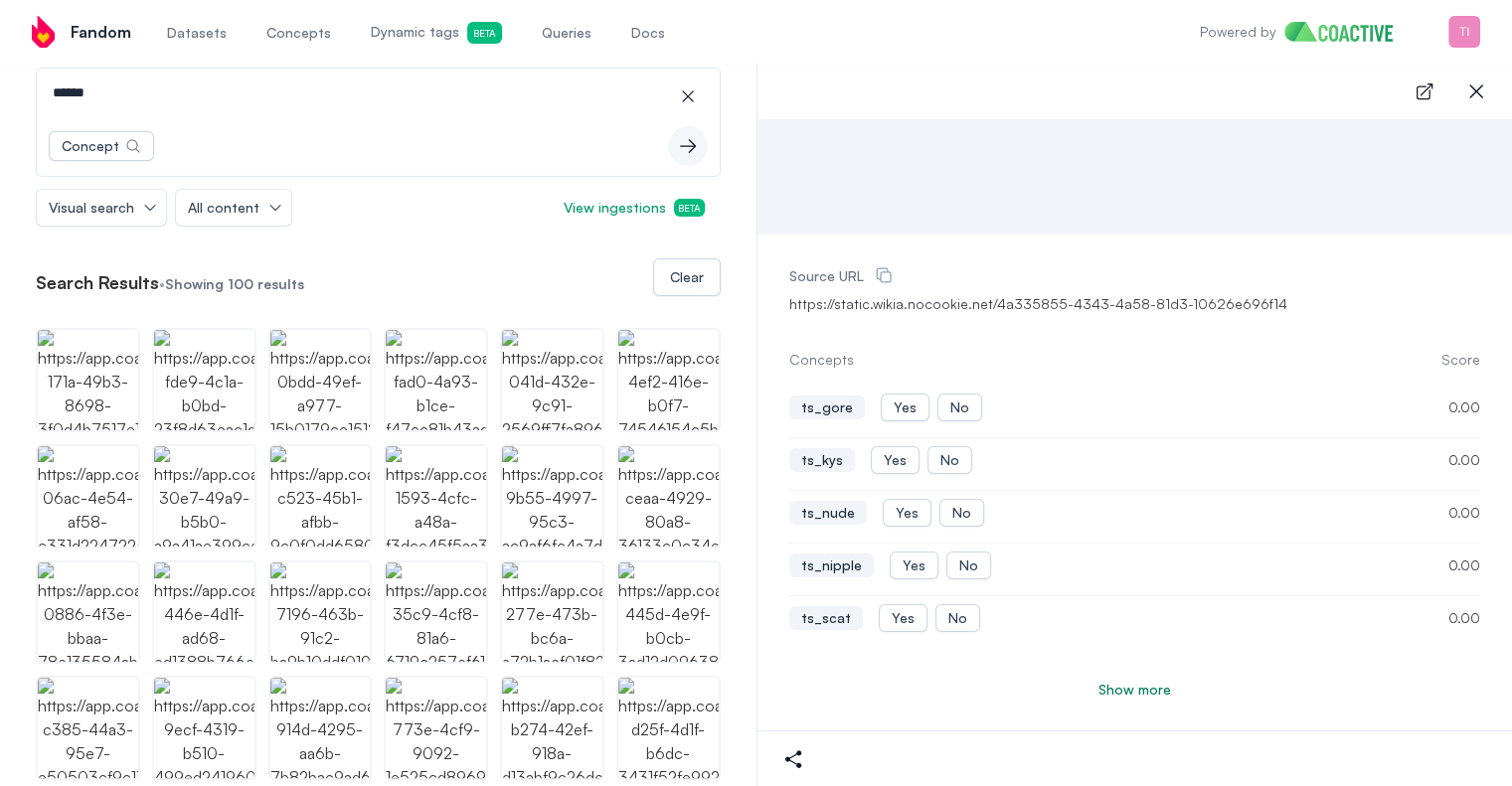 scroll, scrollTop: 296, scrollLeft: 0, axis: vertical 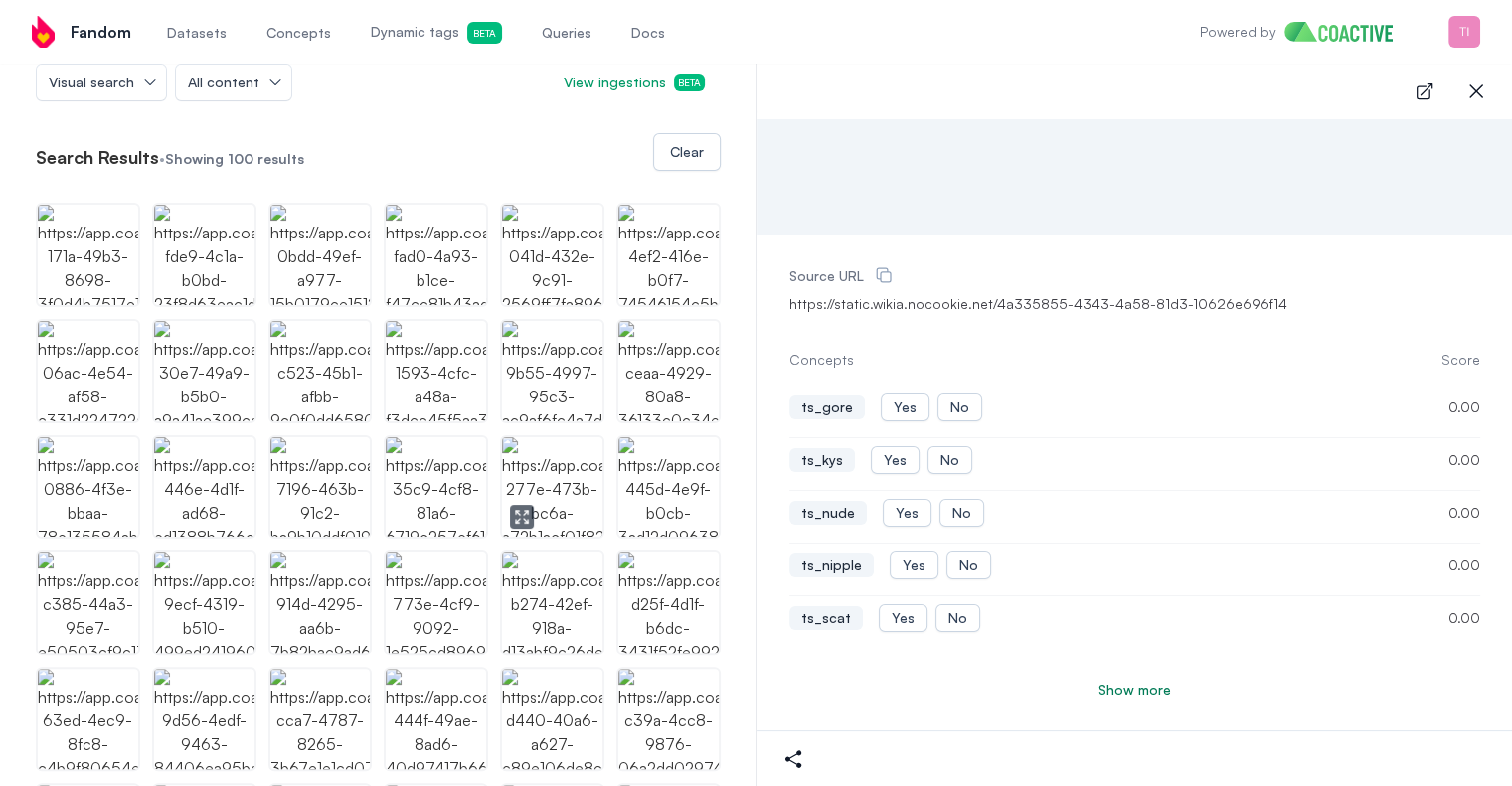 click at bounding box center (552, 487) 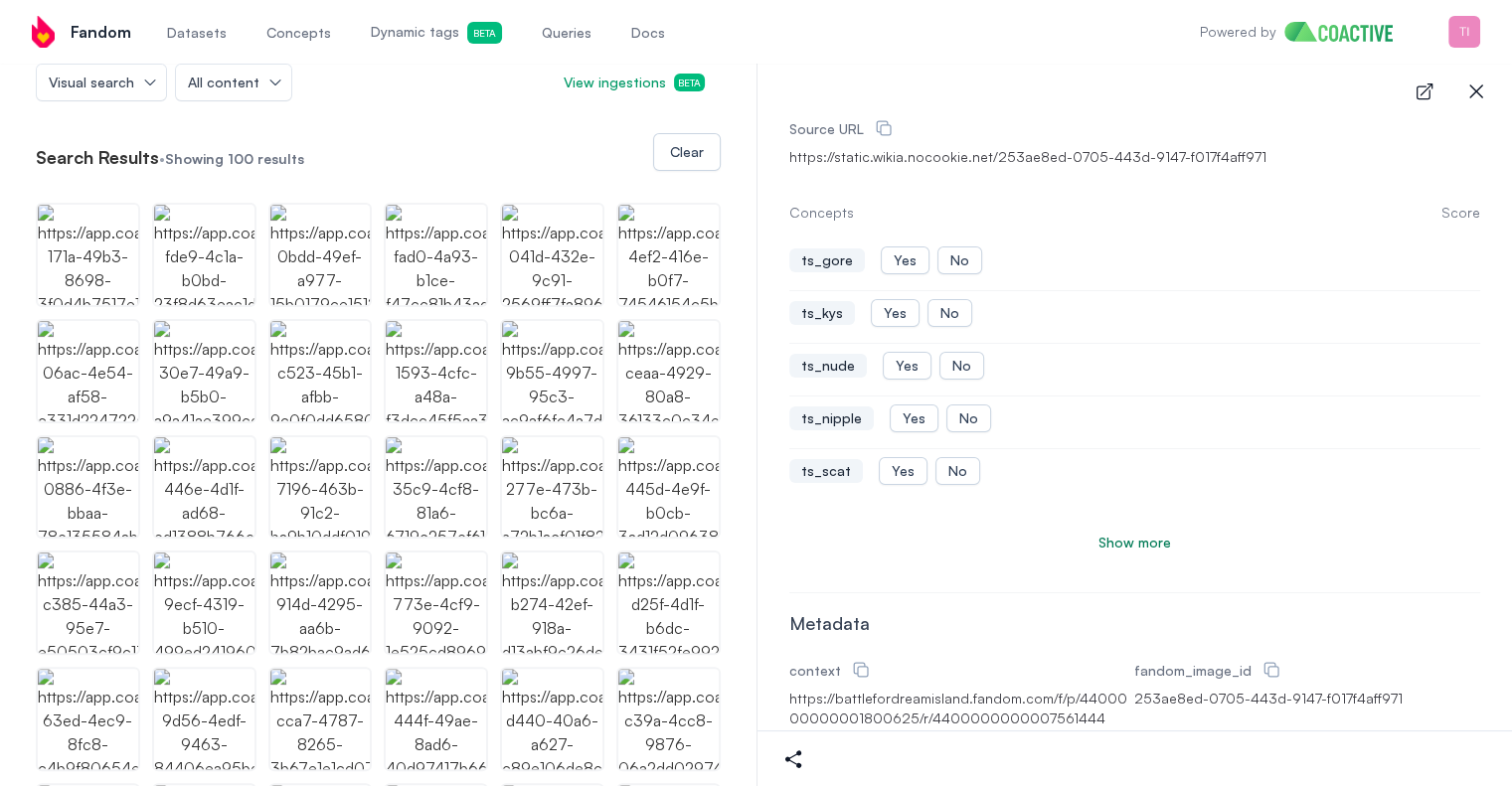 scroll, scrollTop: 397, scrollLeft: 0, axis: vertical 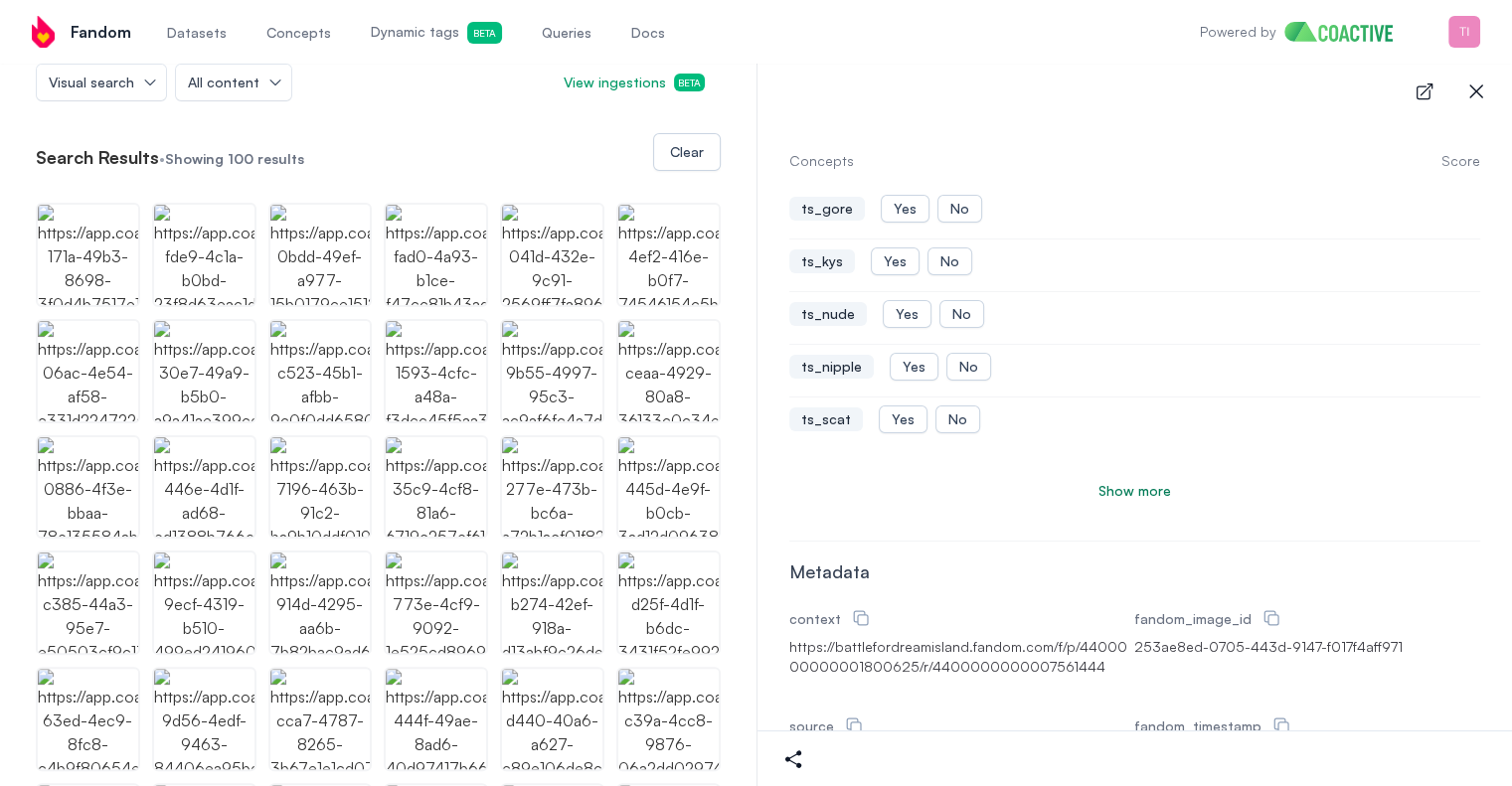 click on "Show more" at bounding box center (1134, 491) 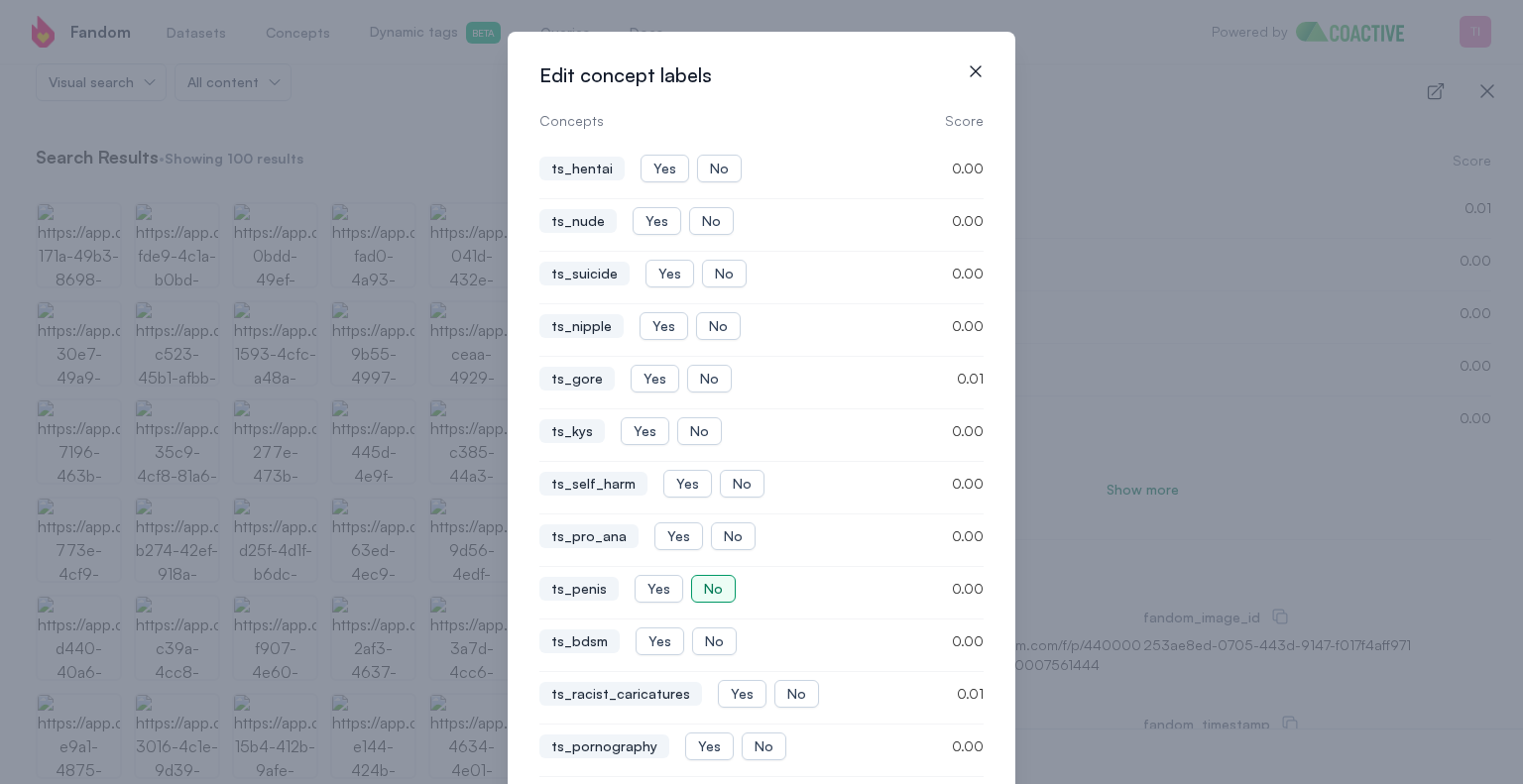 click on "No" at bounding box center (713, 589) 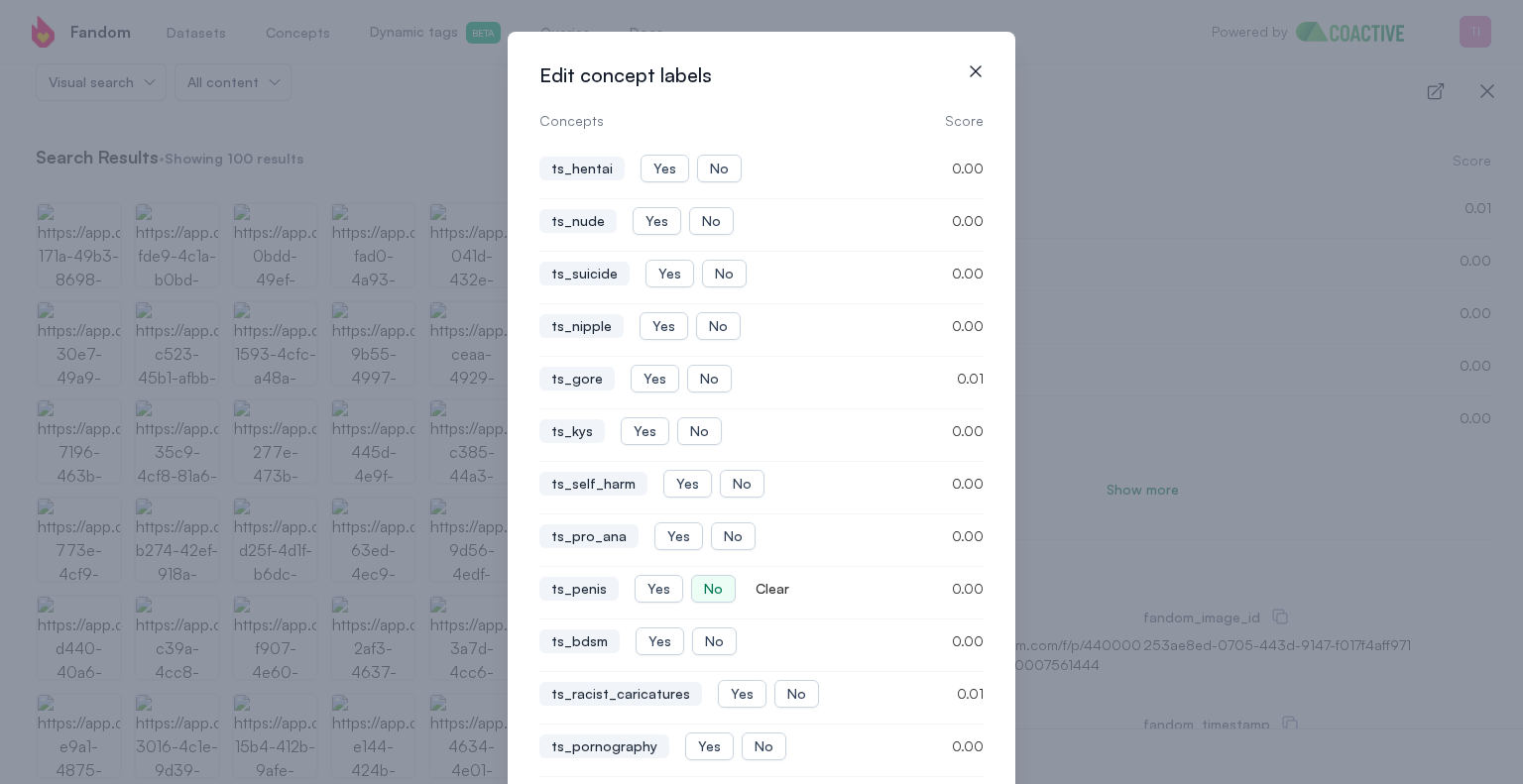 click 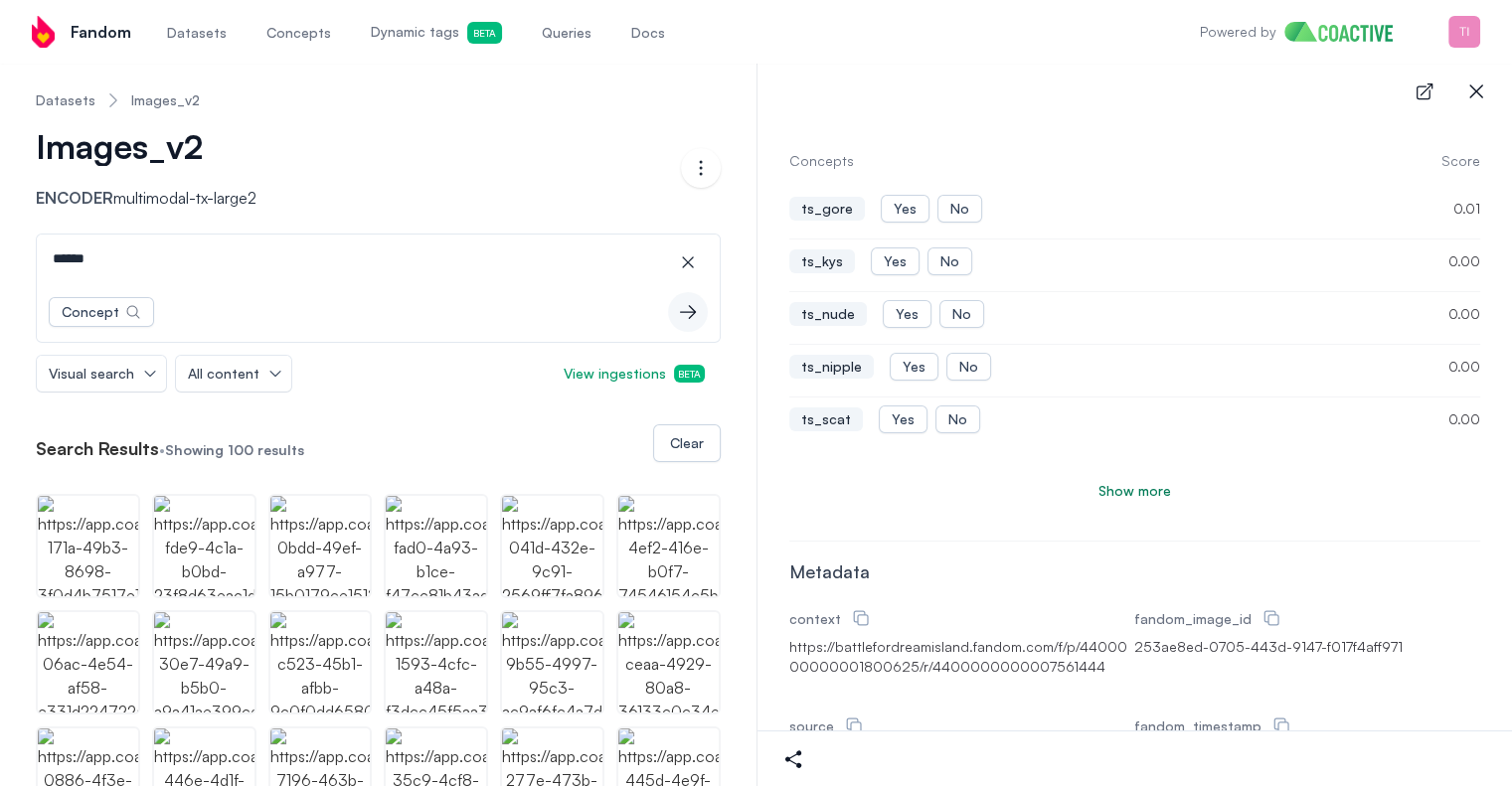 scroll, scrollTop: 0, scrollLeft: 0, axis: both 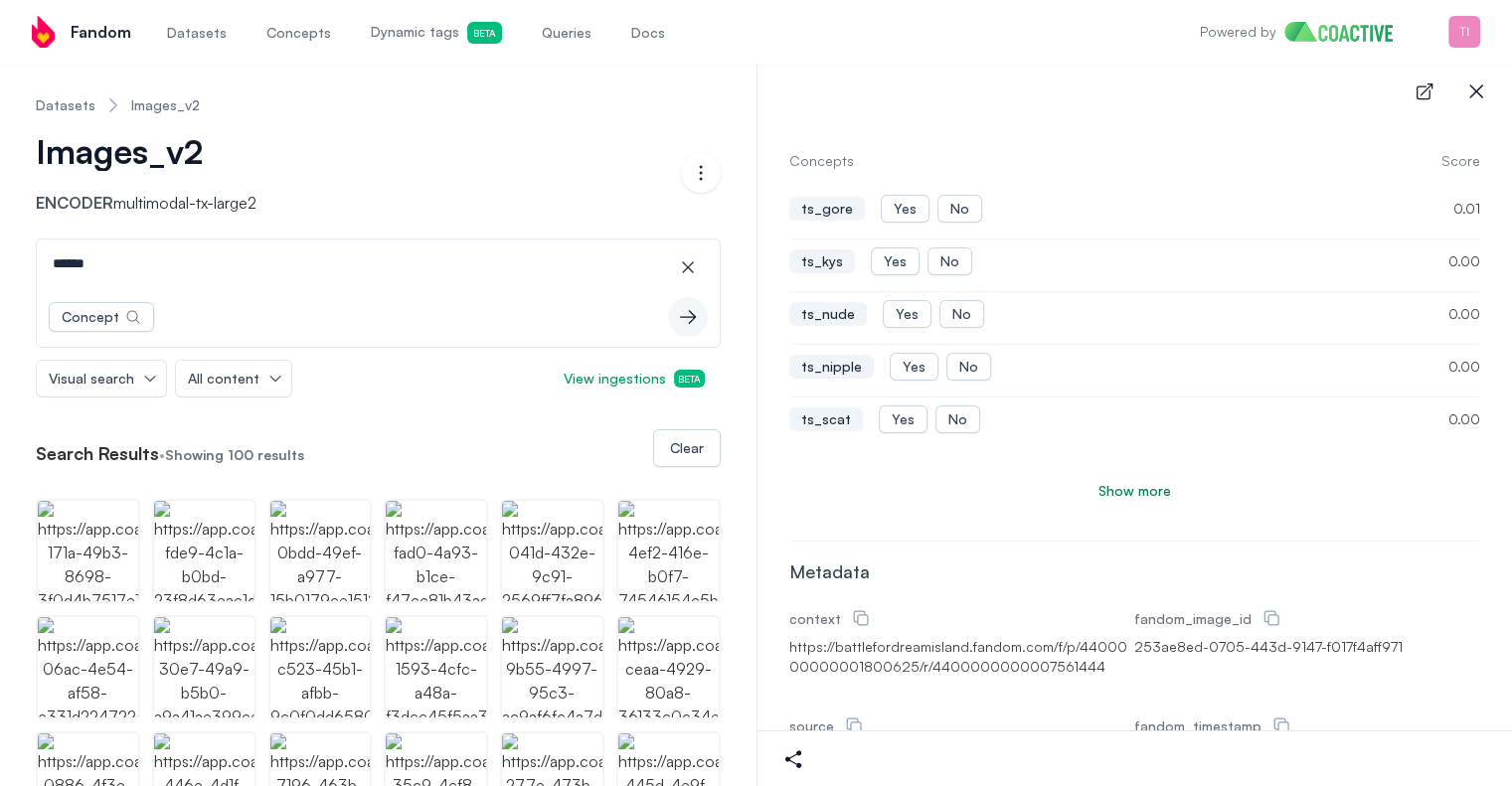 click on "******" at bounding box center (378, 263) 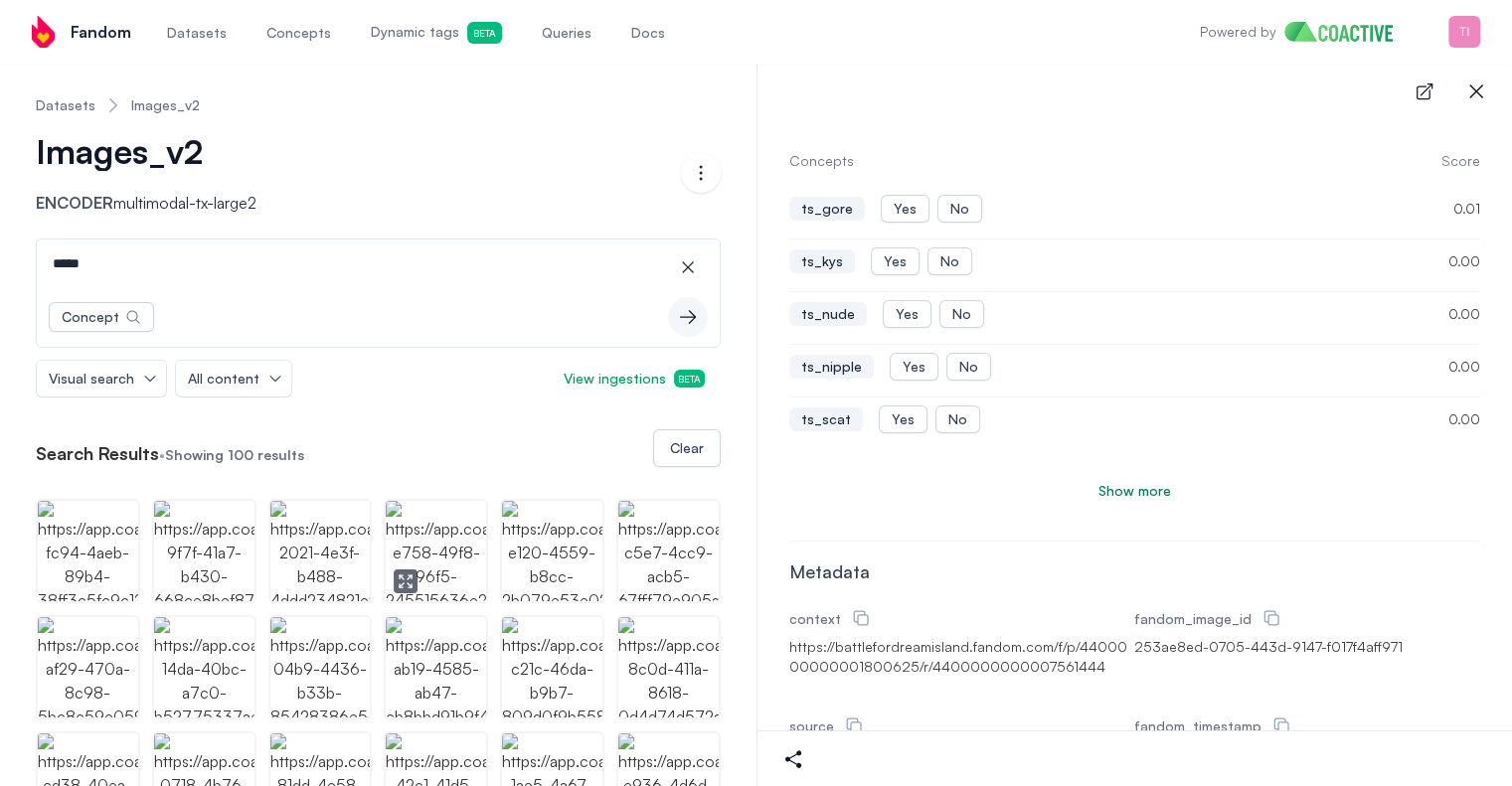 click at bounding box center (435, 550) 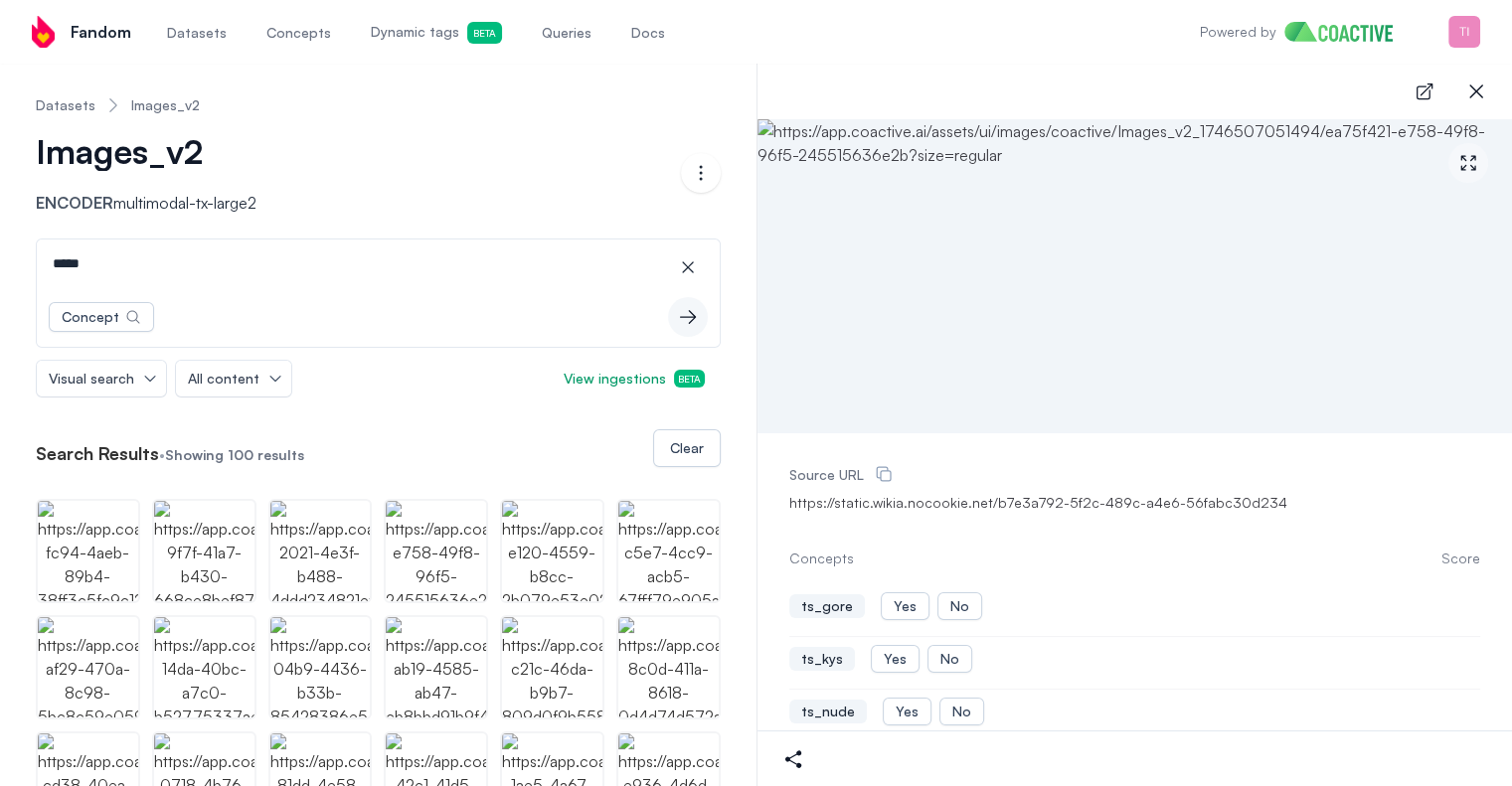click at bounding box center [1135, 276] 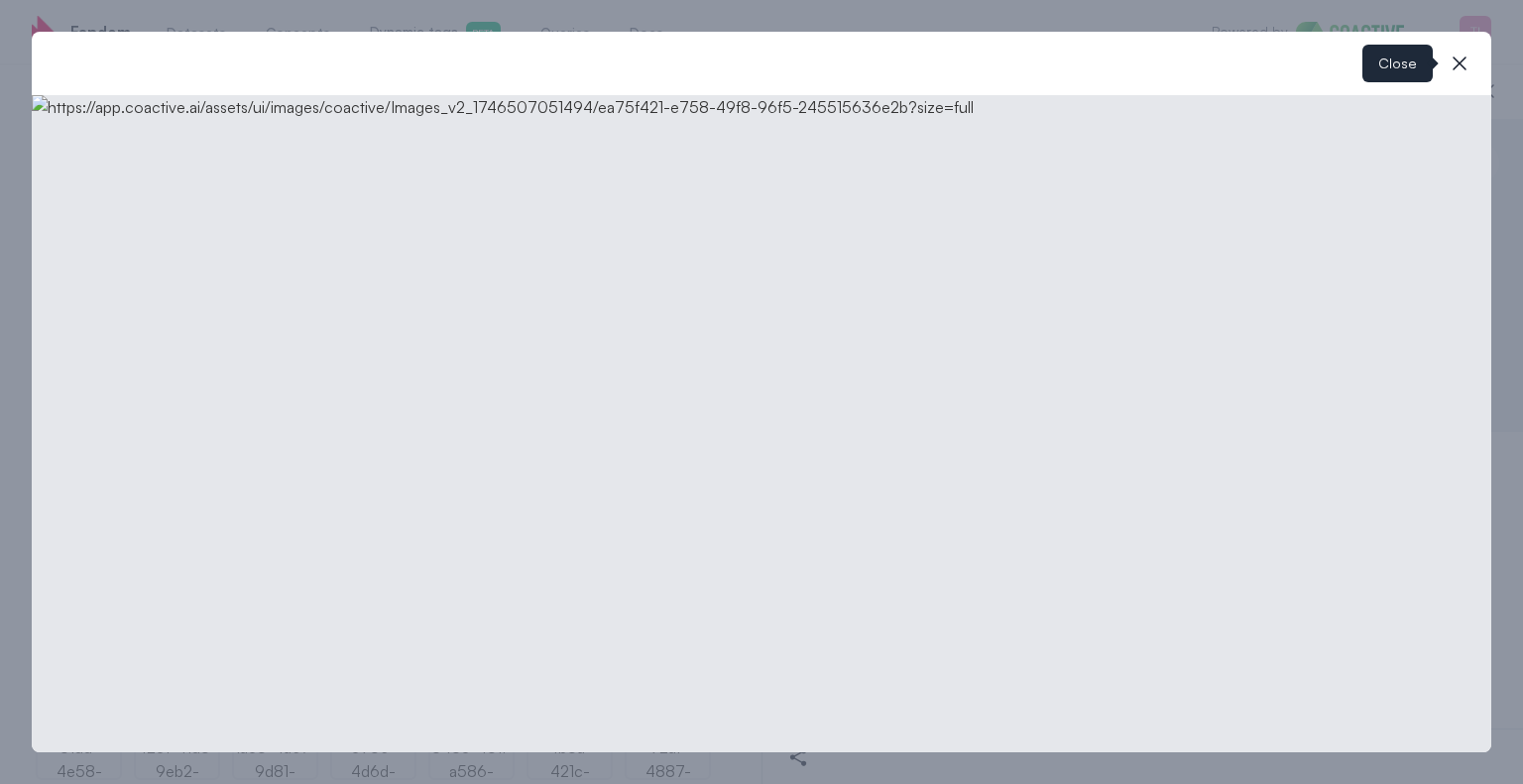 click 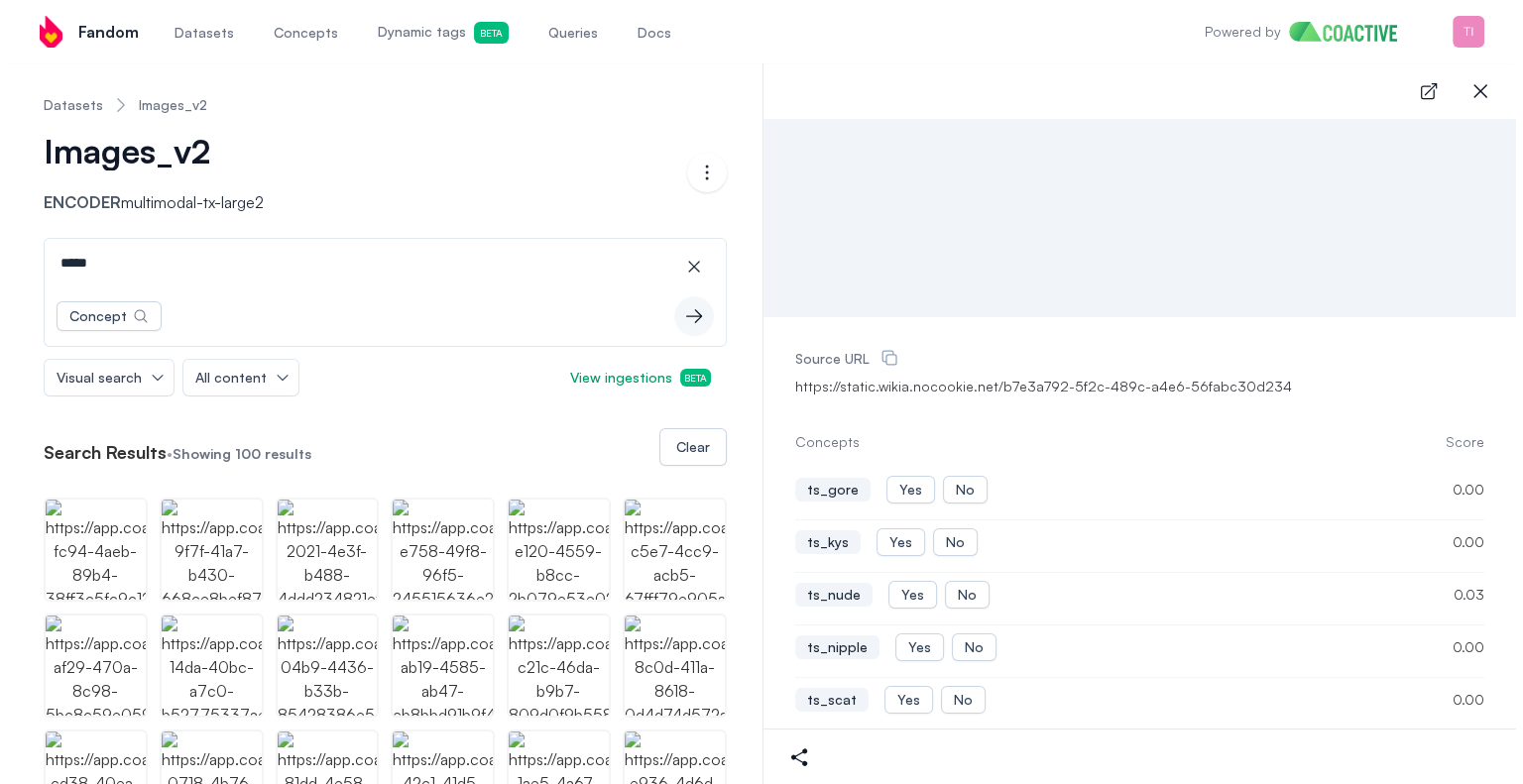 scroll, scrollTop: 198, scrollLeft: 0, axis: vertical 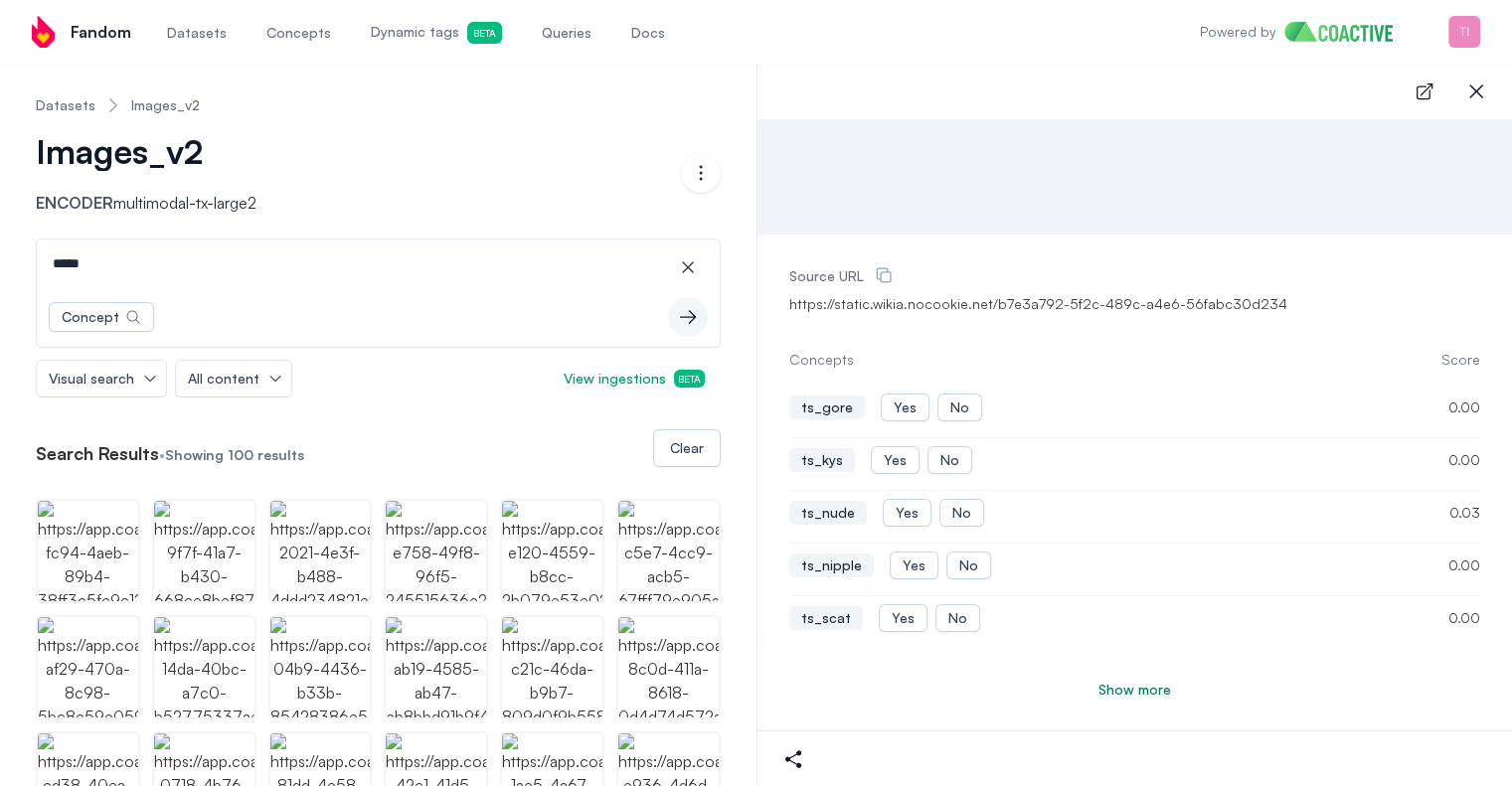 click on "Show more" at bounding box center (1134, 690) 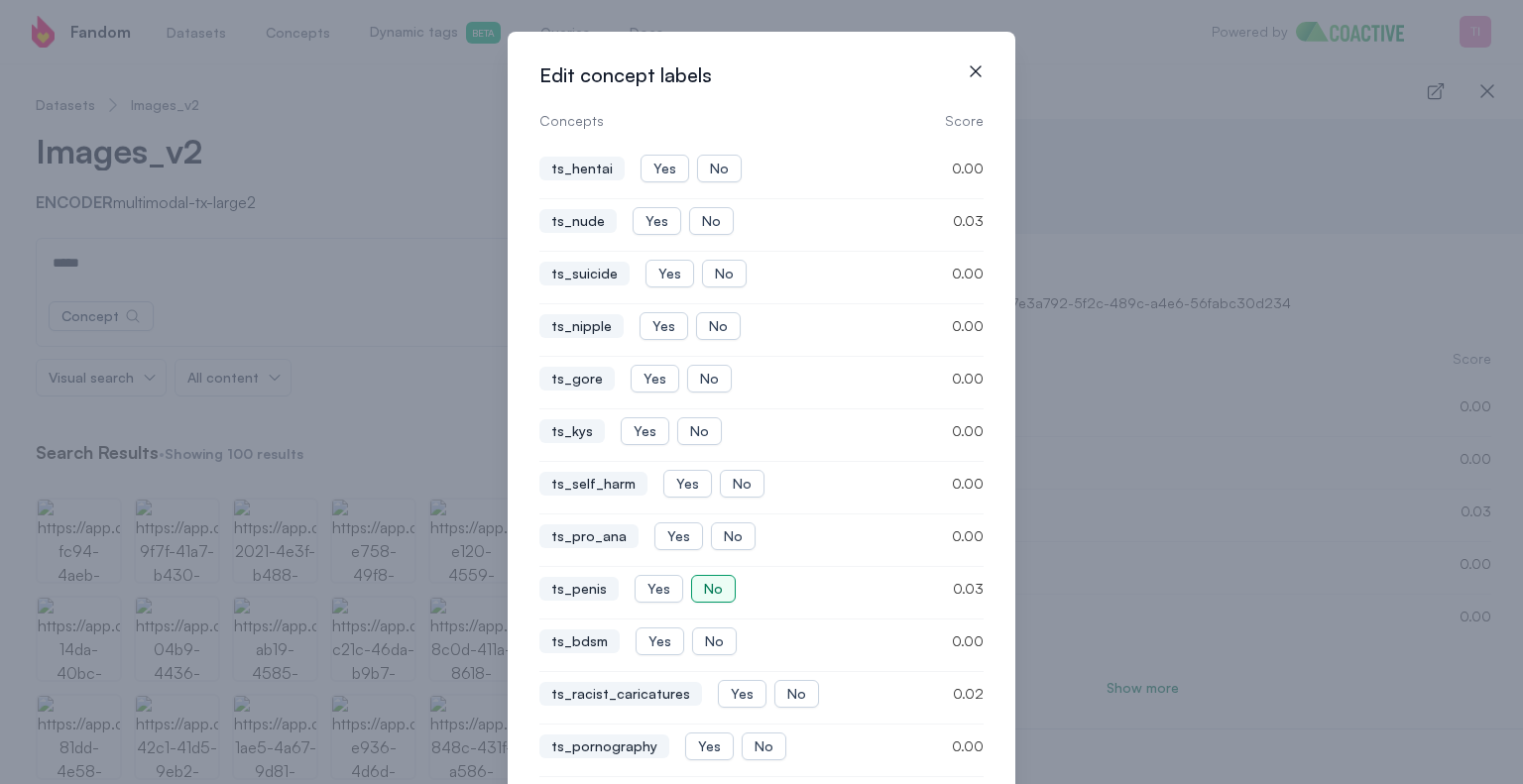 click on "No" at bounding box center (713, 589) 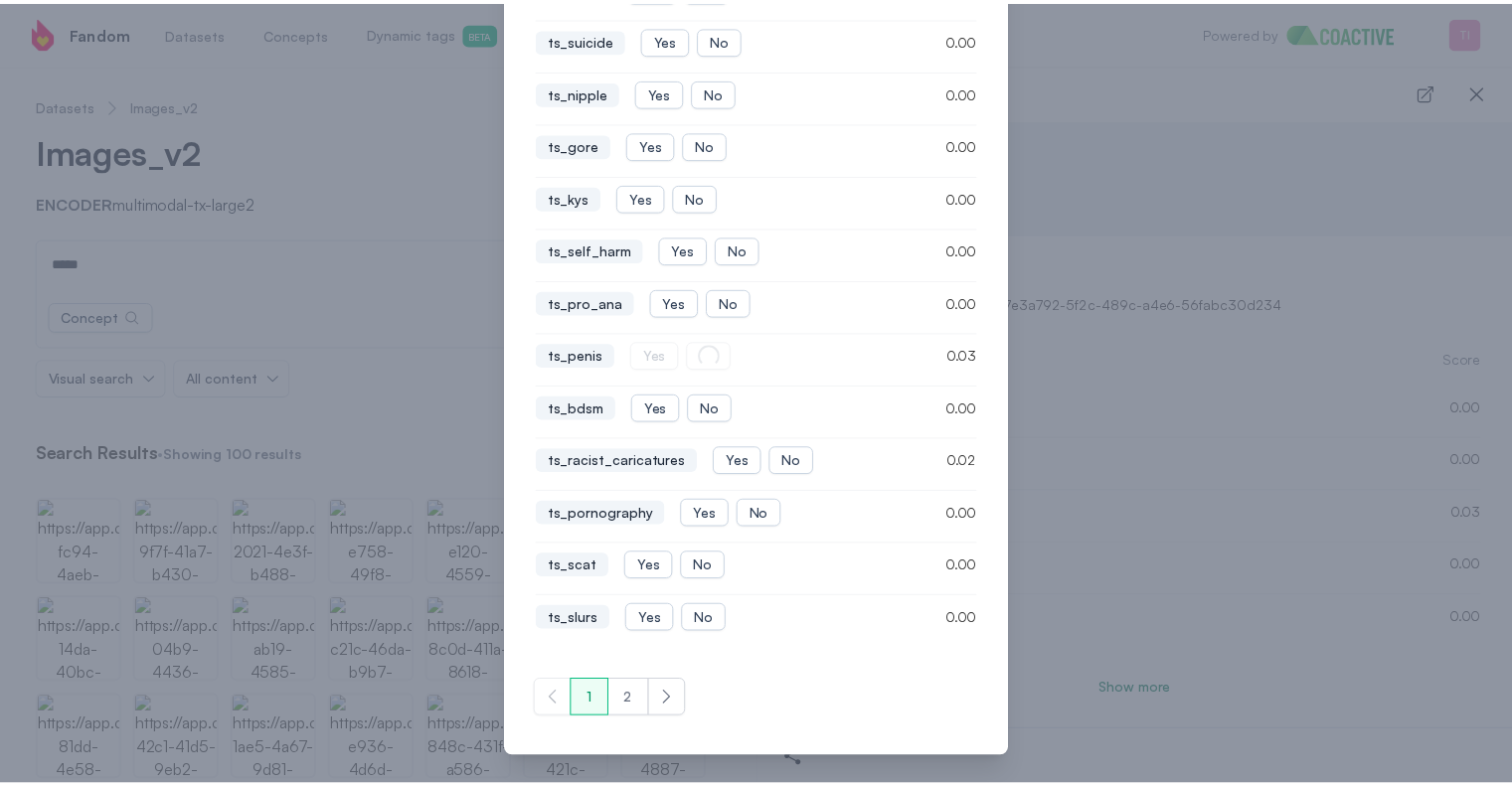 scroll, scrollTop: 0, scrollLeft: 0, axis: both 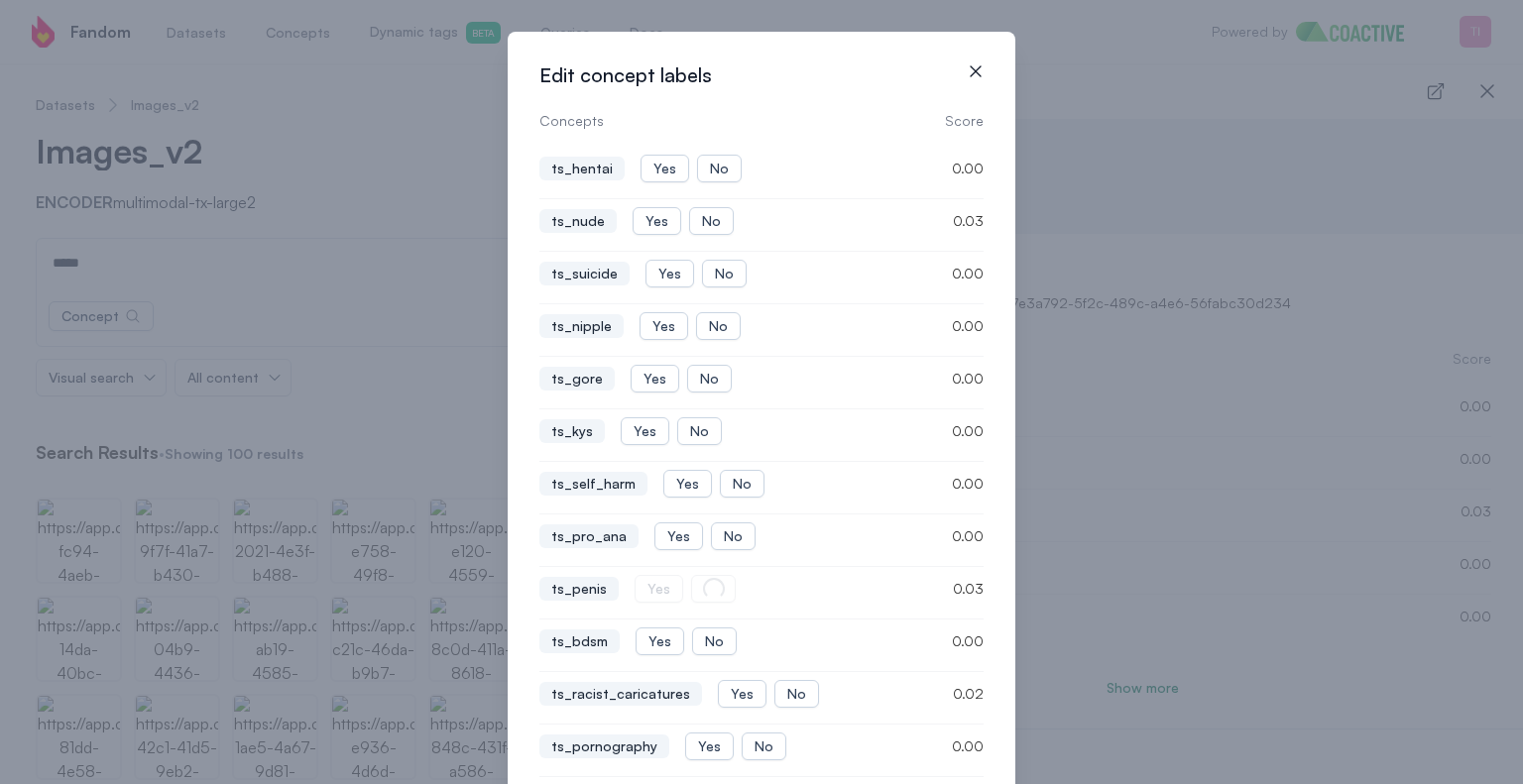 click on "icon-button" at bounding box center (976, 71) 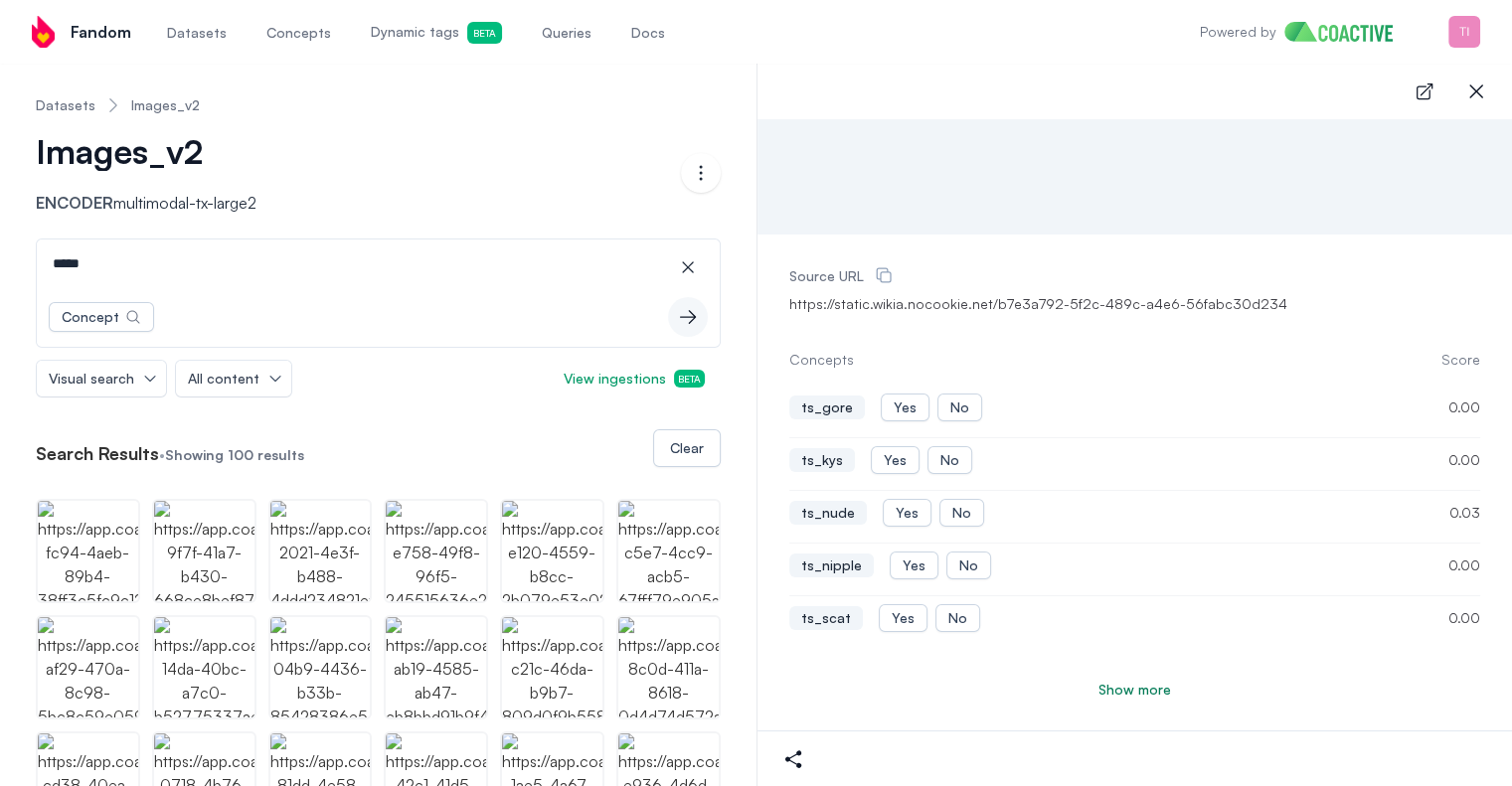 click on "https://static.wikia.nocookie.net/b7e3a792-5f2c-489c-a4e6-56fabc30d234" at bounding box center (1135, 304) 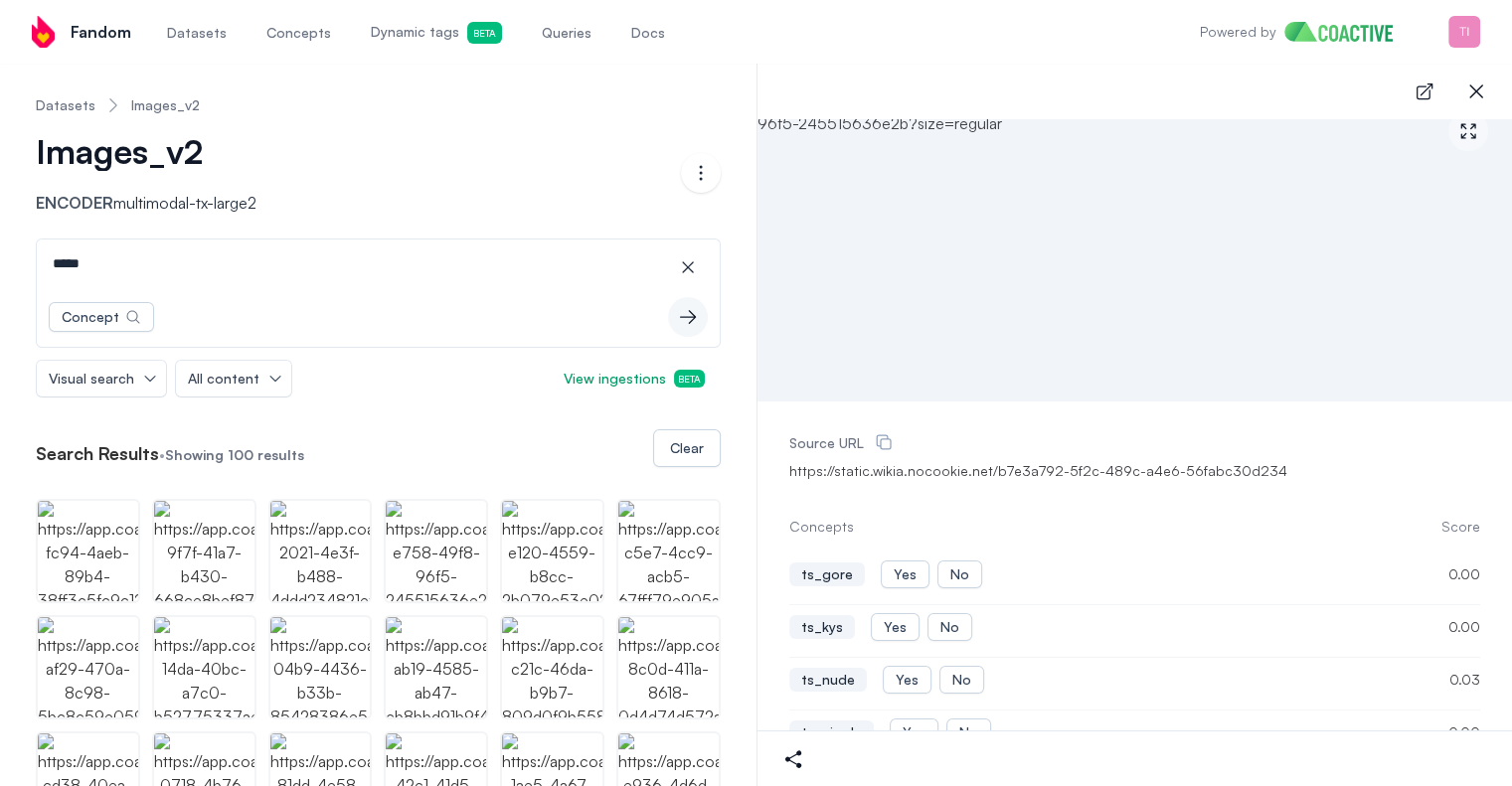 scroll, scrollTop: 0, scrollLeft: 0, axis: both 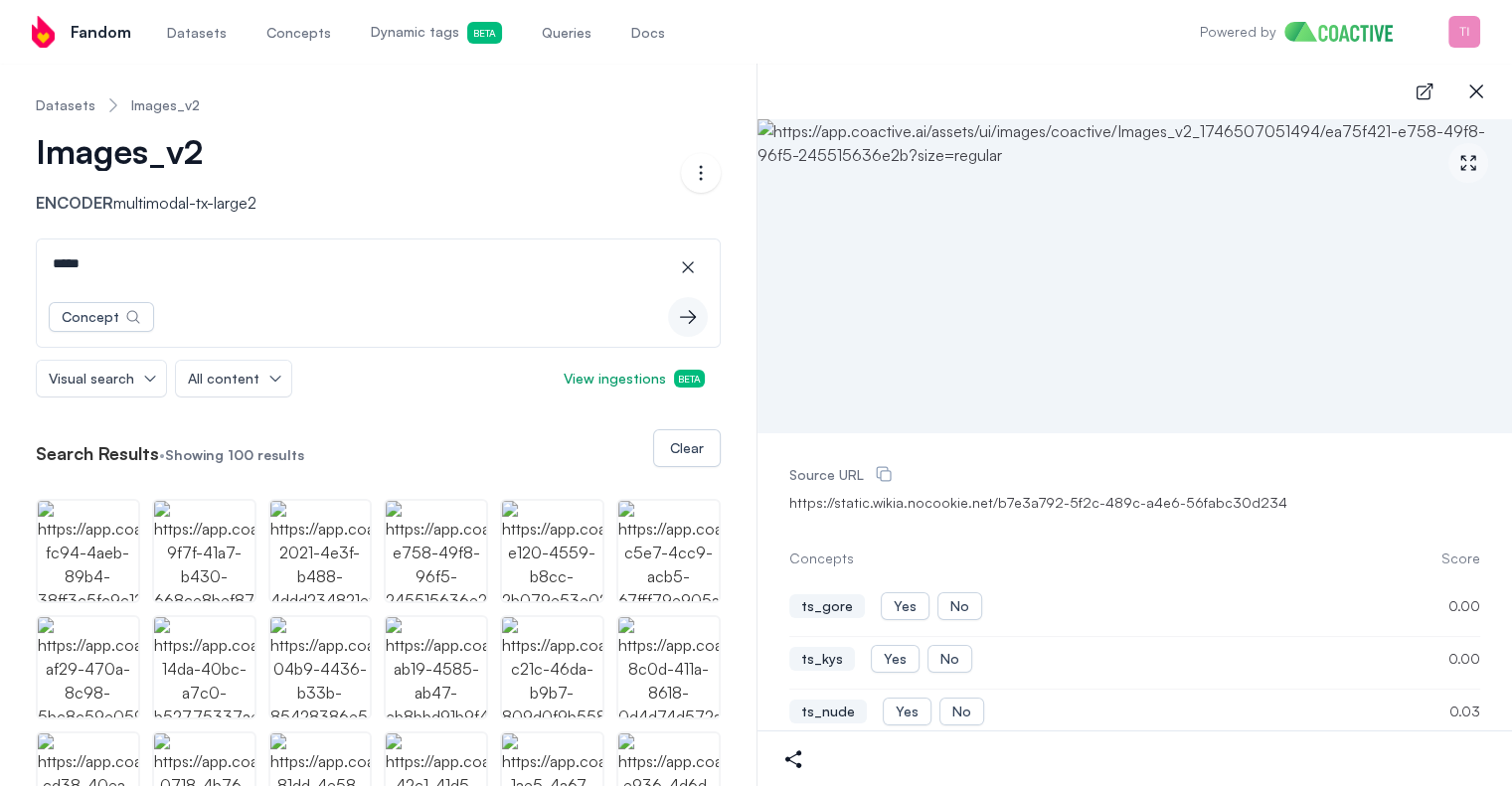 click at bounding box center (1135, 276) 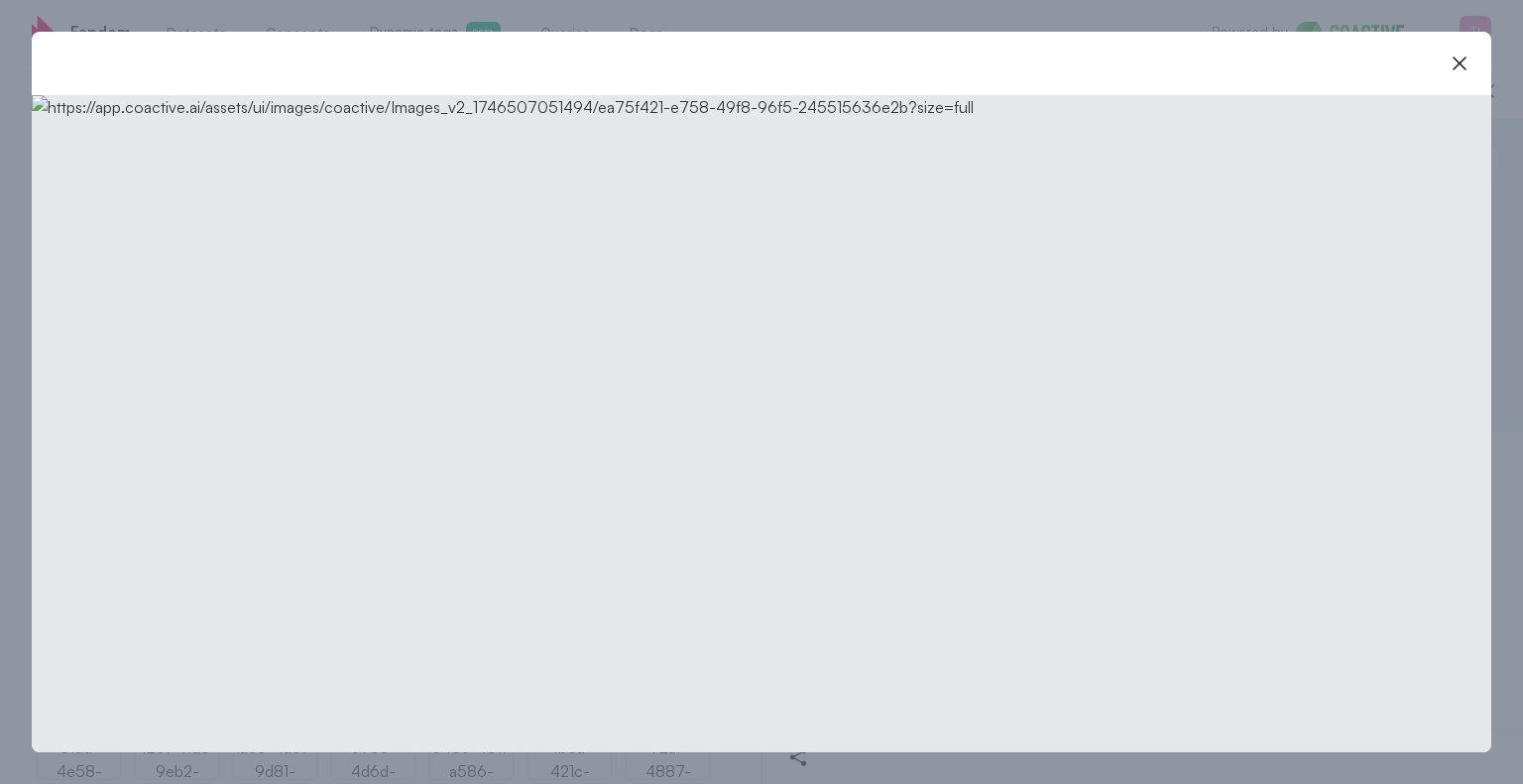 click on "close-modal" at bounding box center (762, 63) 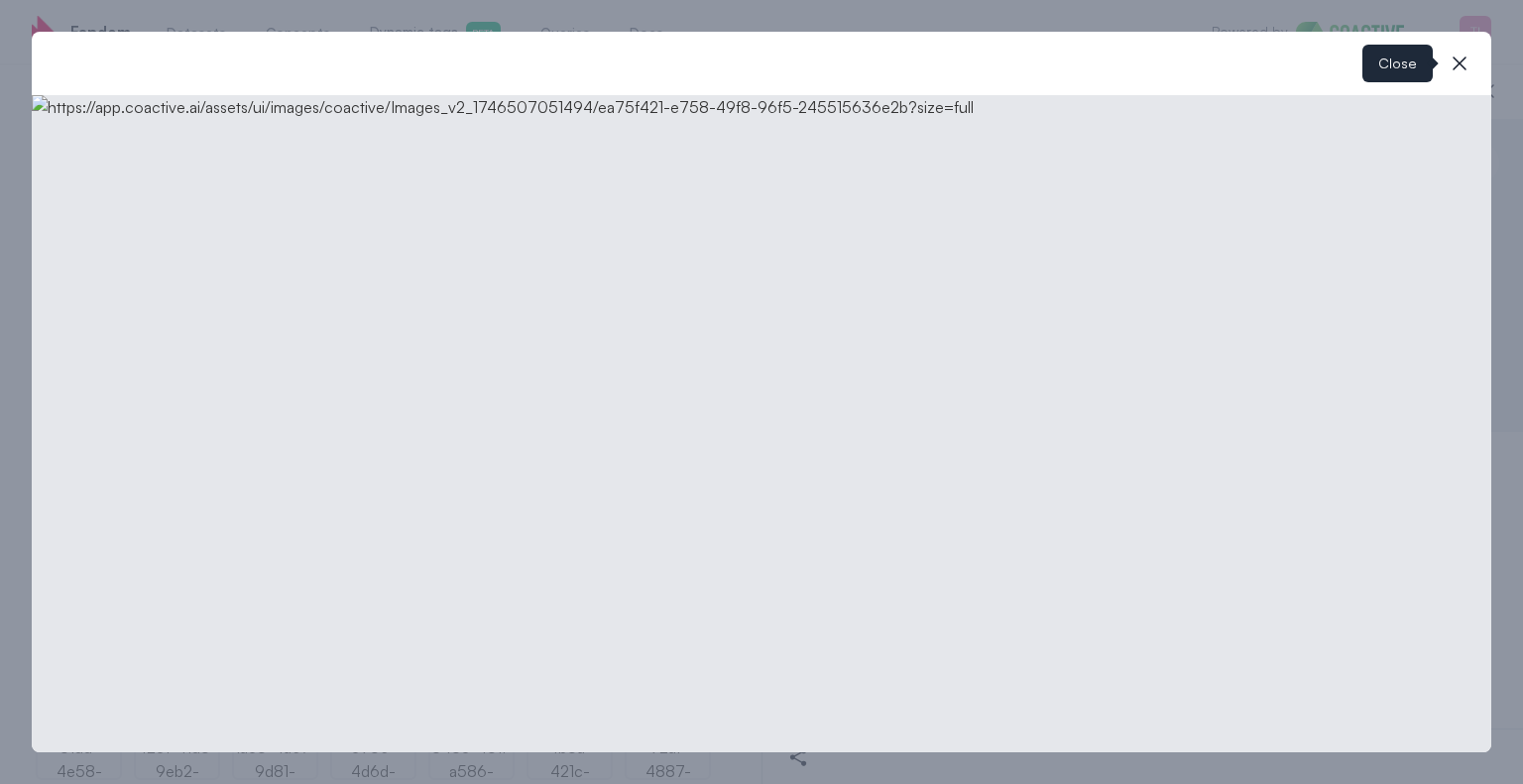 click 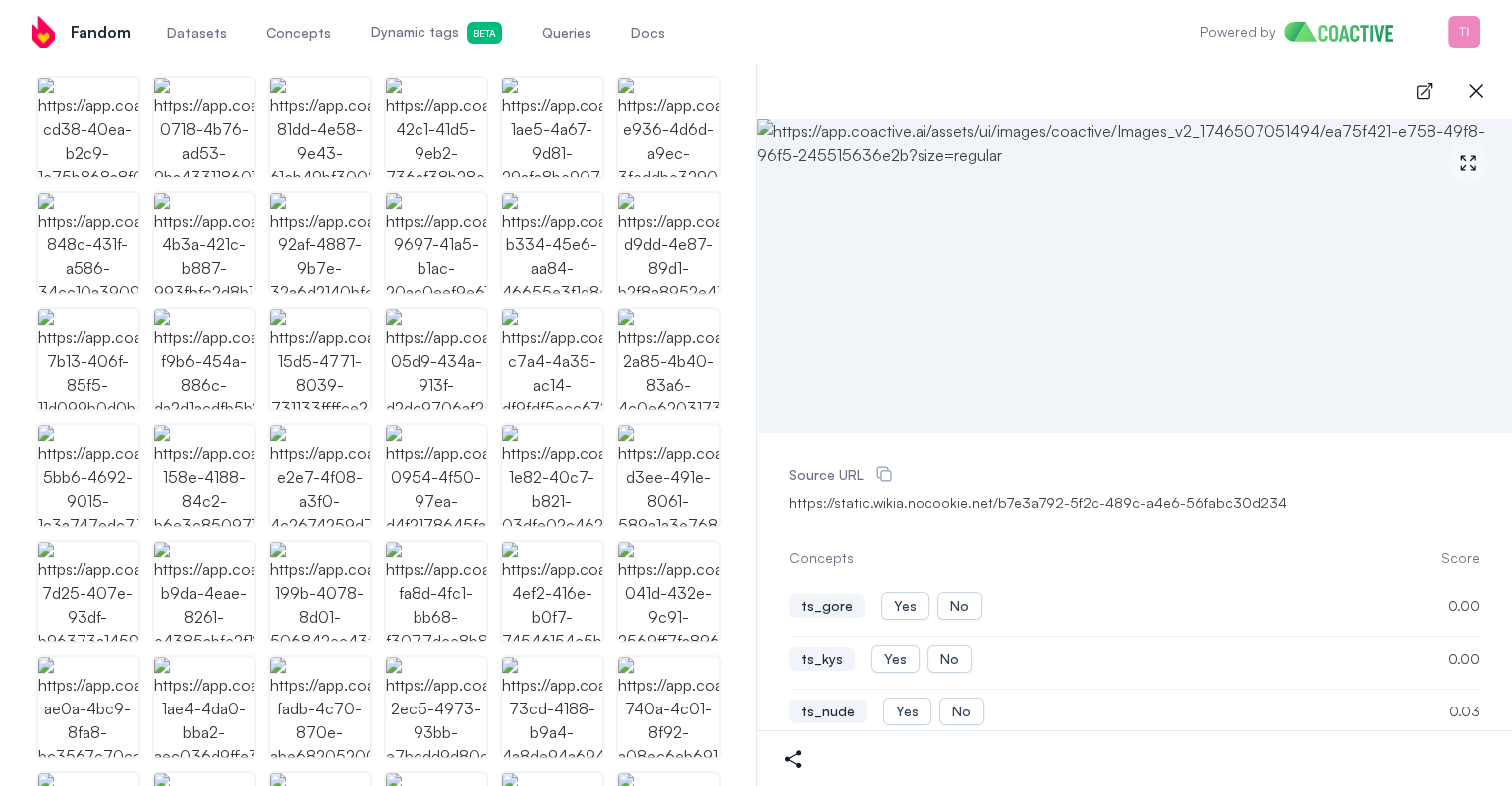 scroll, scrollTop: 894, scrollLeft: 0, axis: vertical 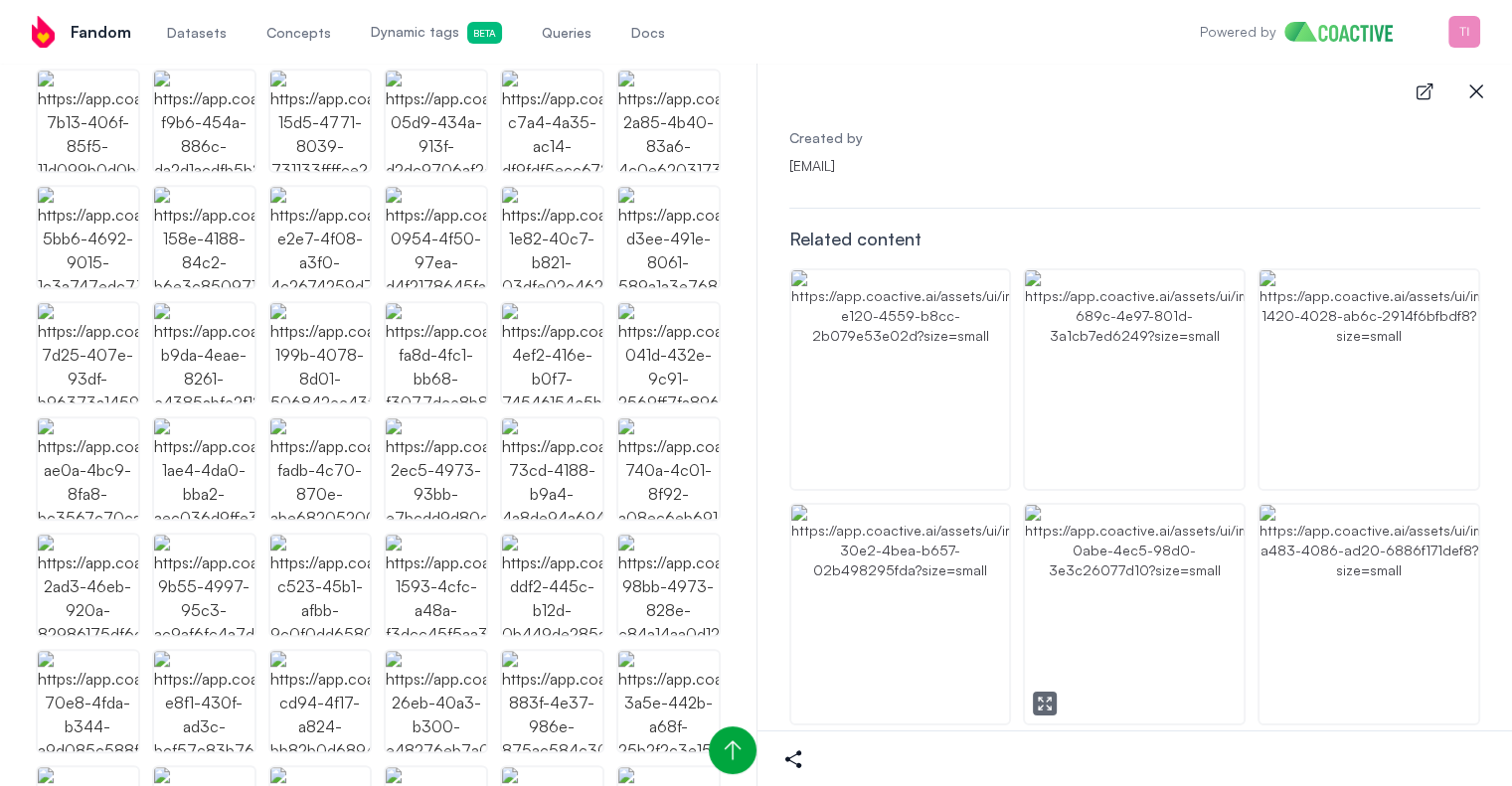 click at bounding box center [1134, 614] 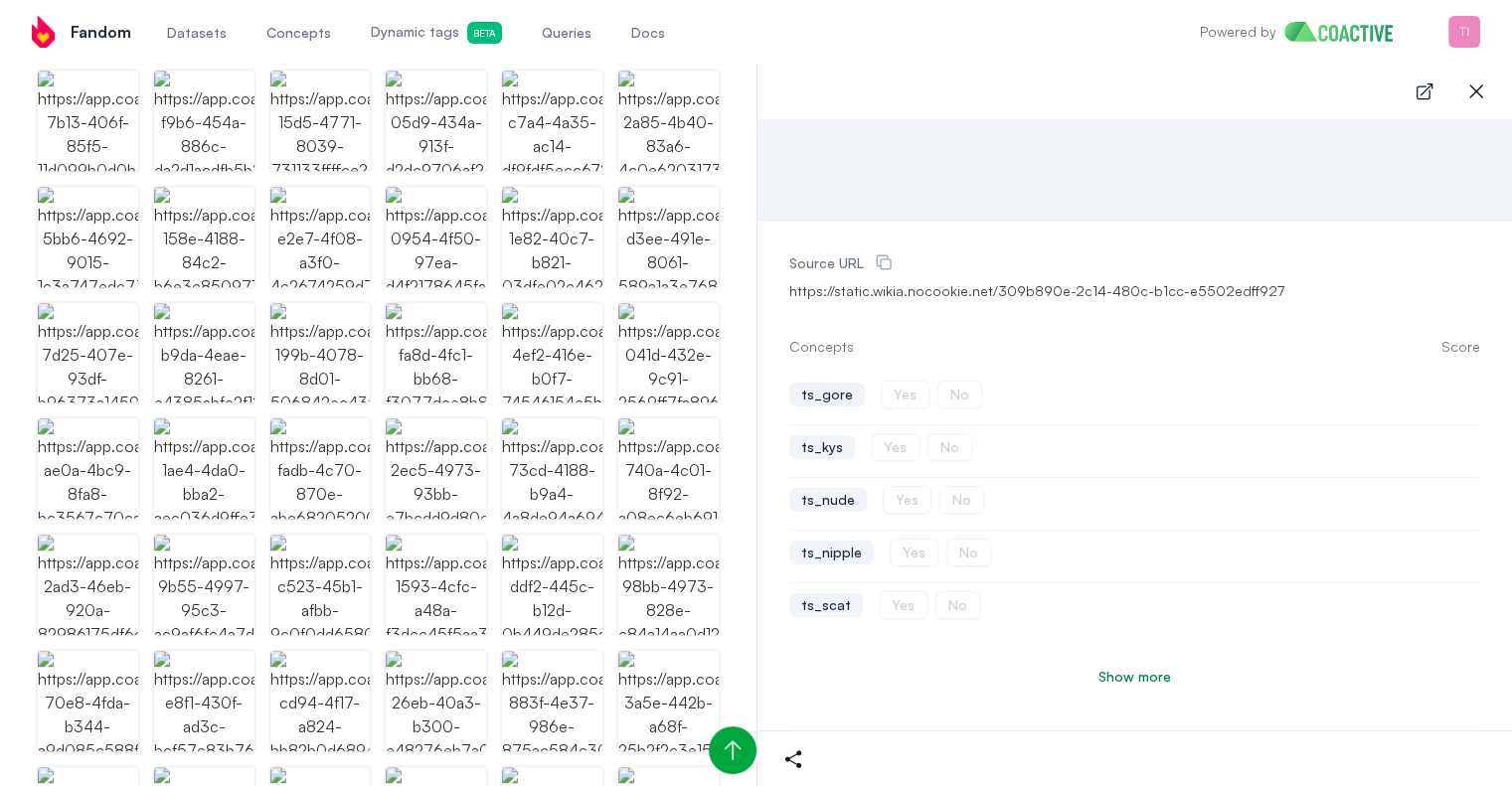 scroll, scrollTop: 298, scrollLeft: 0, axis: vertical 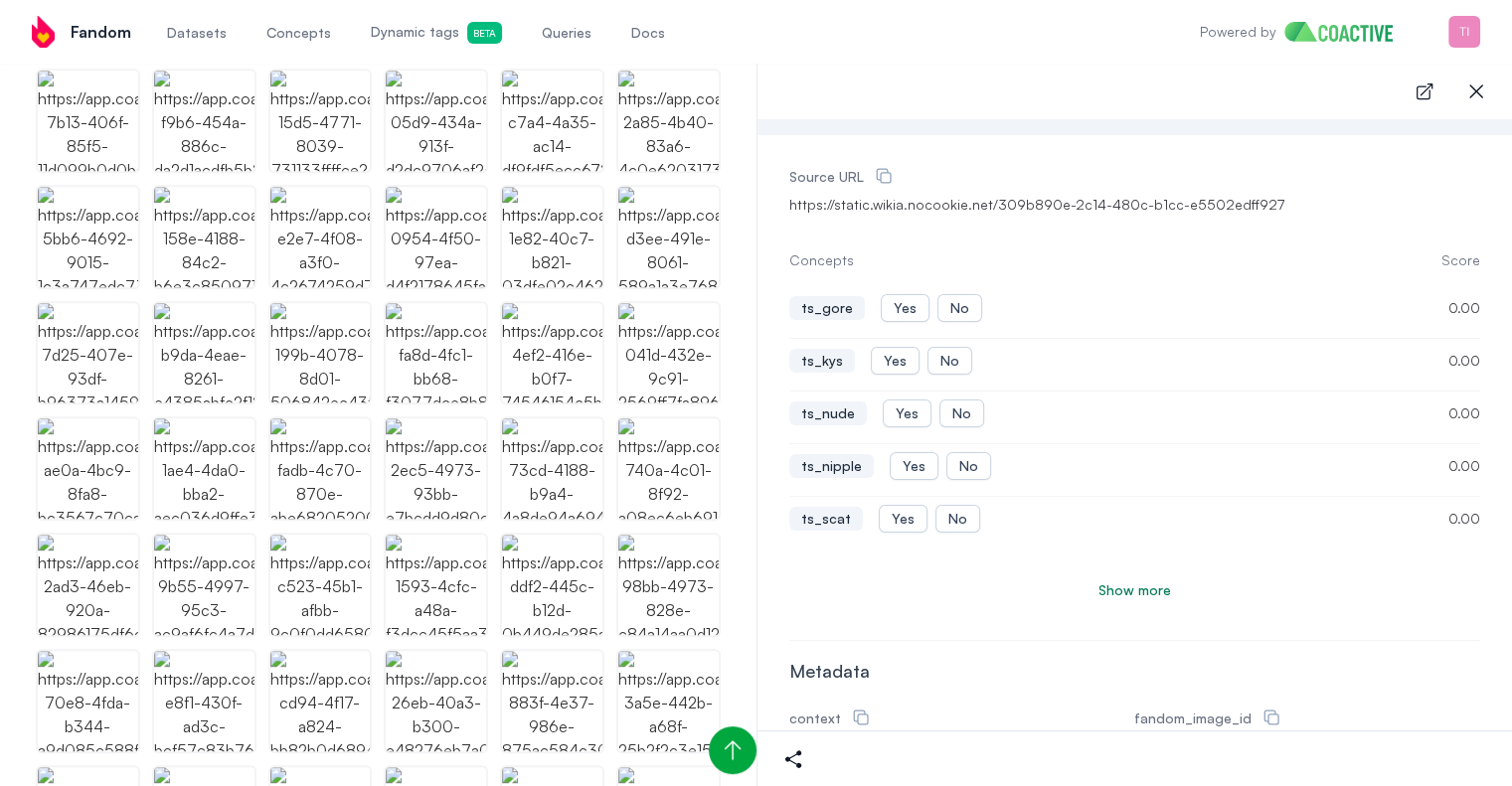click at bounding box center (204, 817) 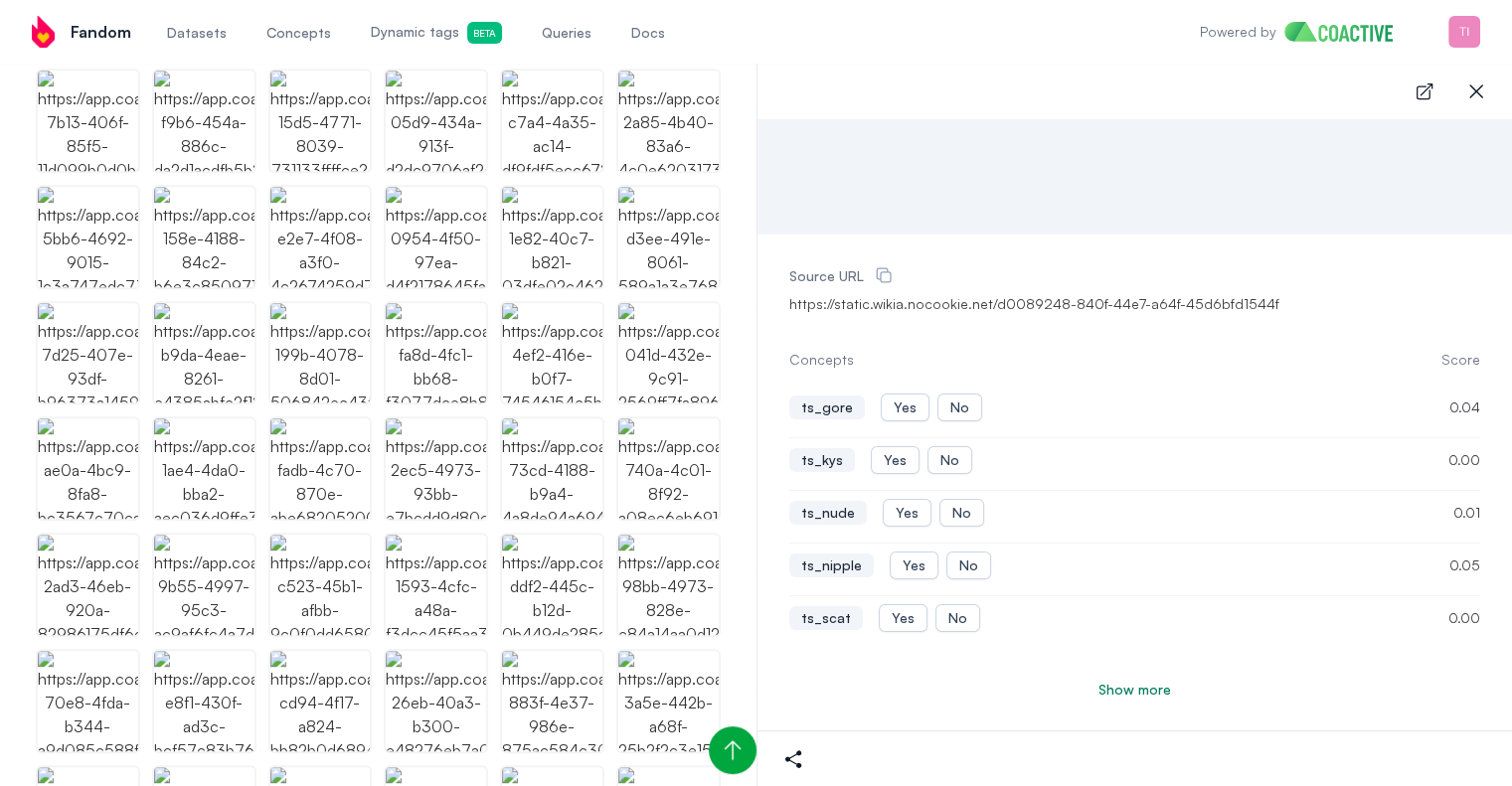 scroll, scrollTop: 298, scrollLeft: 0, axis: vertical 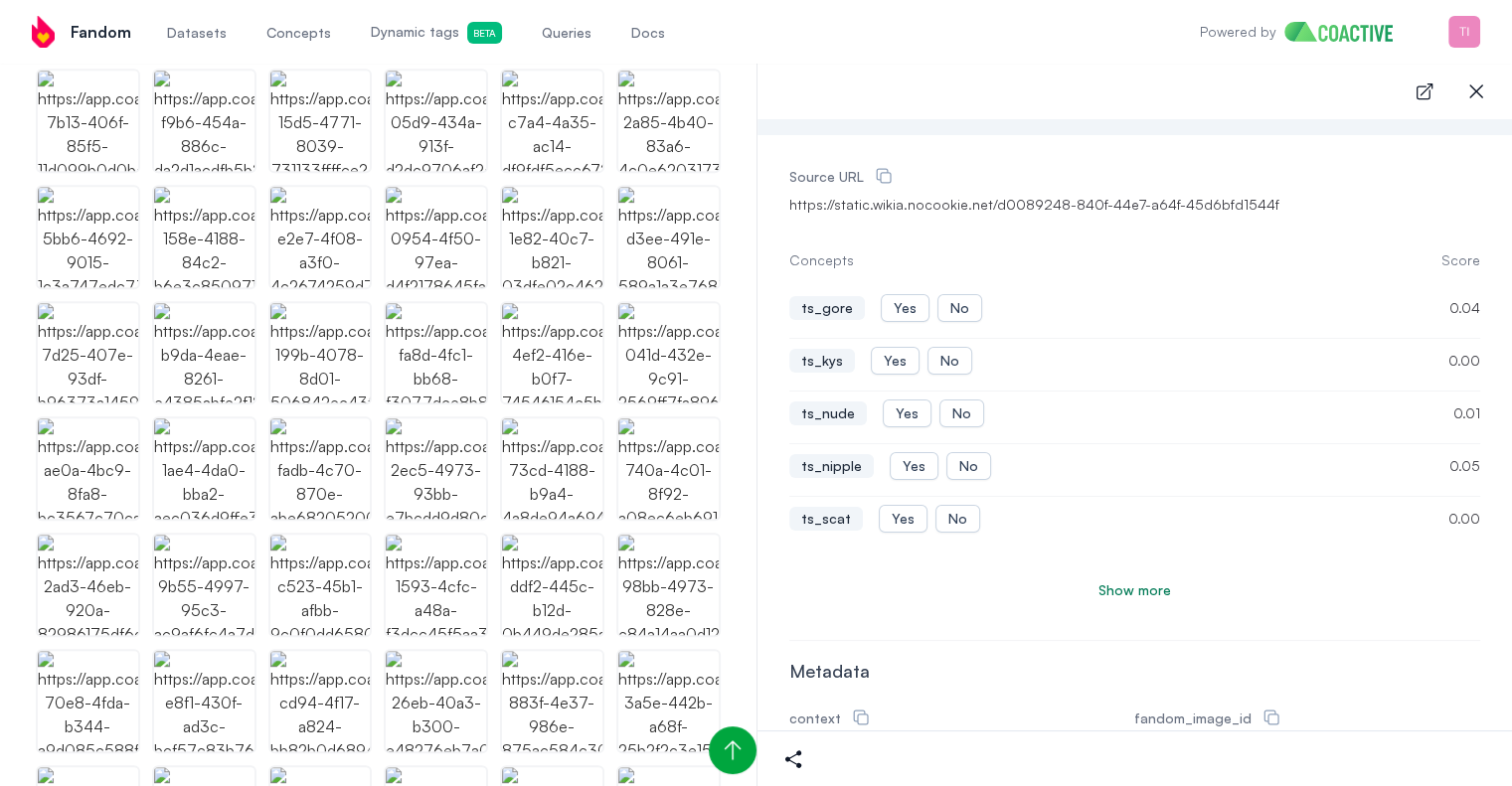 click on "Show more" at bounding box center [1134, 590] 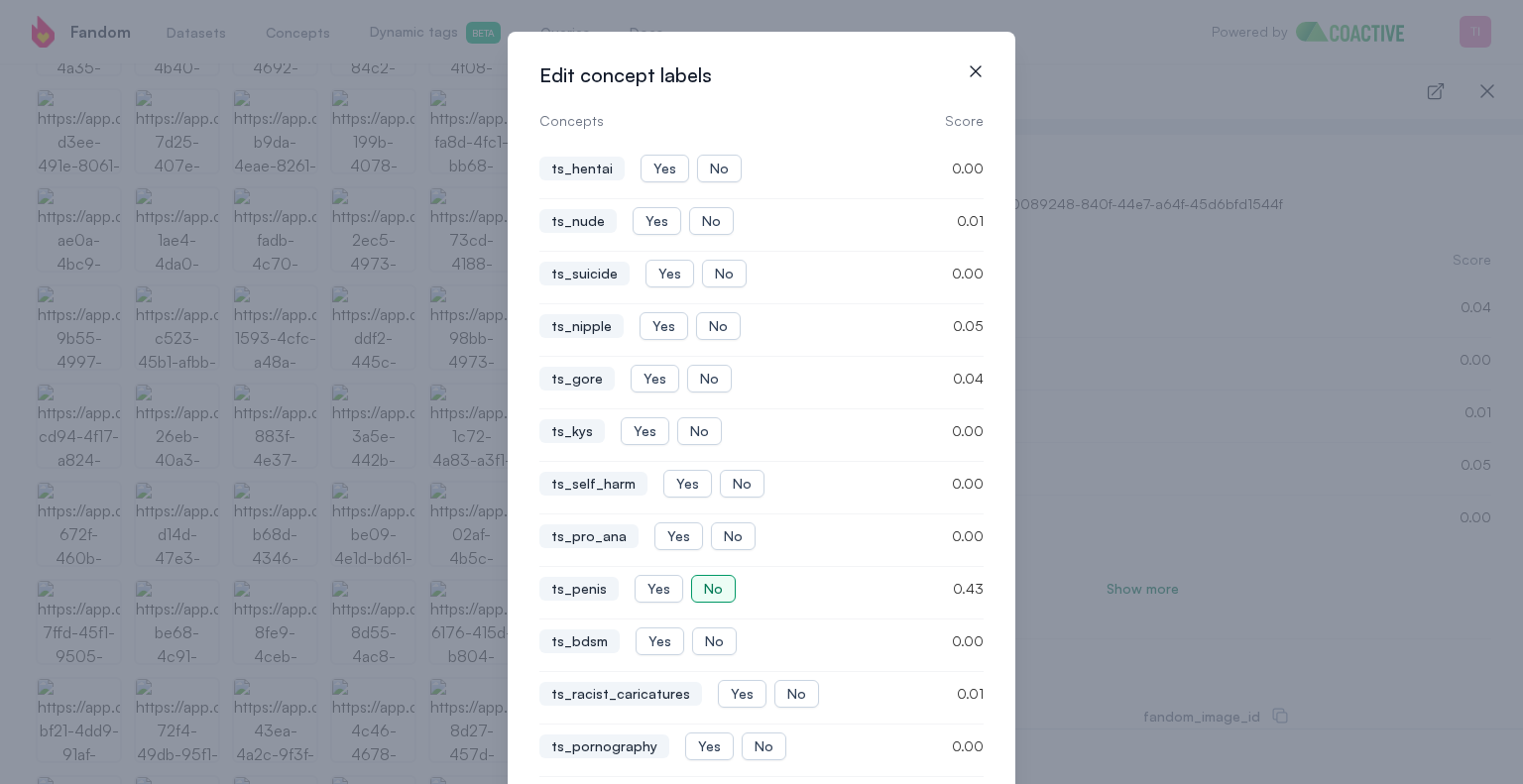 click on "No" at bounding box center (713, 589) 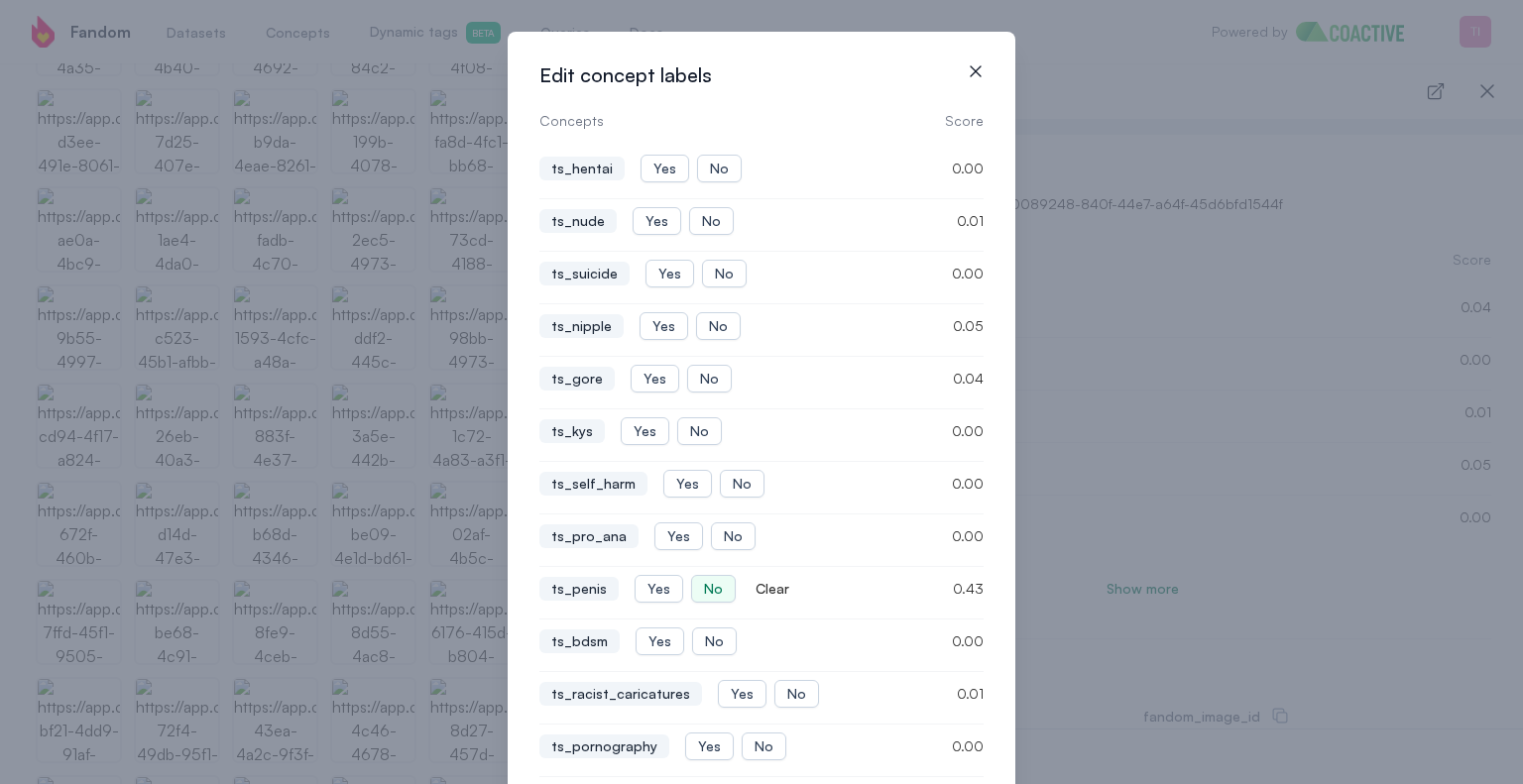 click on "icon-button" at bounding box center (976, 71) 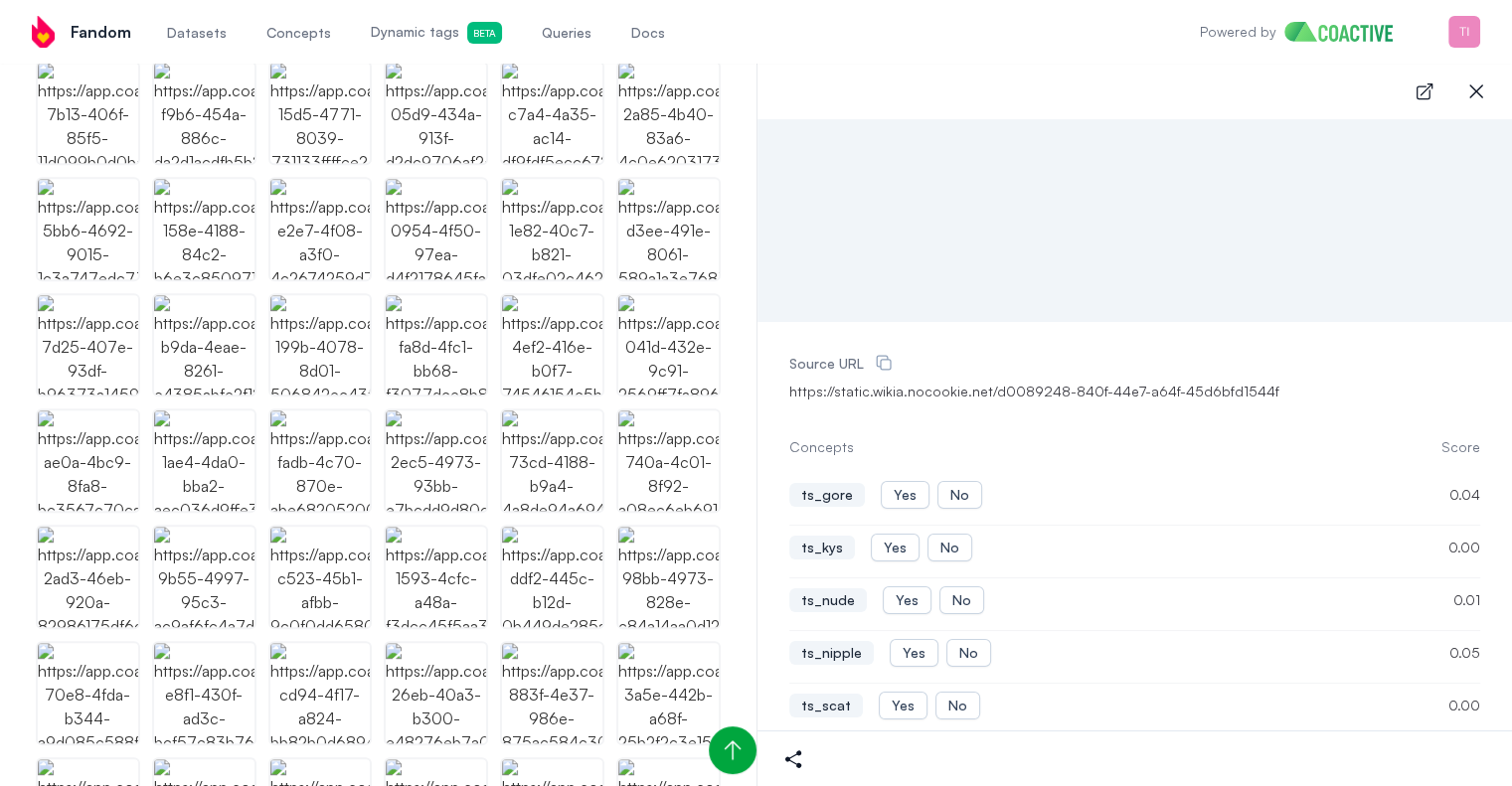 scroll, scrollTop: 0, scrollLeft: 0, axis: both 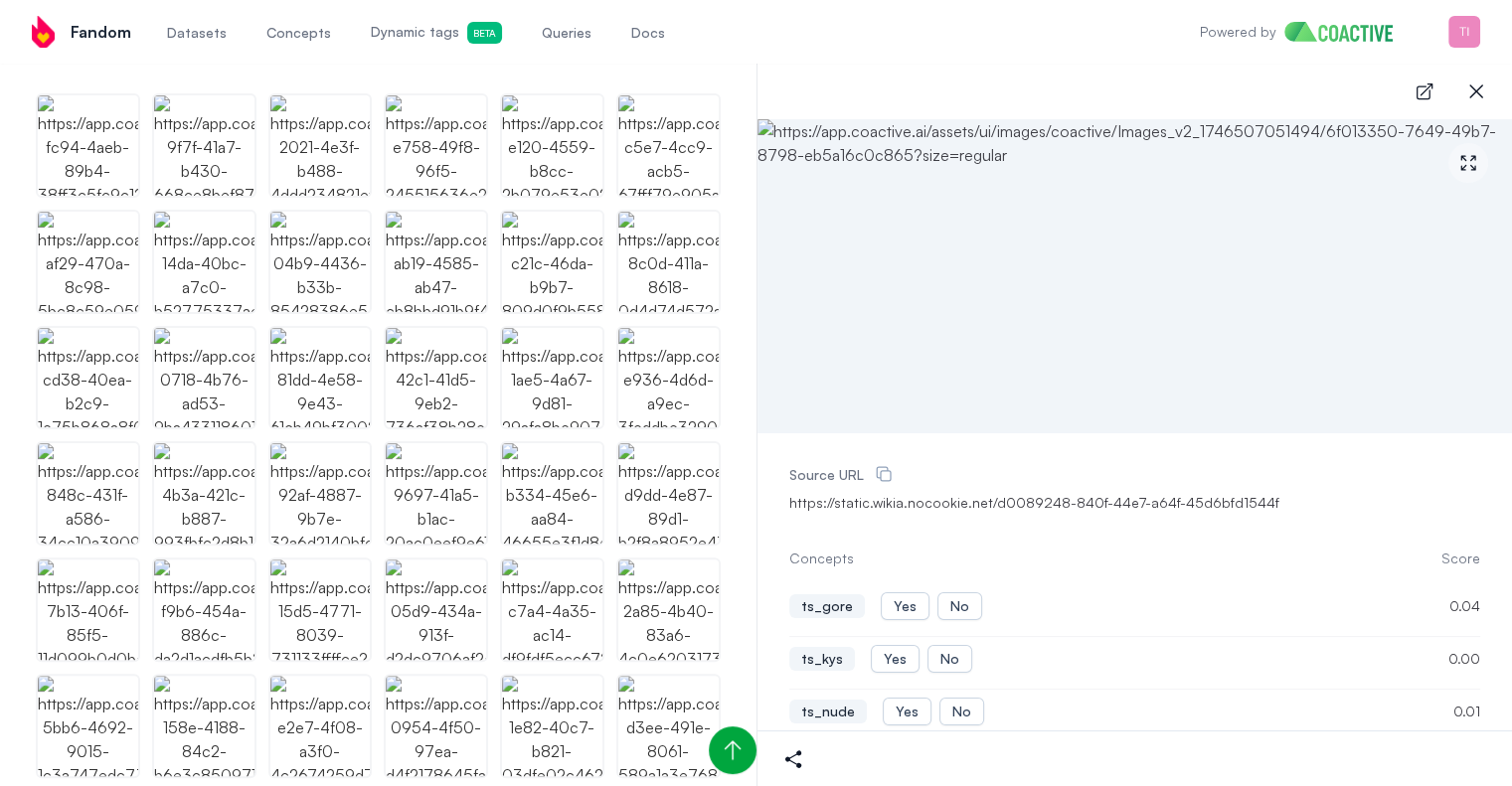click at bounding box center (1135, 276) 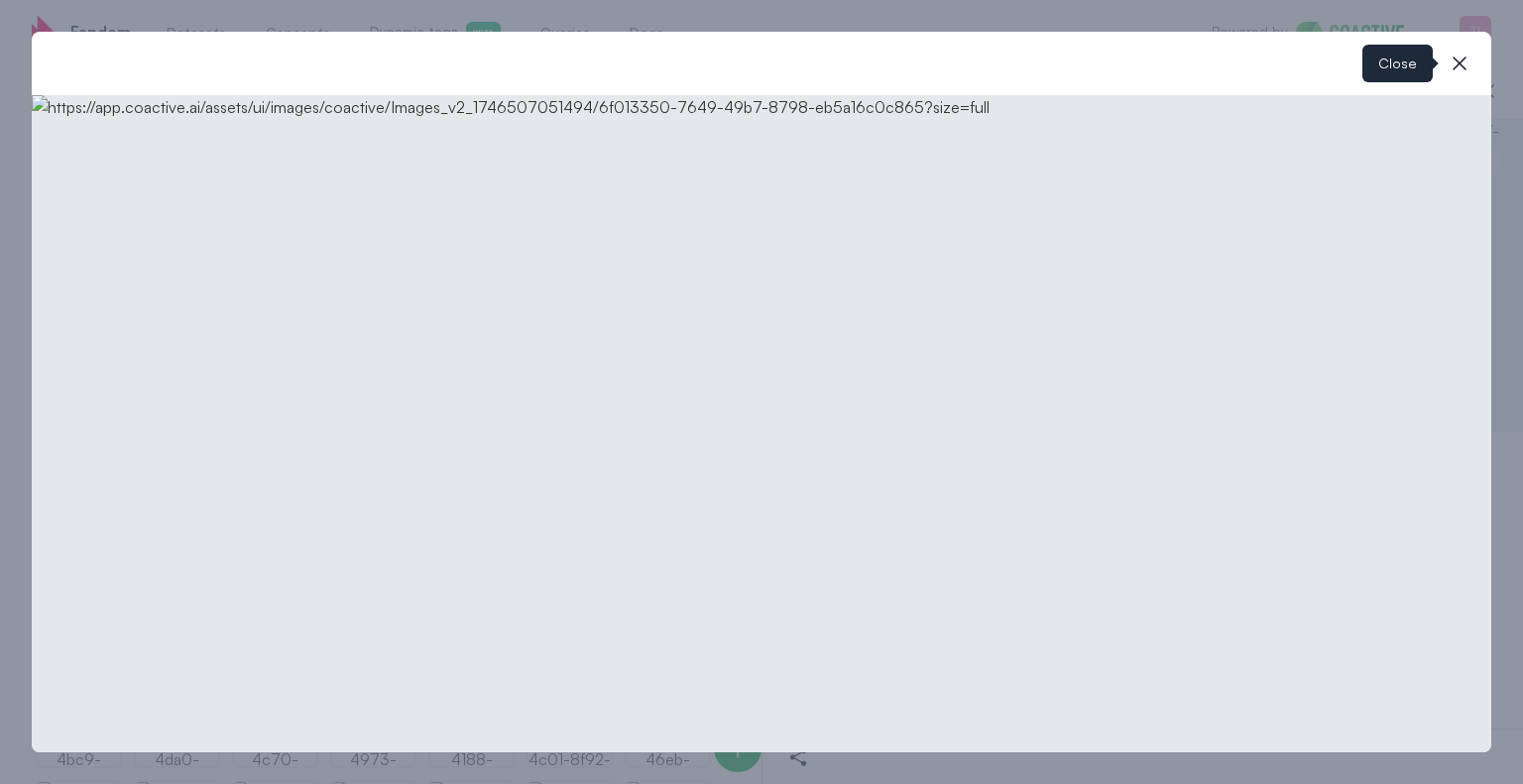 click 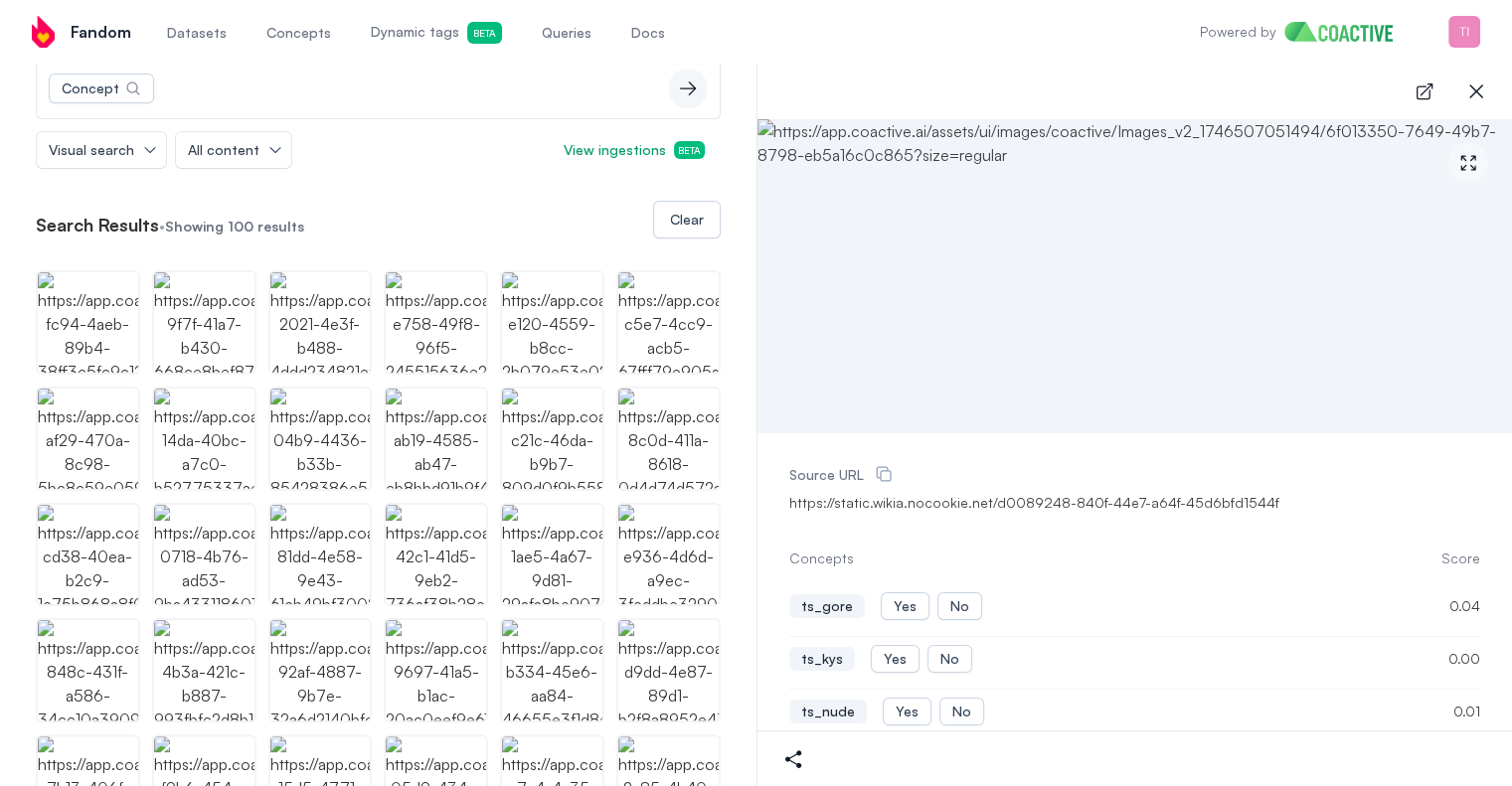 scroll, scrollTop: 107, scrollLeft: 0, axis: vertical 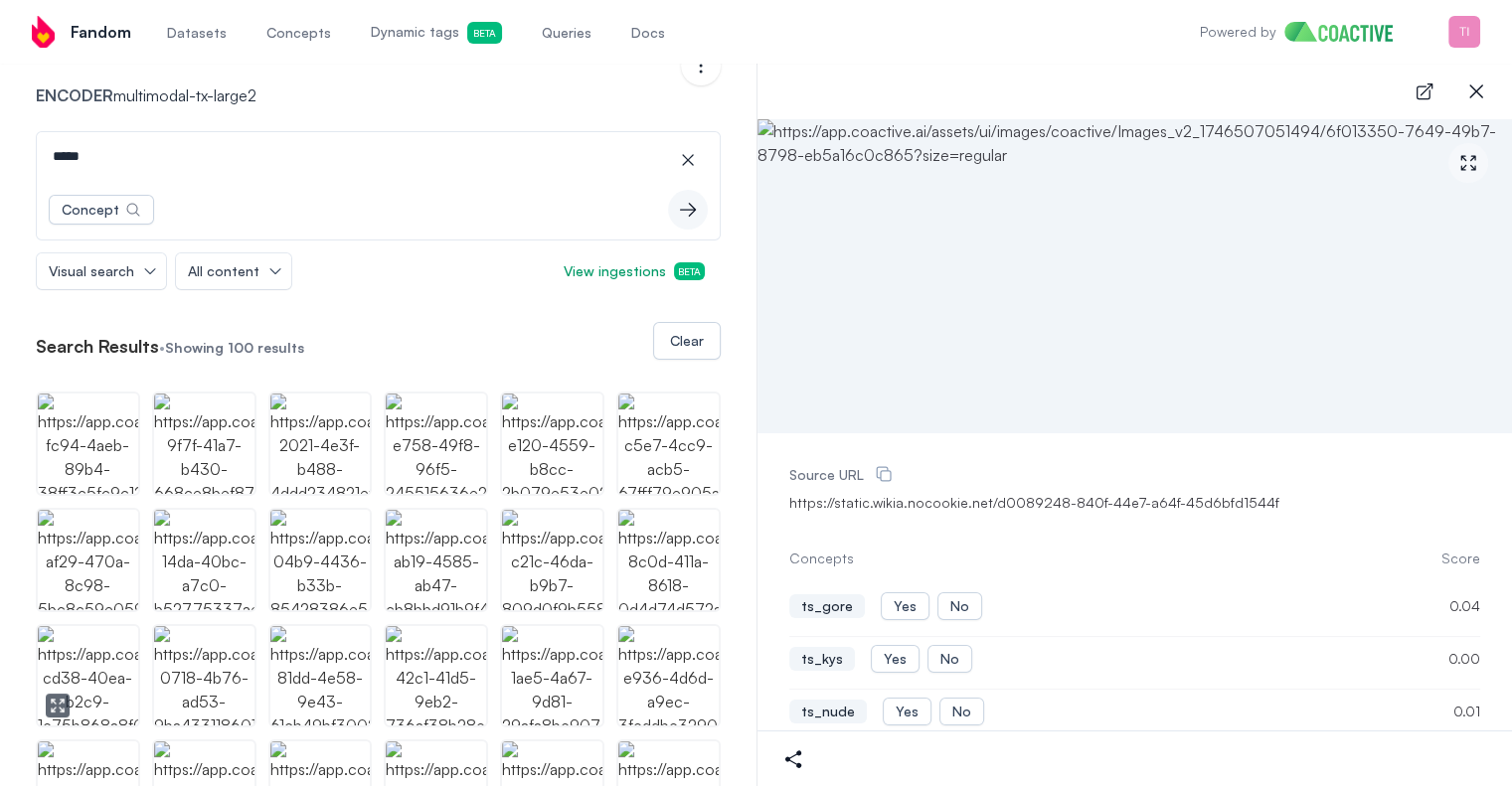 click at bounding box center (87, 676) 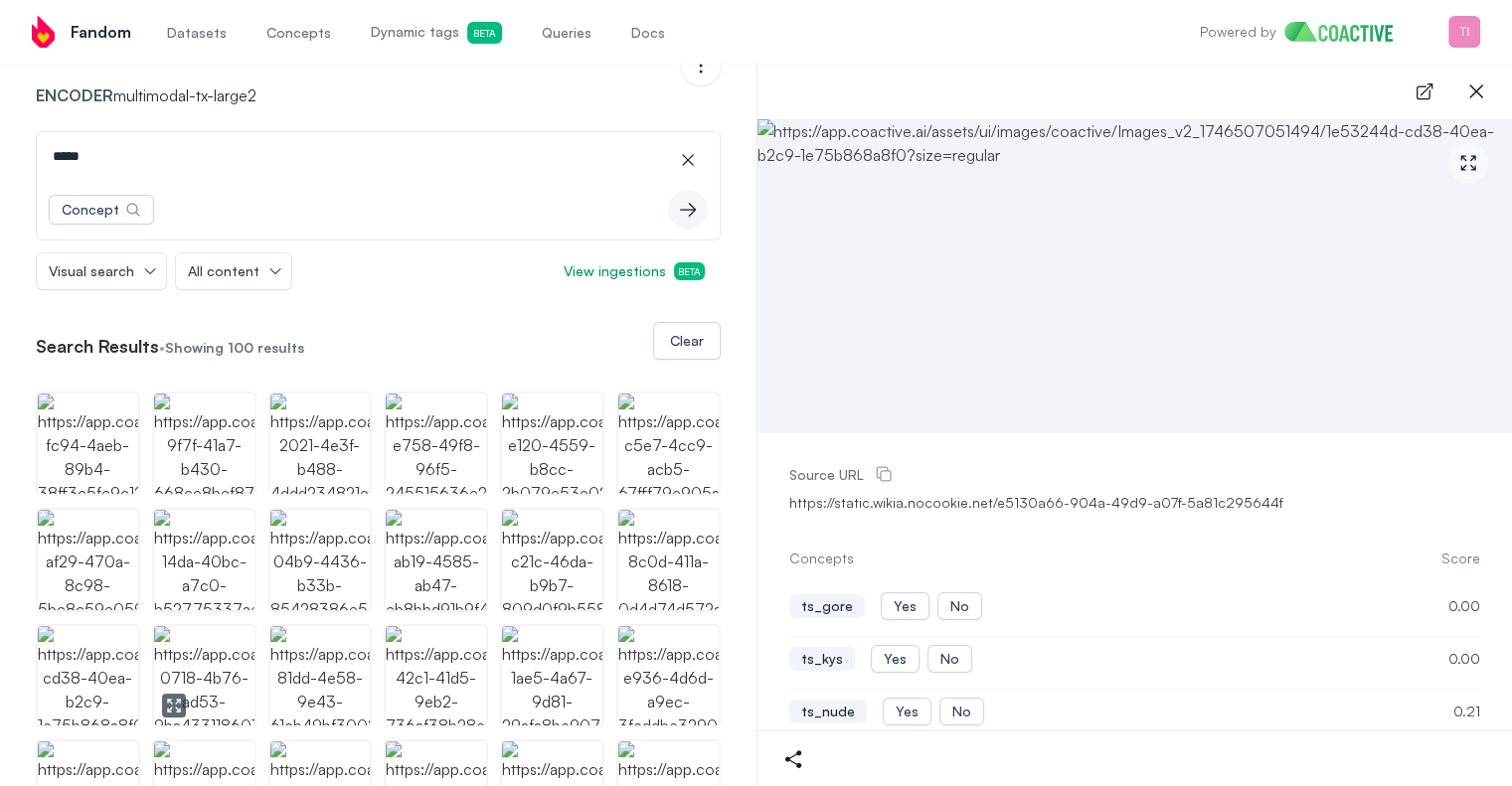 click at bounding box center (204, 676) 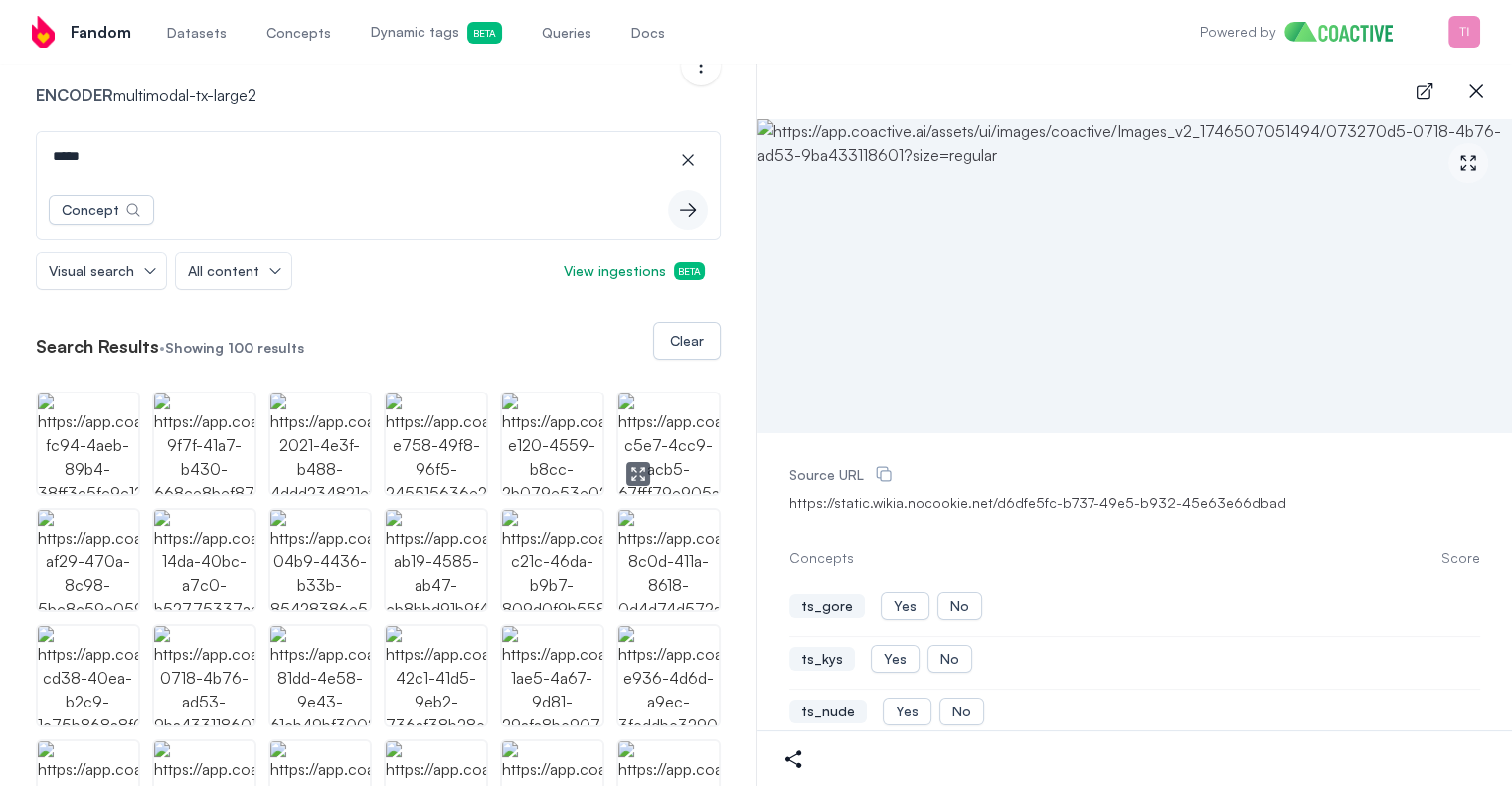 click 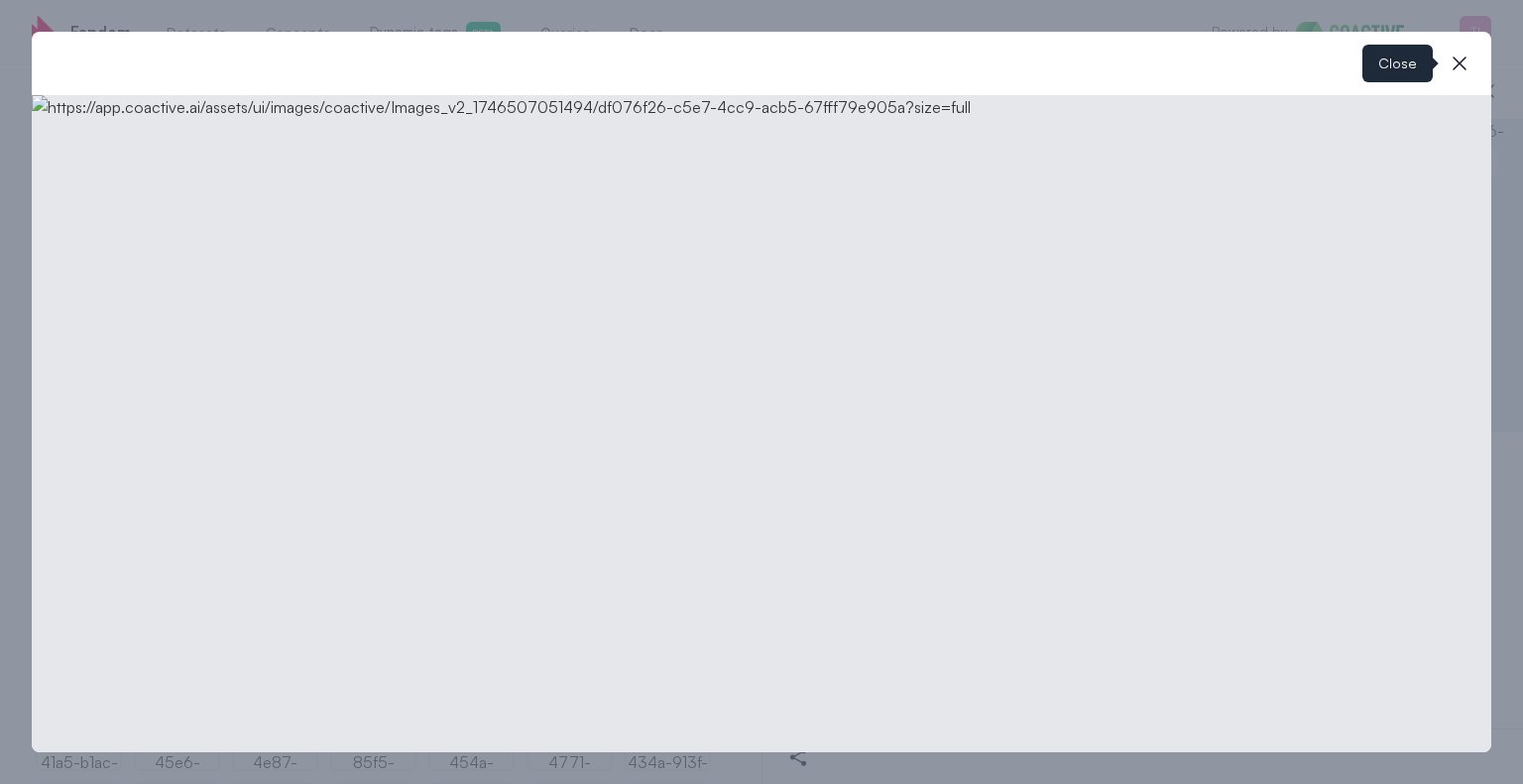 click 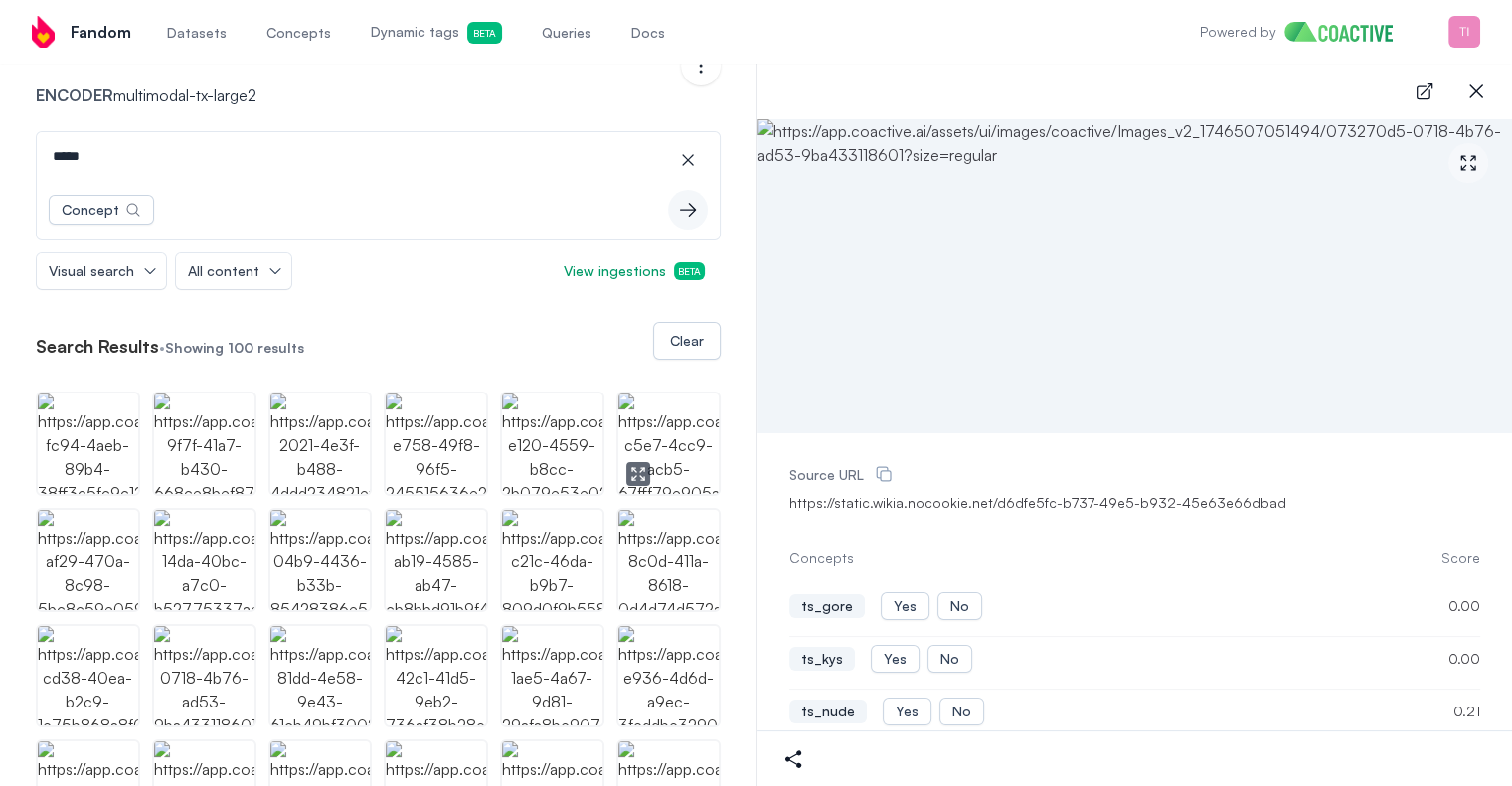 click at bounding box center [668, 443] 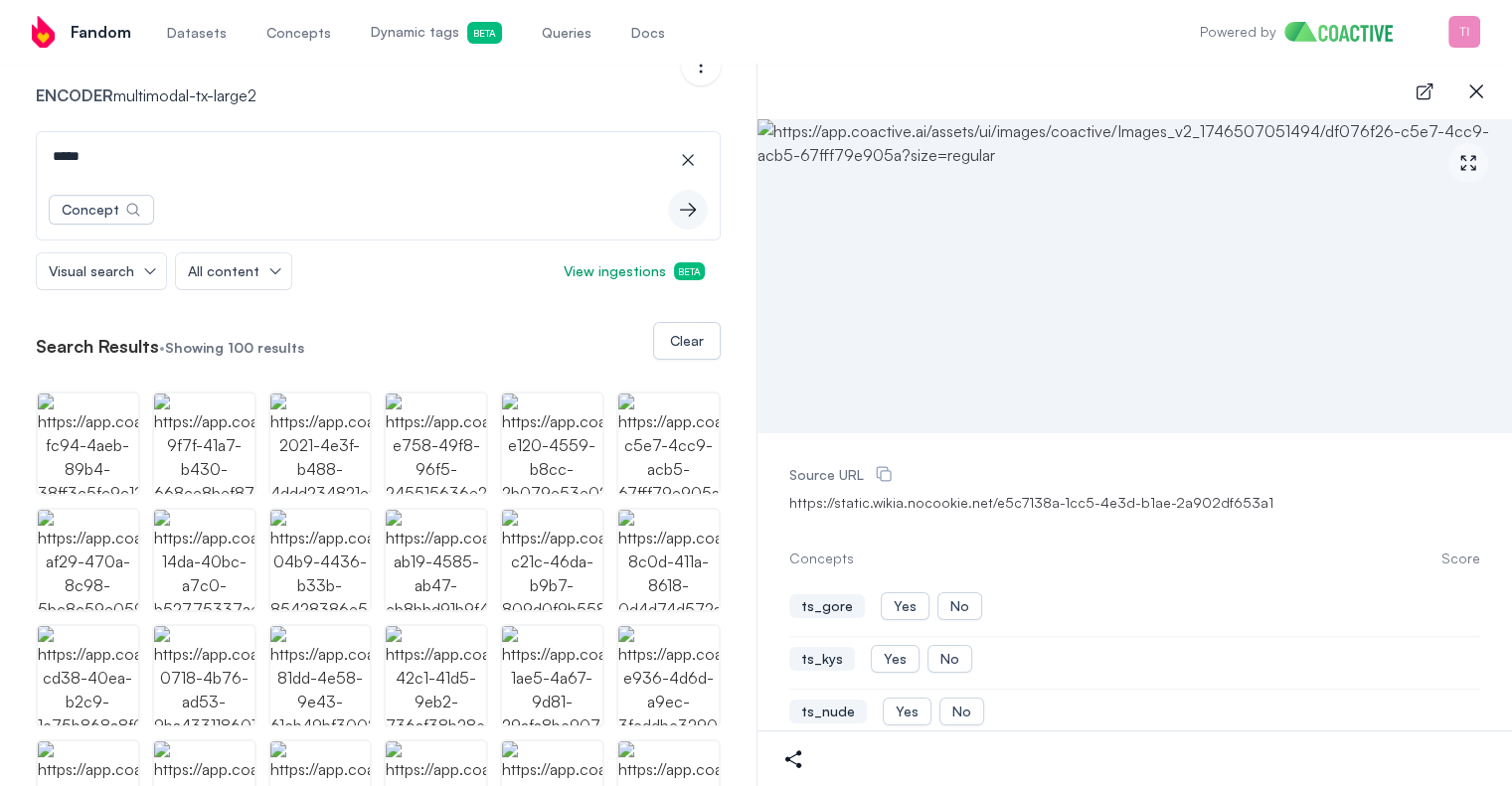 scroll, scrollTop: 199, scrollLeft: 0, axis: vertical 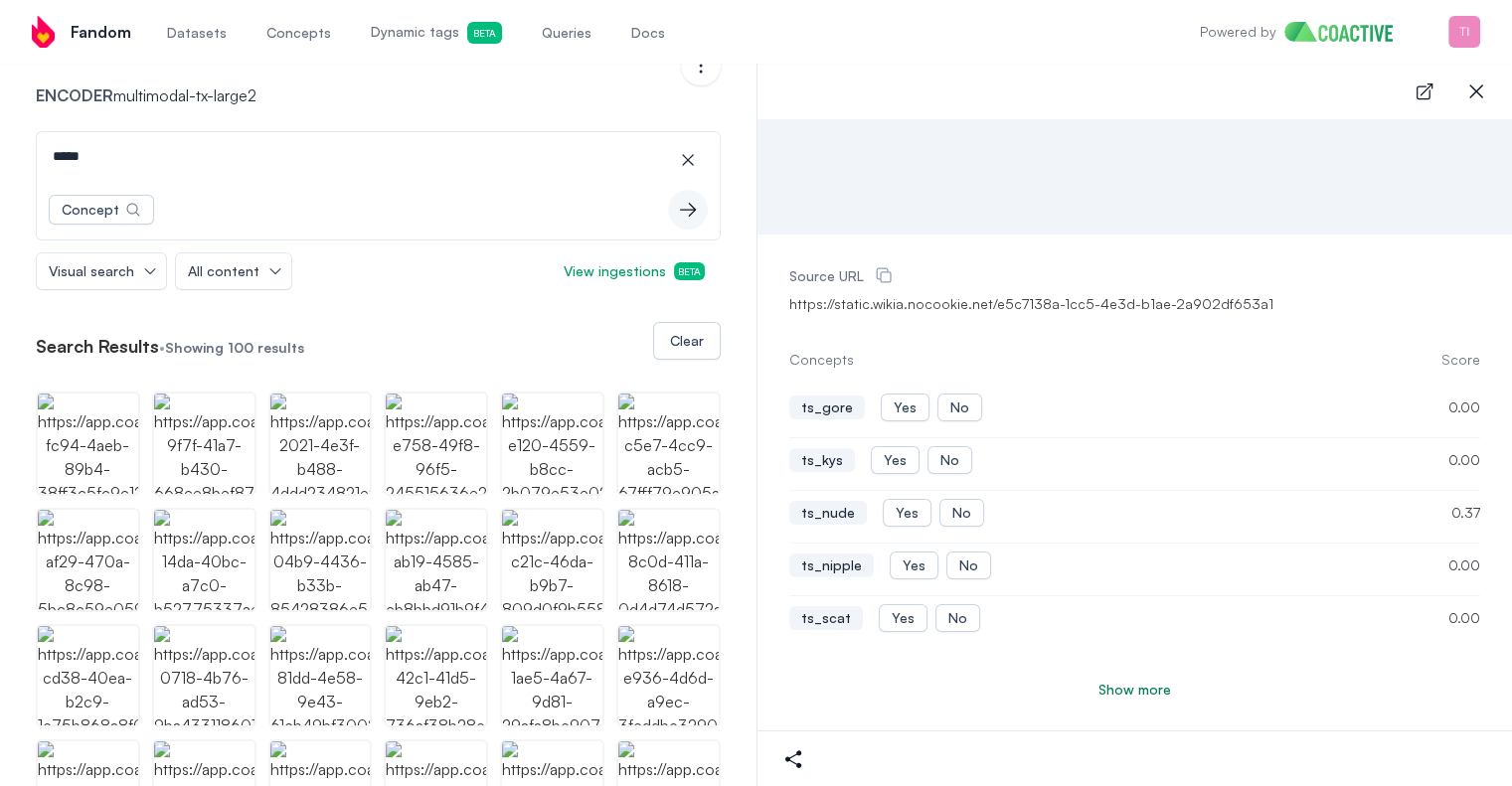 click on "Show more" at bounding box center [1134, 690] 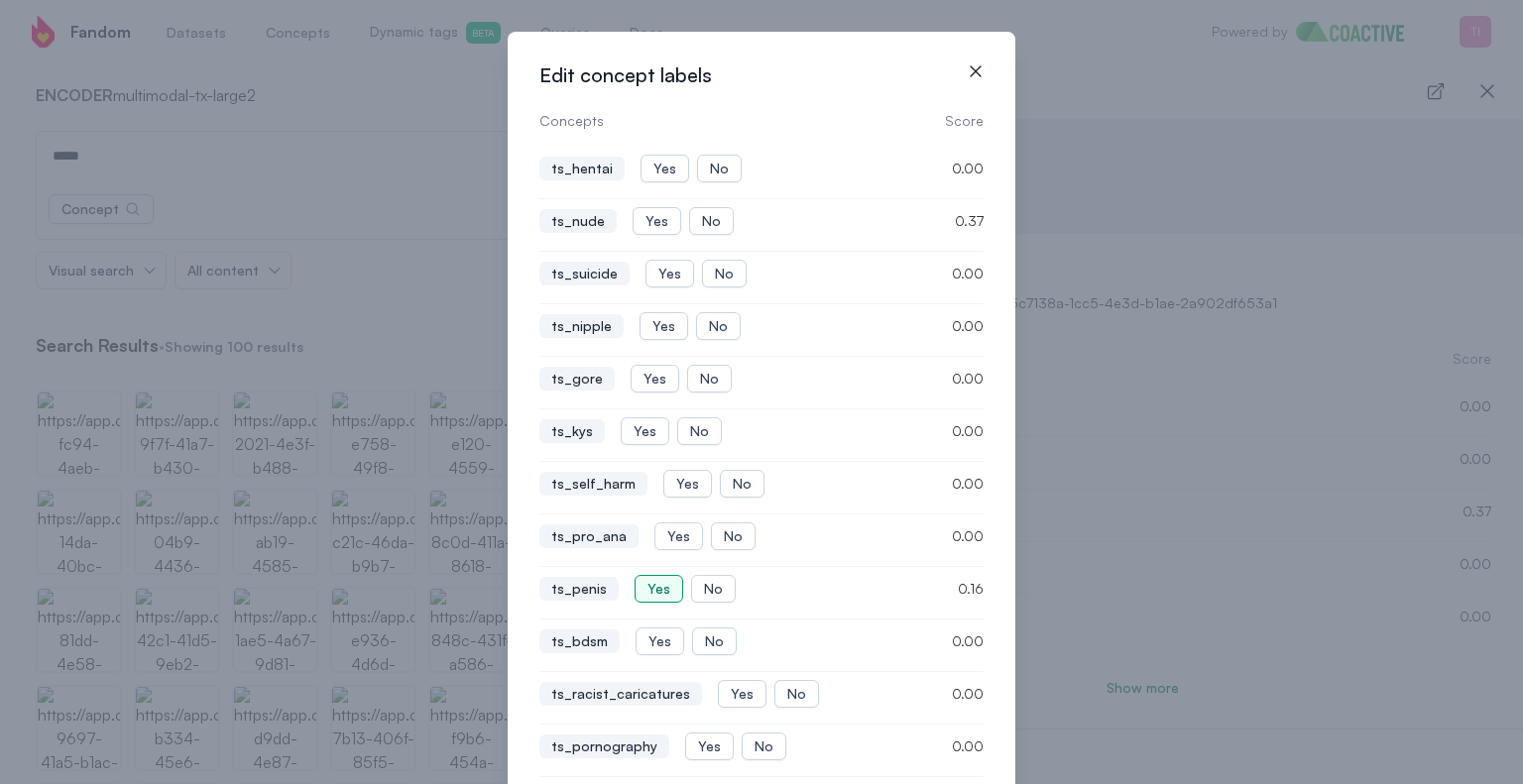 click on "Yes" at bounding box center [658, 589] 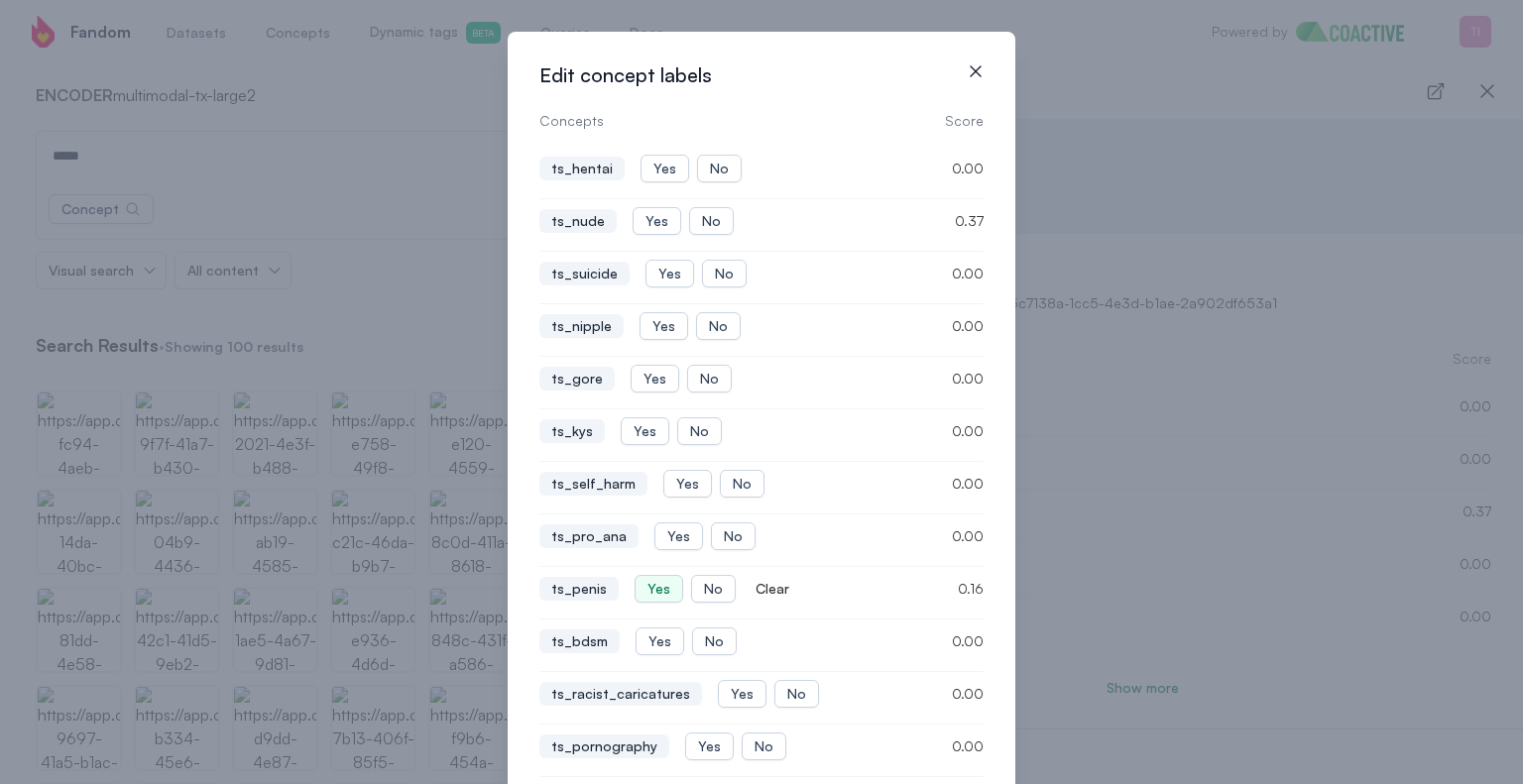 click on "icon-button" at bounding box center [976, 71] 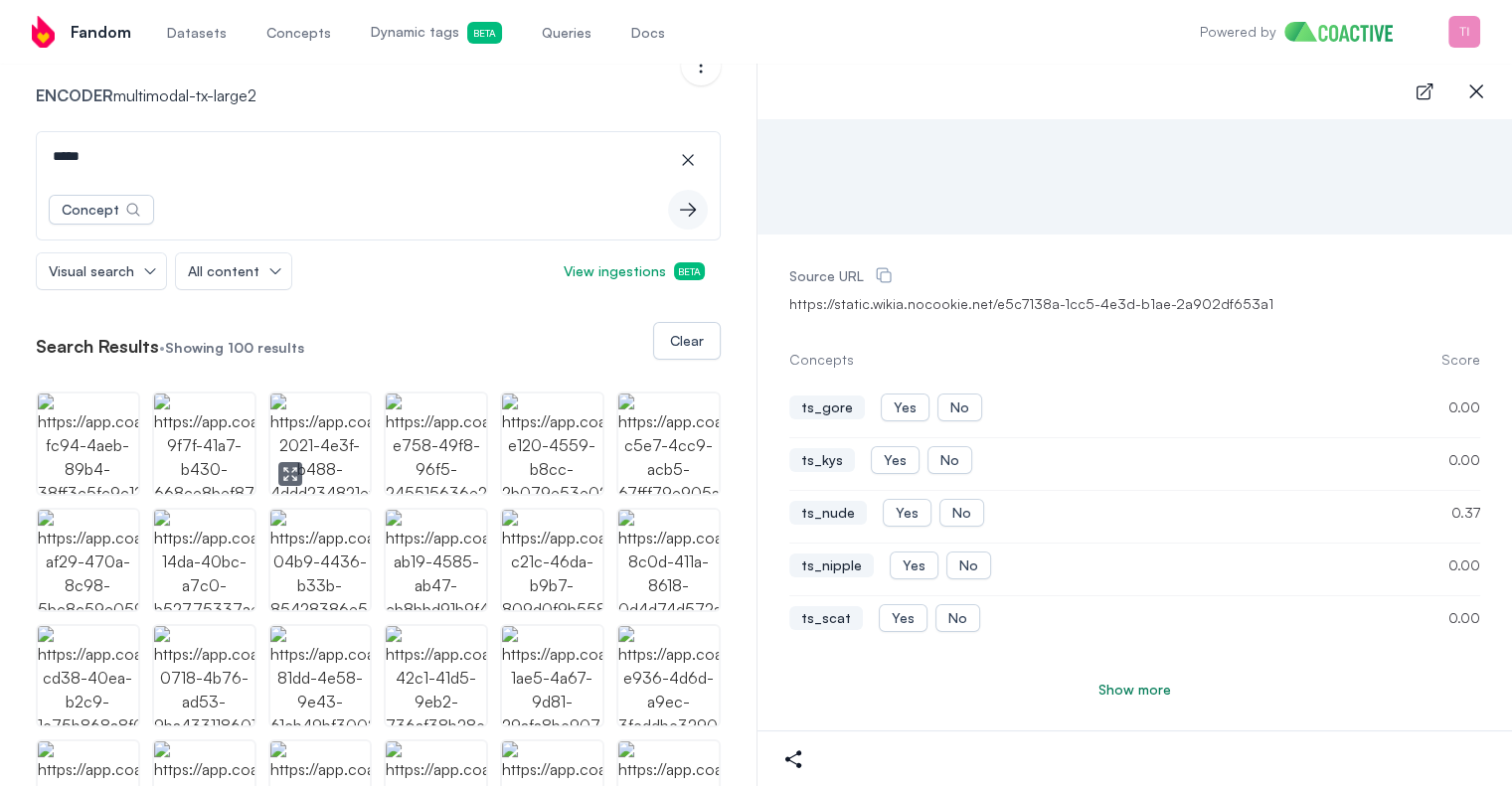 click at bounding box center (320, 443) 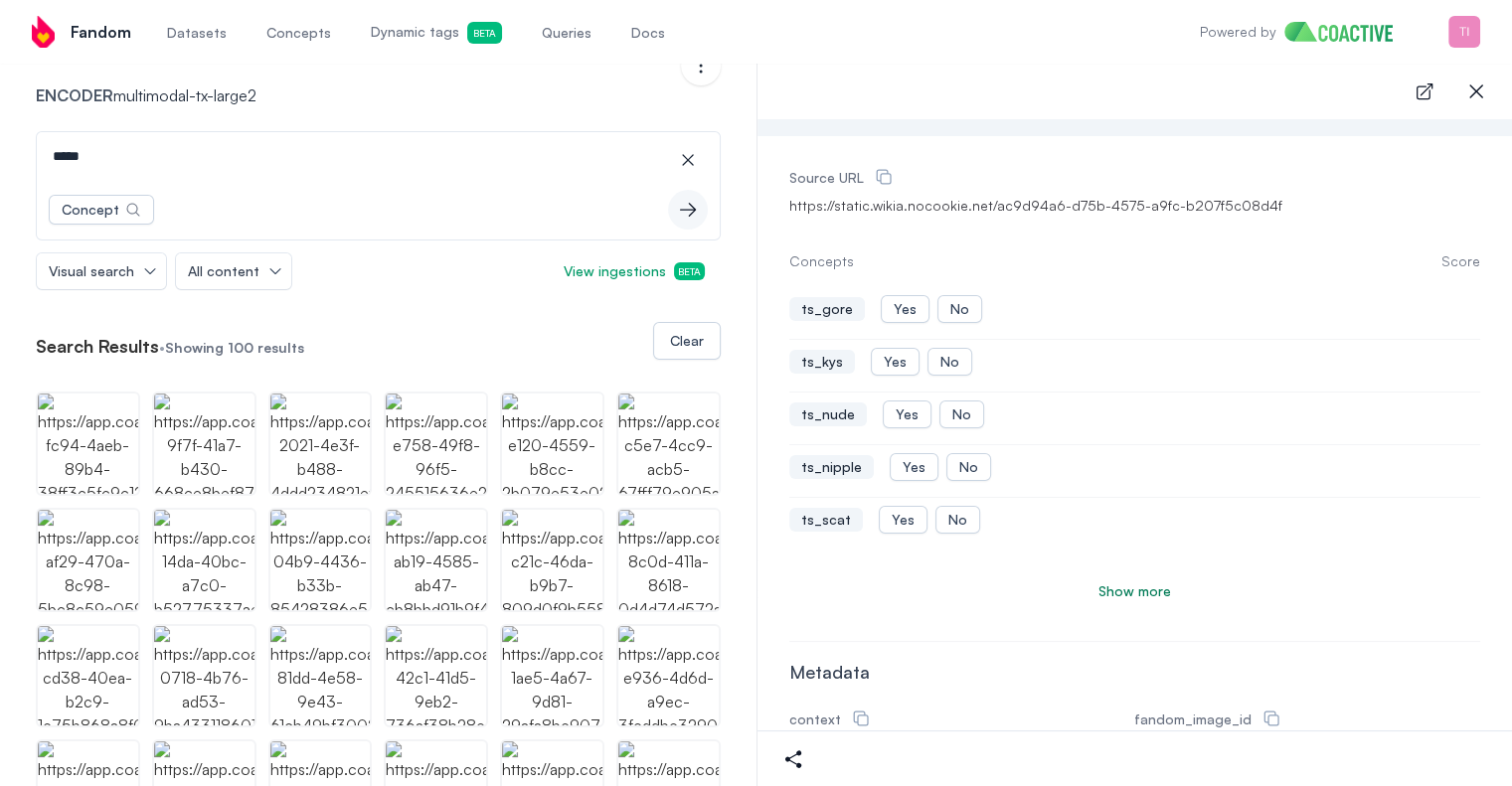 scroll, scrollTop: 298, scrollLeft: 0, axis: vertical 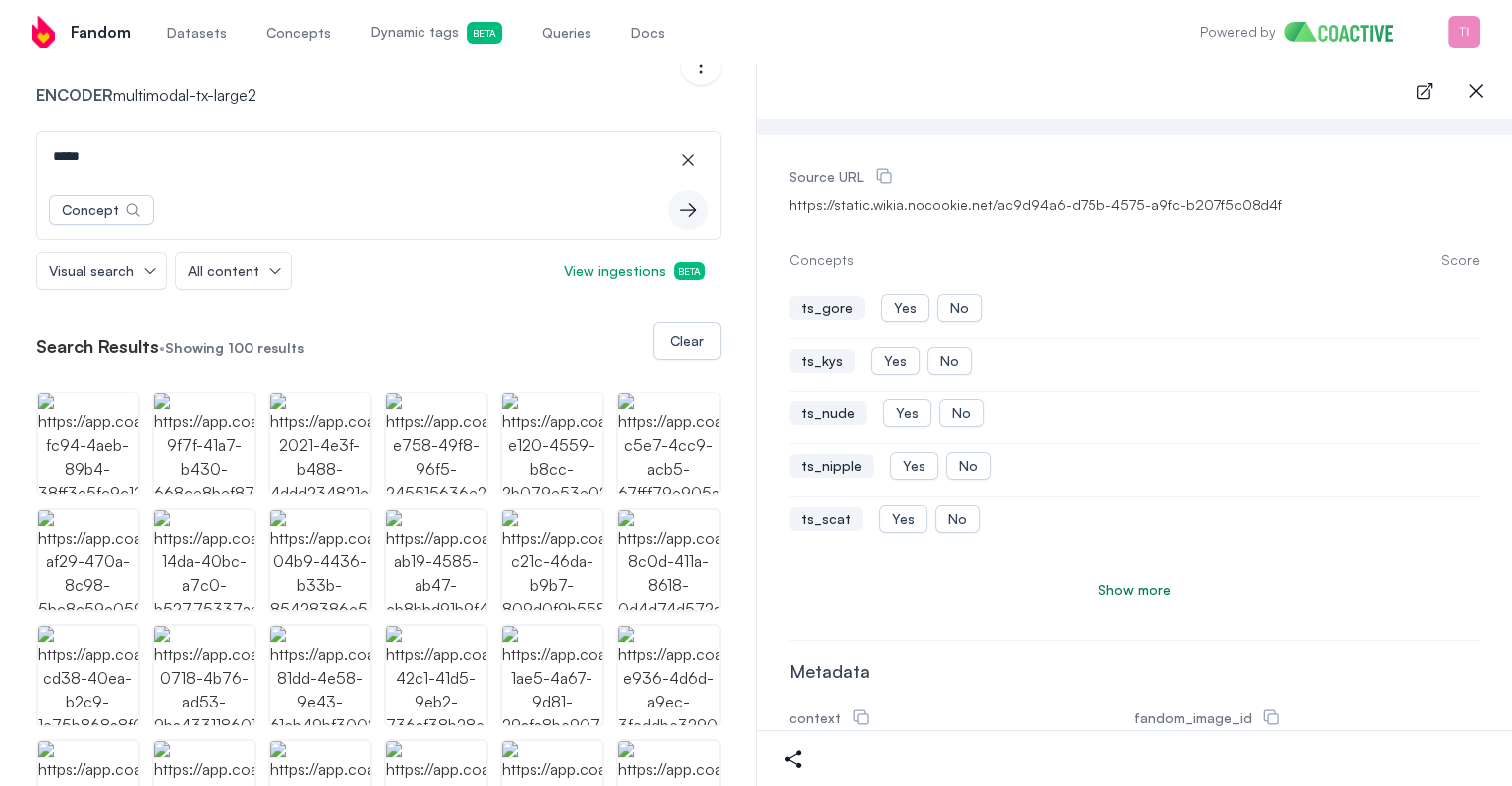 click on "Show more" at bounding box center [1134, 590] 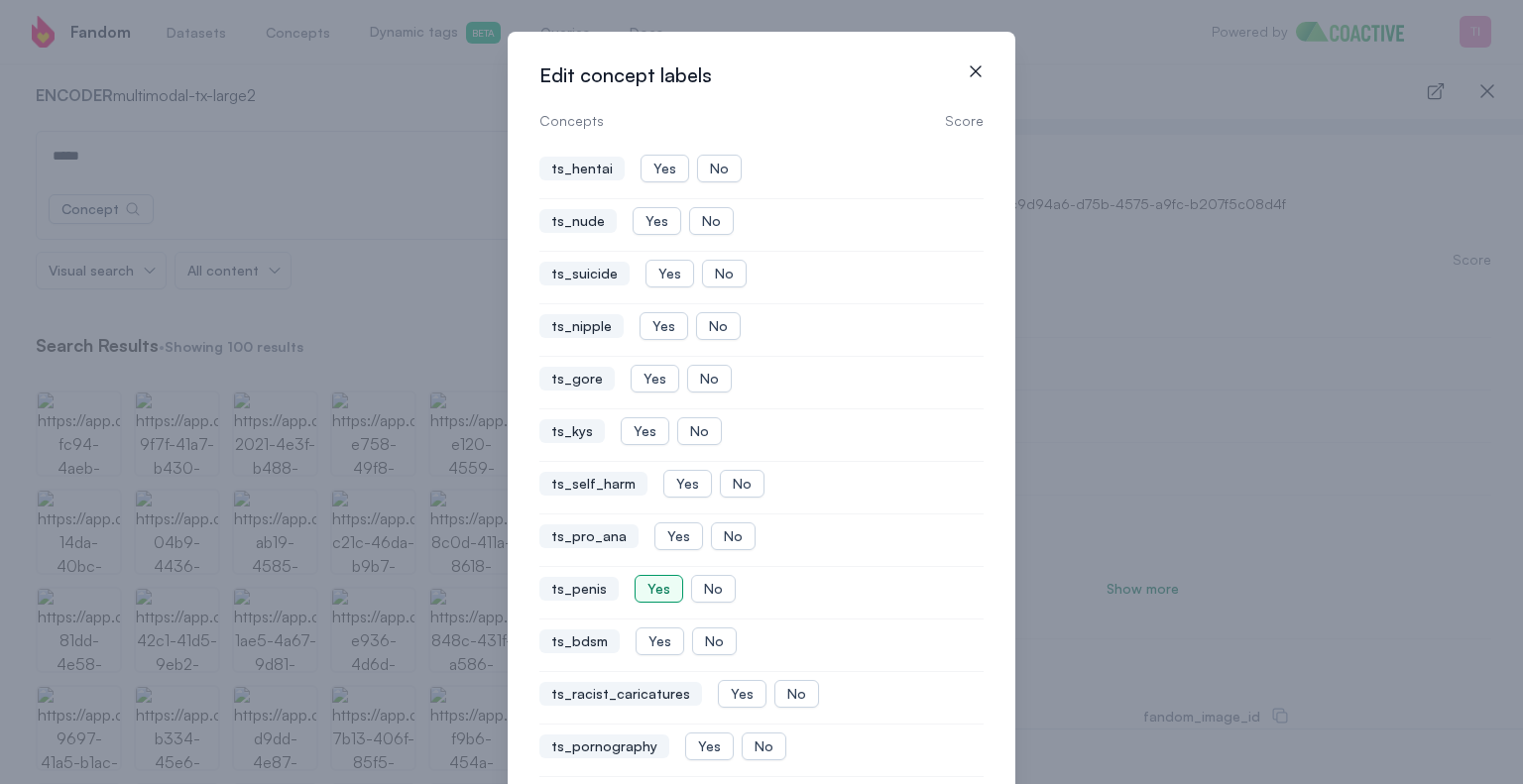 click on "Yes" at bounding box center [658, 589] 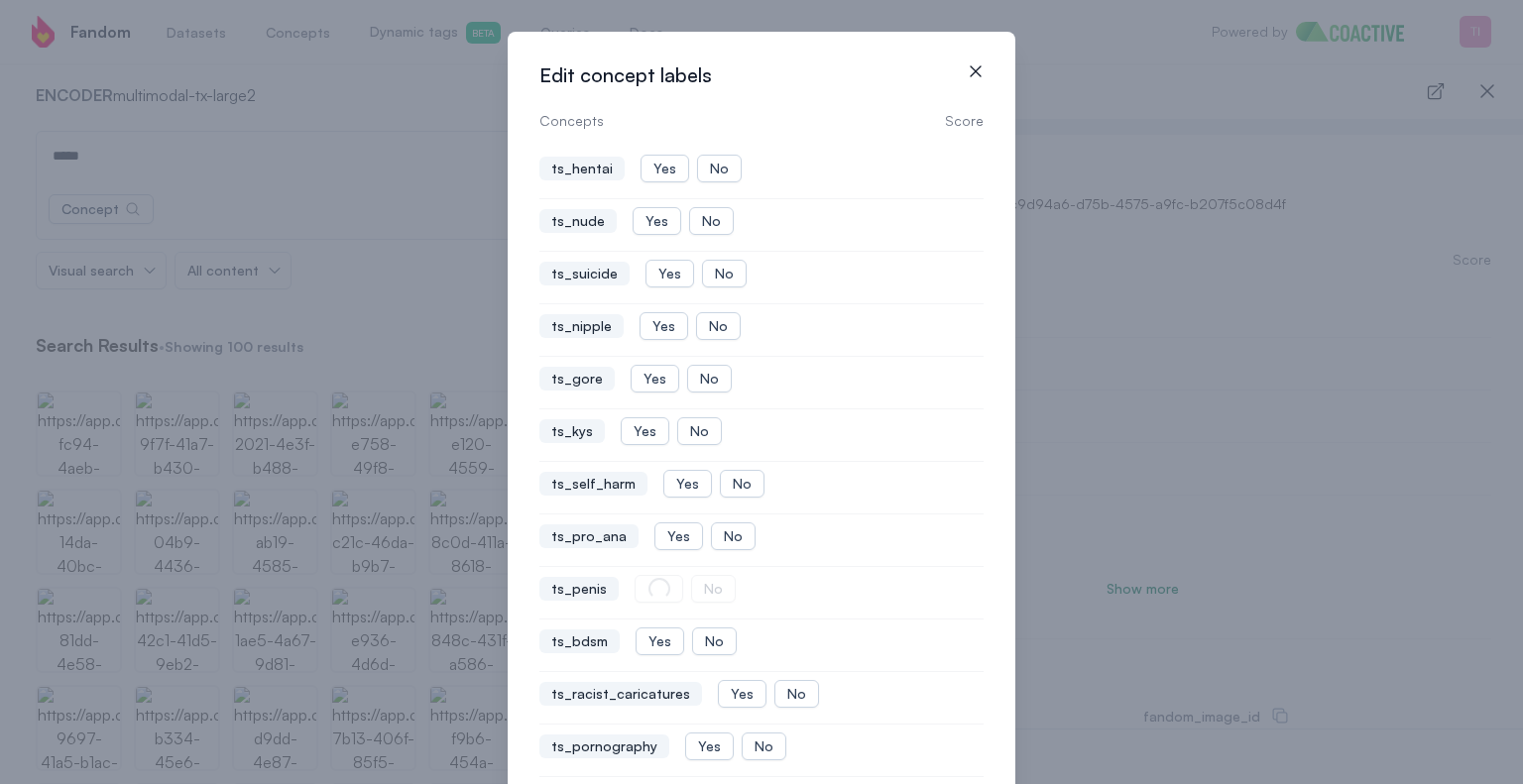 click 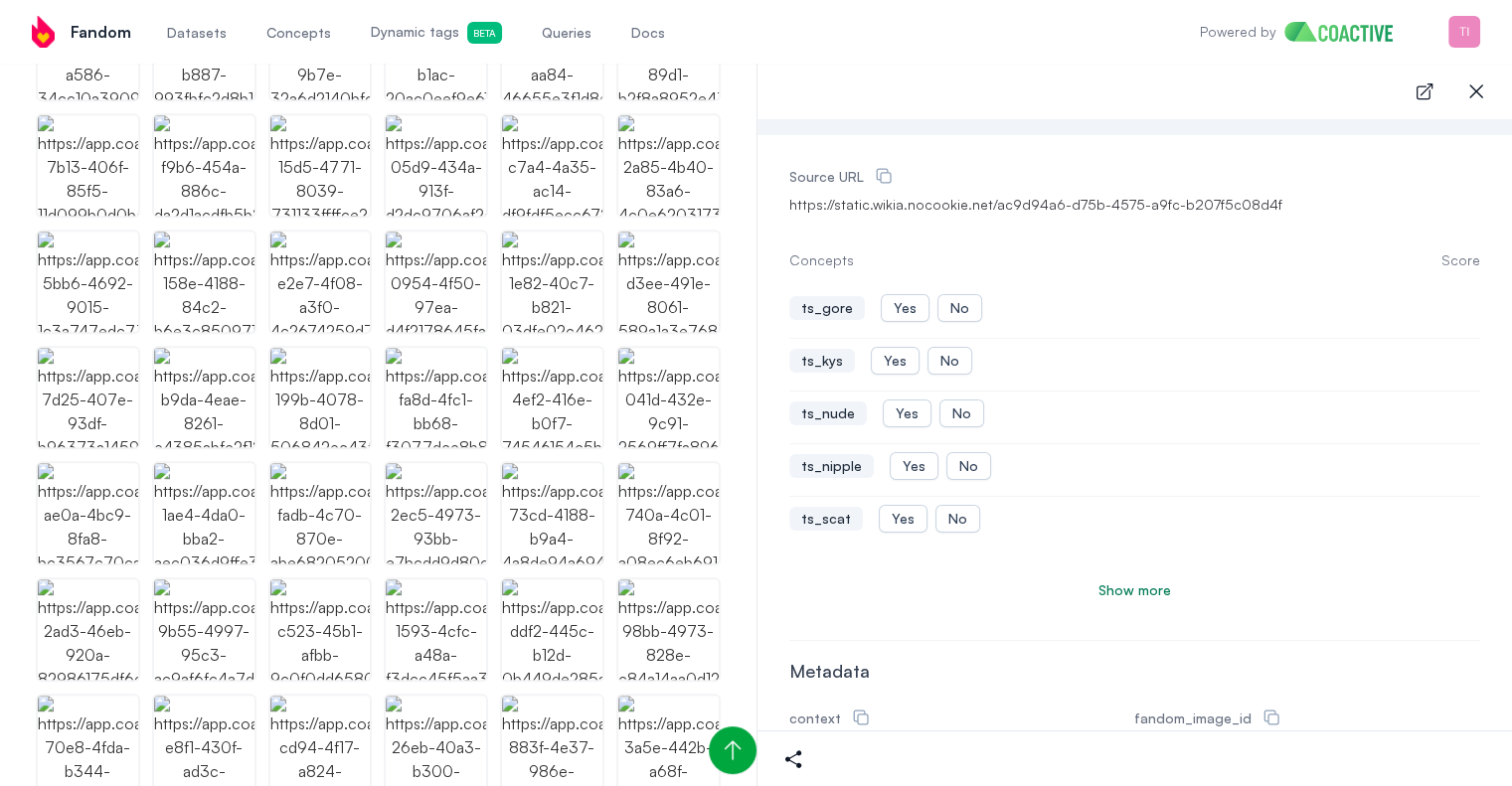 scroll, scrollTop: 1002, scrollLeft: 0, axis: vertical 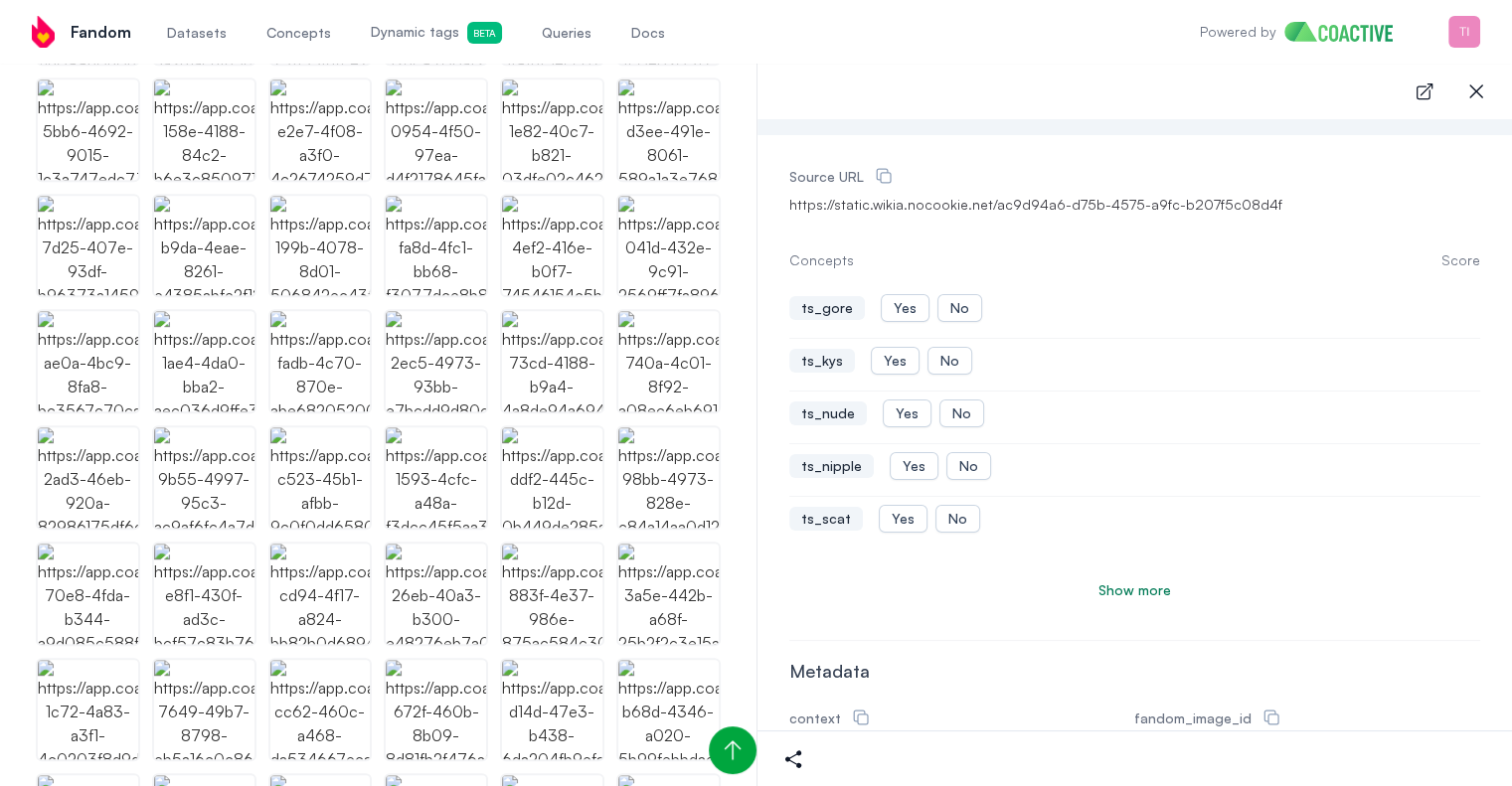 click at bounding box center (320, 1057) 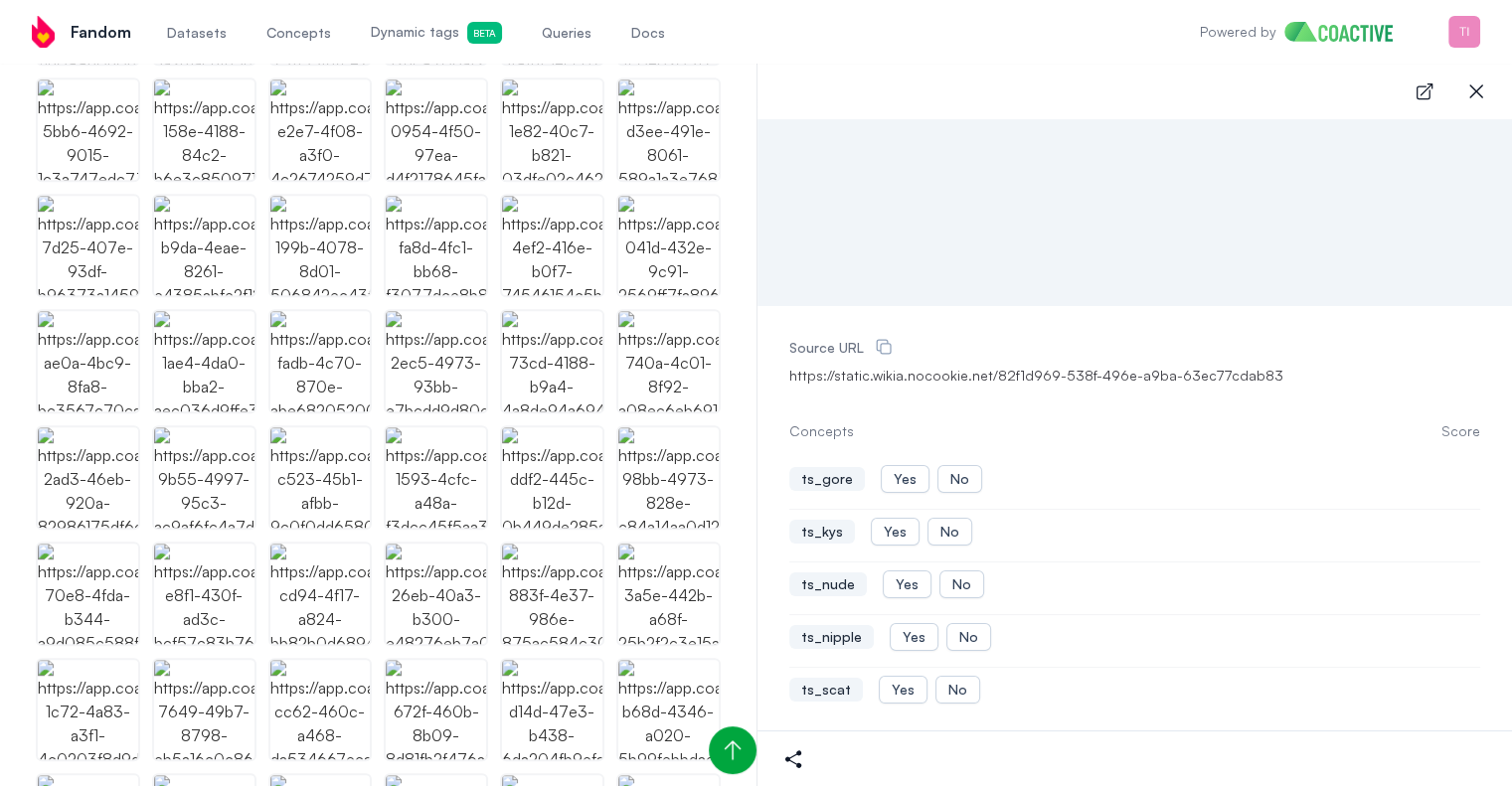 scroll, scrollTop: 199, scrollLeft: 0, axis: vertical 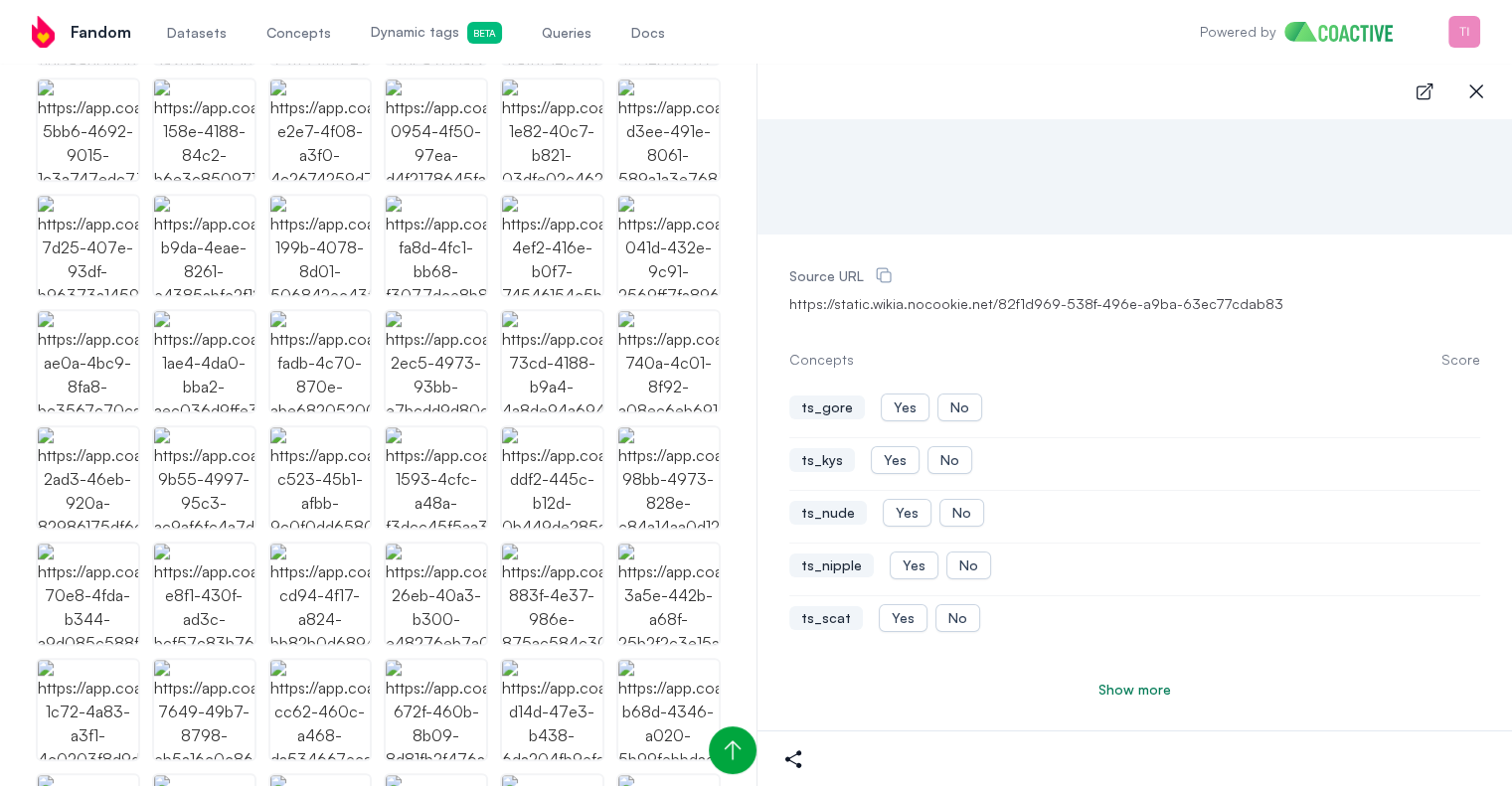 click at bounding box center [204, 1057] 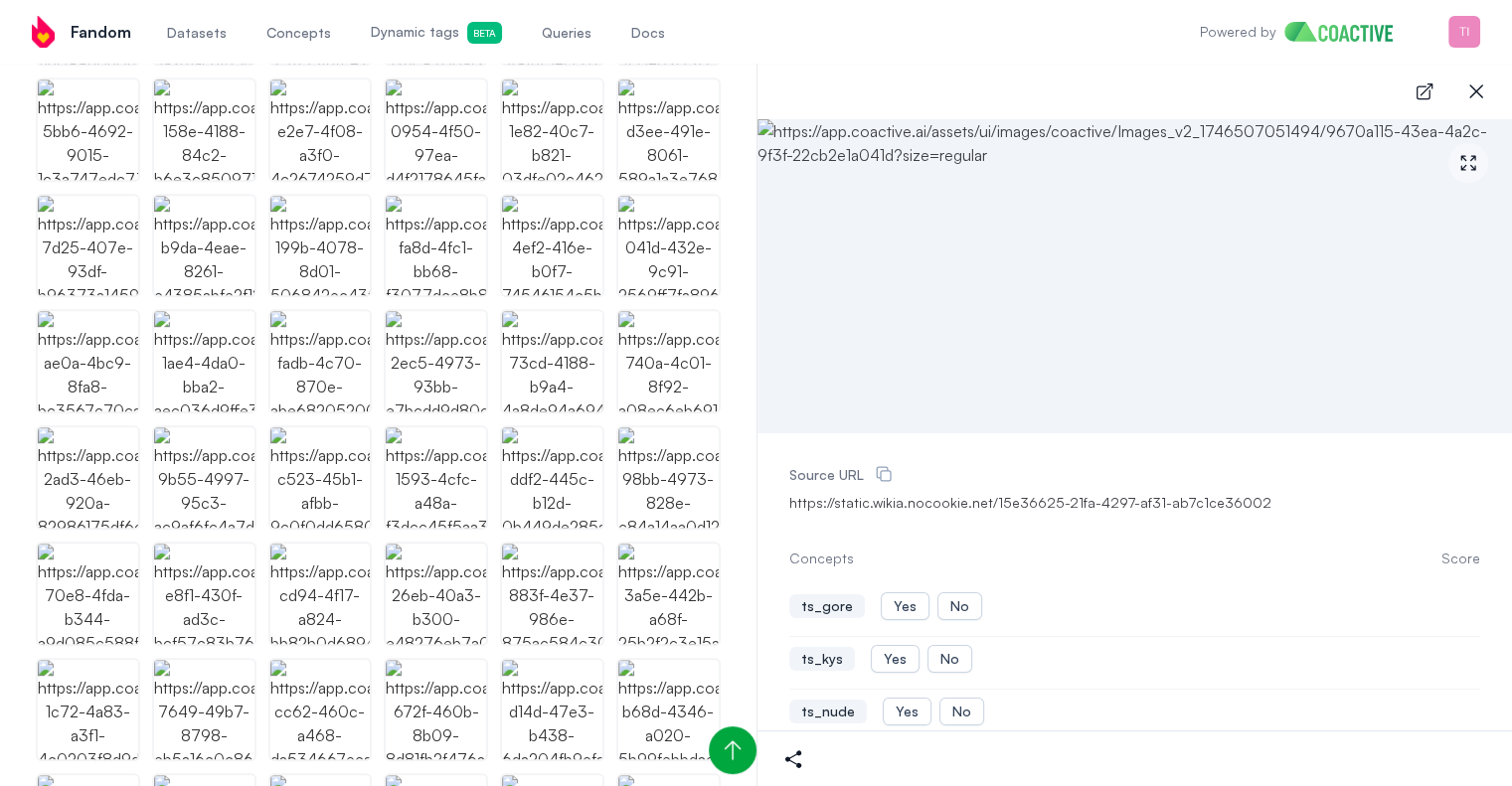 scroll, scrollTop: 199, scrollLeft: 0, axis: vertical 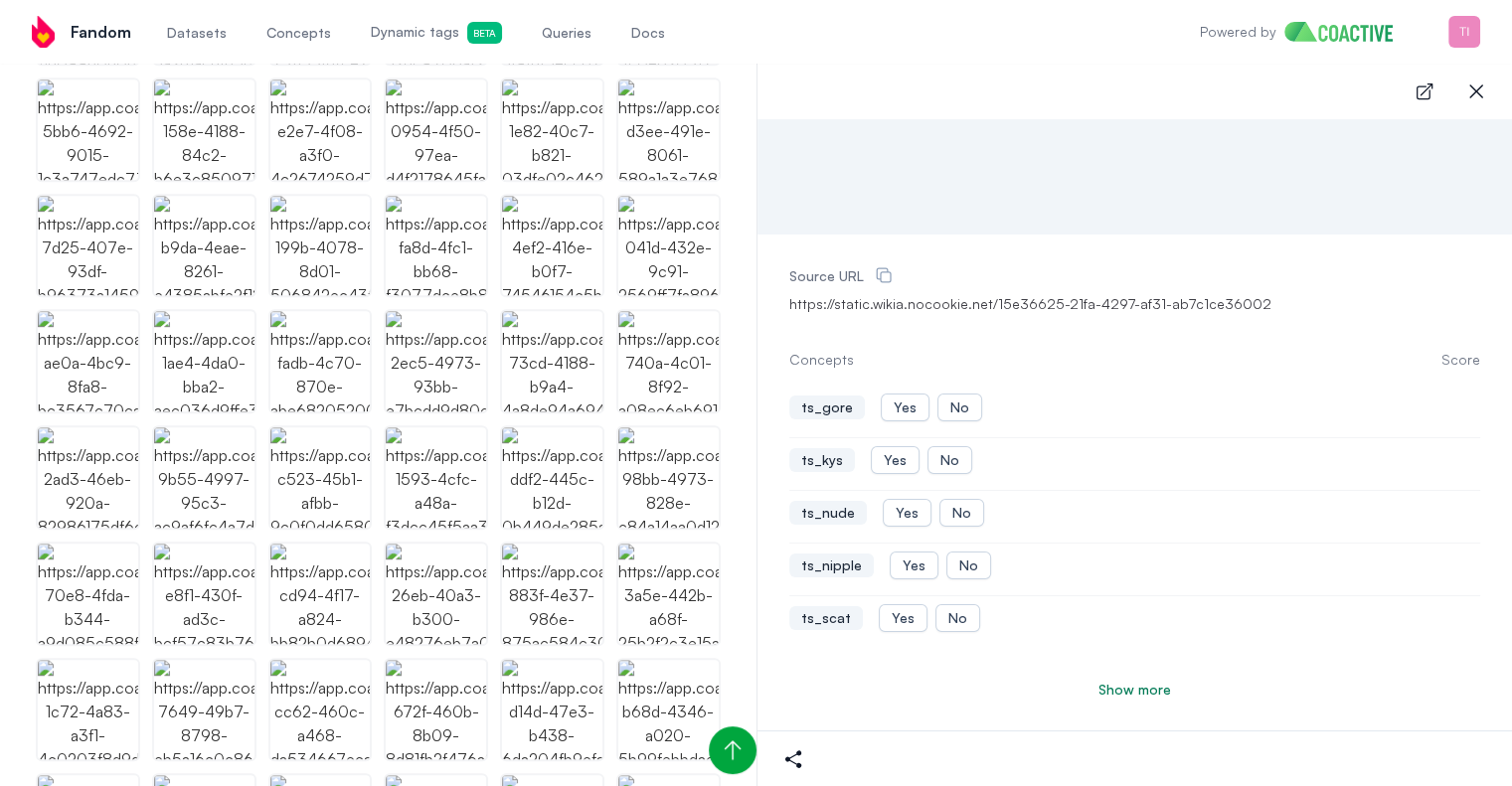click on "Show more" at bounding box center (1134, 690) 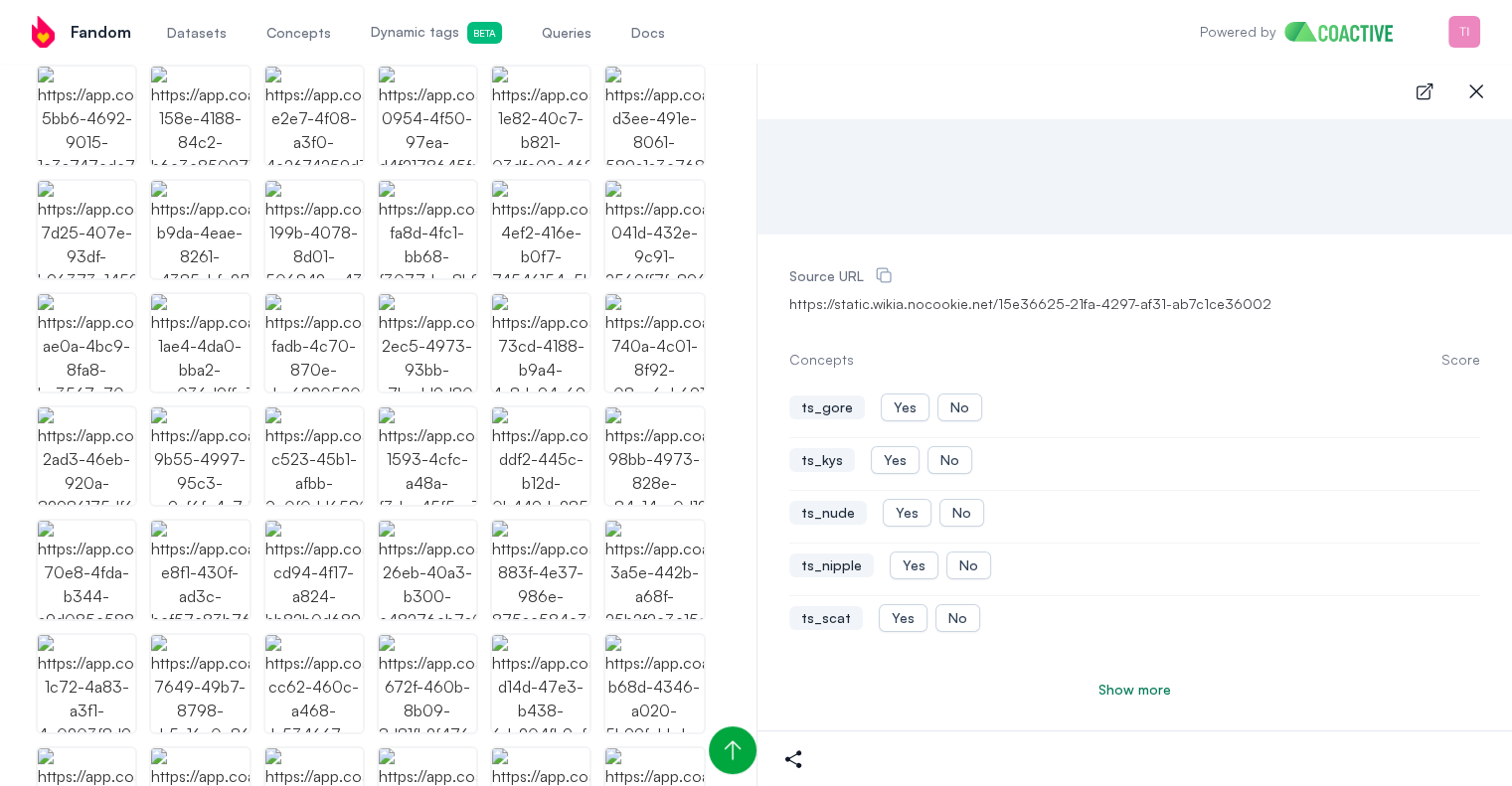 scroll, scrollTop: 1013, scrollLeft: 0, axis: vertical 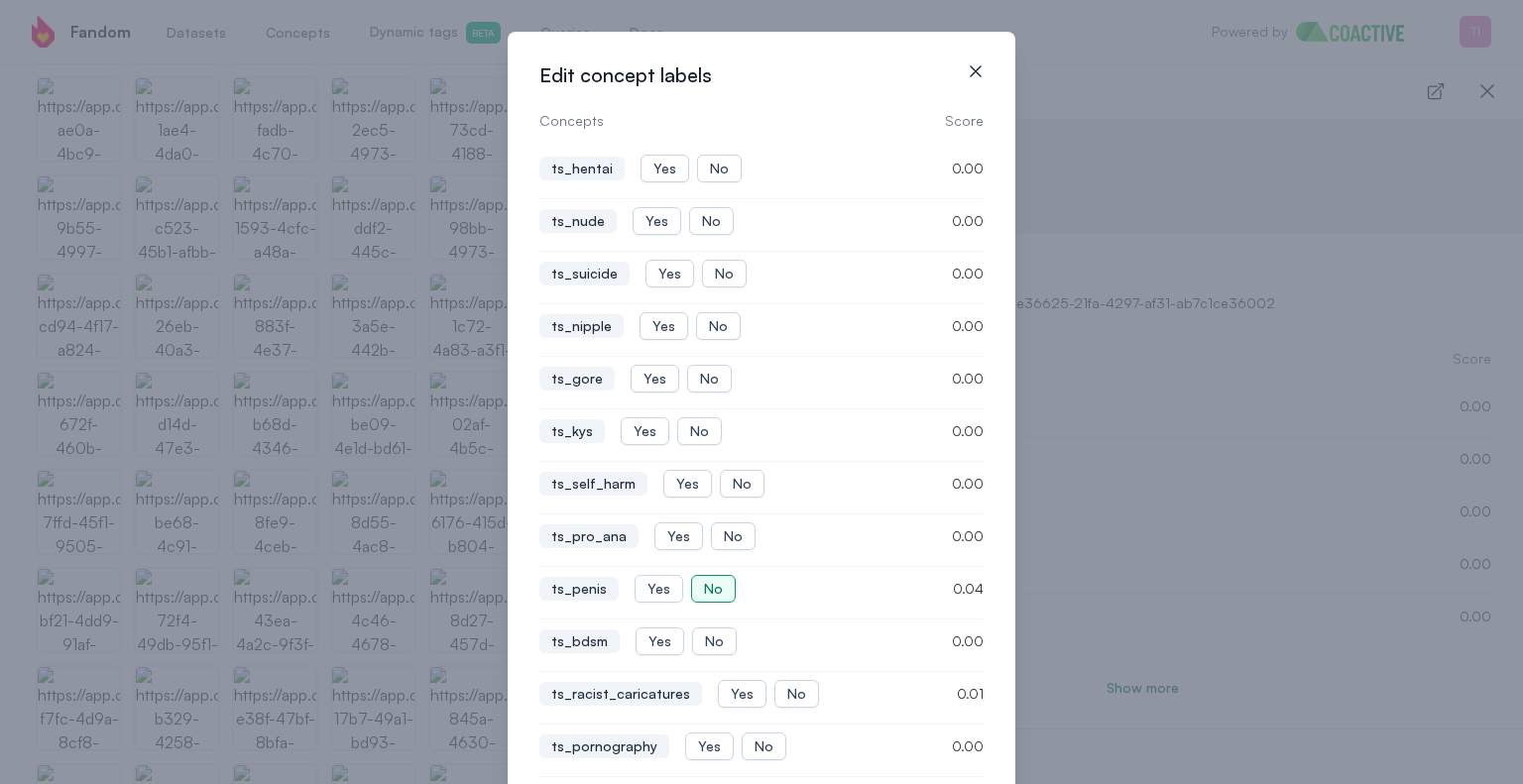click on "No" at bounding box center [713, 589] 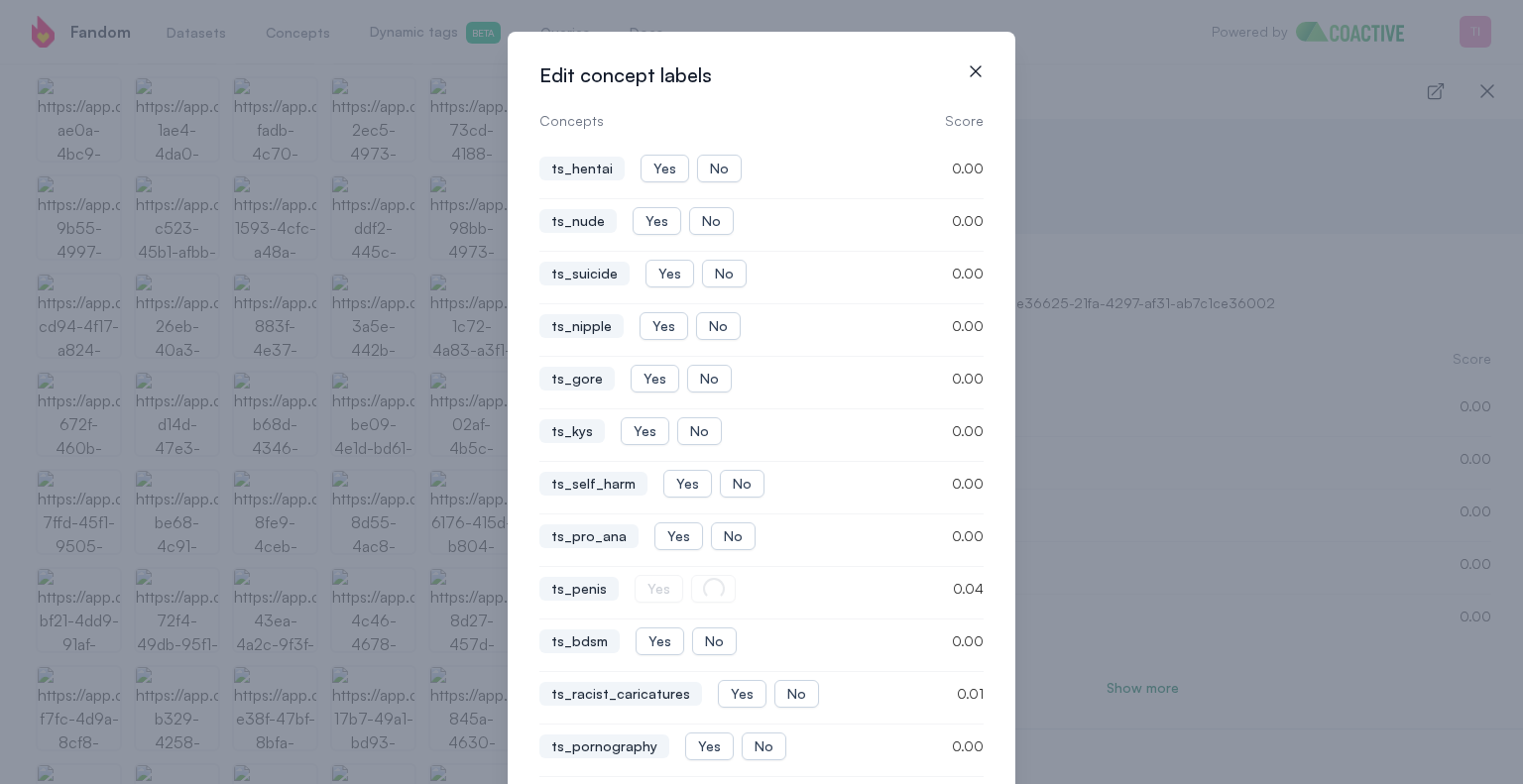 click on "icon-button" at bounding box center (976, 71) 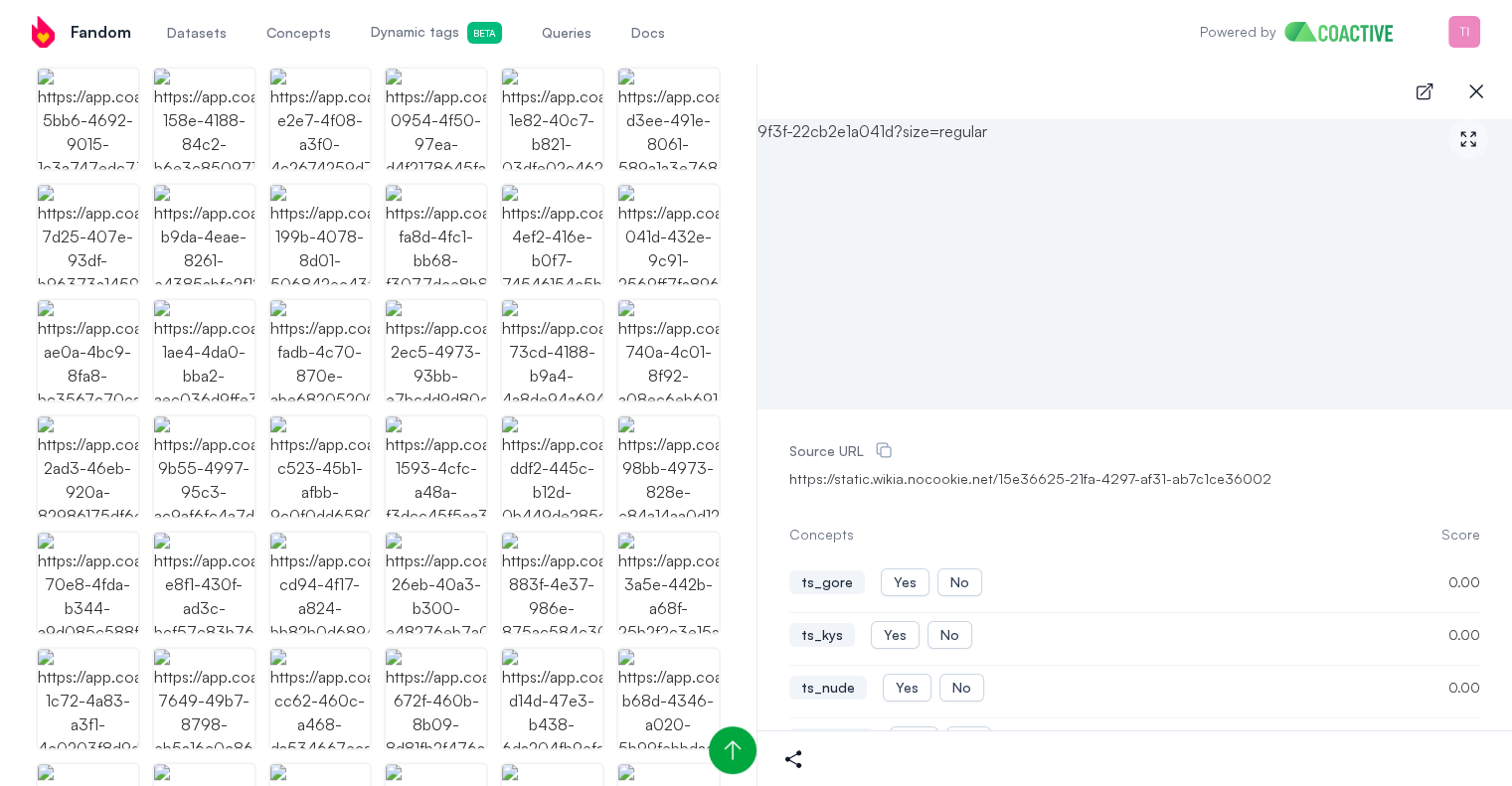 scroll, scrollTop: 0, scrollLeft: 0, axis: both 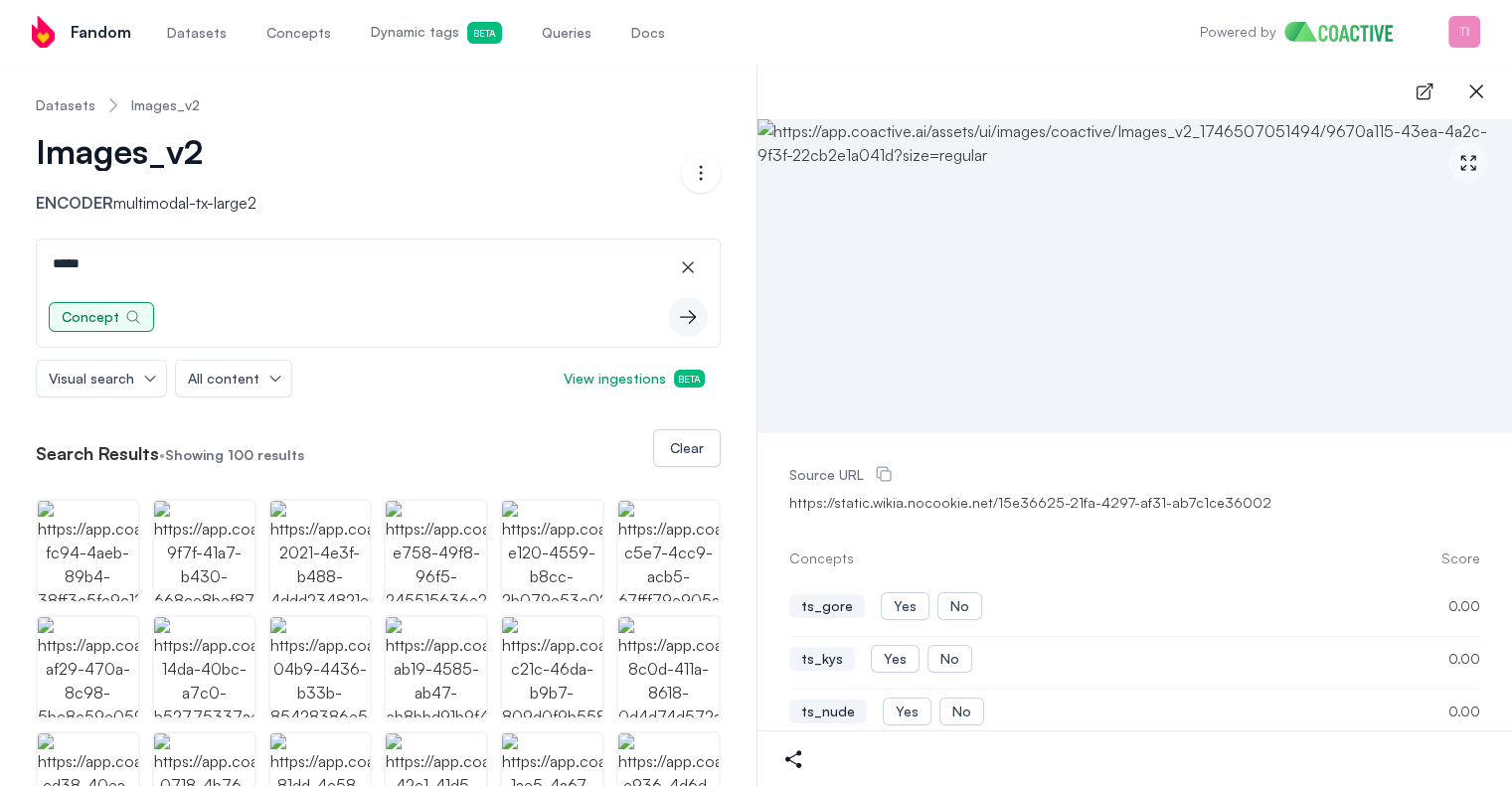click on "Concept" at bounding box center (101, 317) 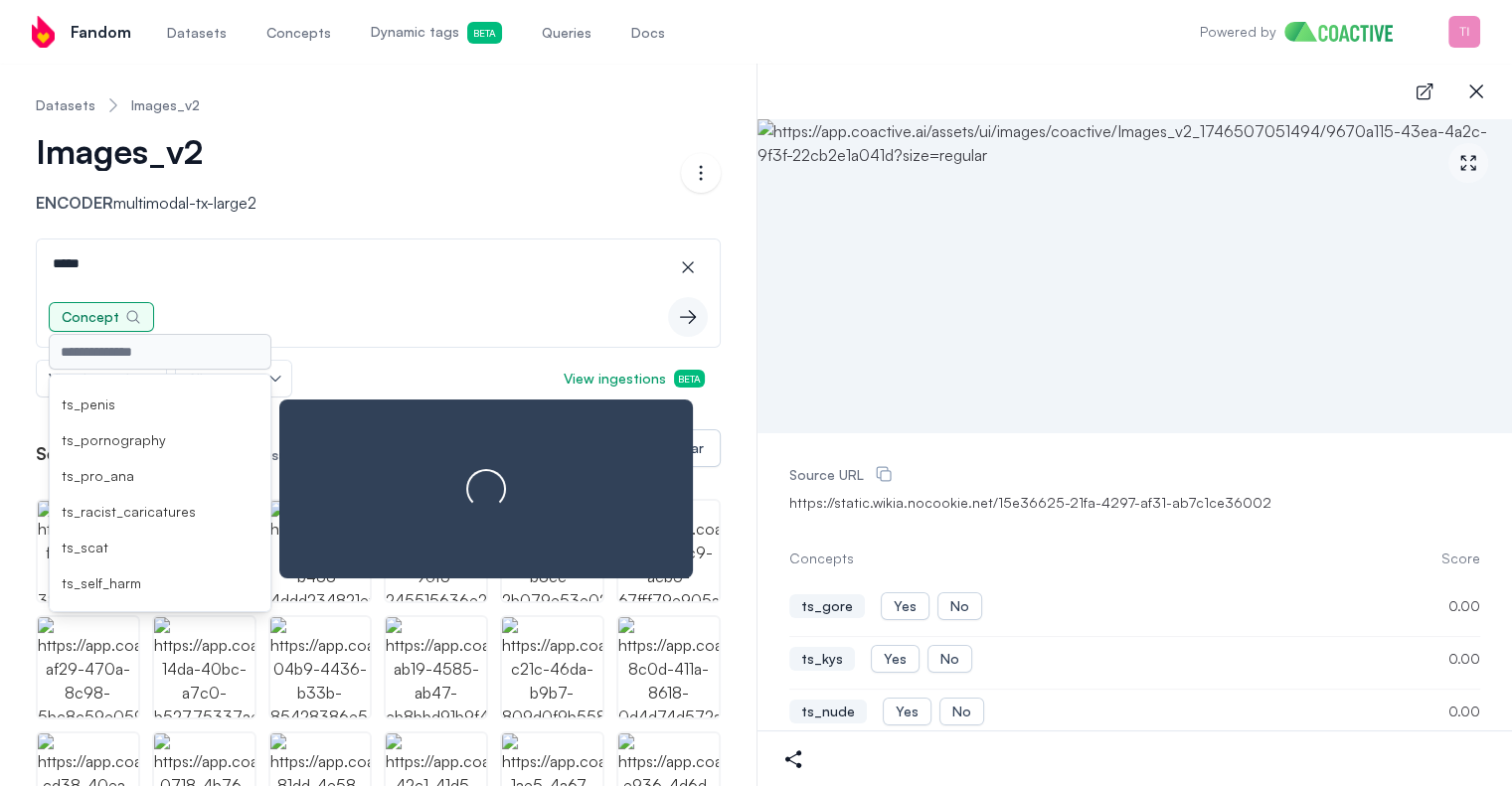 scroll, scrollTop: 172, scrollLeft: 0, axis: vertical 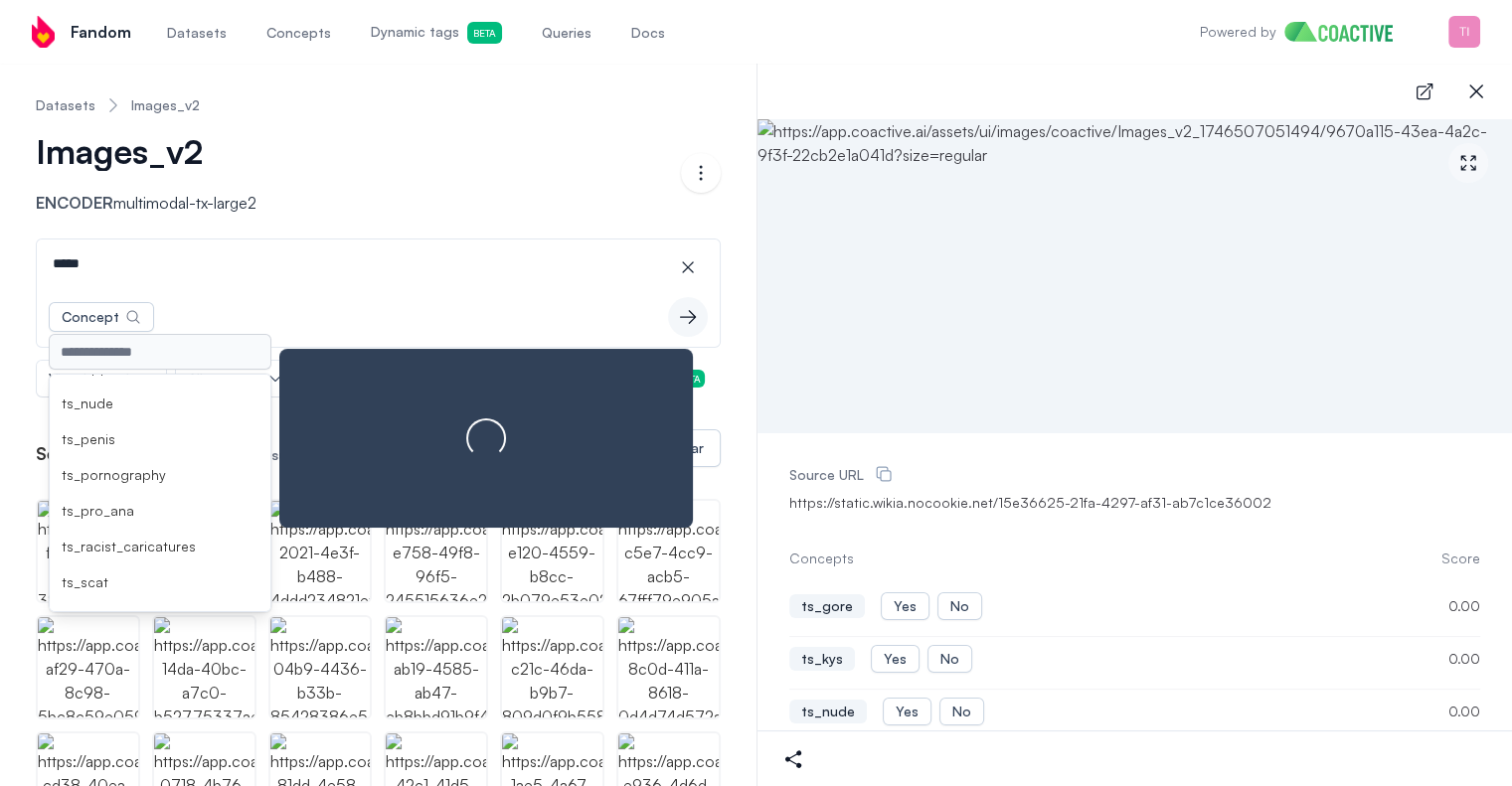 click on "ts_penis" at bounding box center (88, 439) 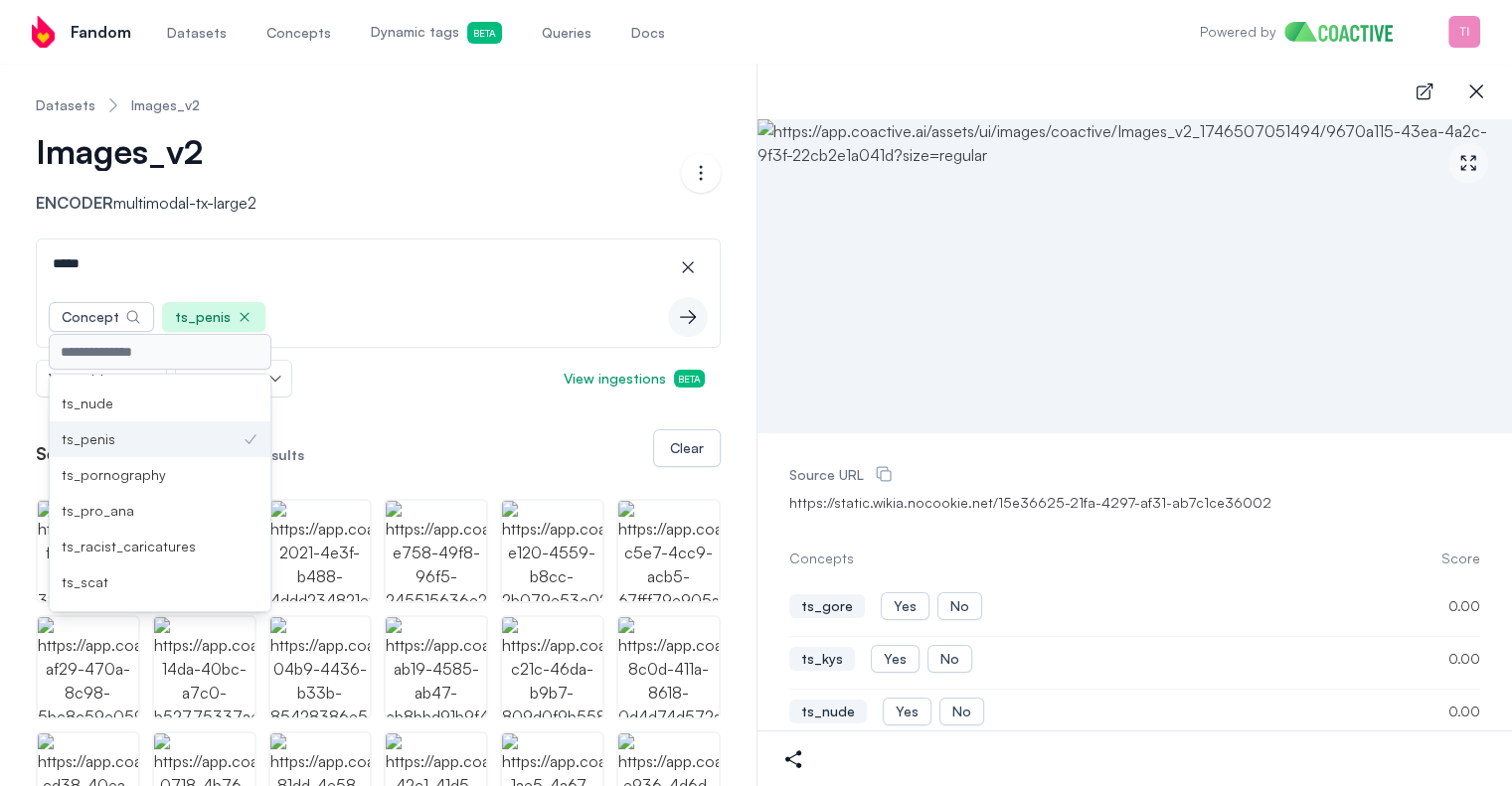 click on "*****" at bounding box center (378, 263) 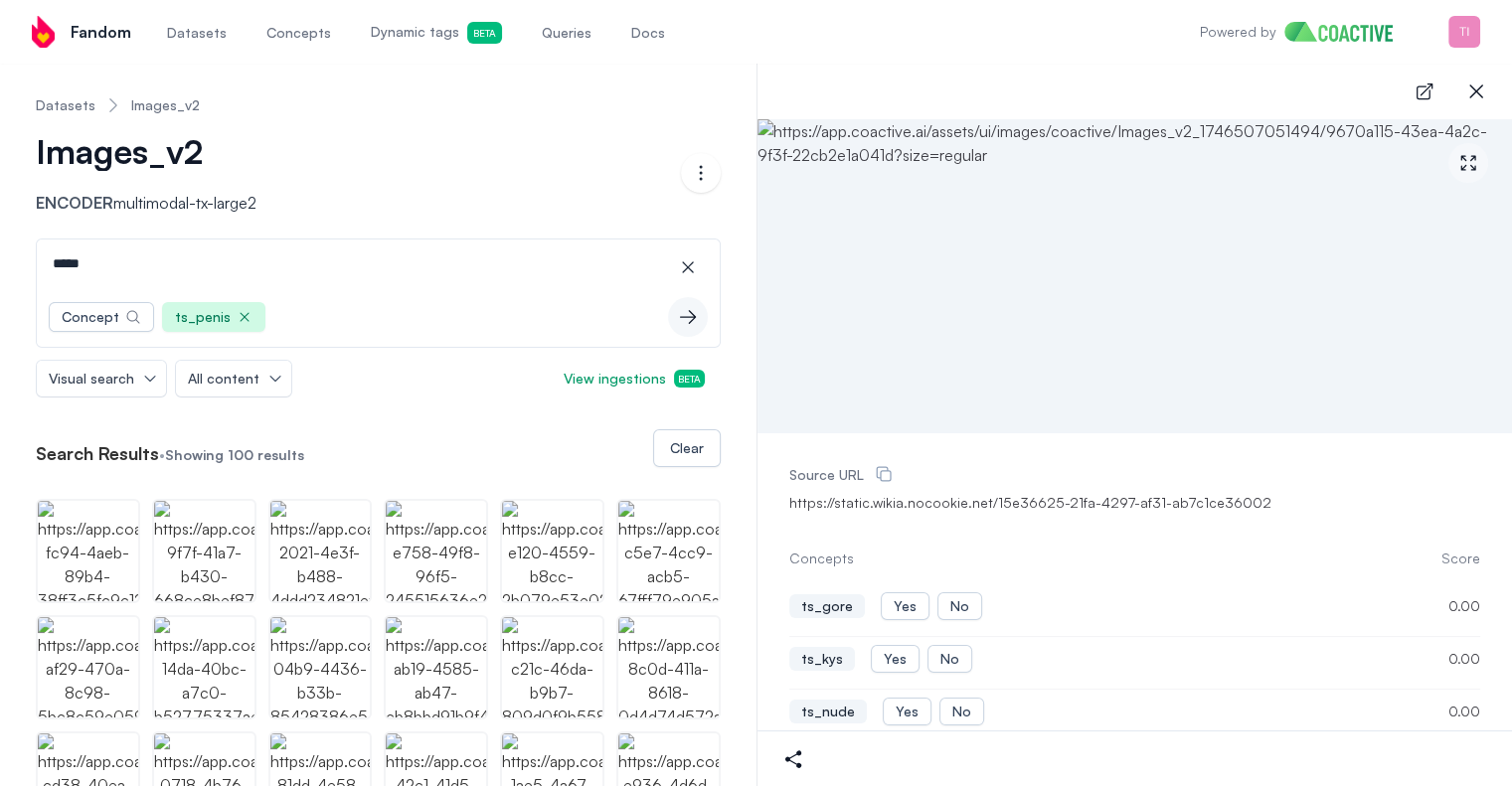 drag, startPoint x: 98, startPoint y: 258, endPoint x: 0, endPoint y: 269, distance: 98.61541 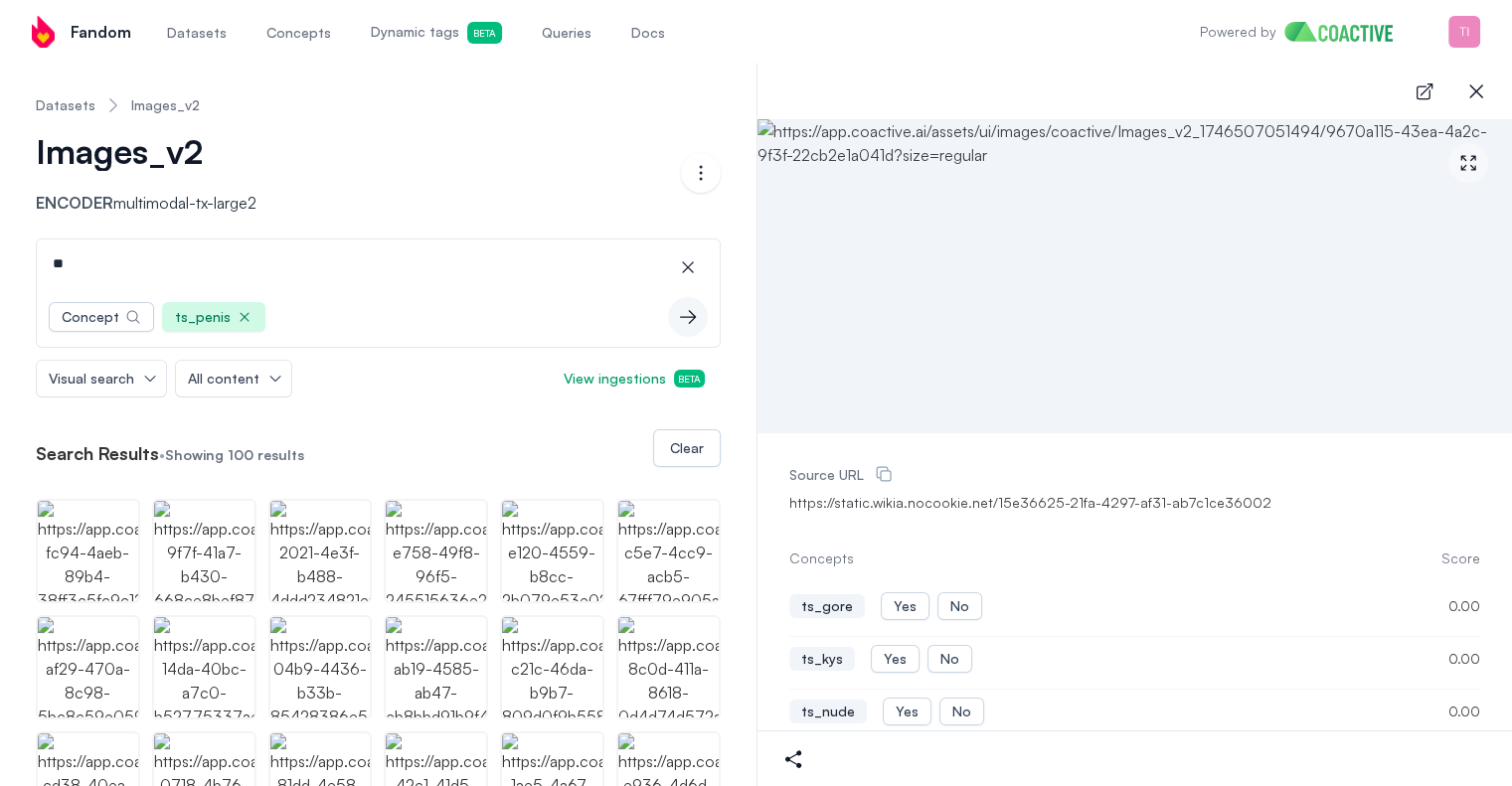 type on "*" 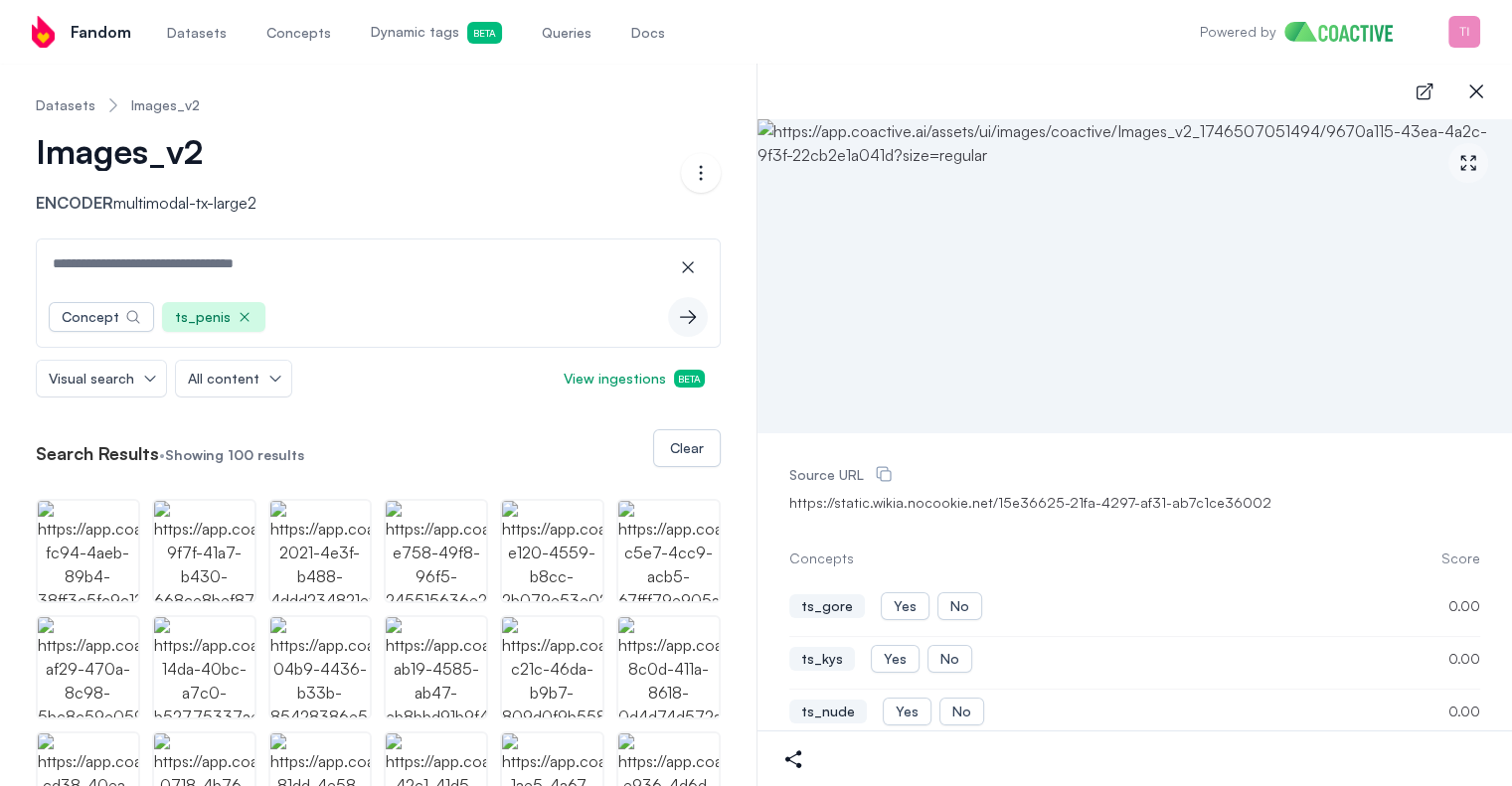 type 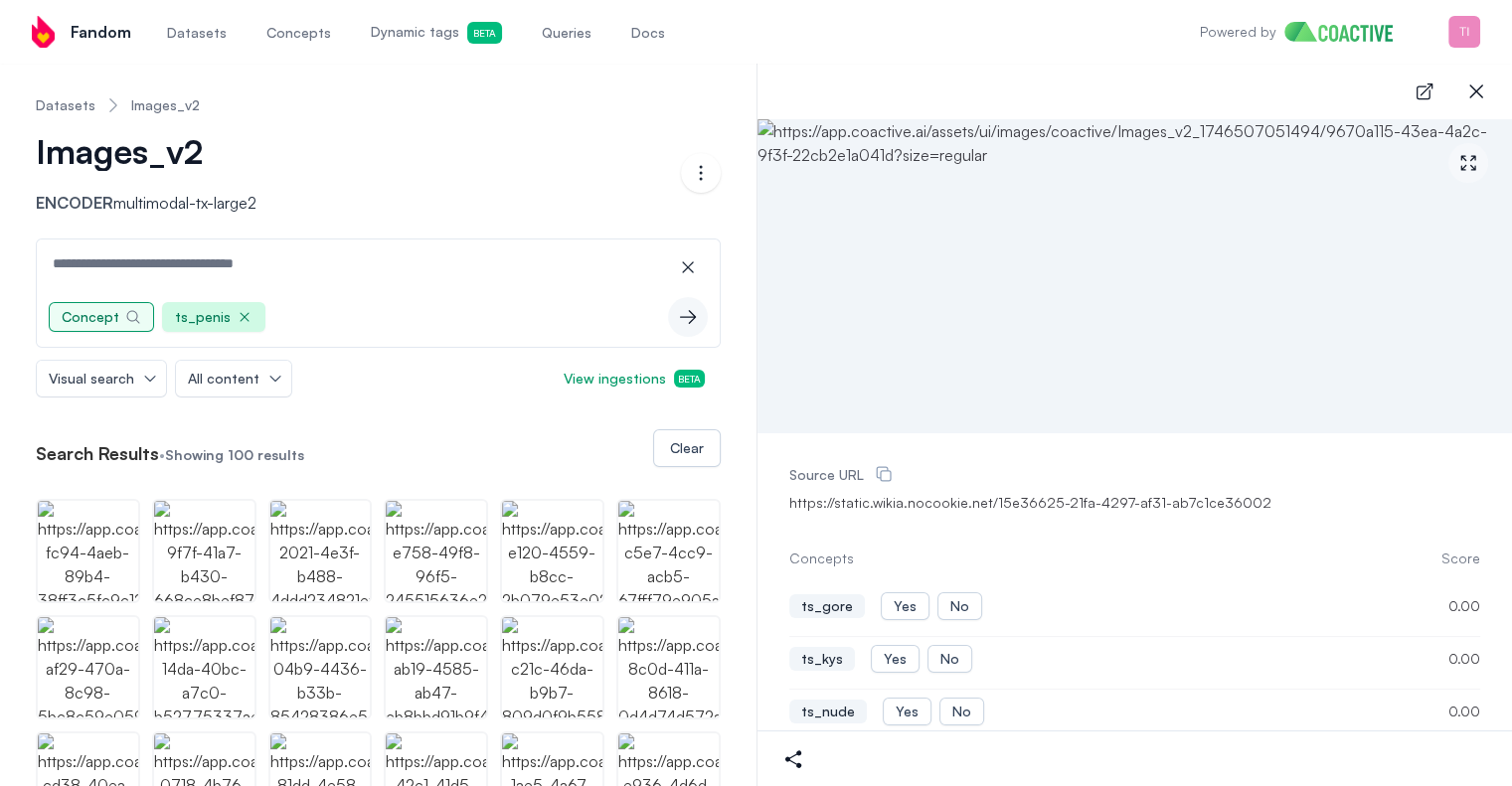 click on "Concept" at bounding box center (101, 317) 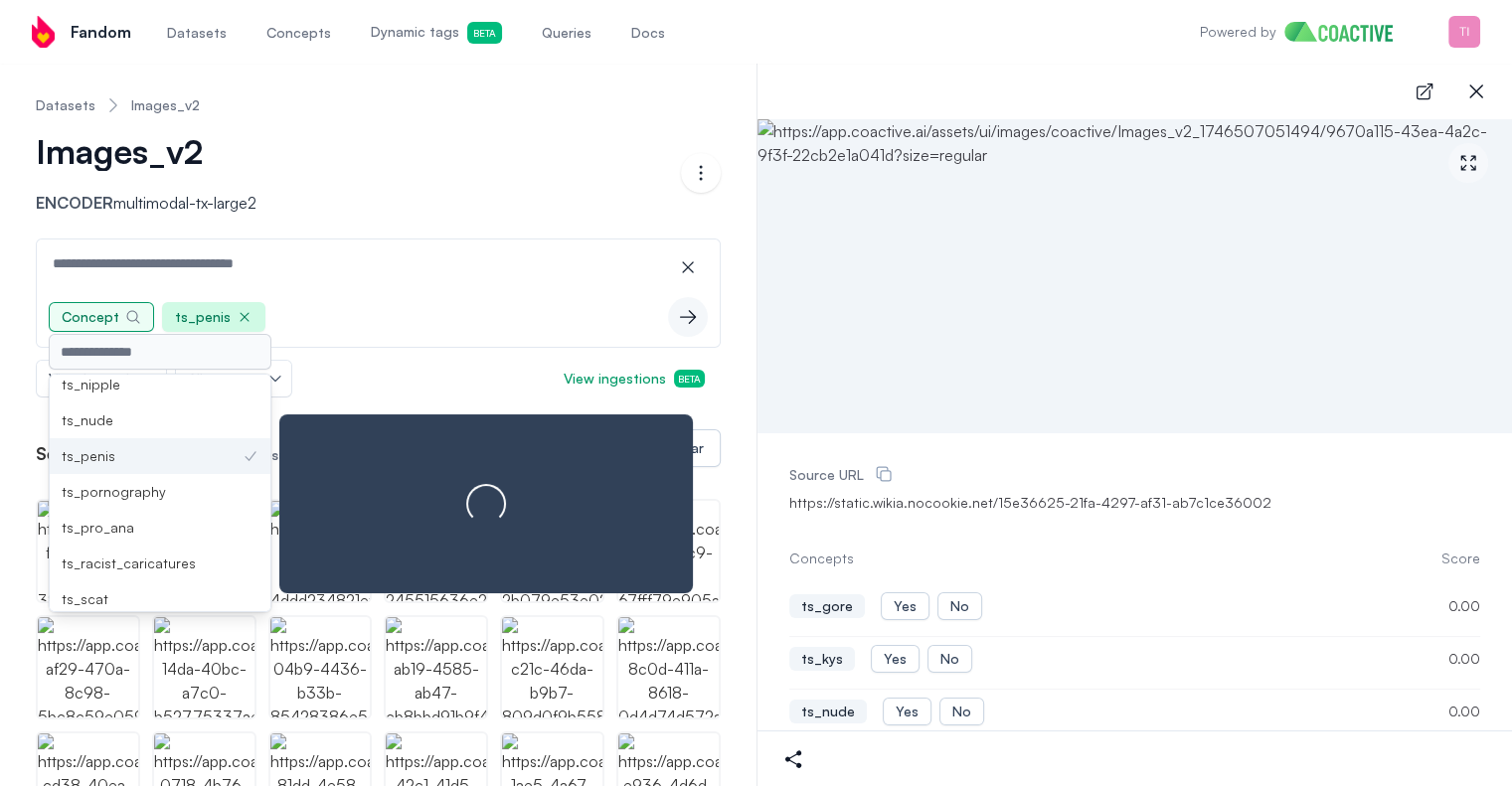 scroll, scrollTop: 271, scrollLeft: 0, axis: vertical 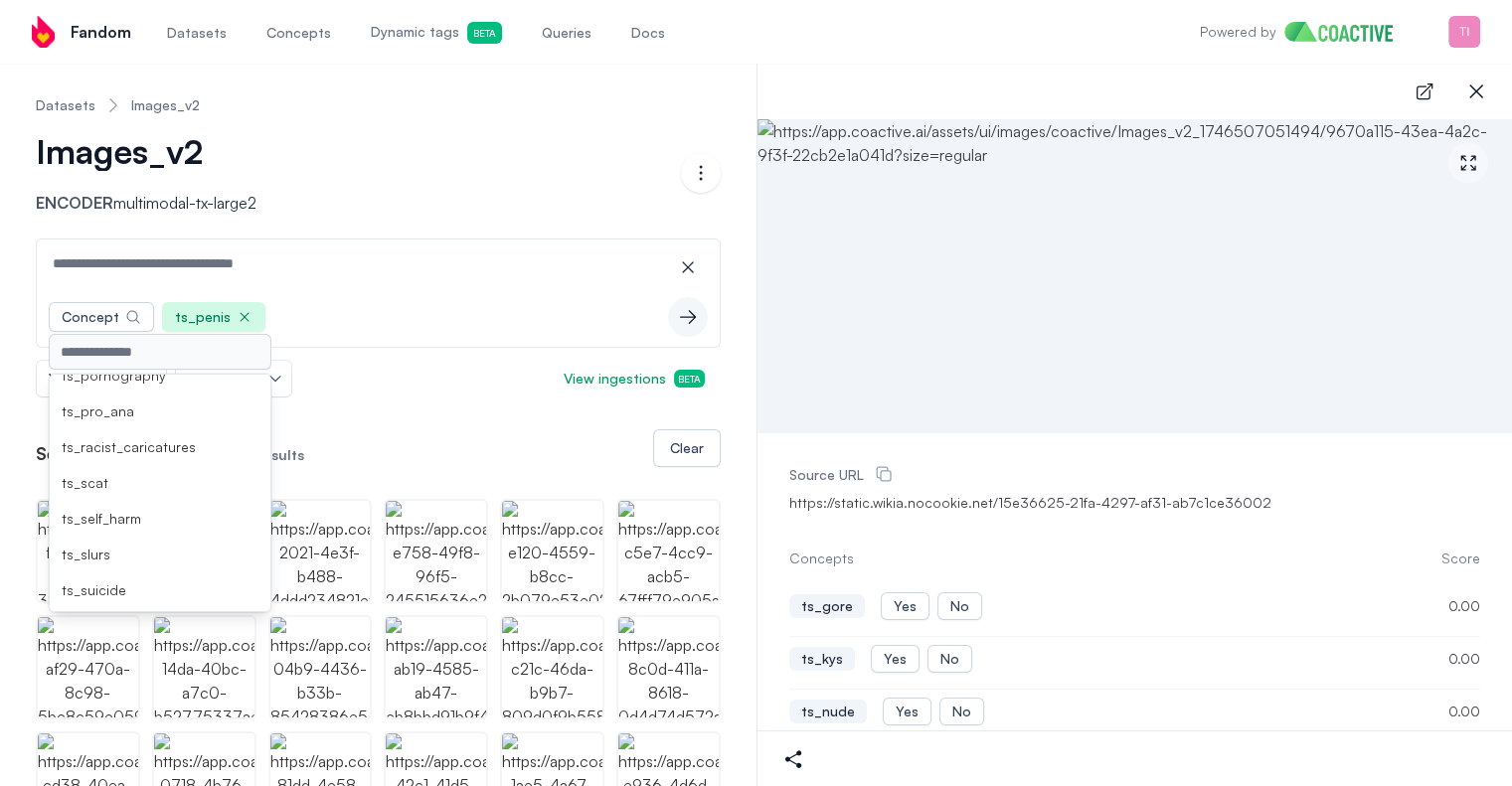click on "Datasets" at bounding box center [66, 105] 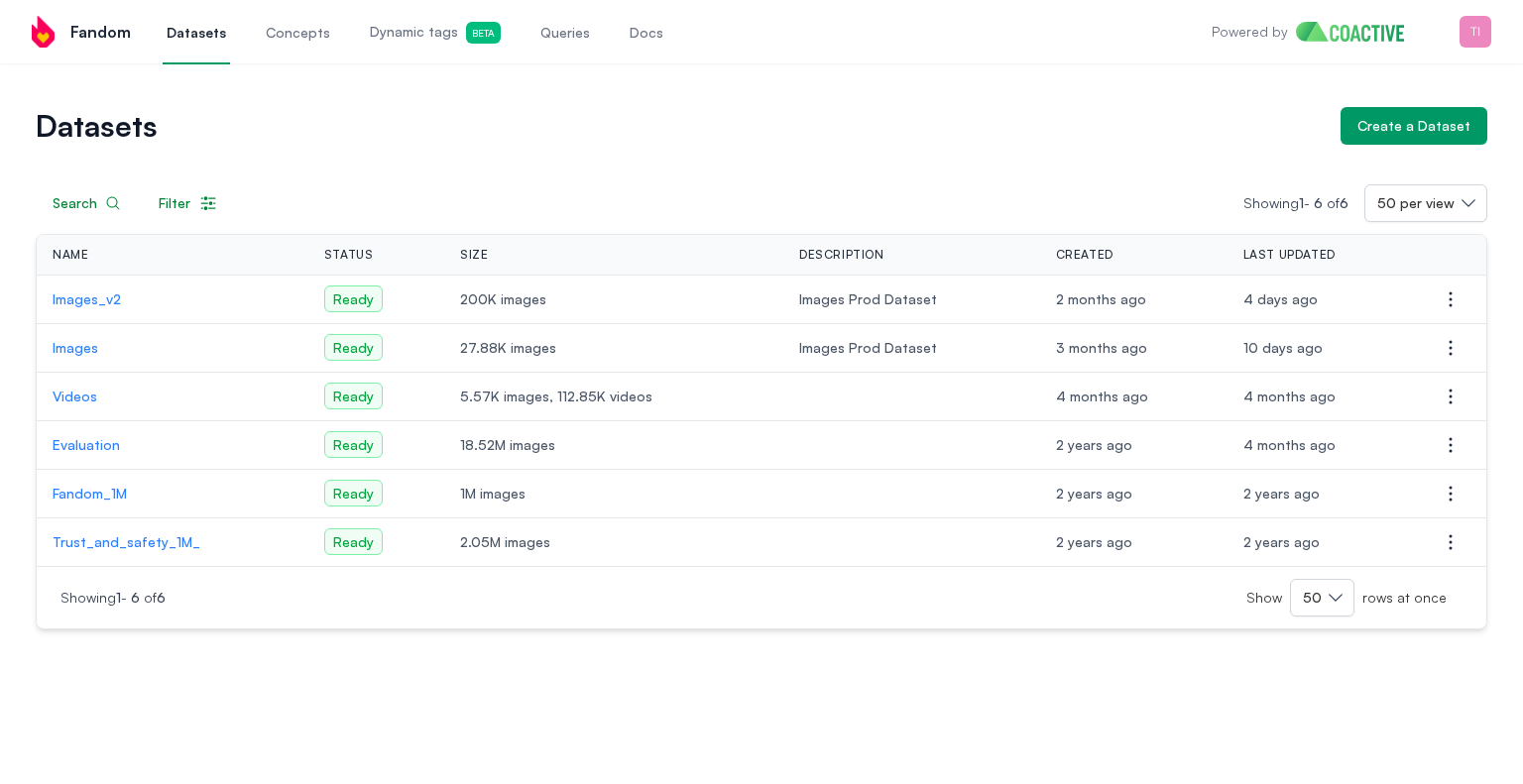 click on "Images_v2" at bounding box center [173, 299] 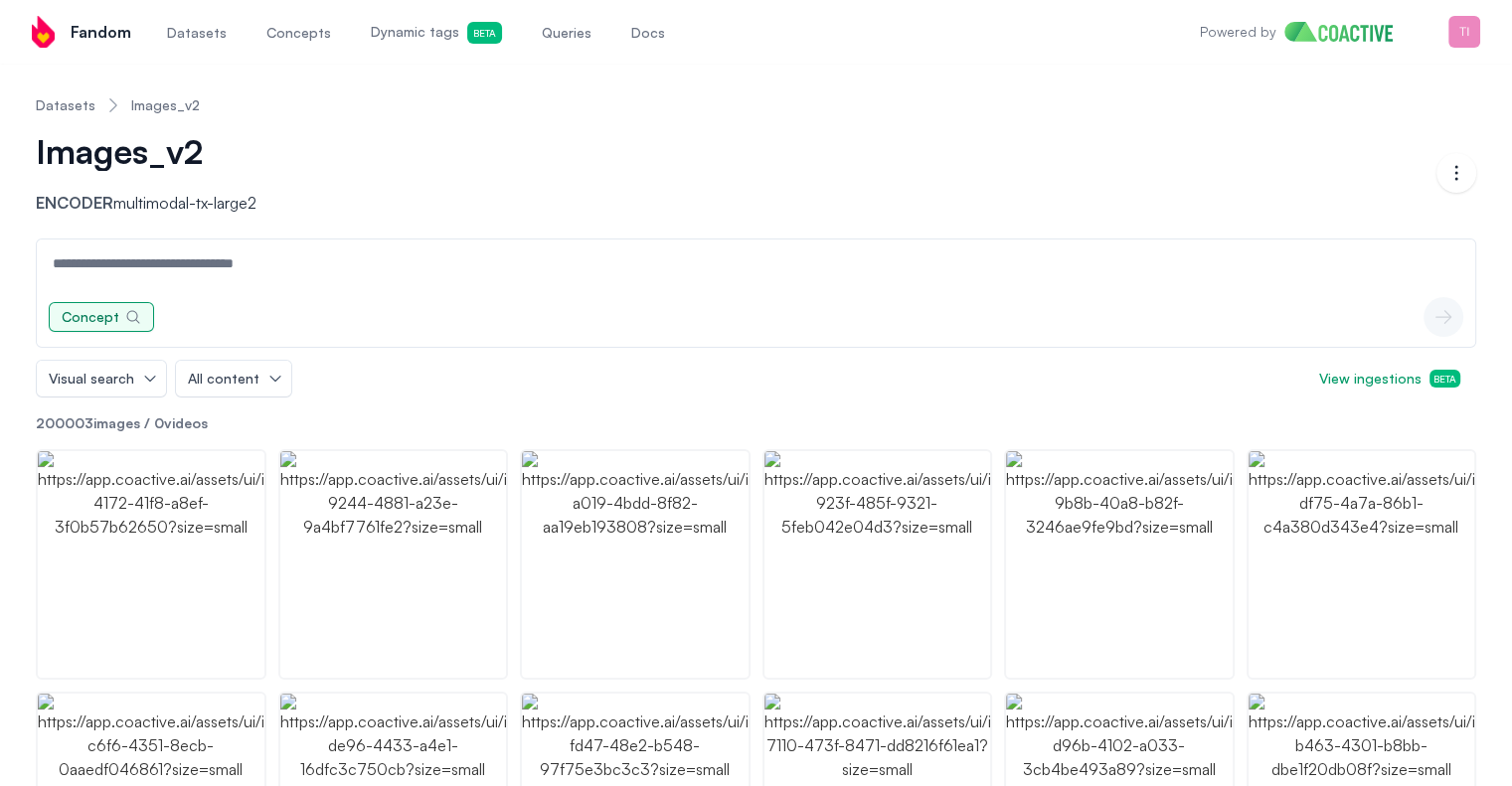 click on "Concept" at bounding box center (90, 317) 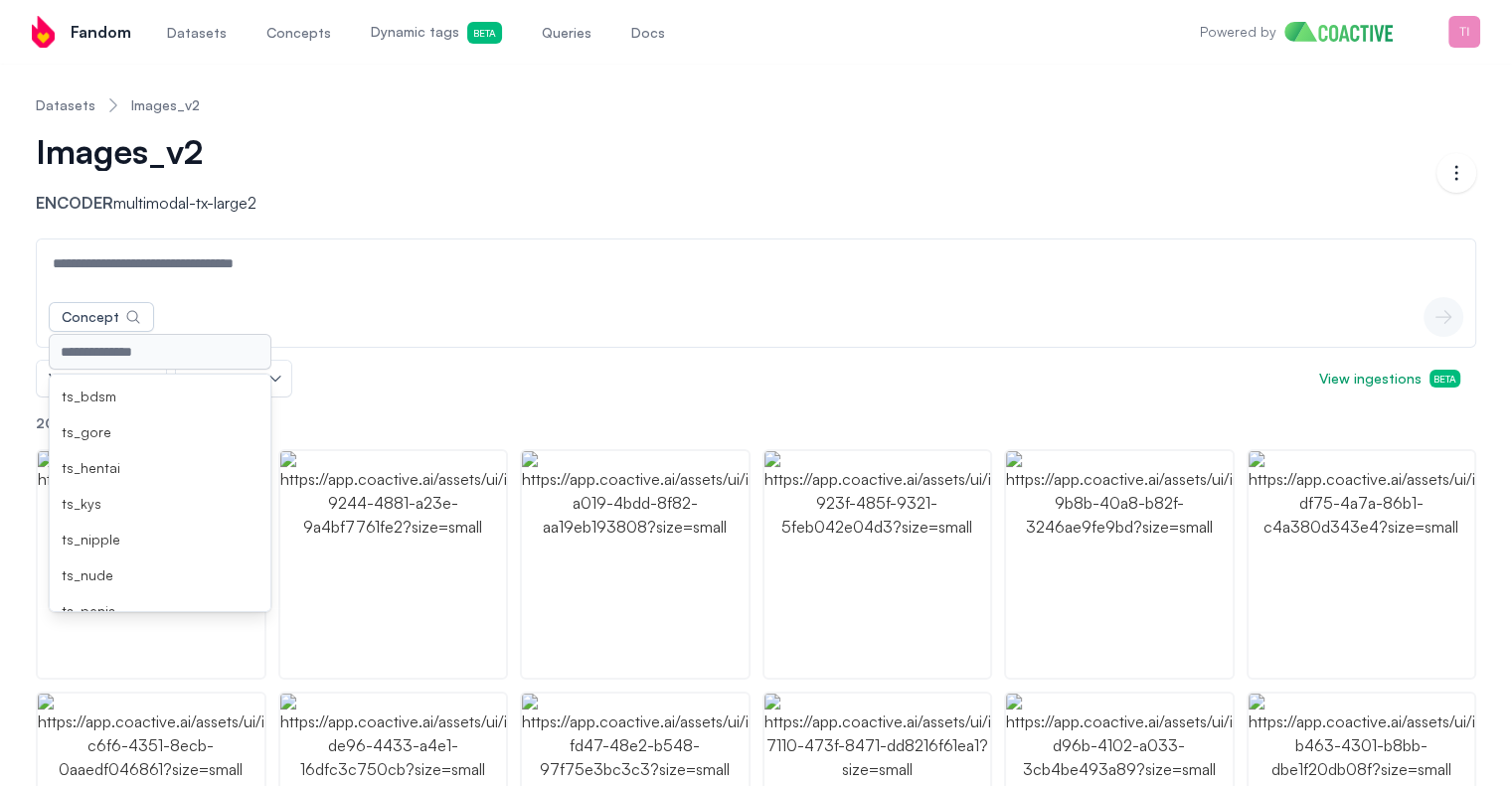 click at bounding box center (756, 263) 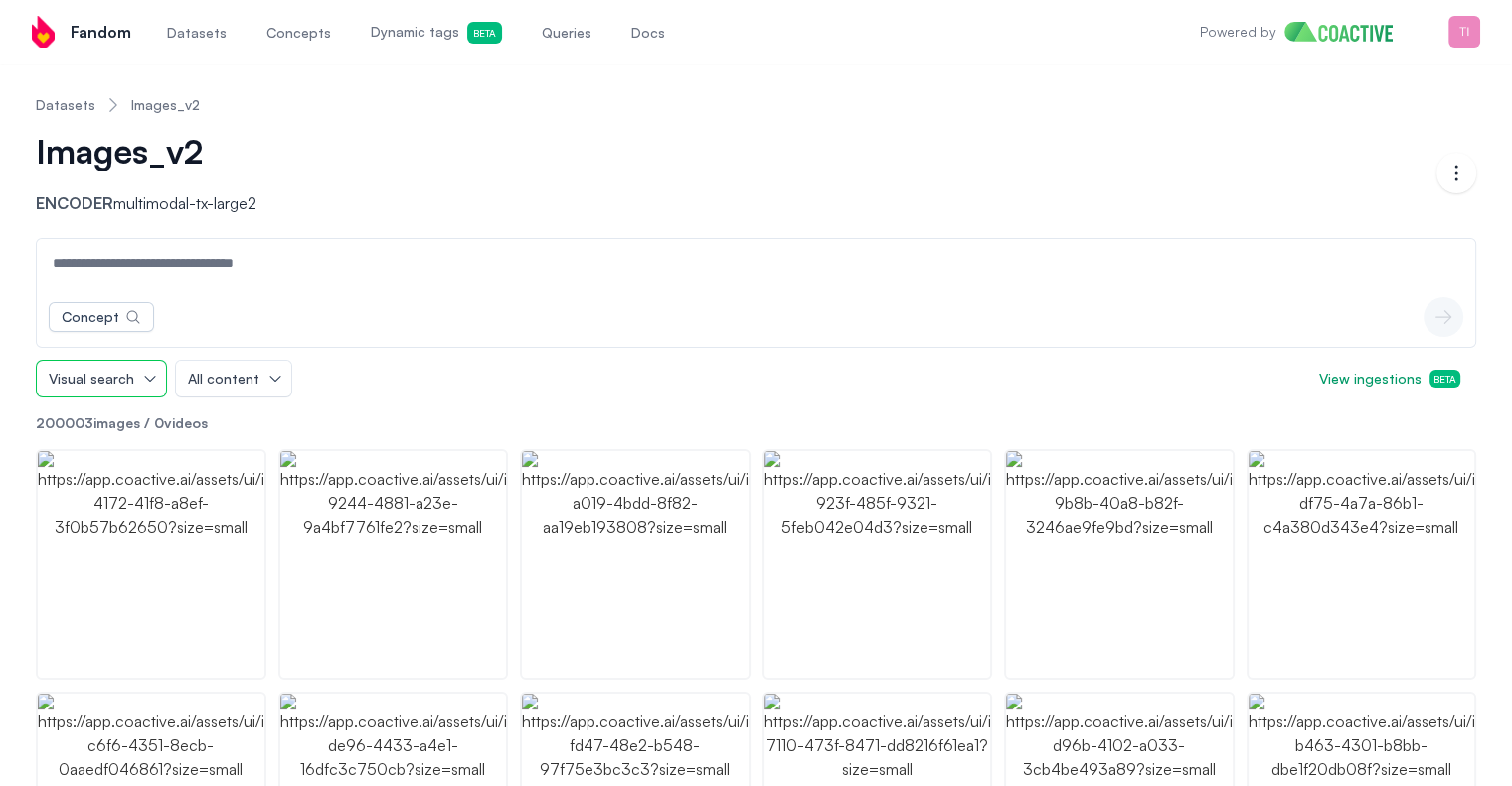 click on "Visual search" at bounding box center [101, 379] 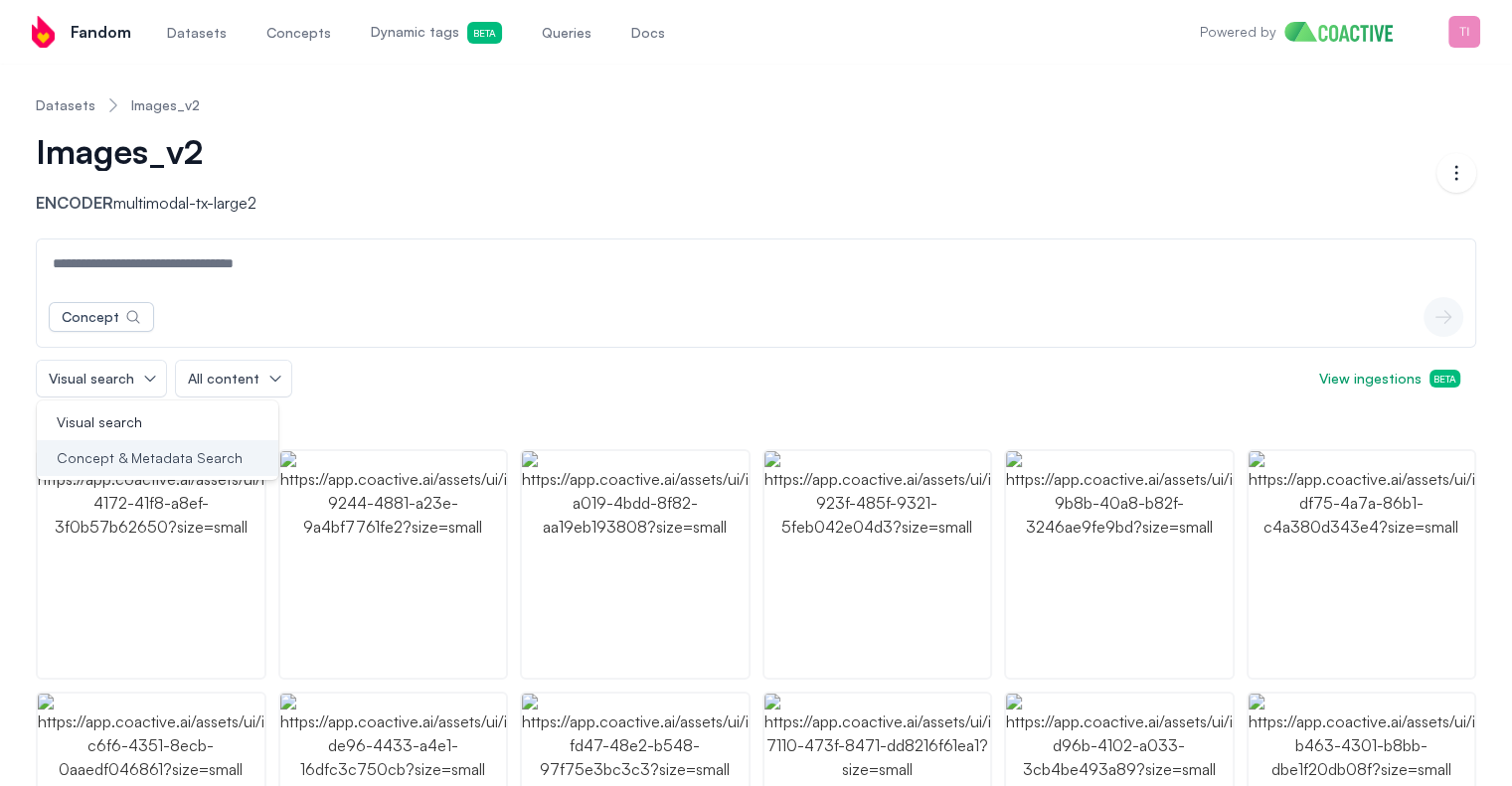 click on "Concept & Metadata Search" at bounding box center [149, 458] 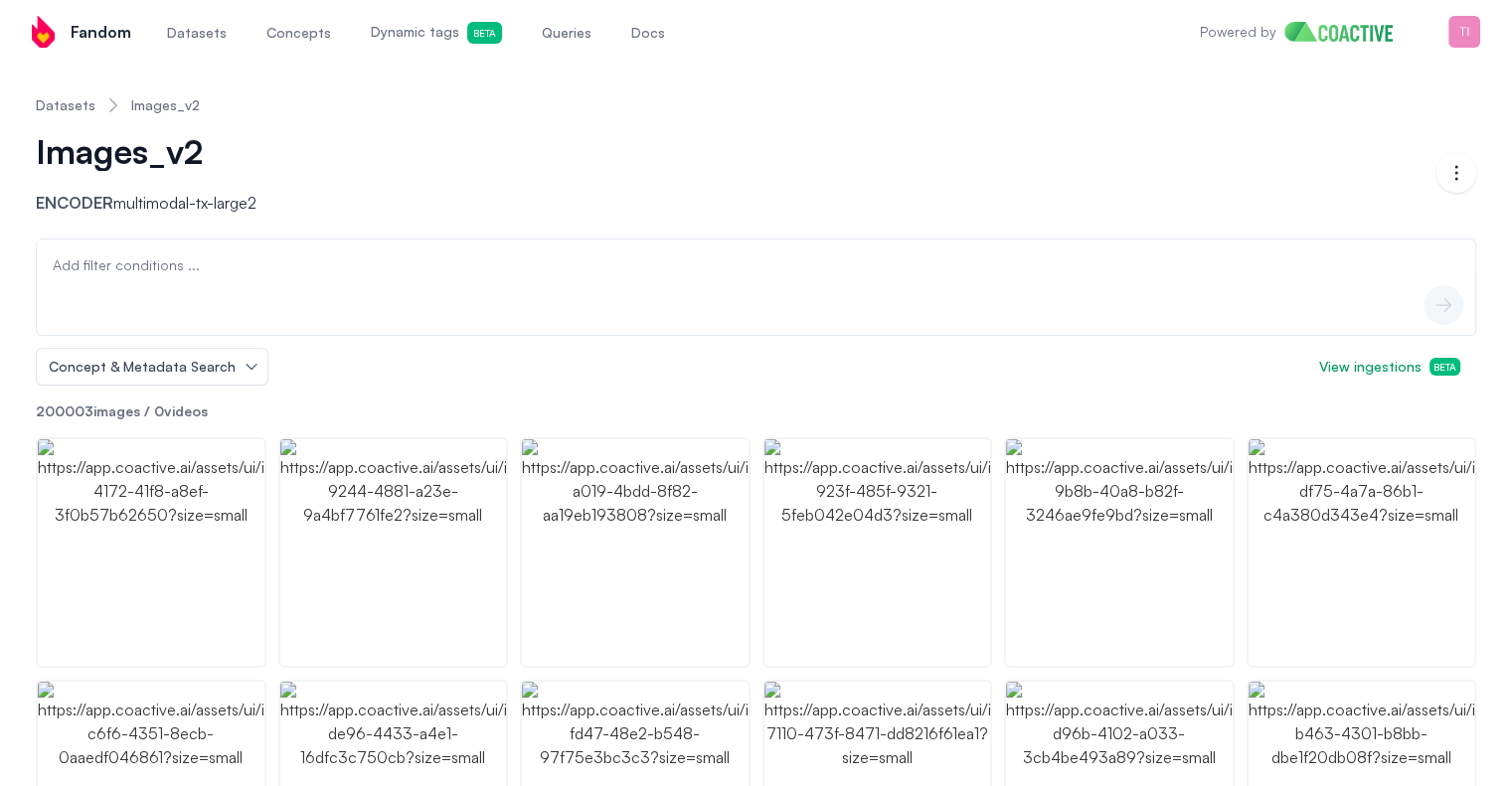 click on "Add filter conditions ..." at bounding box center [126, 265] 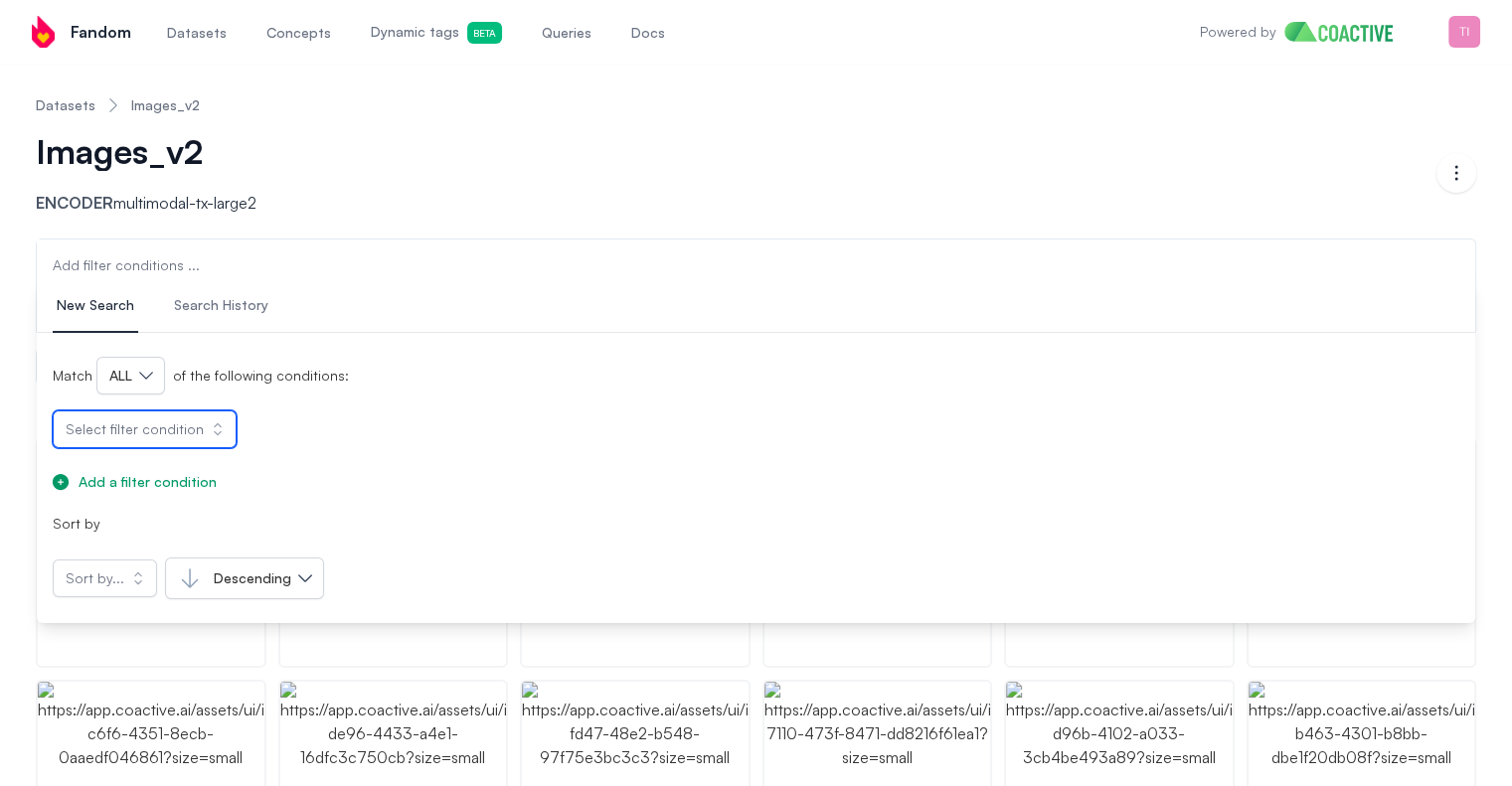click on "Select filter condition" at bounding box center [134, 429] 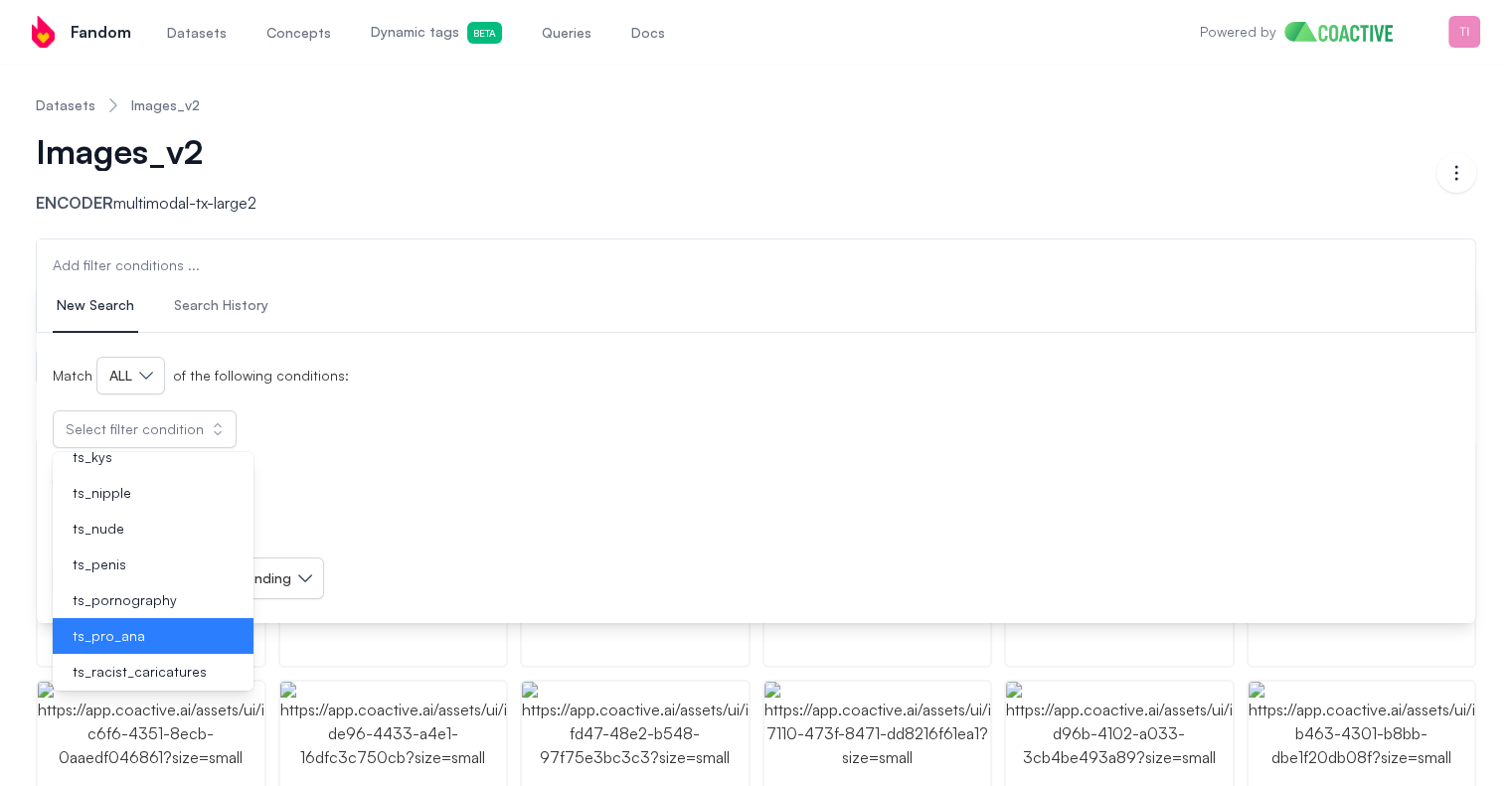 scroll, scrollTop: 99, scrollLeft: 0, axis: vertical 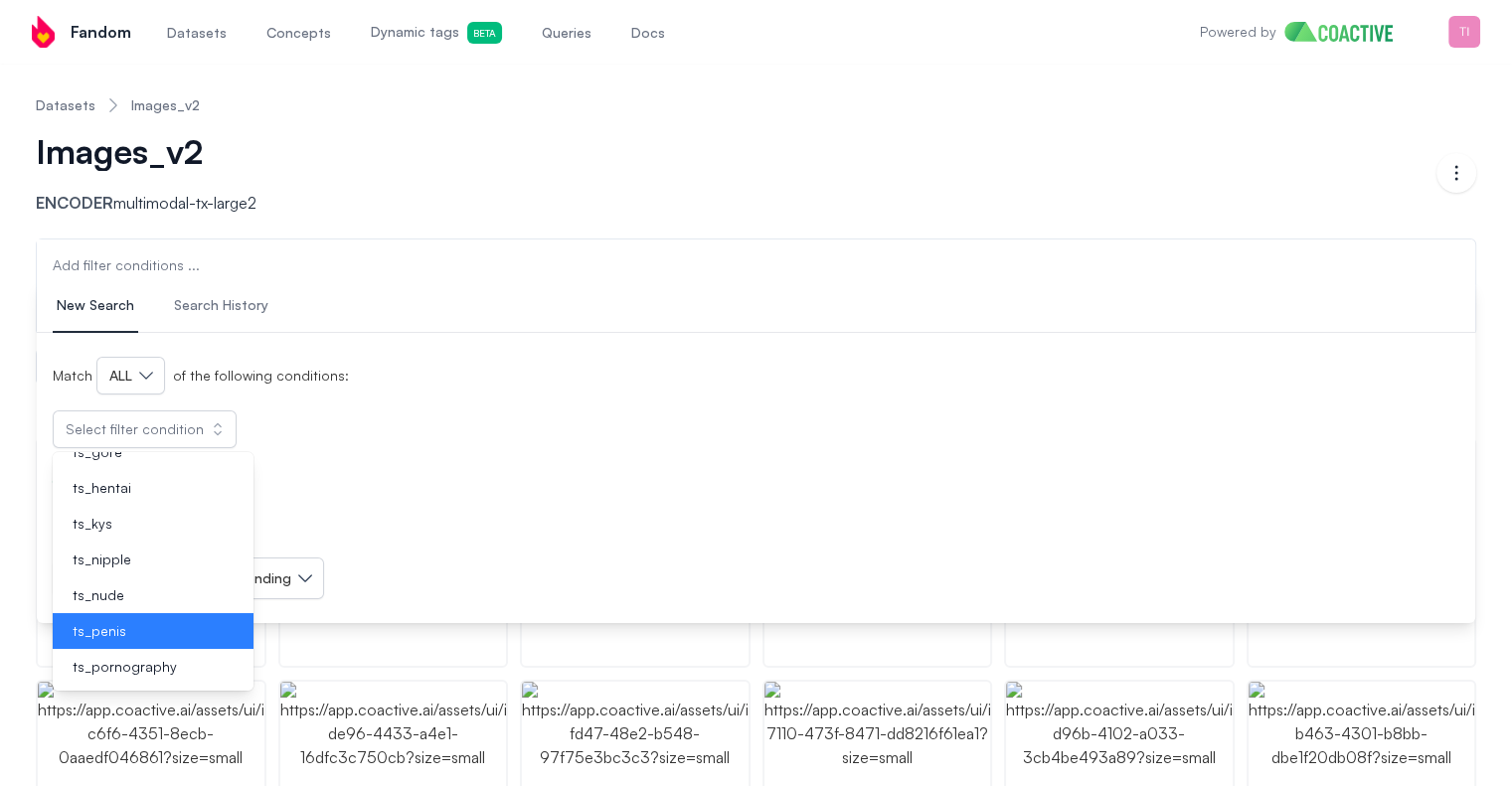 click on "ts_penis" at bounding box center (141, 631) 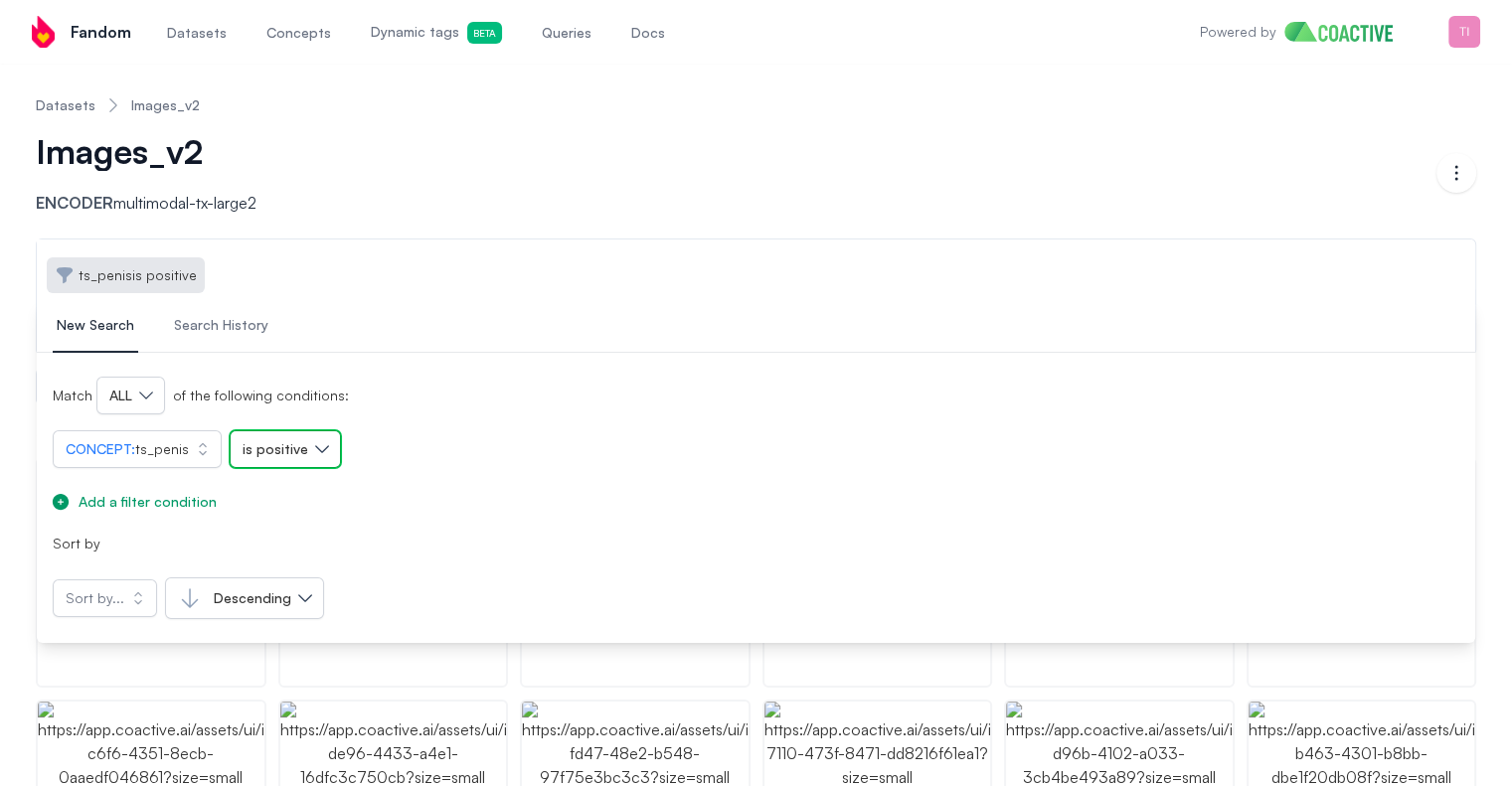 click on "is positive" at bounding box center [275, 449] 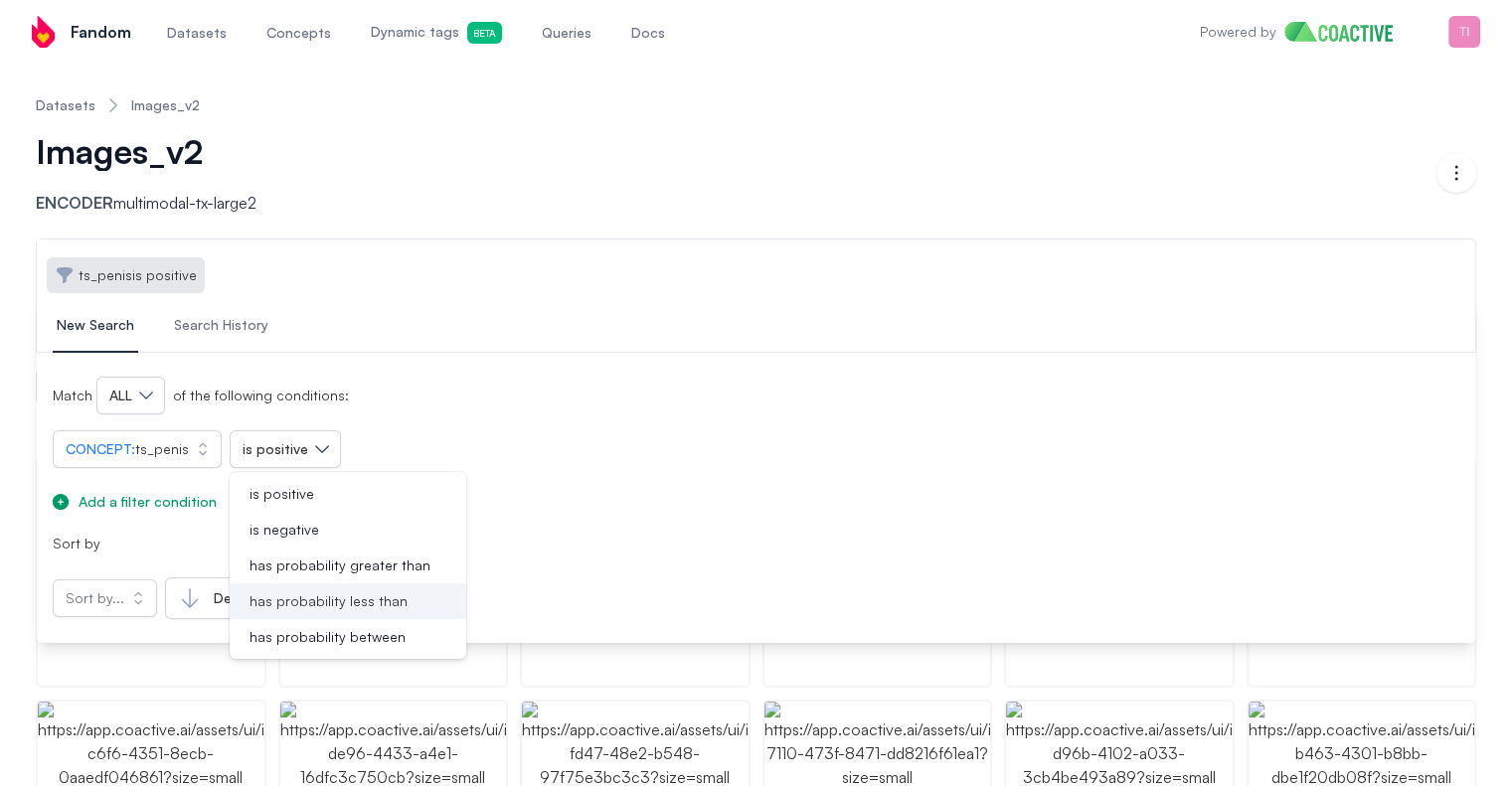 click on "has probability less than" at bounding box center (328, 601) 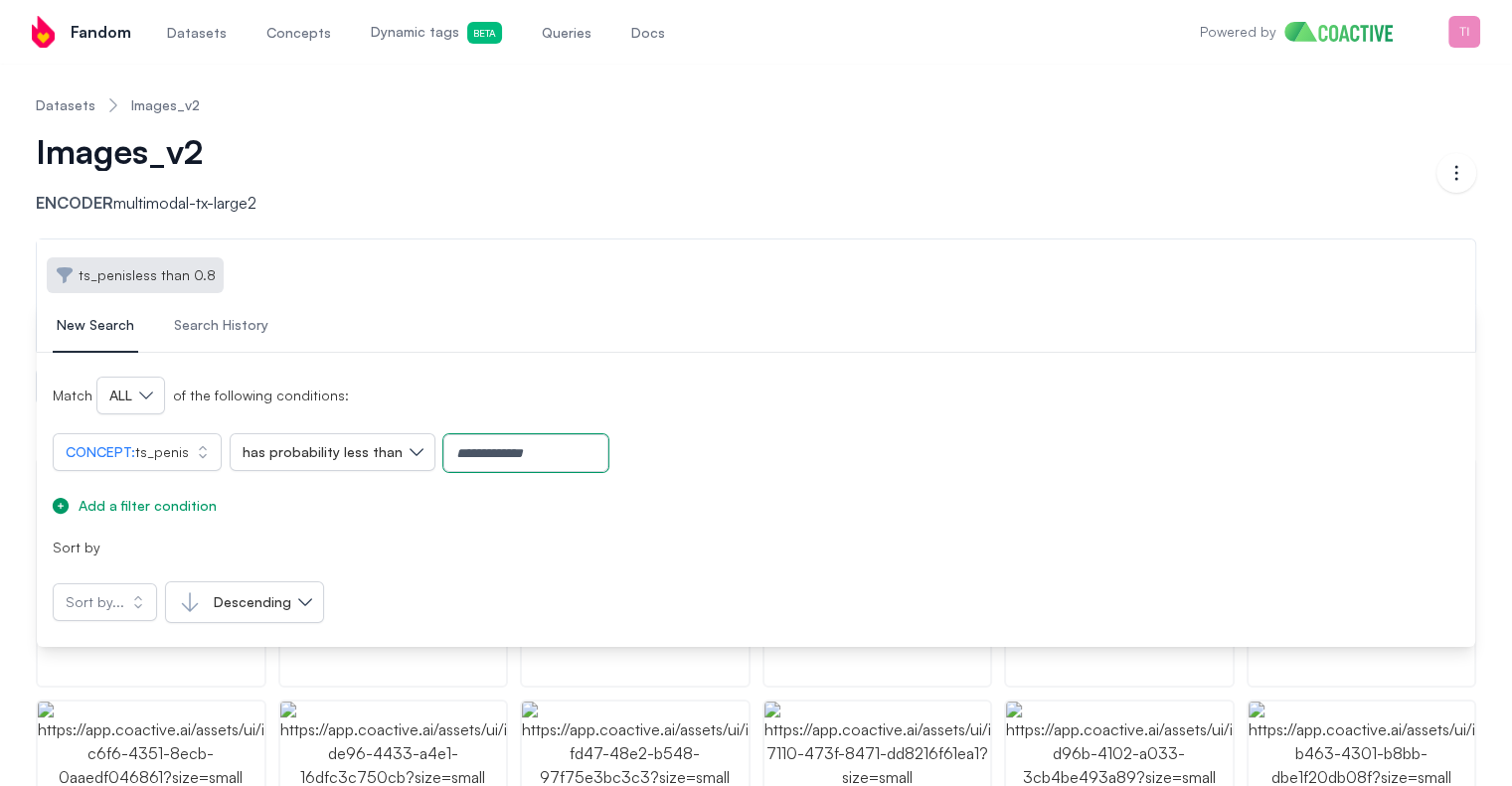 click at bounding box center [526, 453] 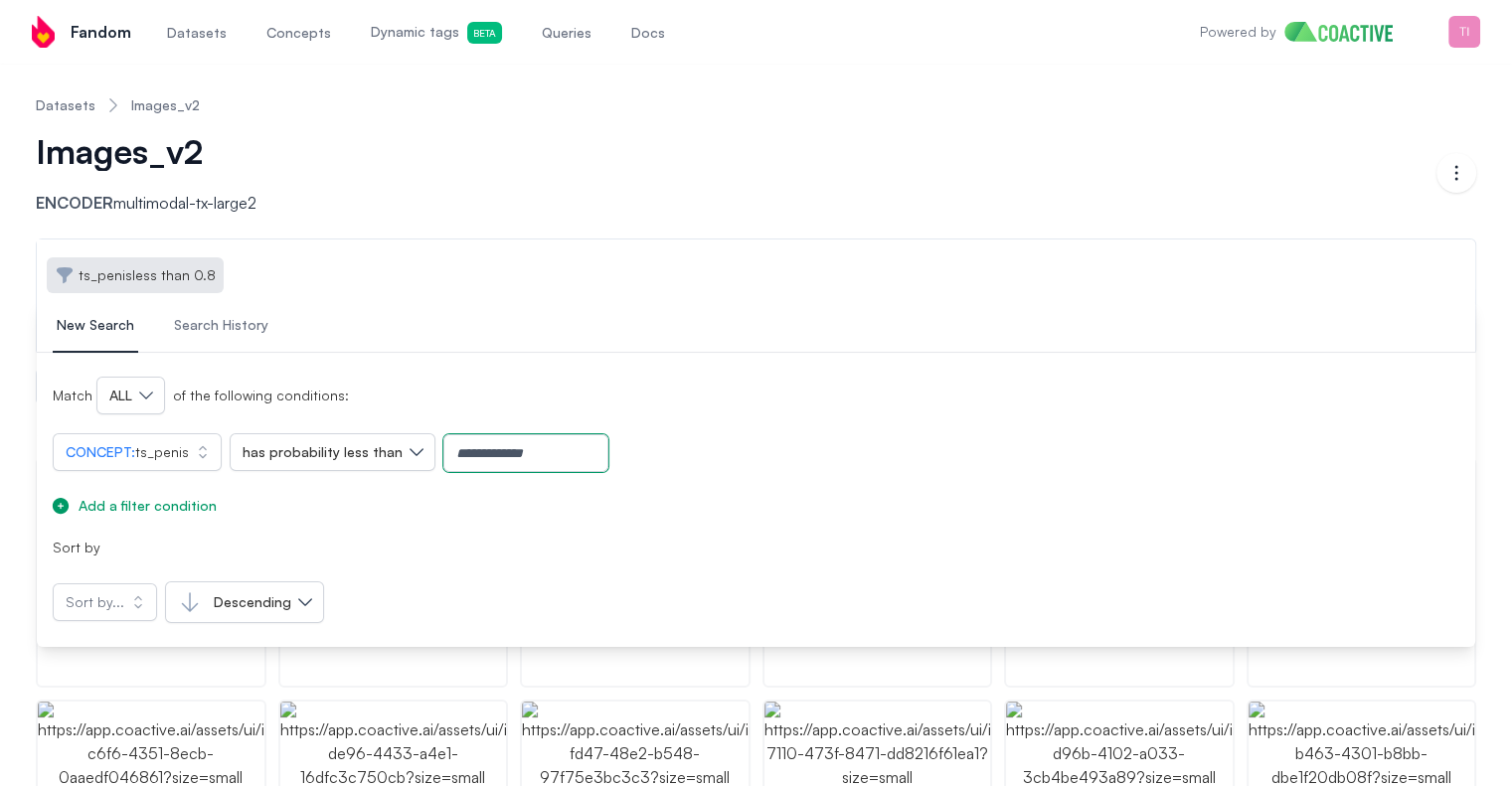 type on "*" 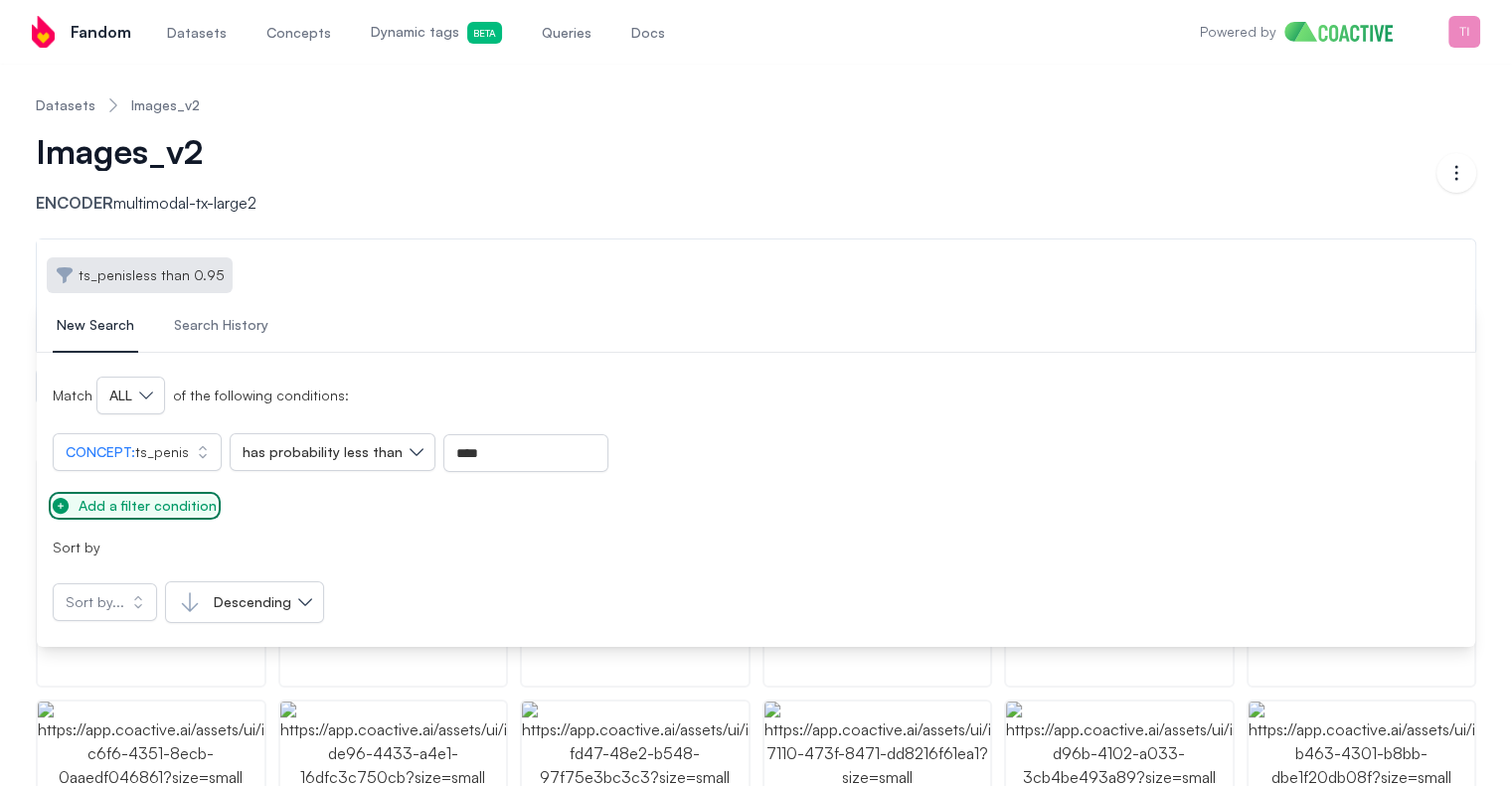 click on "Add a filter condition" at bounding box center (147, 506) 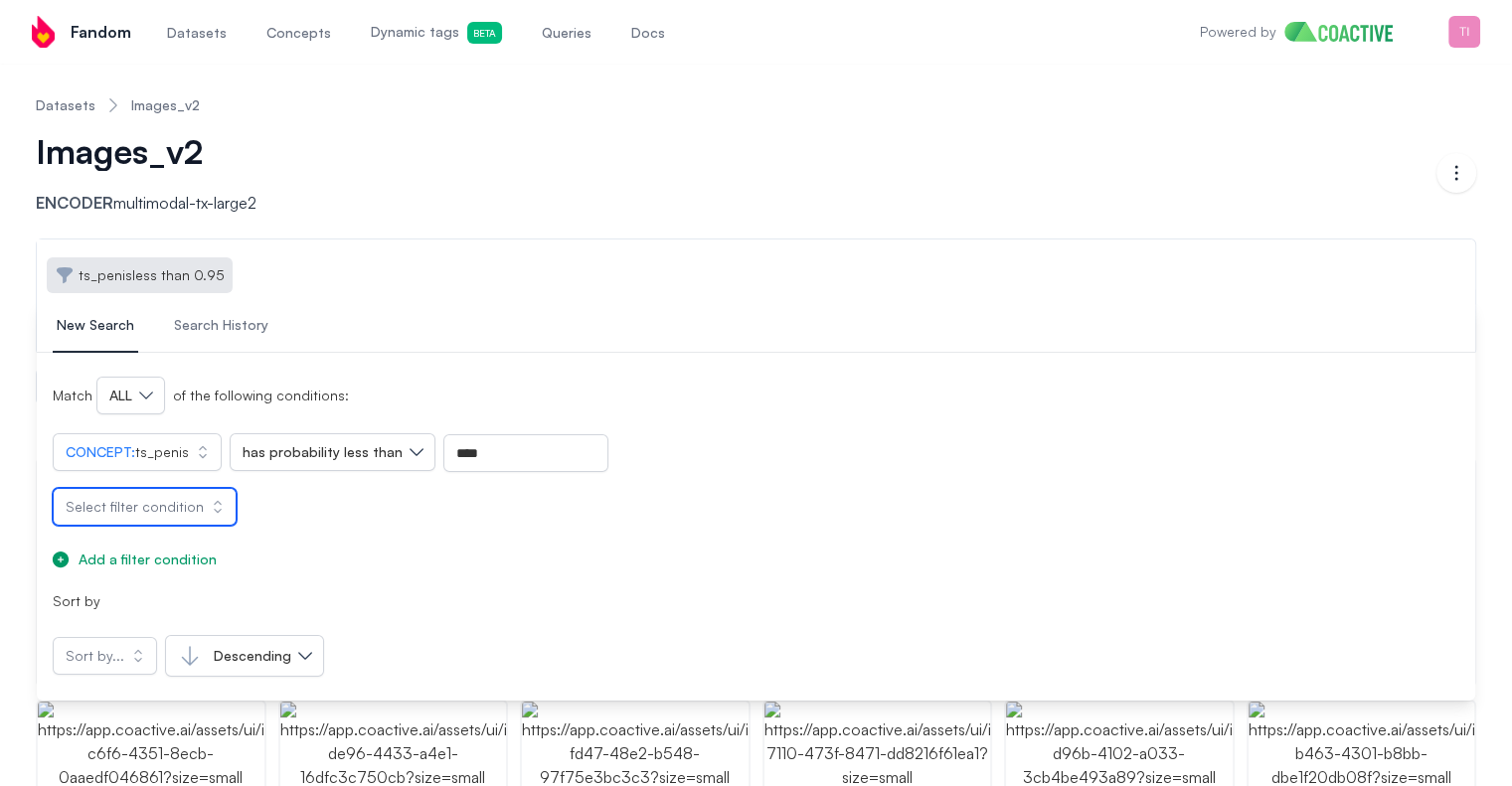click on "Select filter condition" at bounding box center (134, 507) 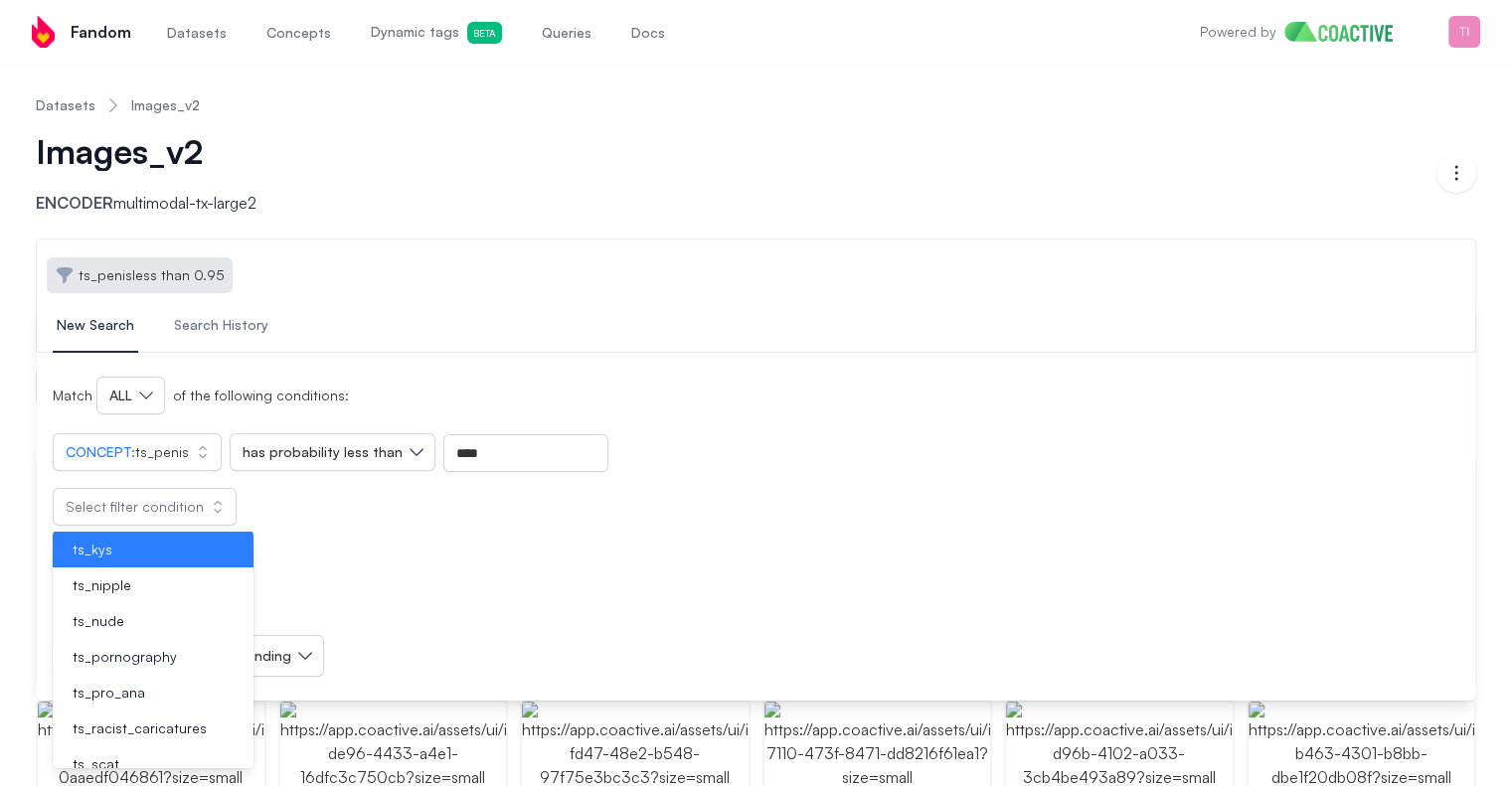 scroll, scrollTop: 275, scrollLeft: 0, axis: vertical 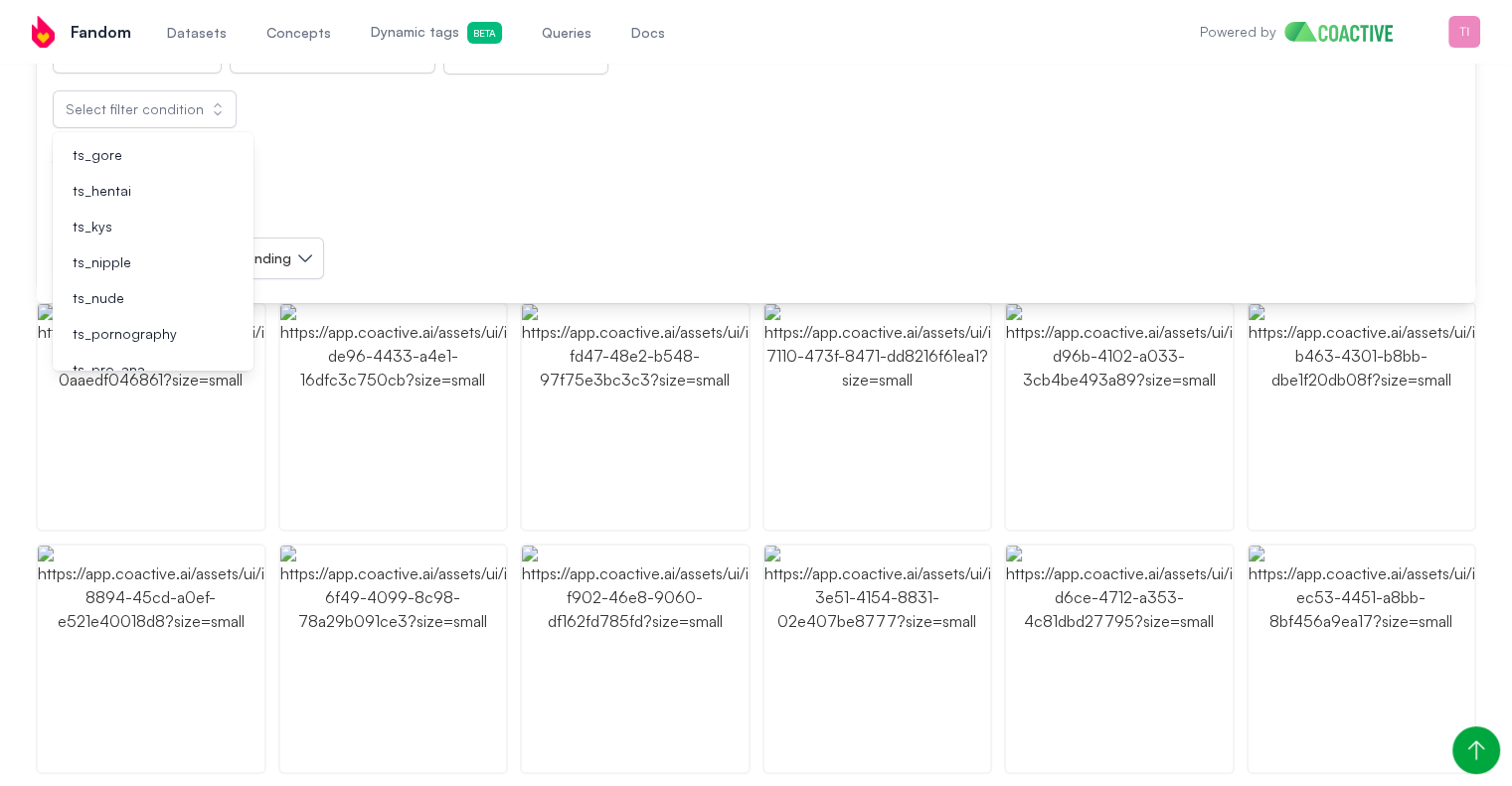 click on "Sort by... Descending" at bounding box center (756, 258) 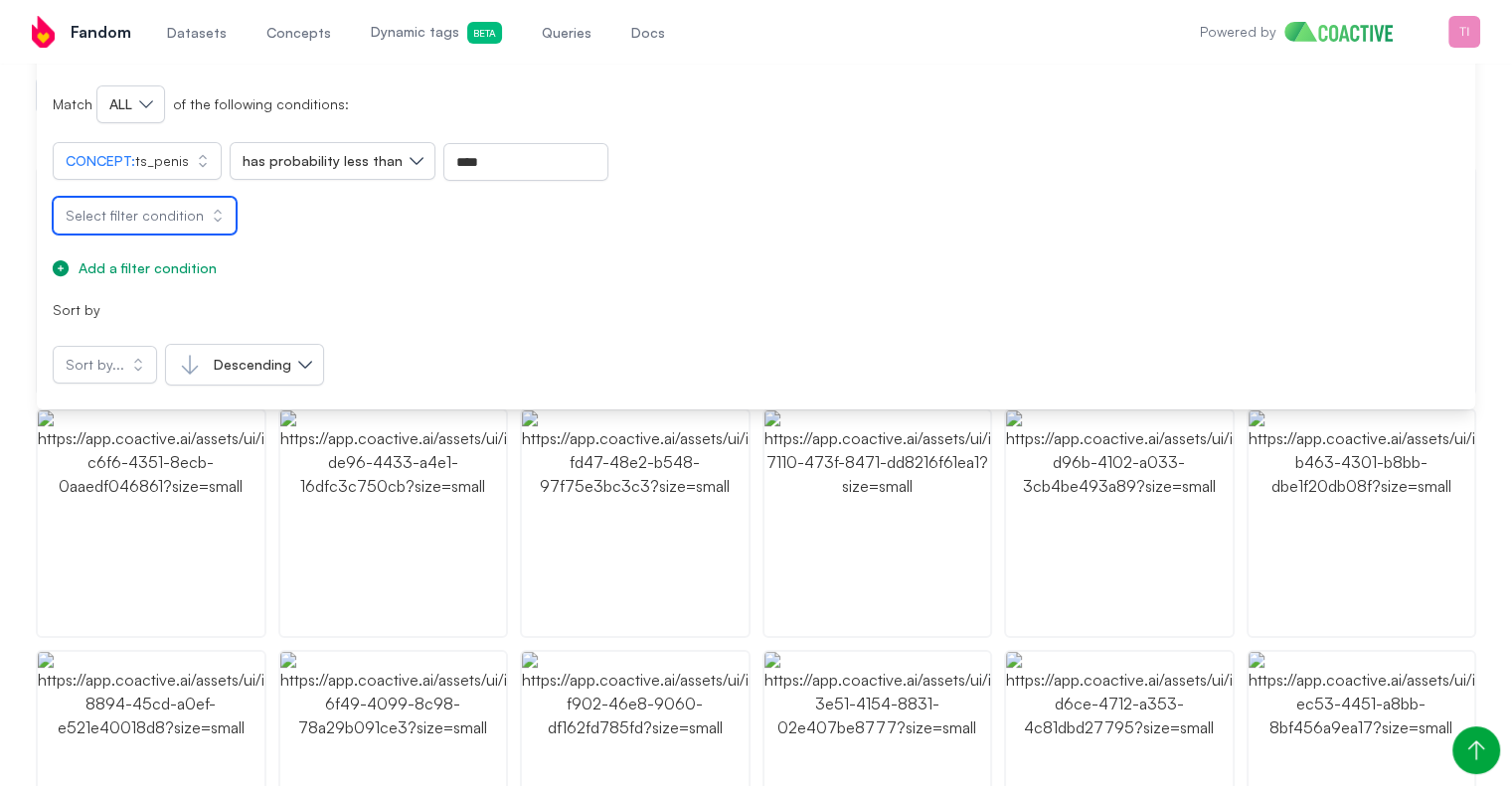 scroll, scrollTop: 199, scrollLeft: 0, axis: vertical 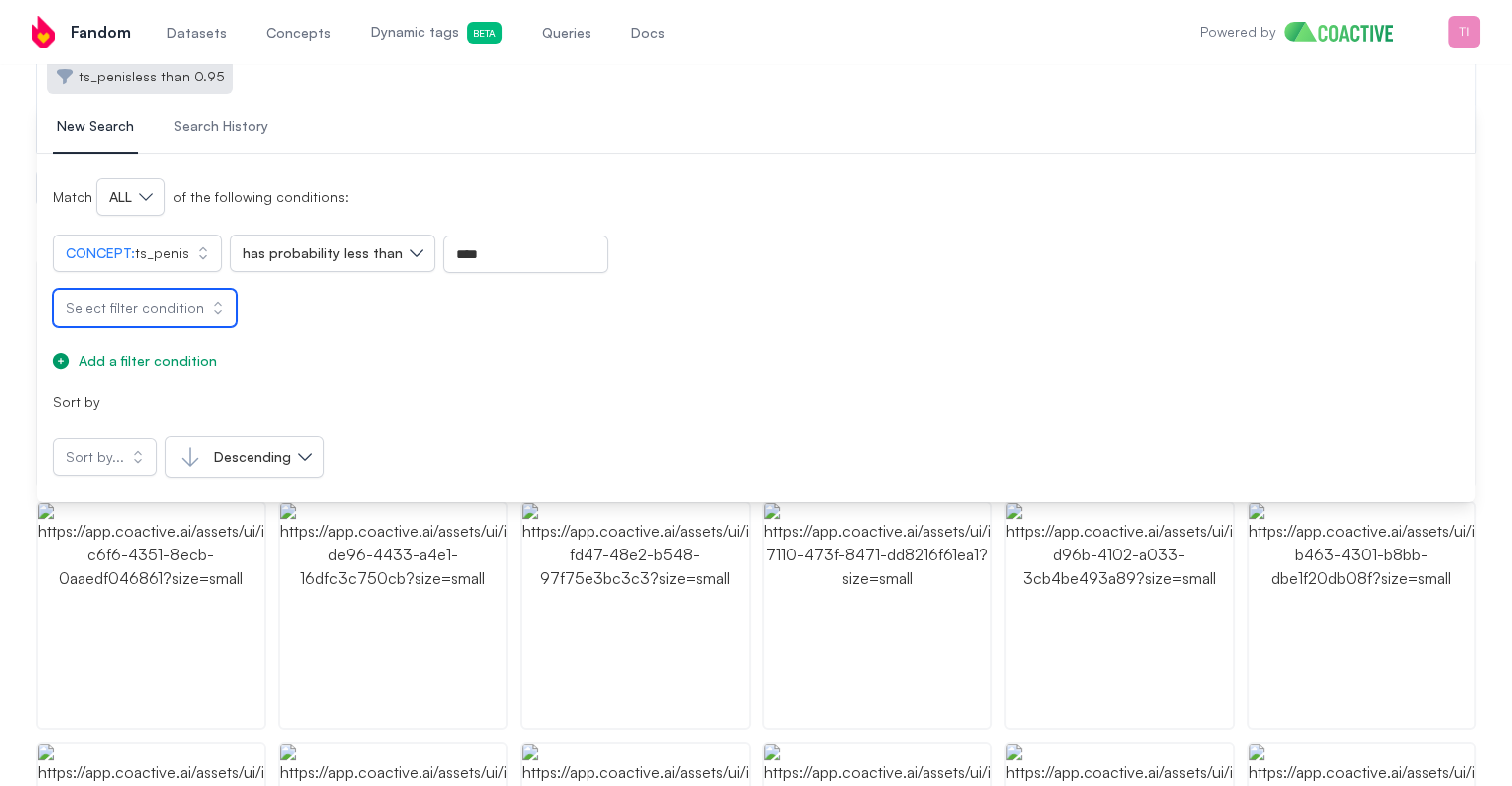click on "Select filter condition" at bounding box center (144, 308) 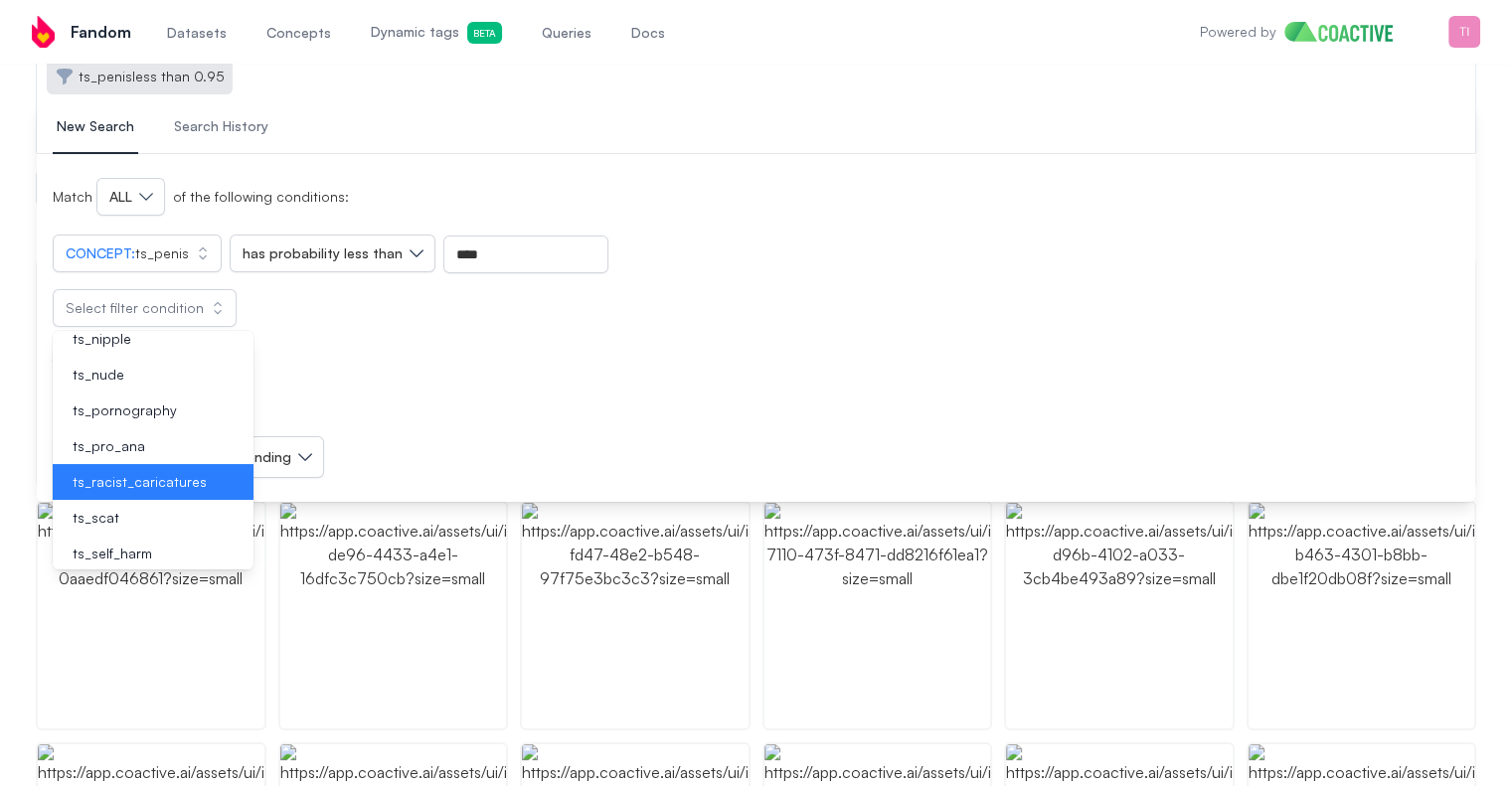 scroll, scrollTop: 275, scrollLeft: 0, axis: vertical 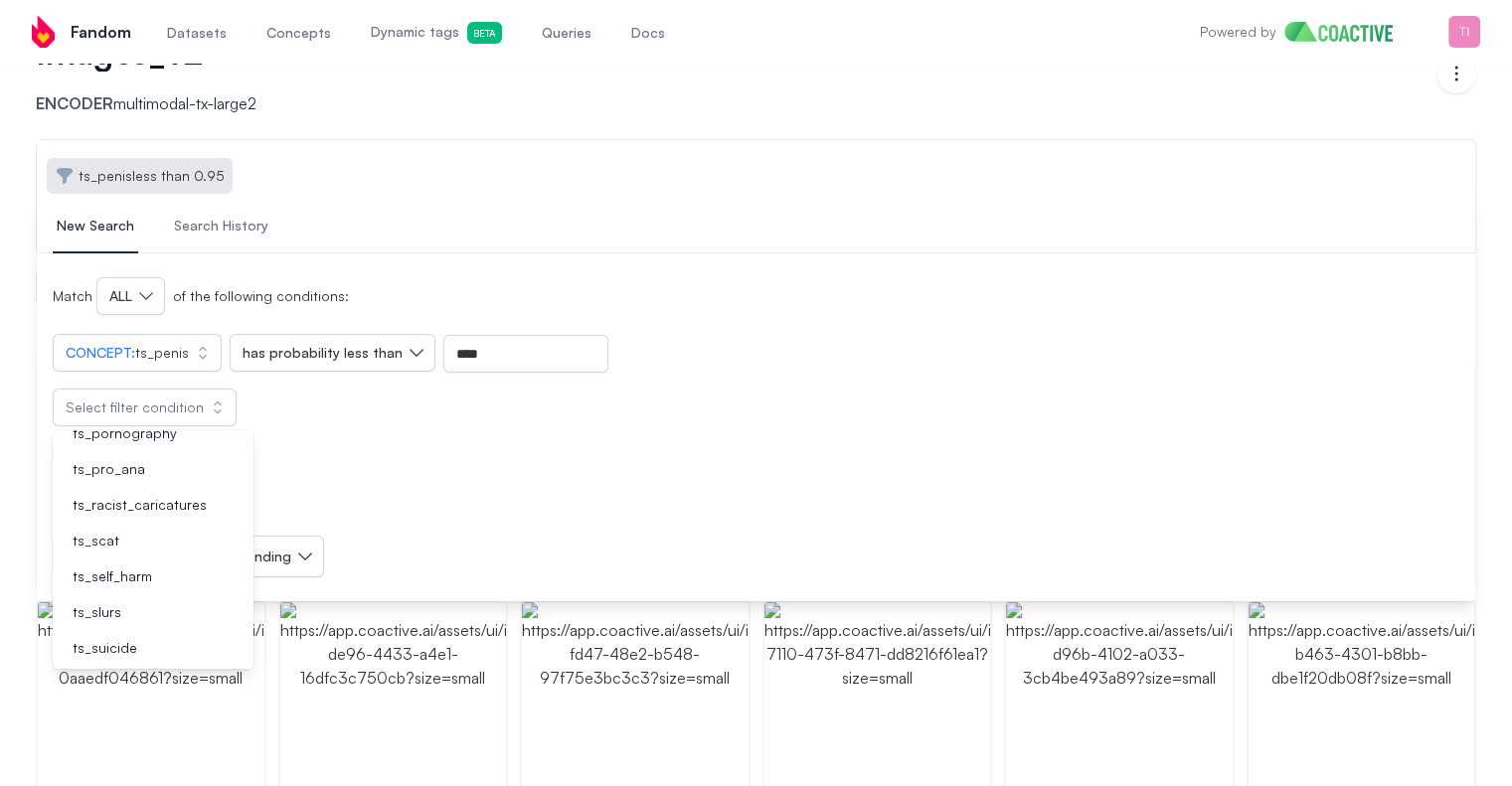 click on "Sort by" at bounding box center [756, 502] 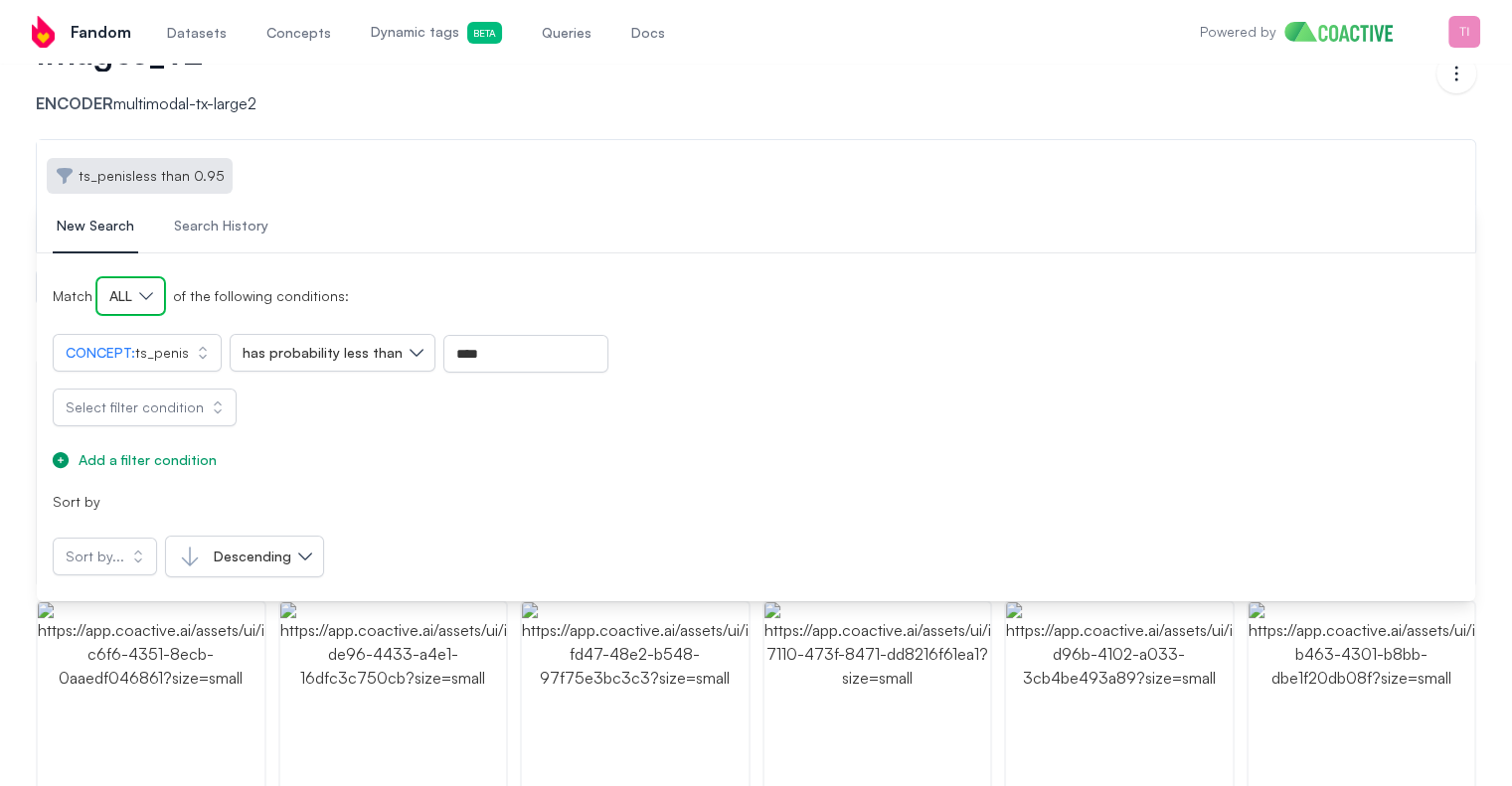 click on "ALL" at bounding box center (130, 296) 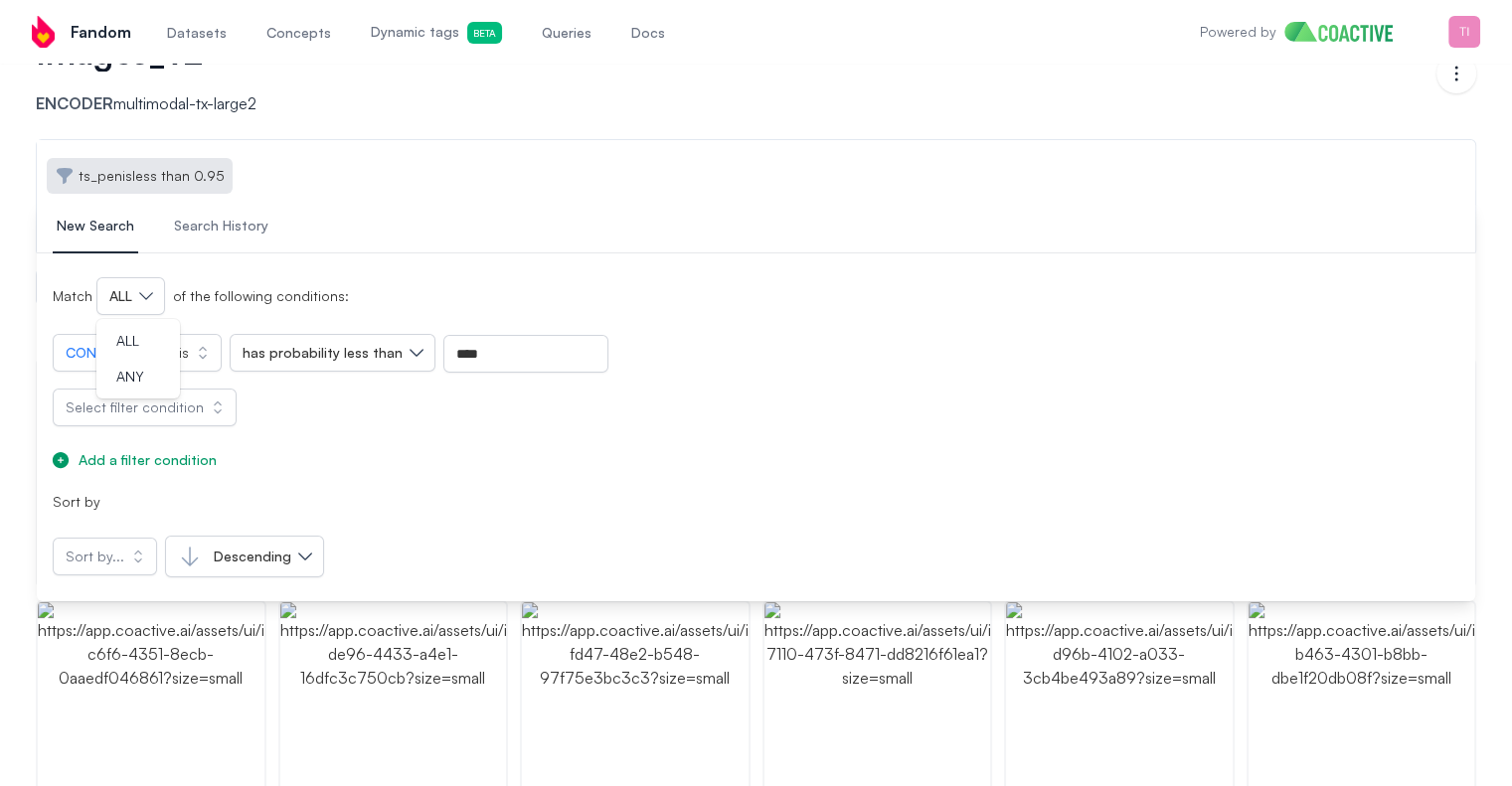 drag, startPoint x: 135, startPoint y: 371, endPoint x: 431, endPoint y: 269, distance: 313.08146 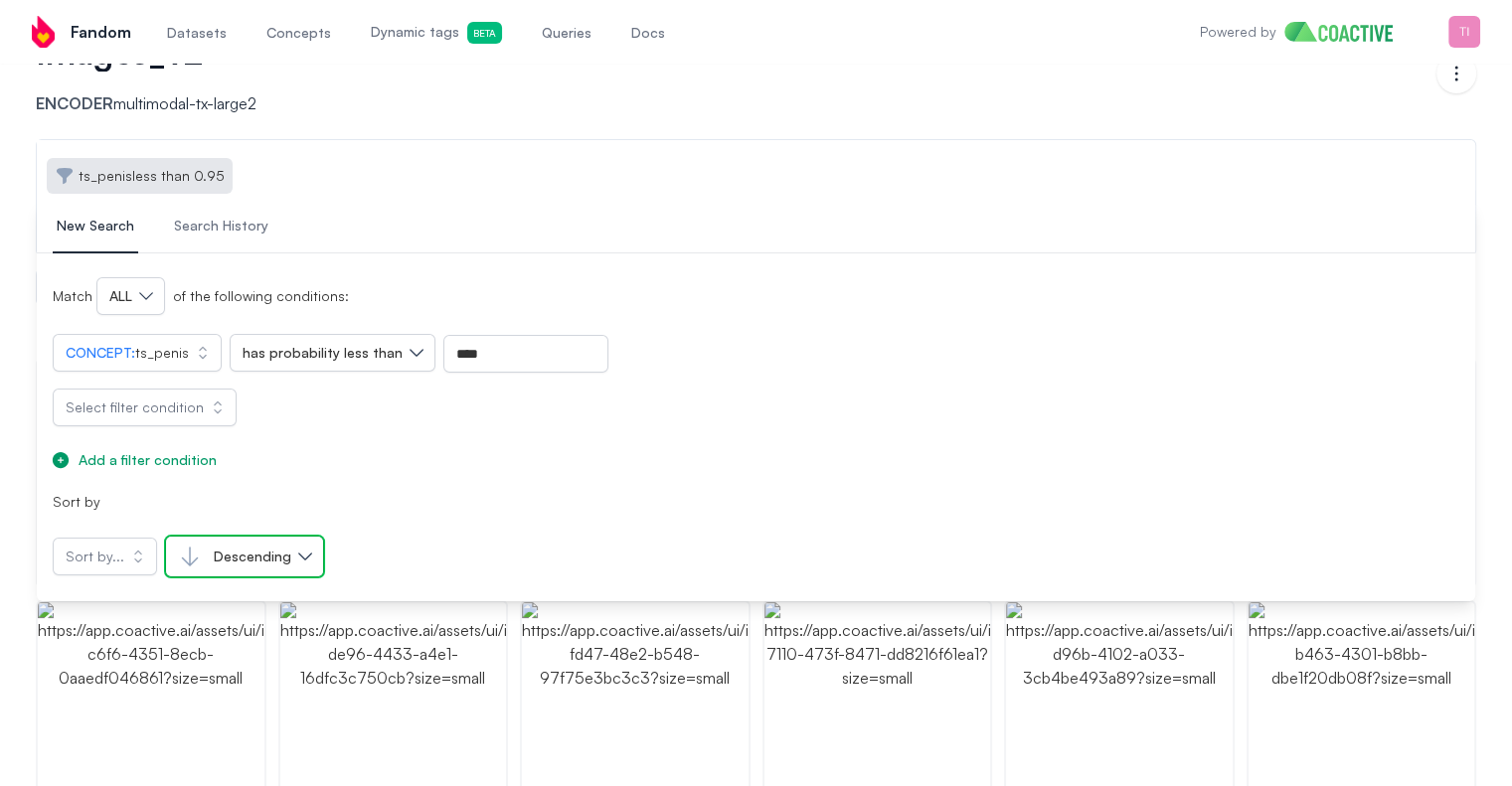 click on "Descending" at bounding box center [235, 556] 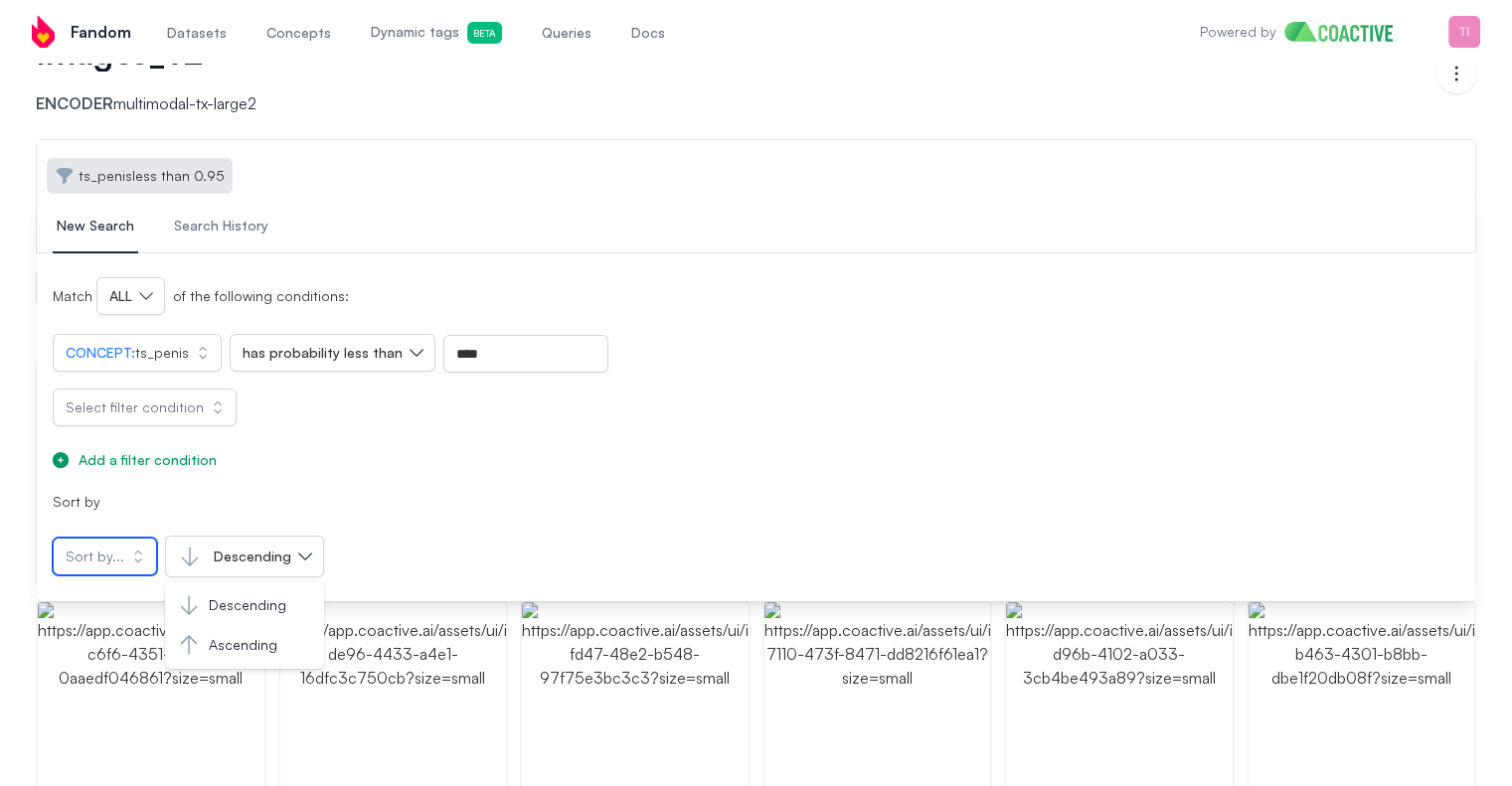 click on "Sort by..." at bounding box center [104, 556] 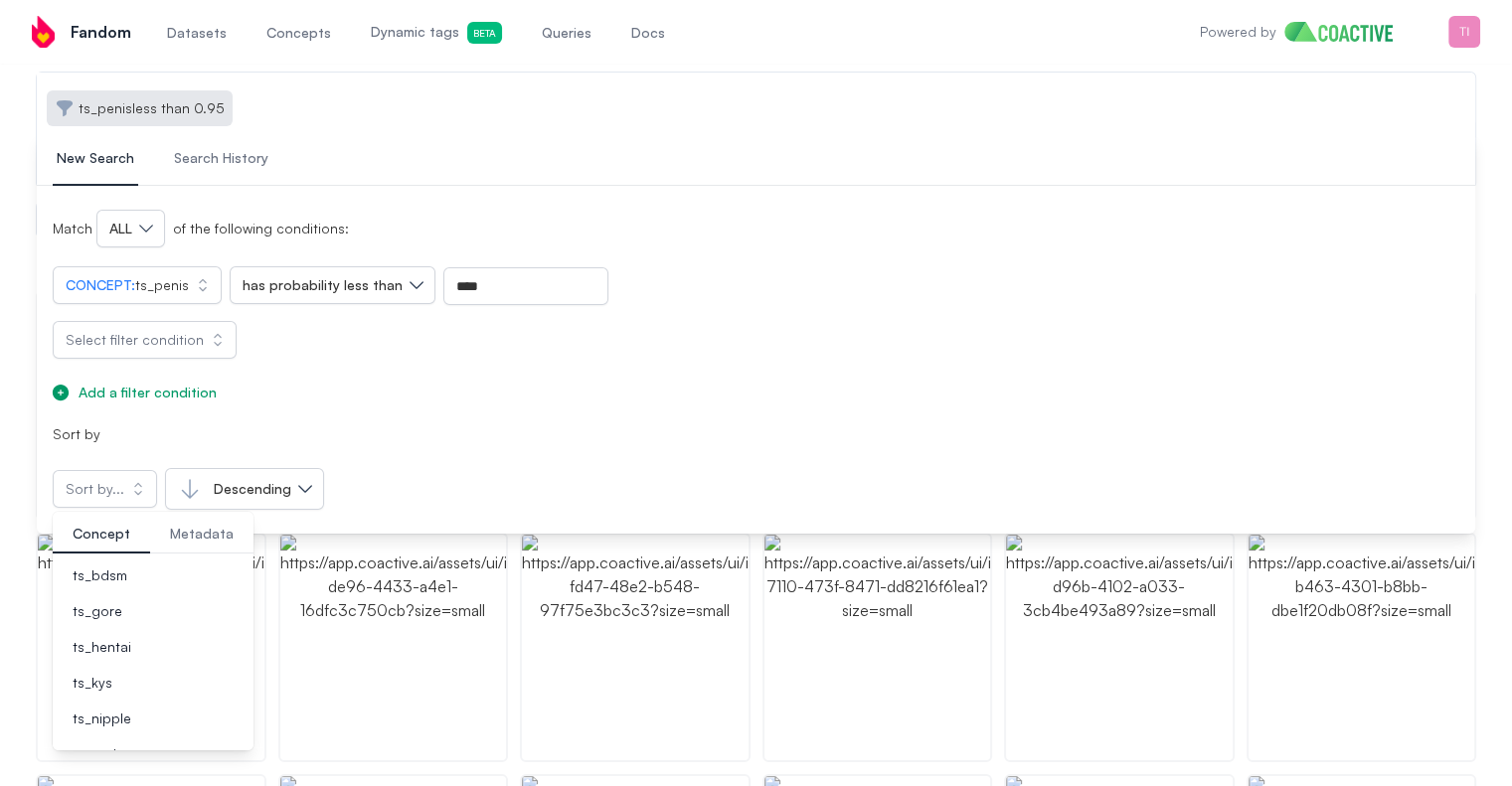 scroll, scrollTop: 298, scrollLeft: 0, axis: vertical 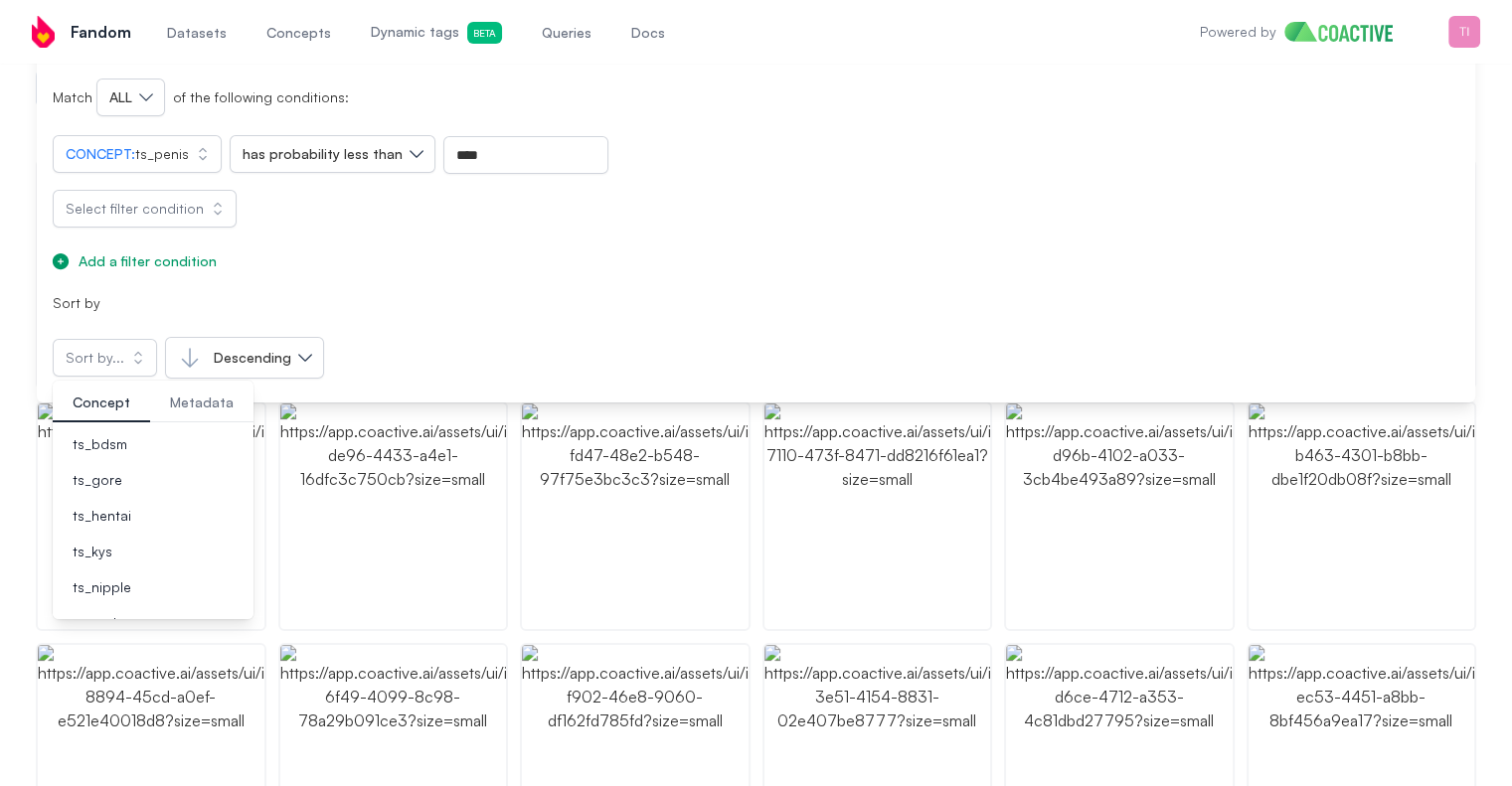 click on "Metadata" at bounding box center (202, 402) 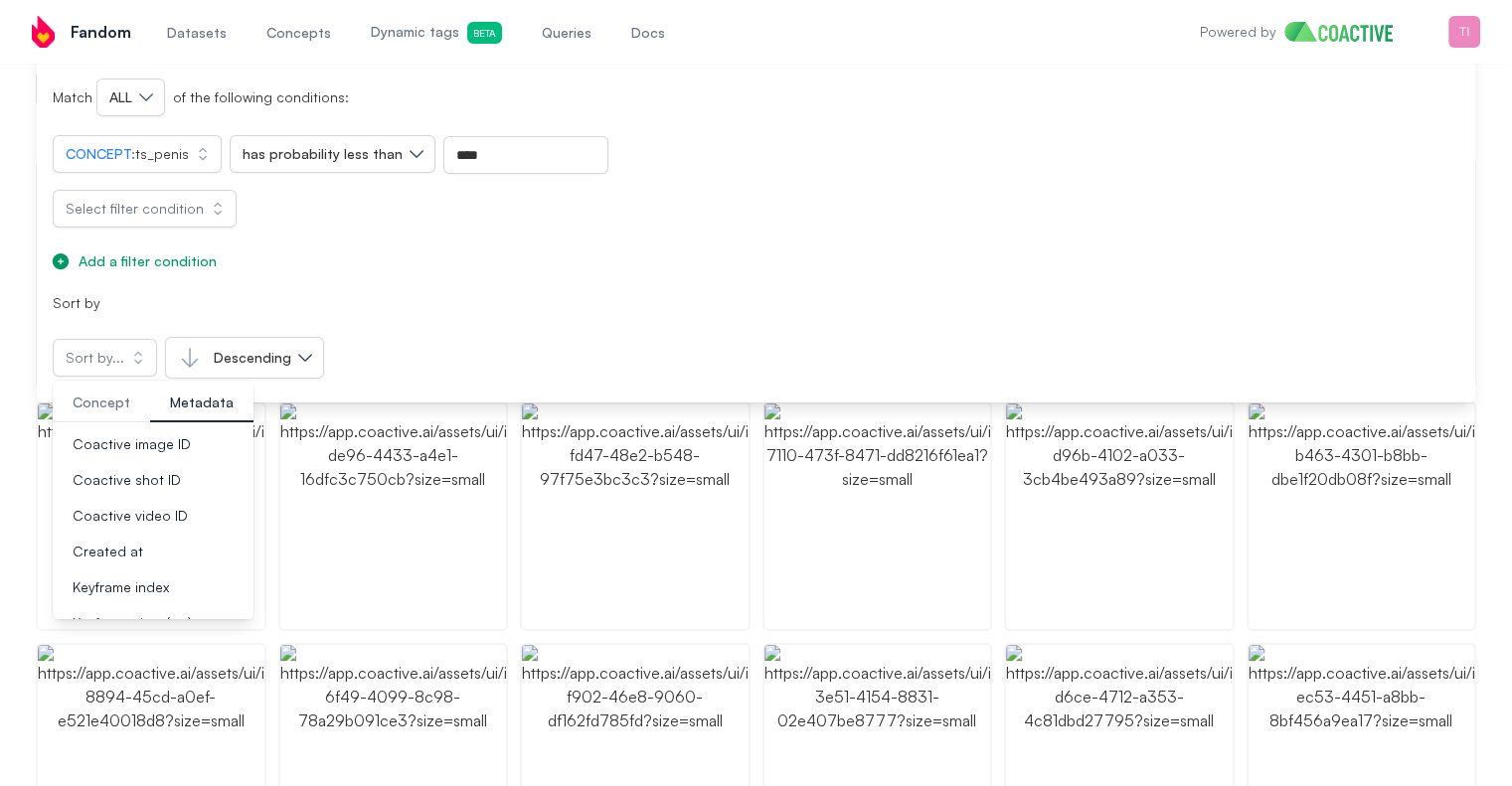 click on "Concept" at bounding box center [101, 402] 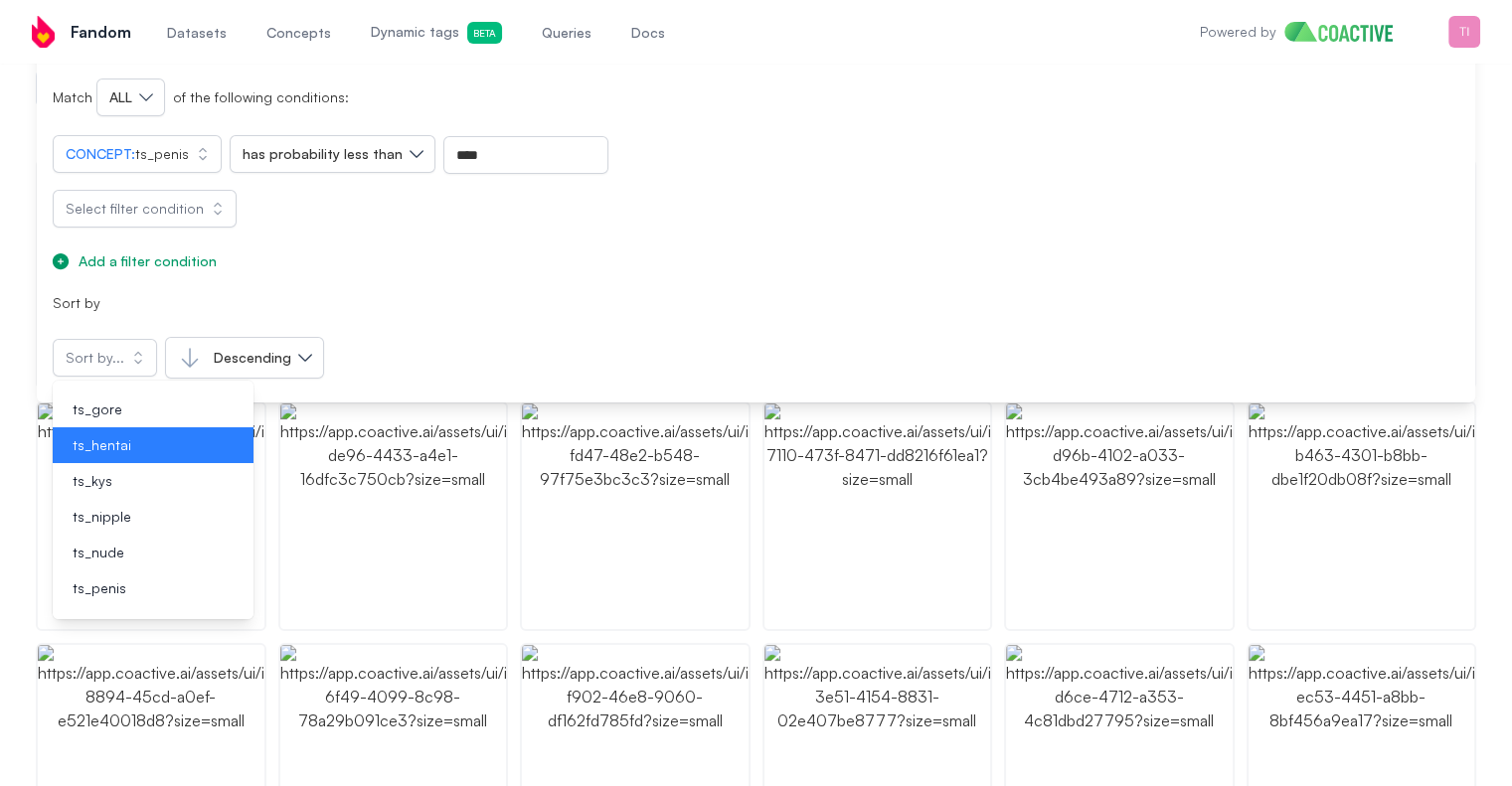 scroll, scrollTop: 99, scrollLeft: 0, axis: vertical 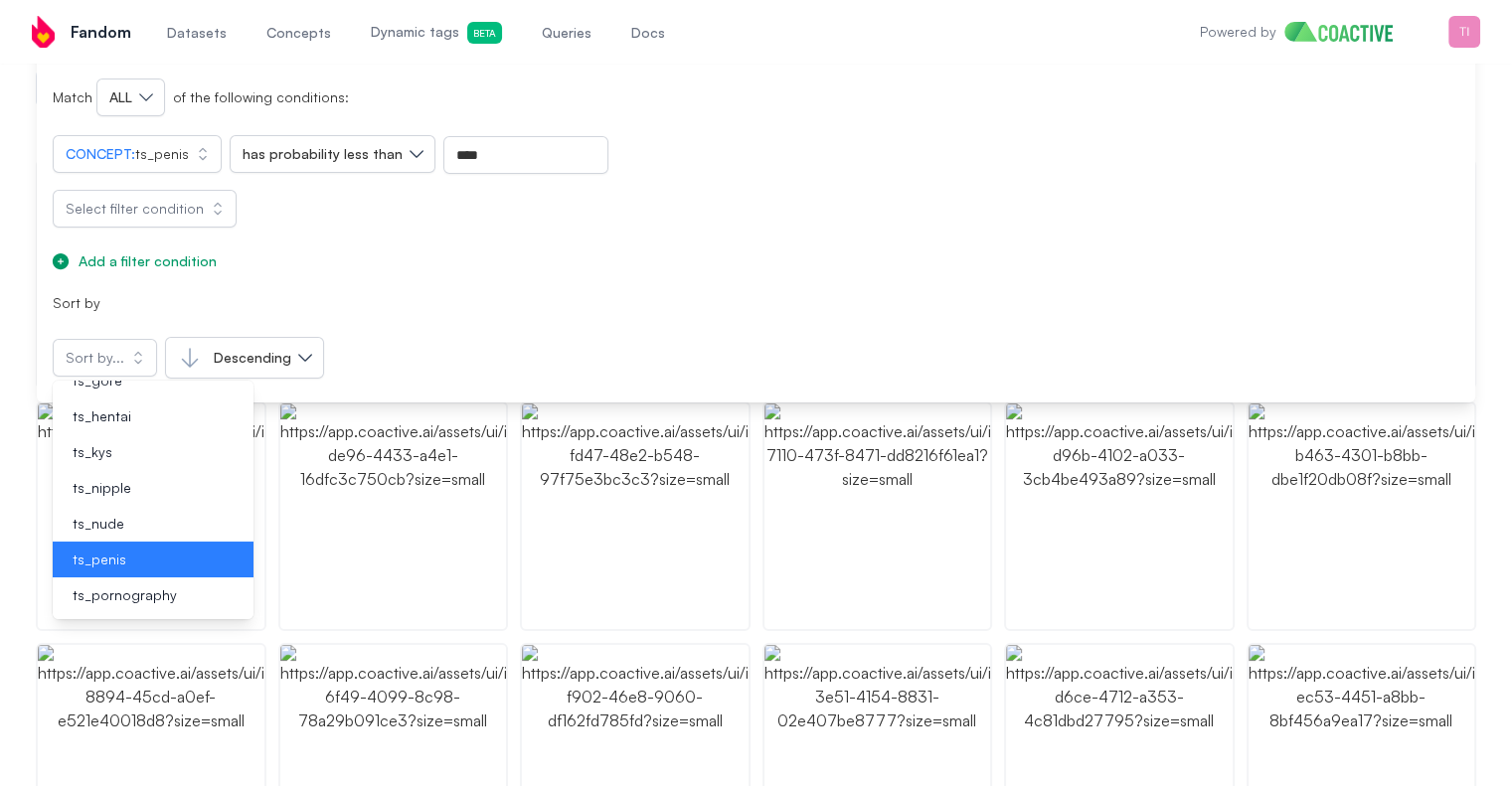 click on "ts_penis" at bounding box center [99, 559] 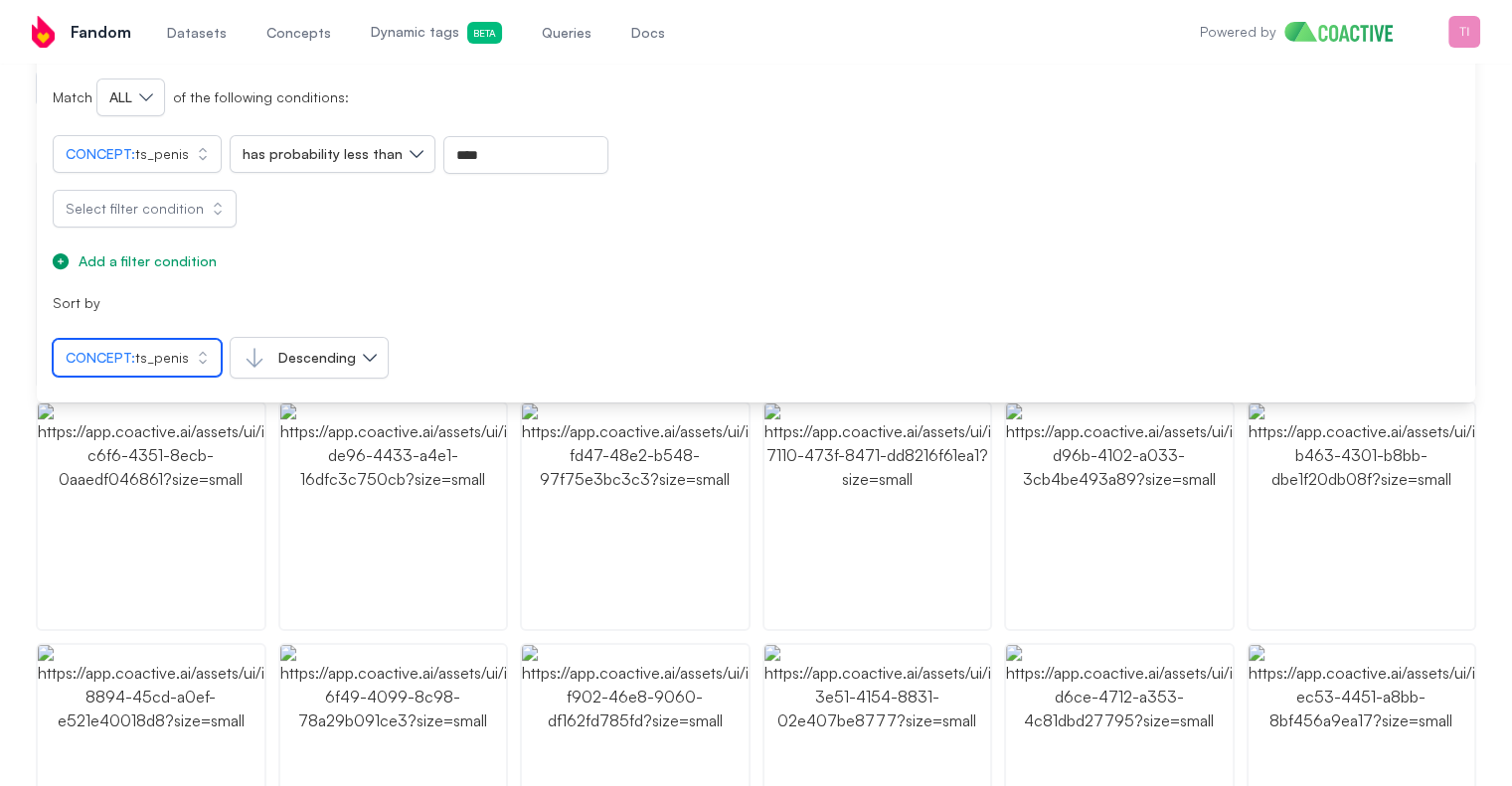 scroll, scrollTop: 0, scrollLeft: 0, axis: both 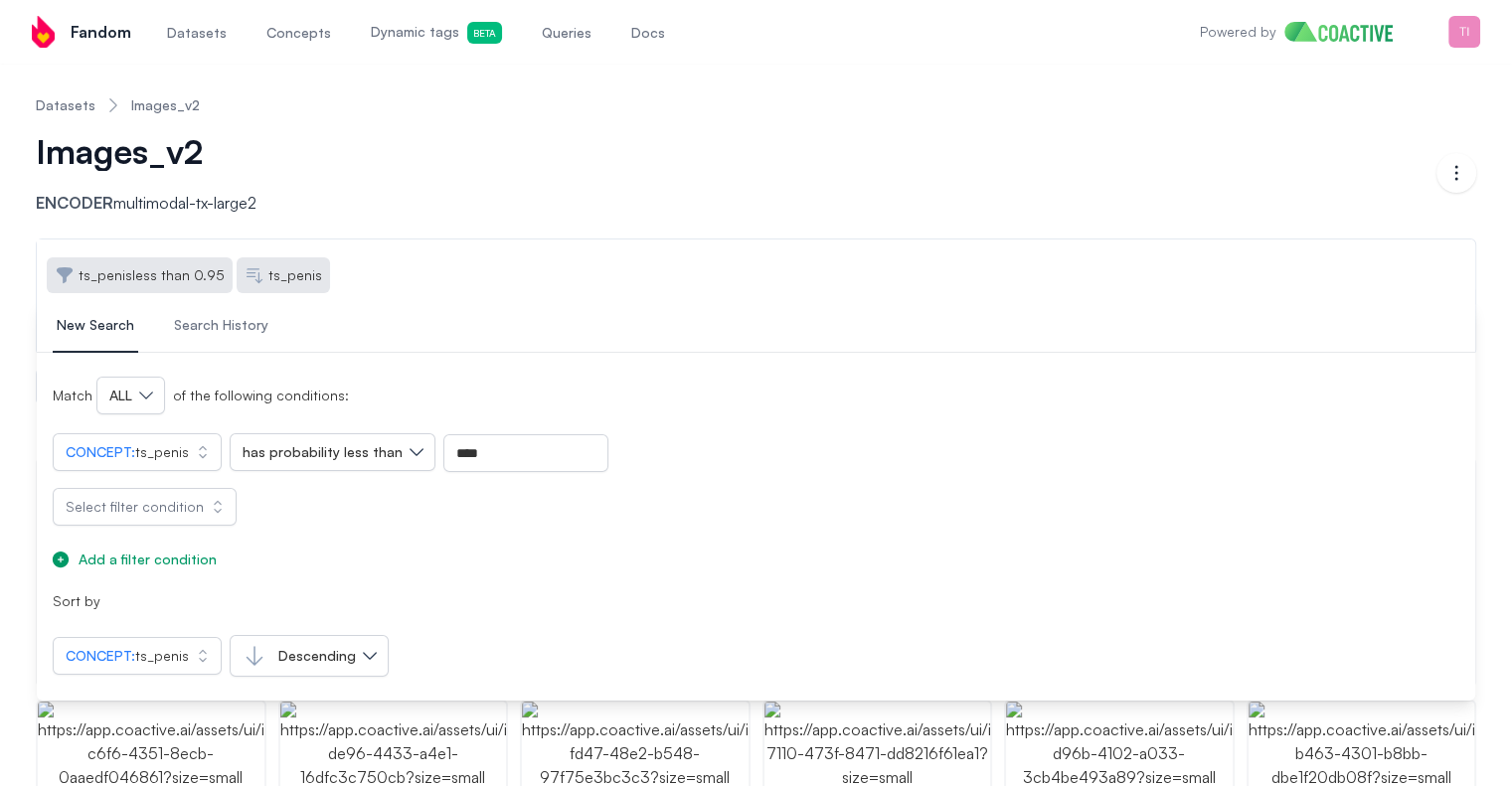 click on "New Search Search History" at bounding box center (756, 326) 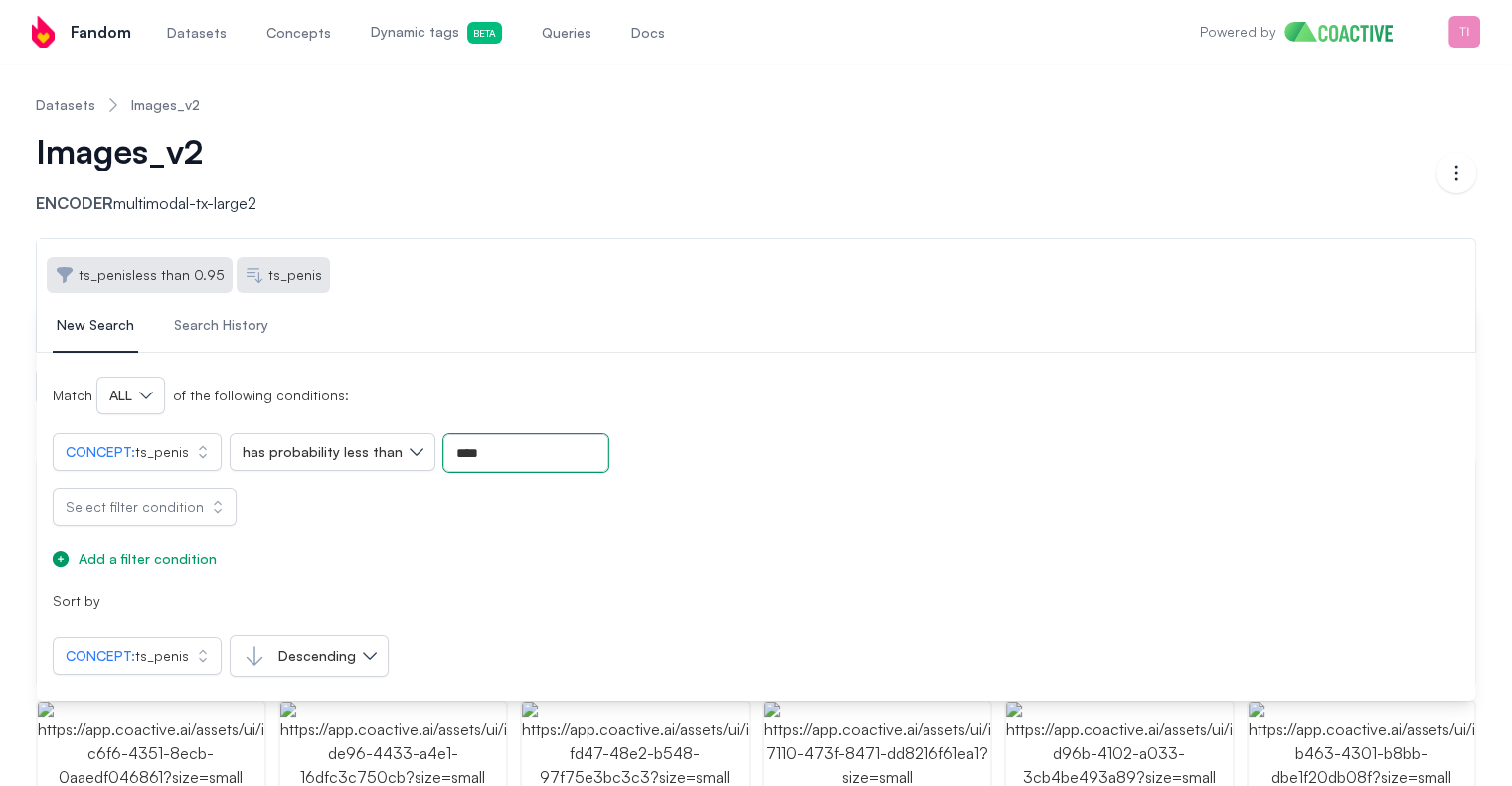 click on "****" at bounding box center (526, 453) 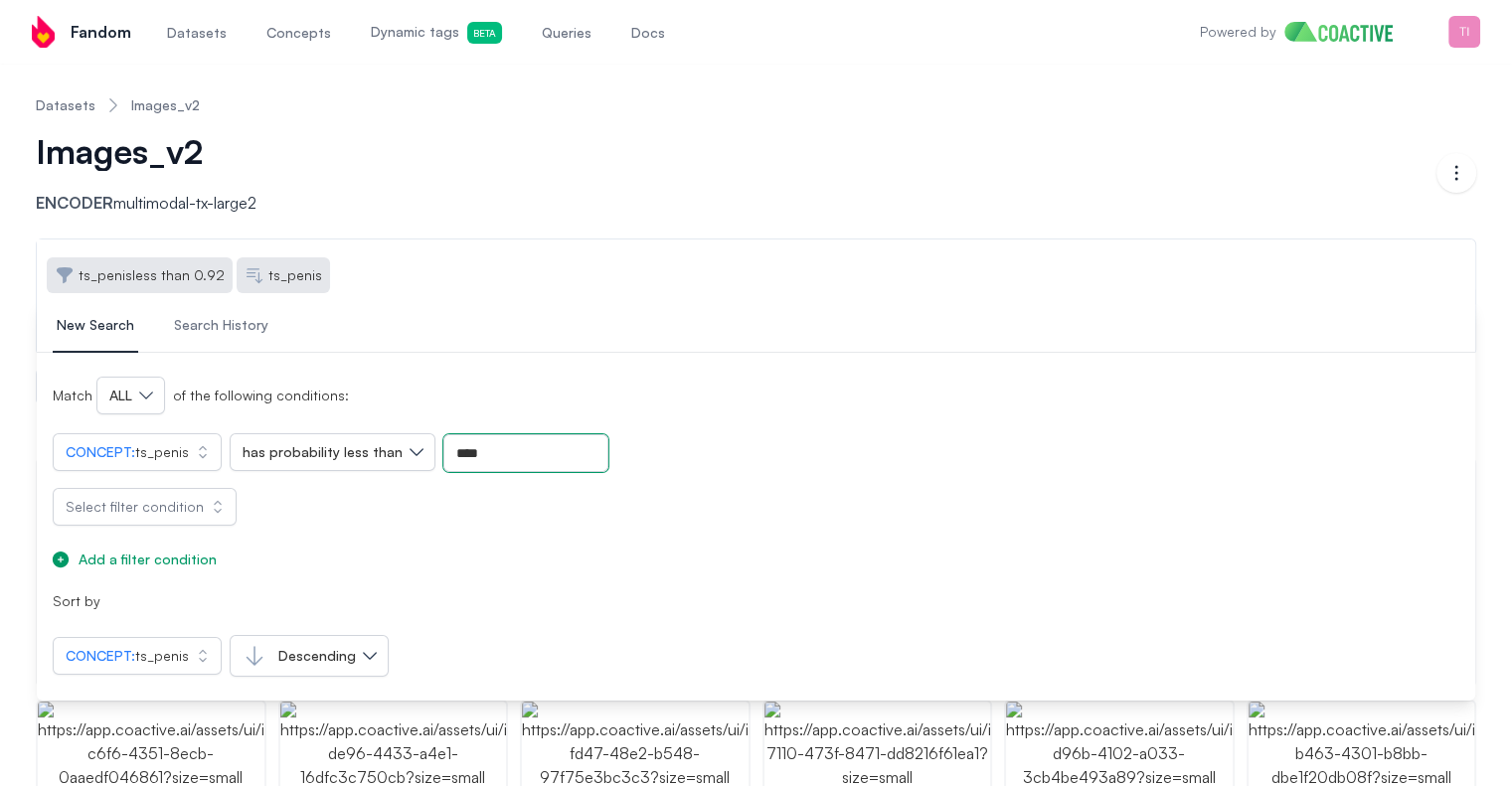 type on "****" 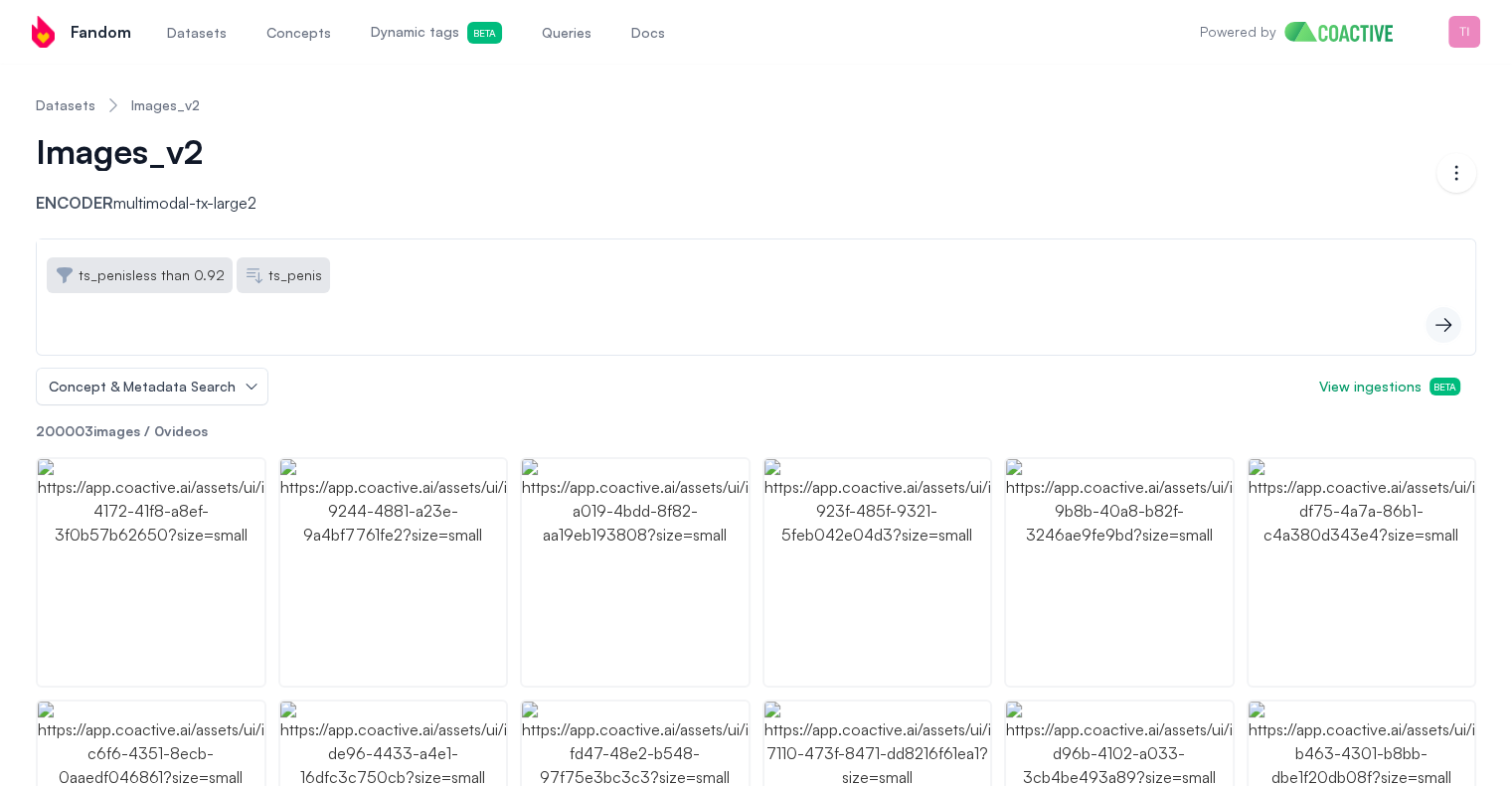 click 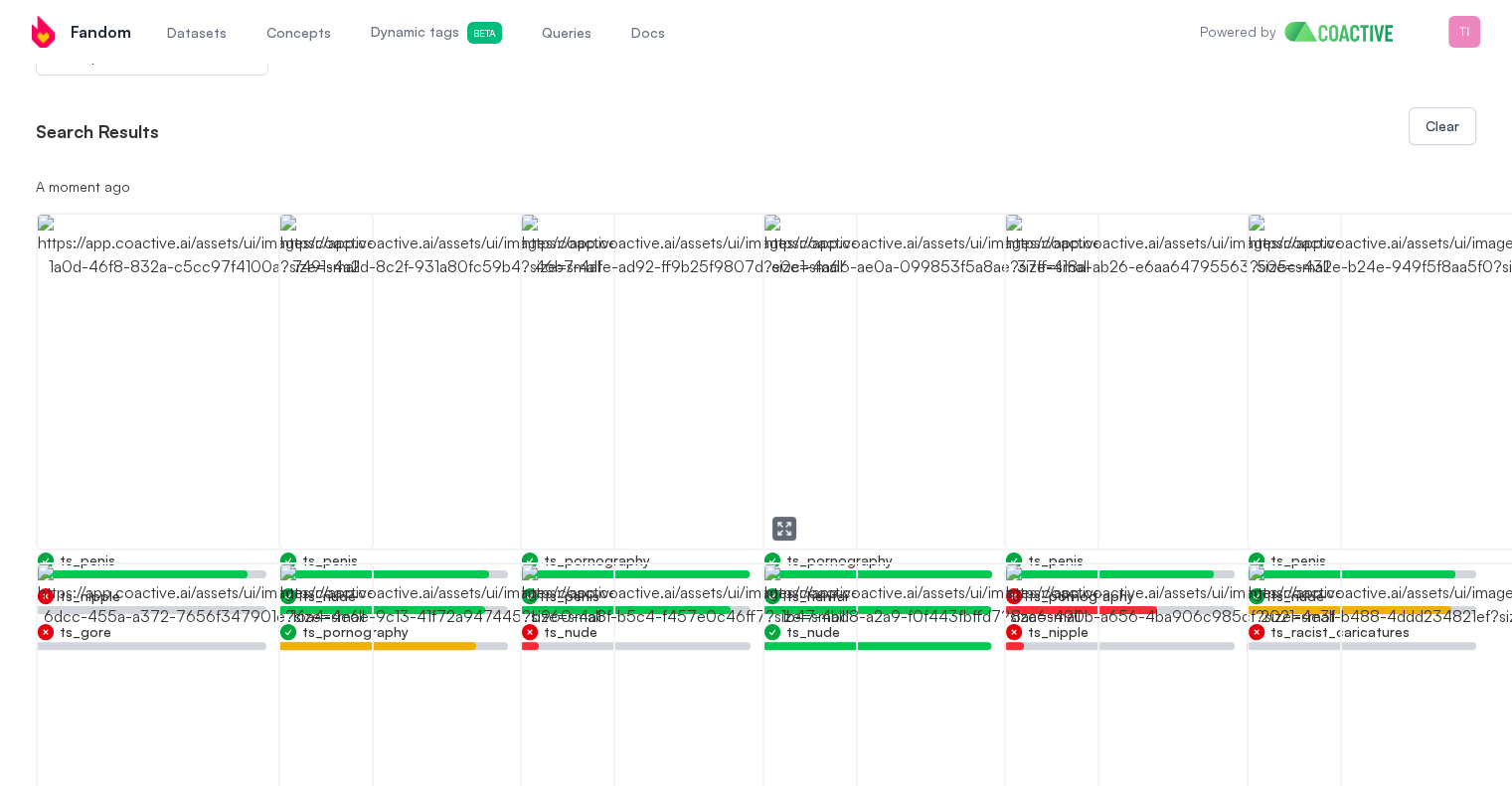 scroll, scrollTop: 298, scrollLeft: 0, axis: vertical 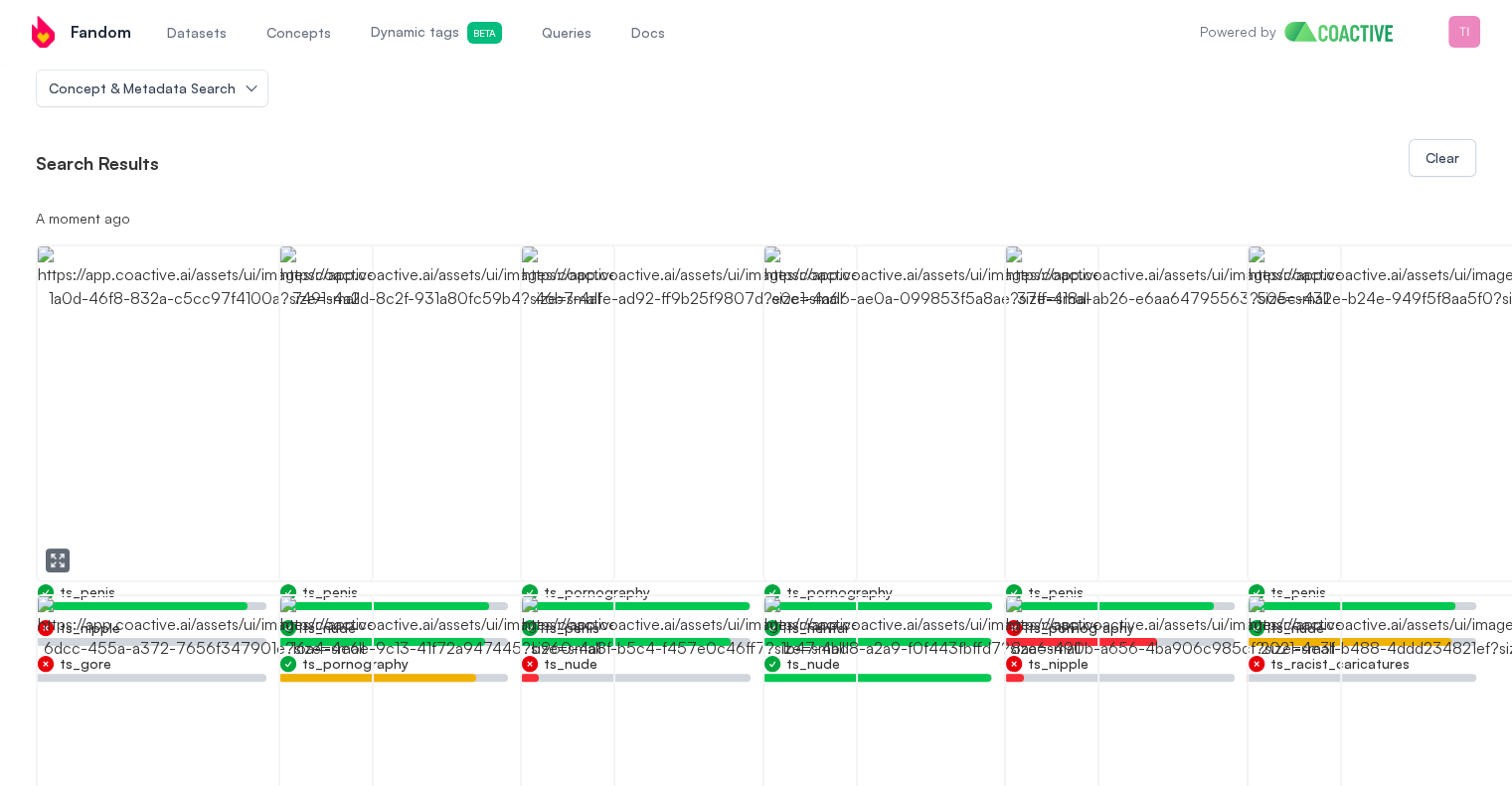 click at bounding box center (205, 413) 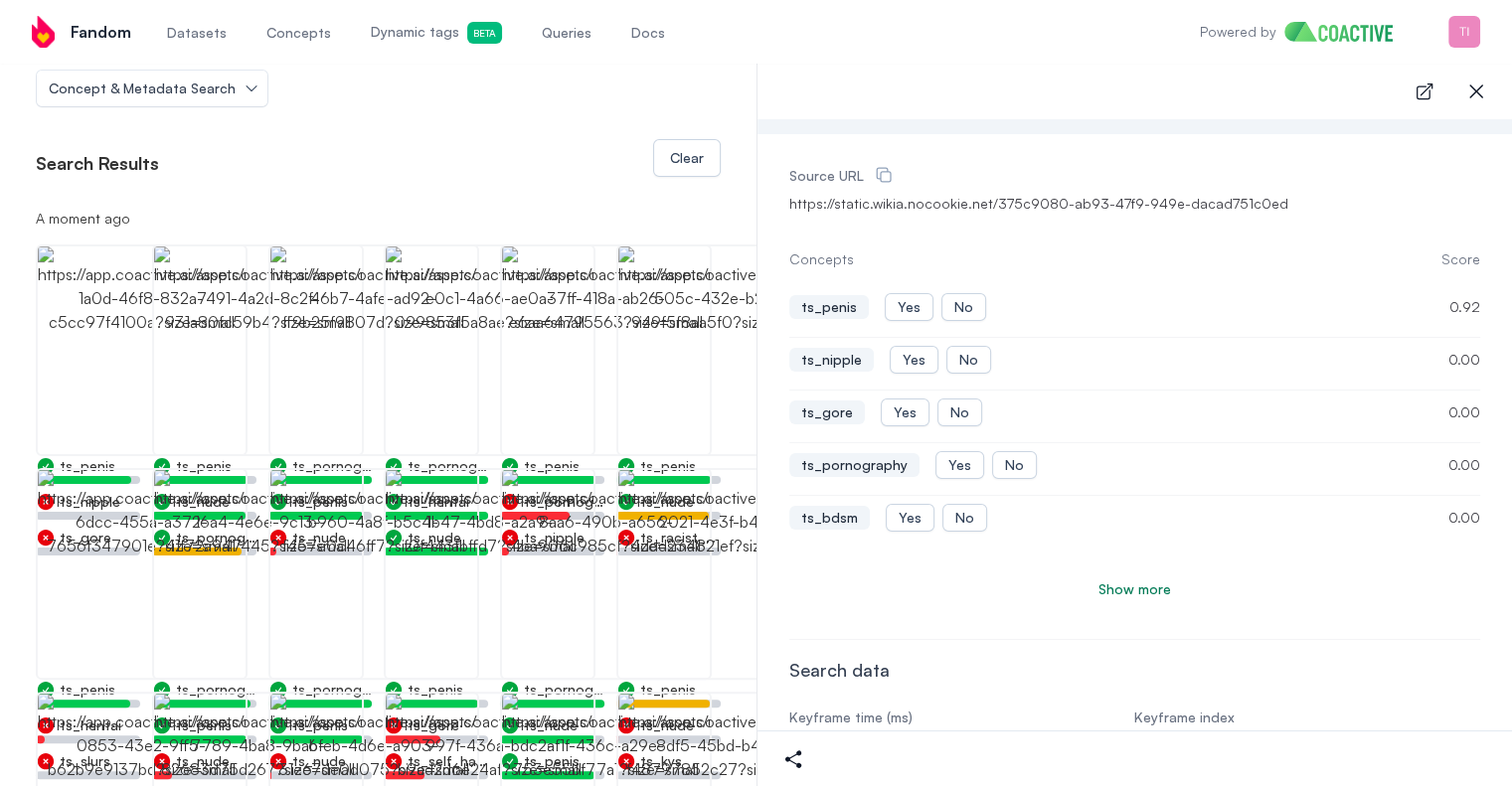scroll, scrollTop: 397, scrollLeft: 0, axis: vertical 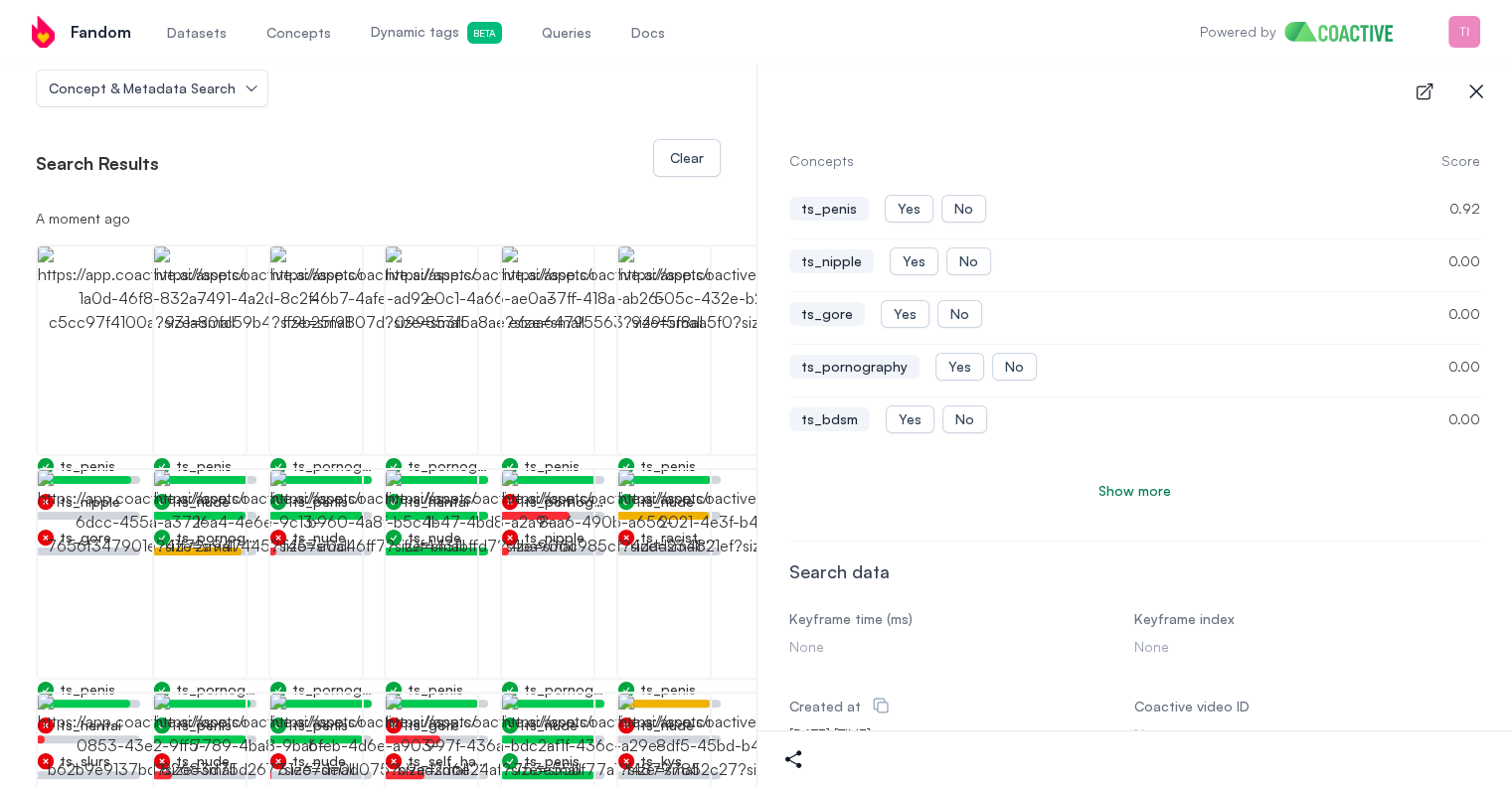 click on "Show more" at bounding box center [1134, 491] 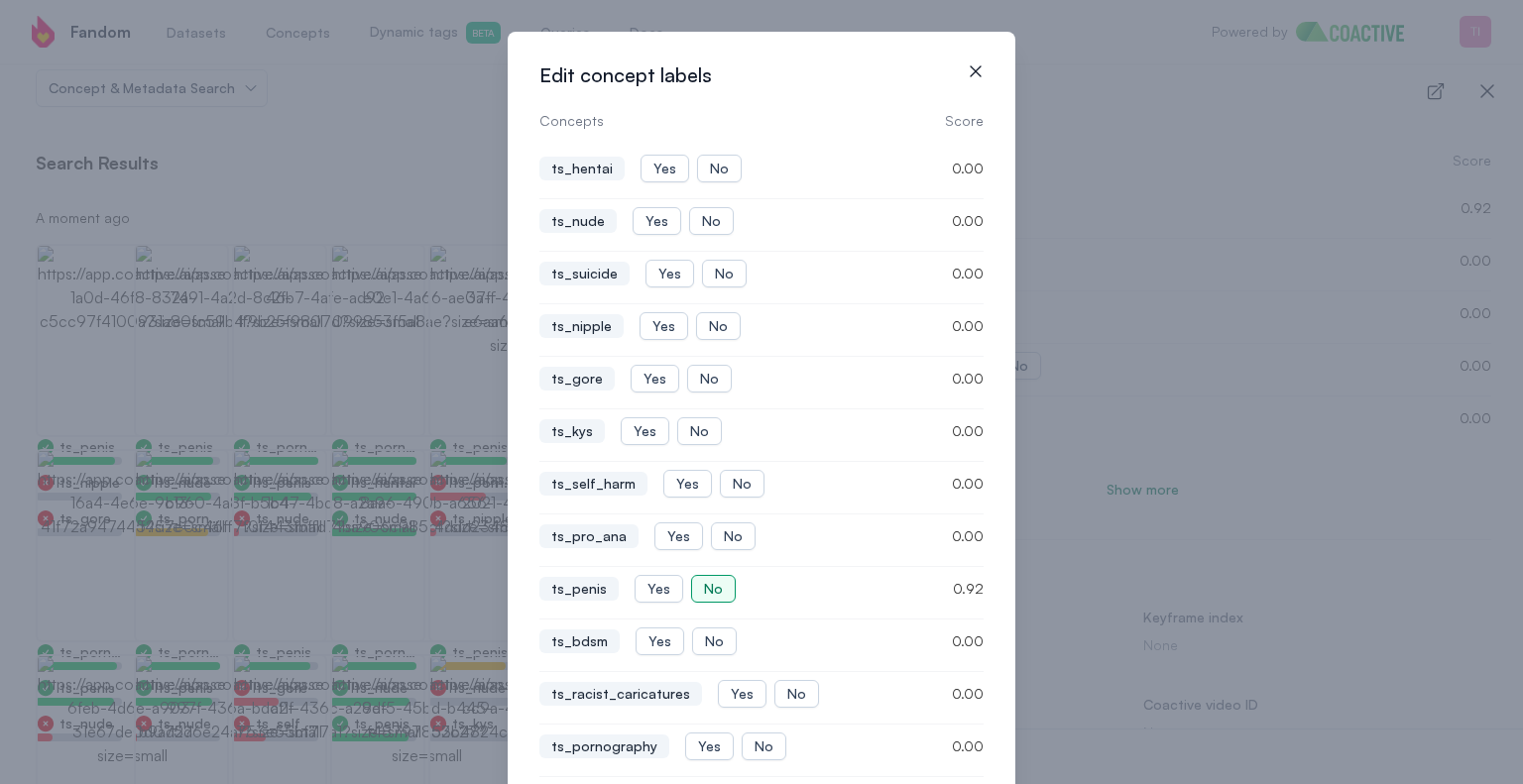click on "No" at bounding box center [713, 589] 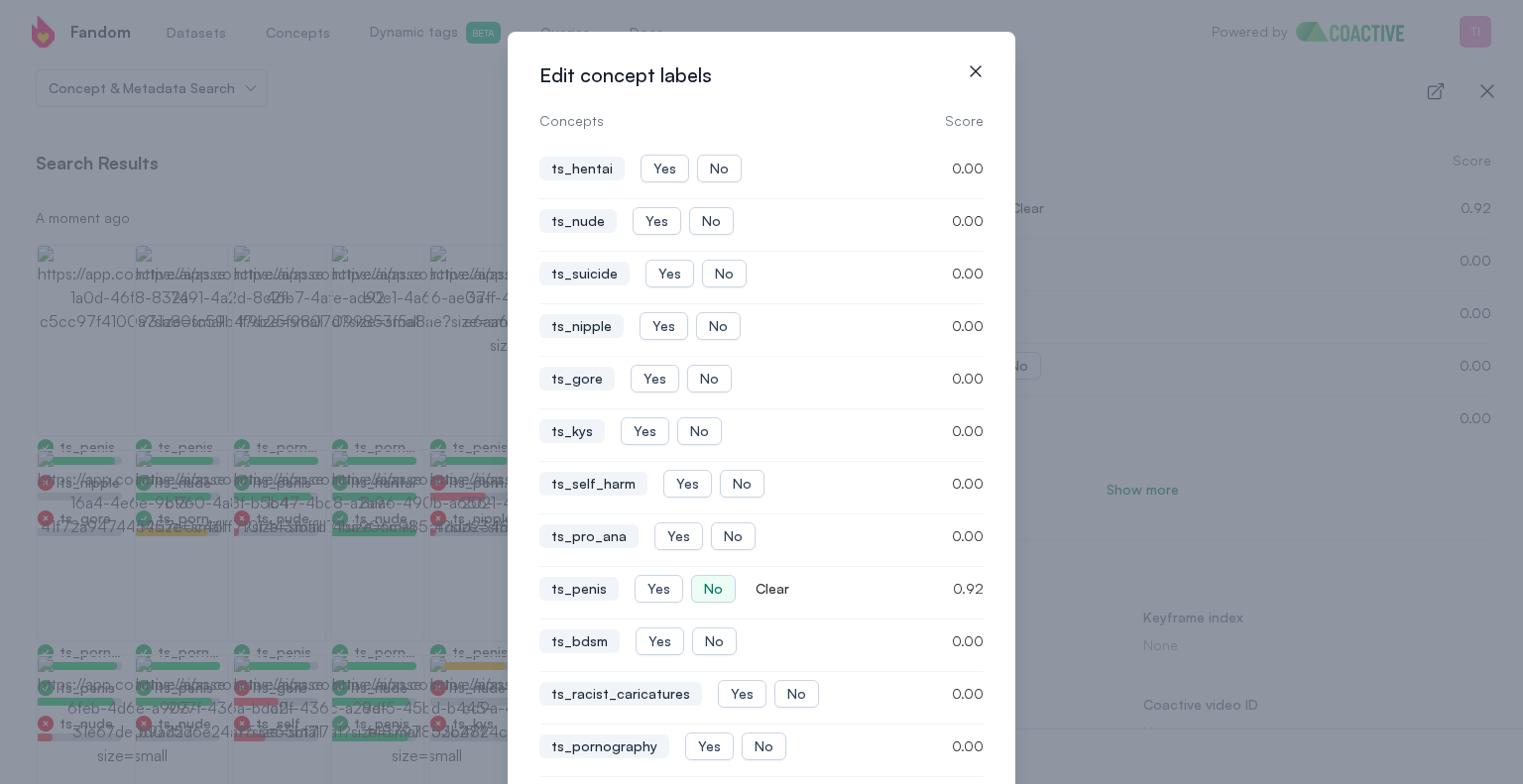 click 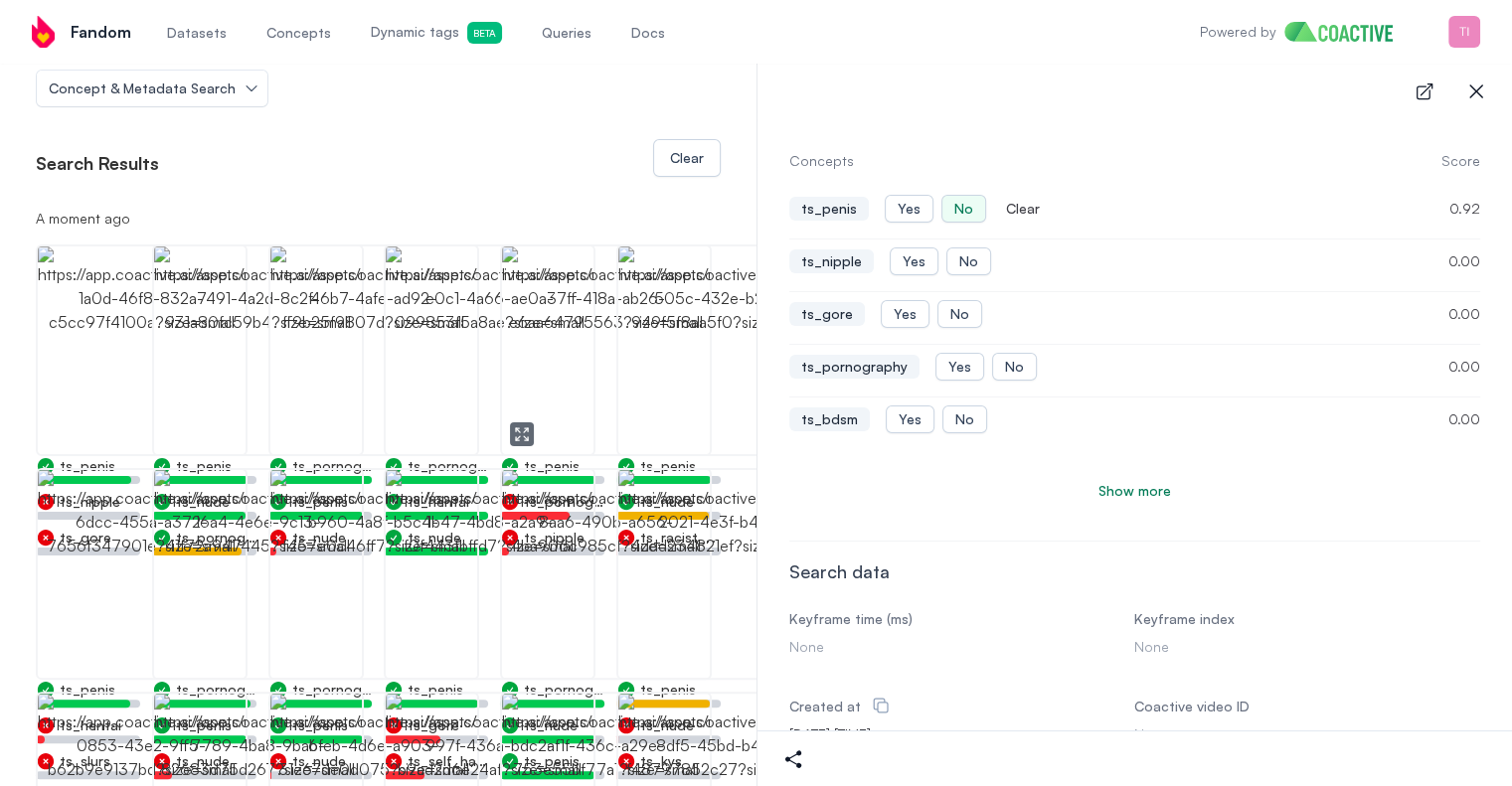 click at bounding box center (605, 350) 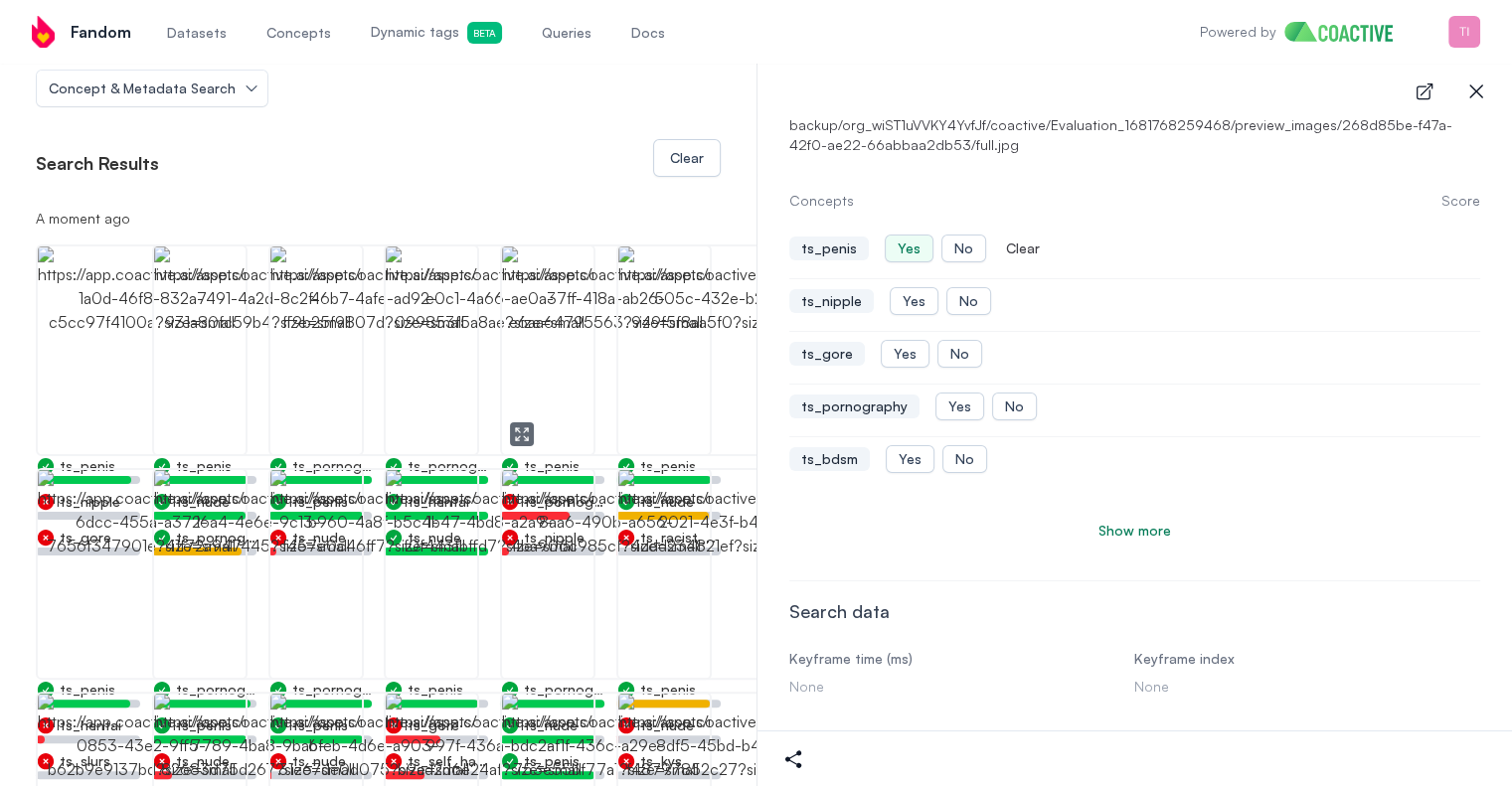 click at bounding box center [605, 350] 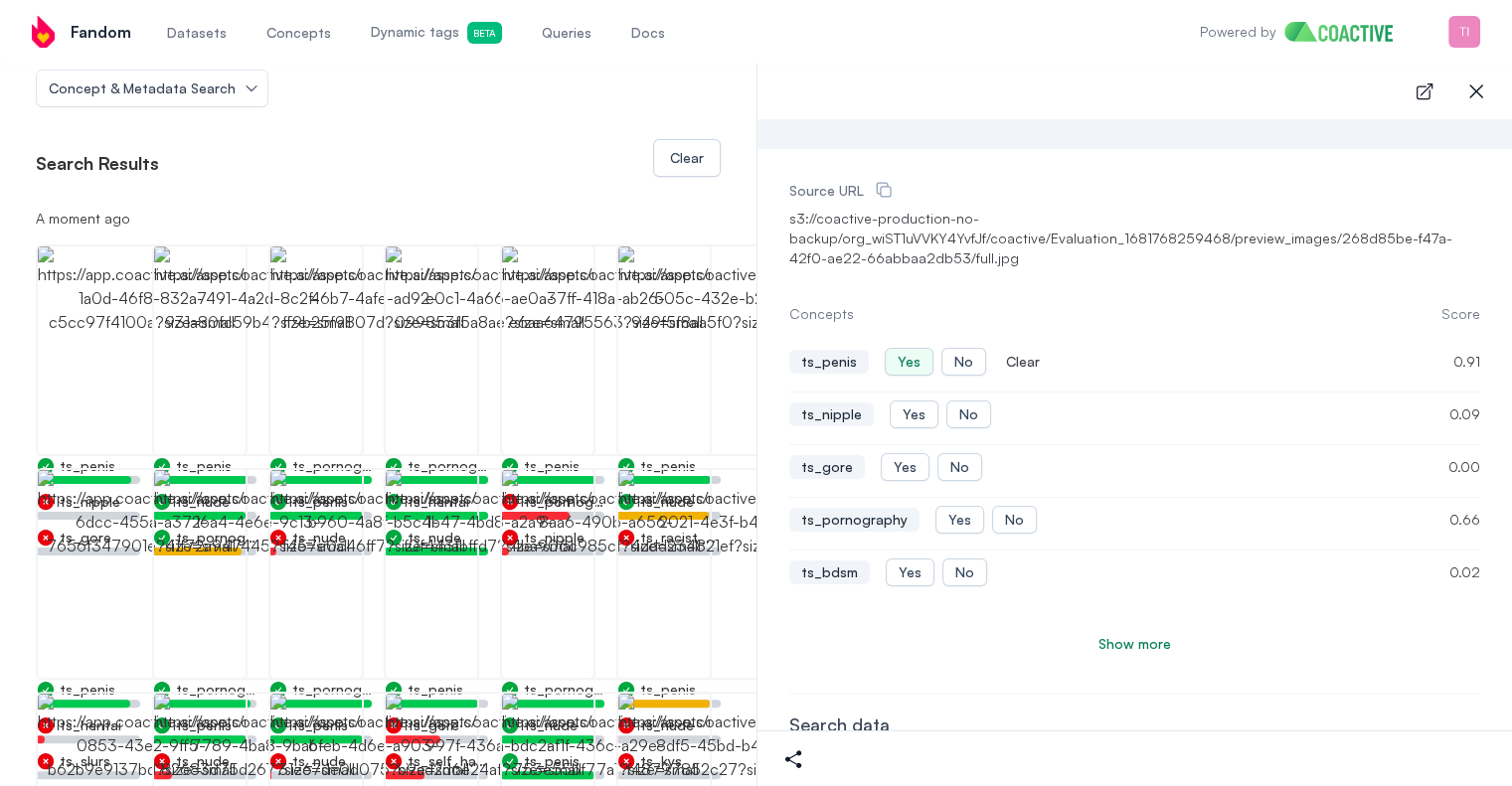 scroll, scrollTop: 298, scrollLeft: 0, axis: vertical 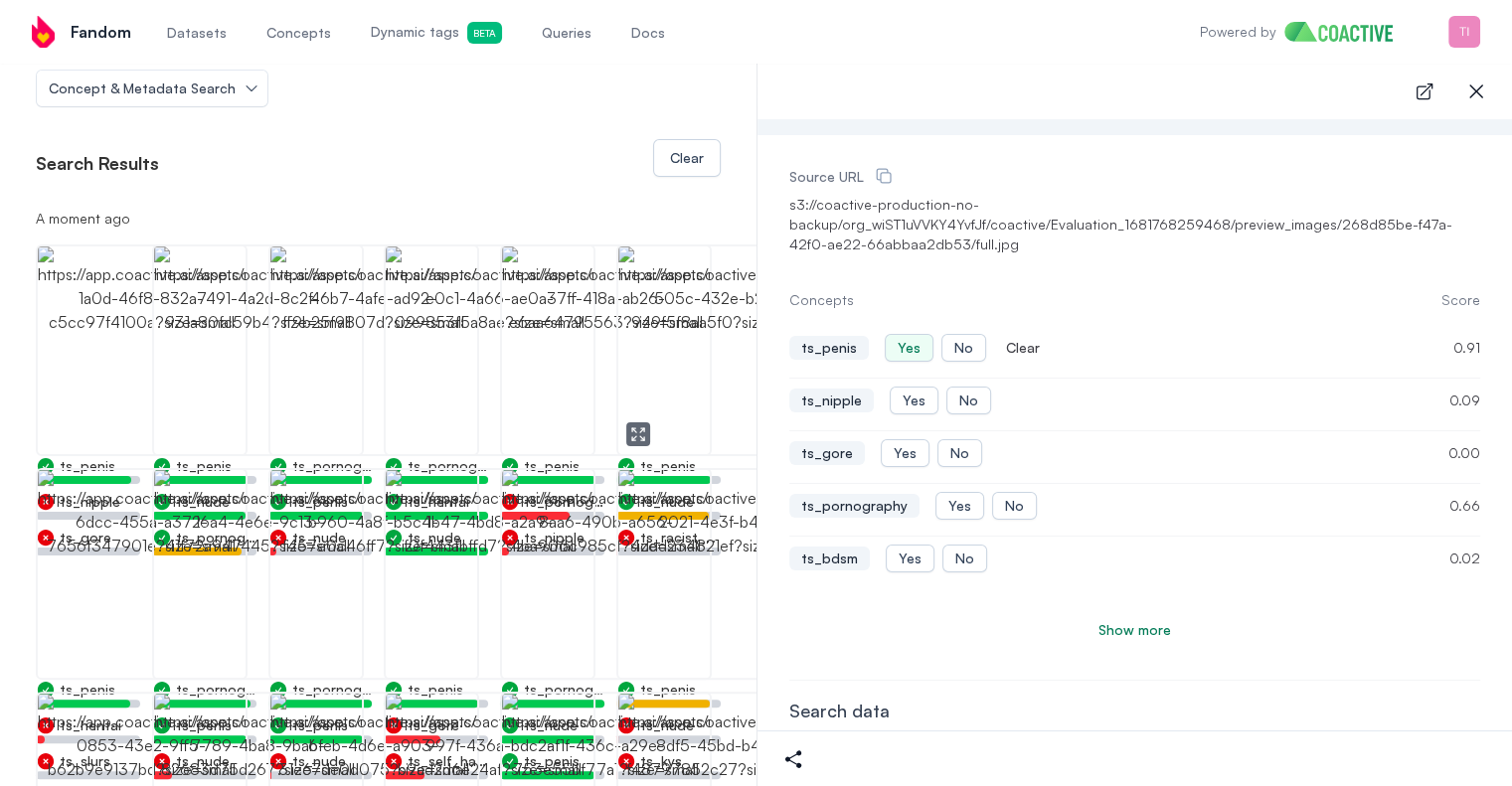 click at bounding box center [722, 350] 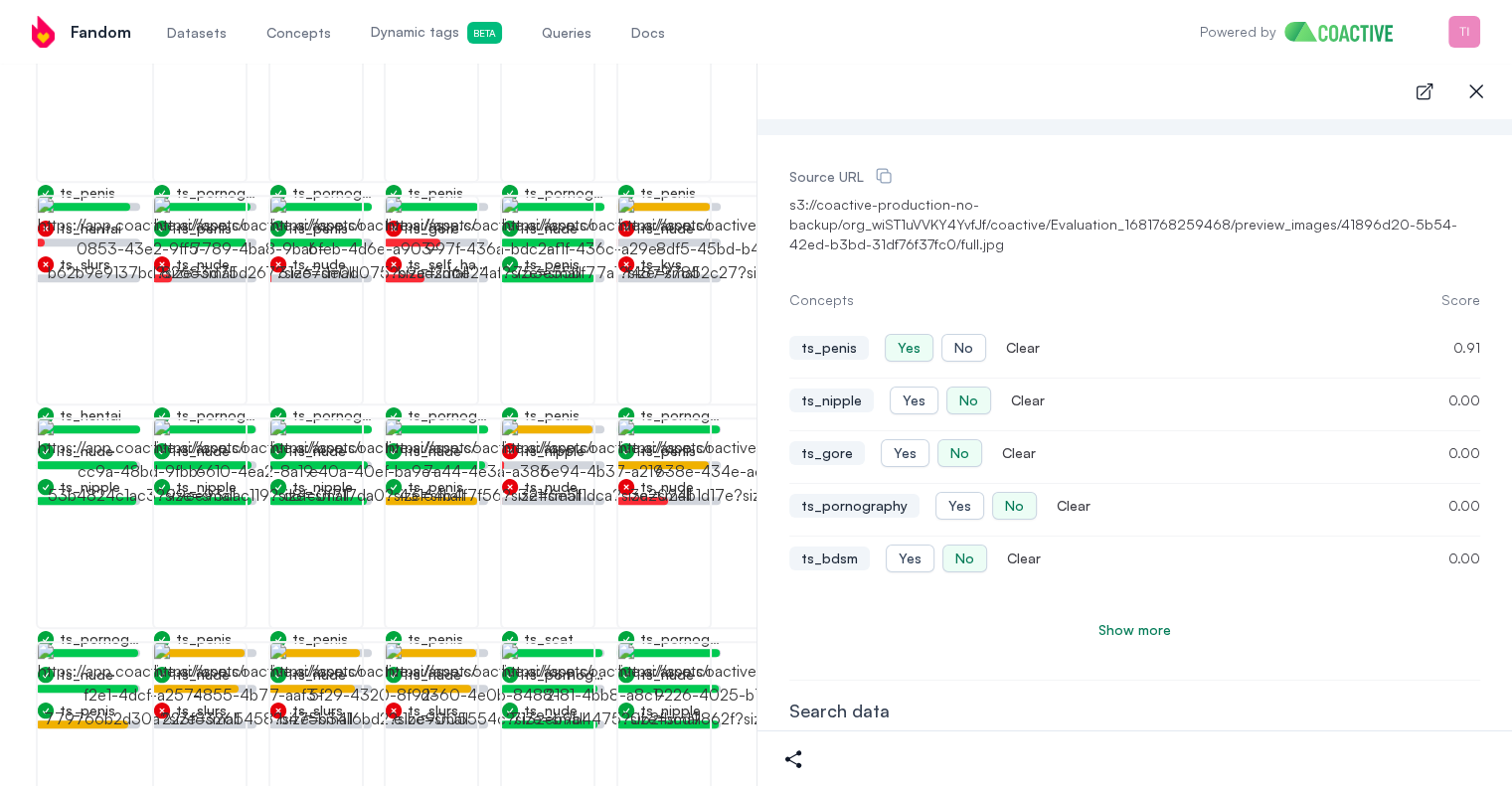 scroll, scrollTop: 894, scrollLeft: 0, axis: vertical 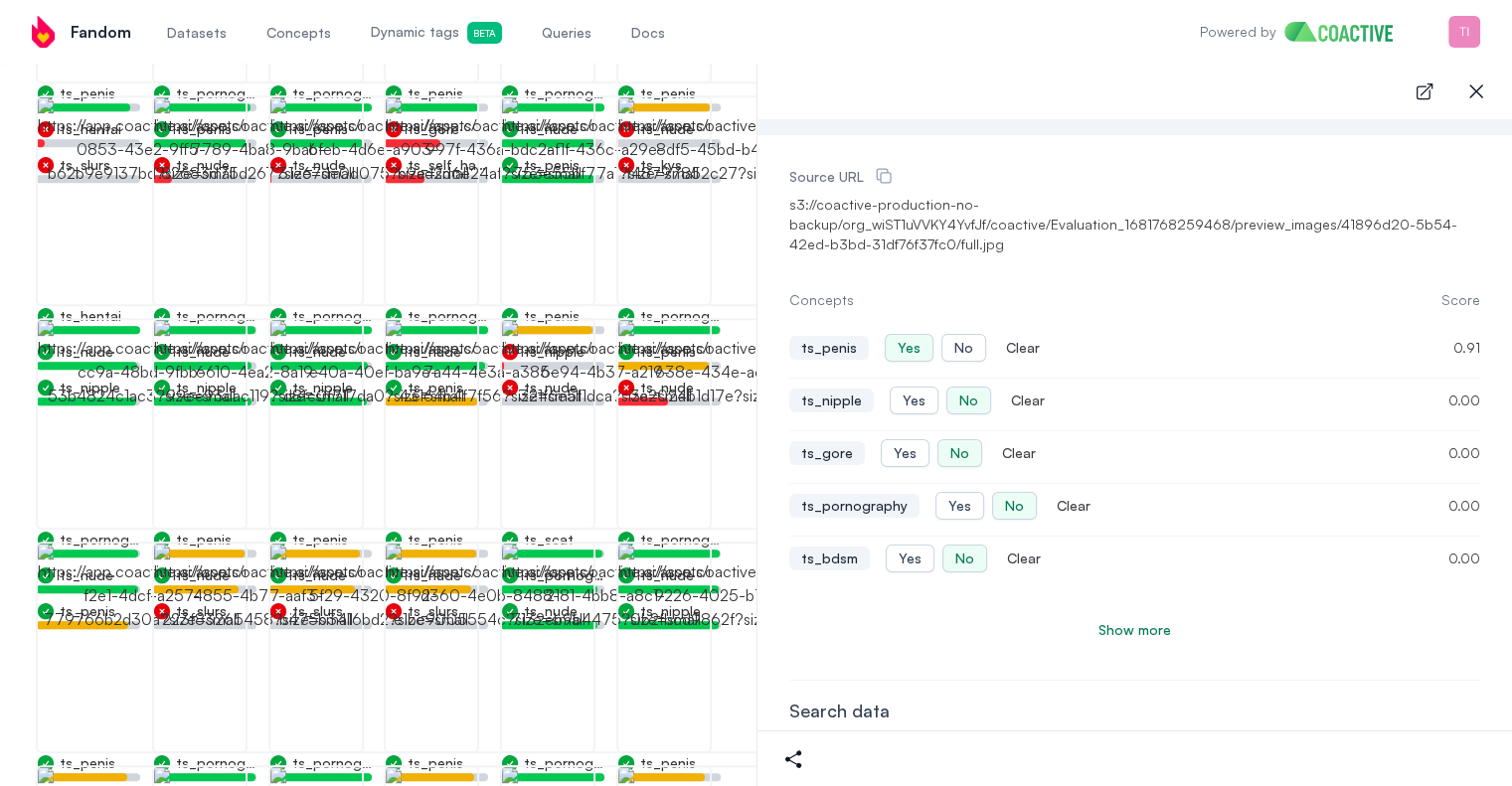 click at bounding box center (489, 870) 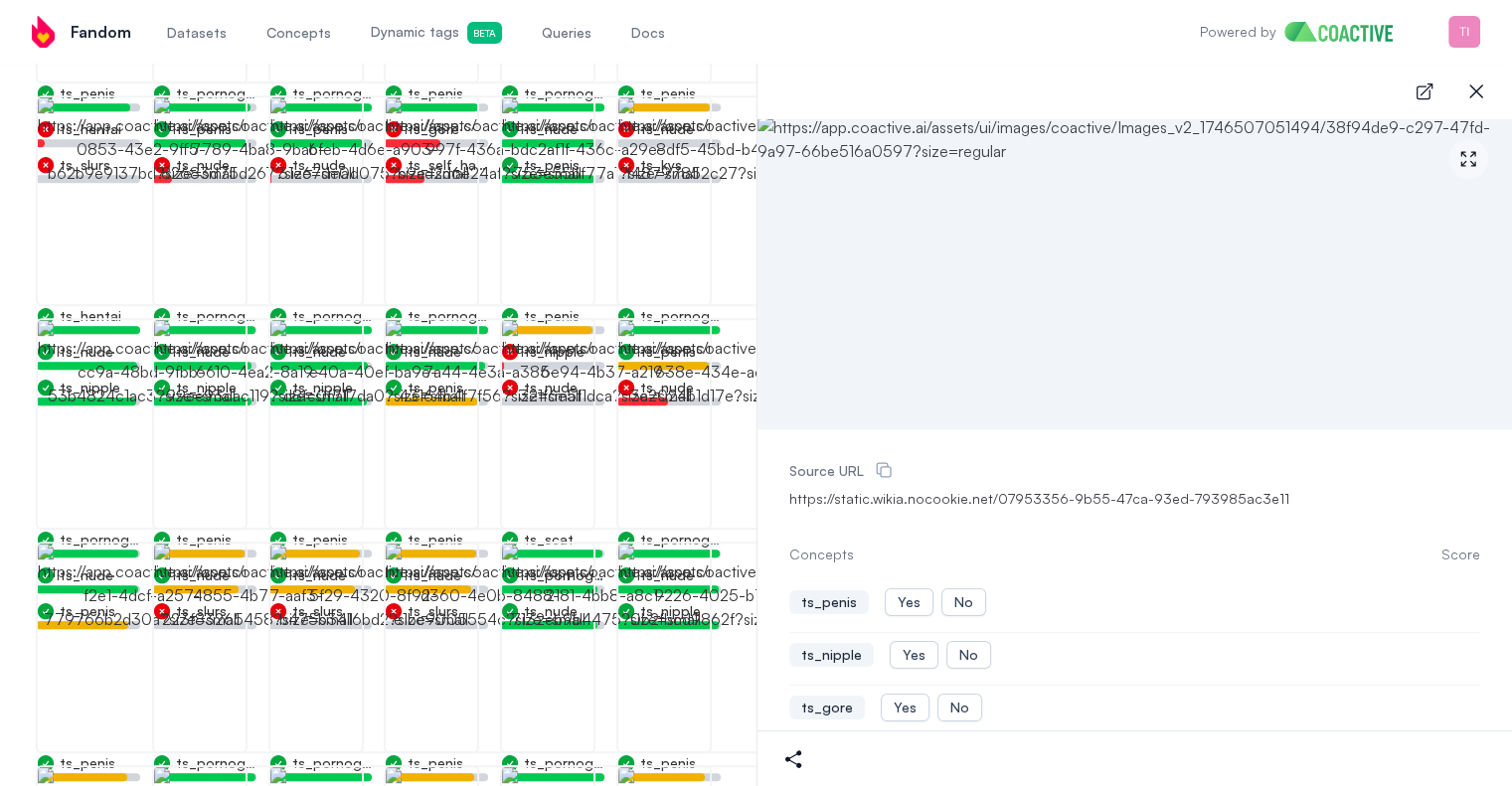 scroll, scrollTop: 0, scrollLeft: 0, axis: both 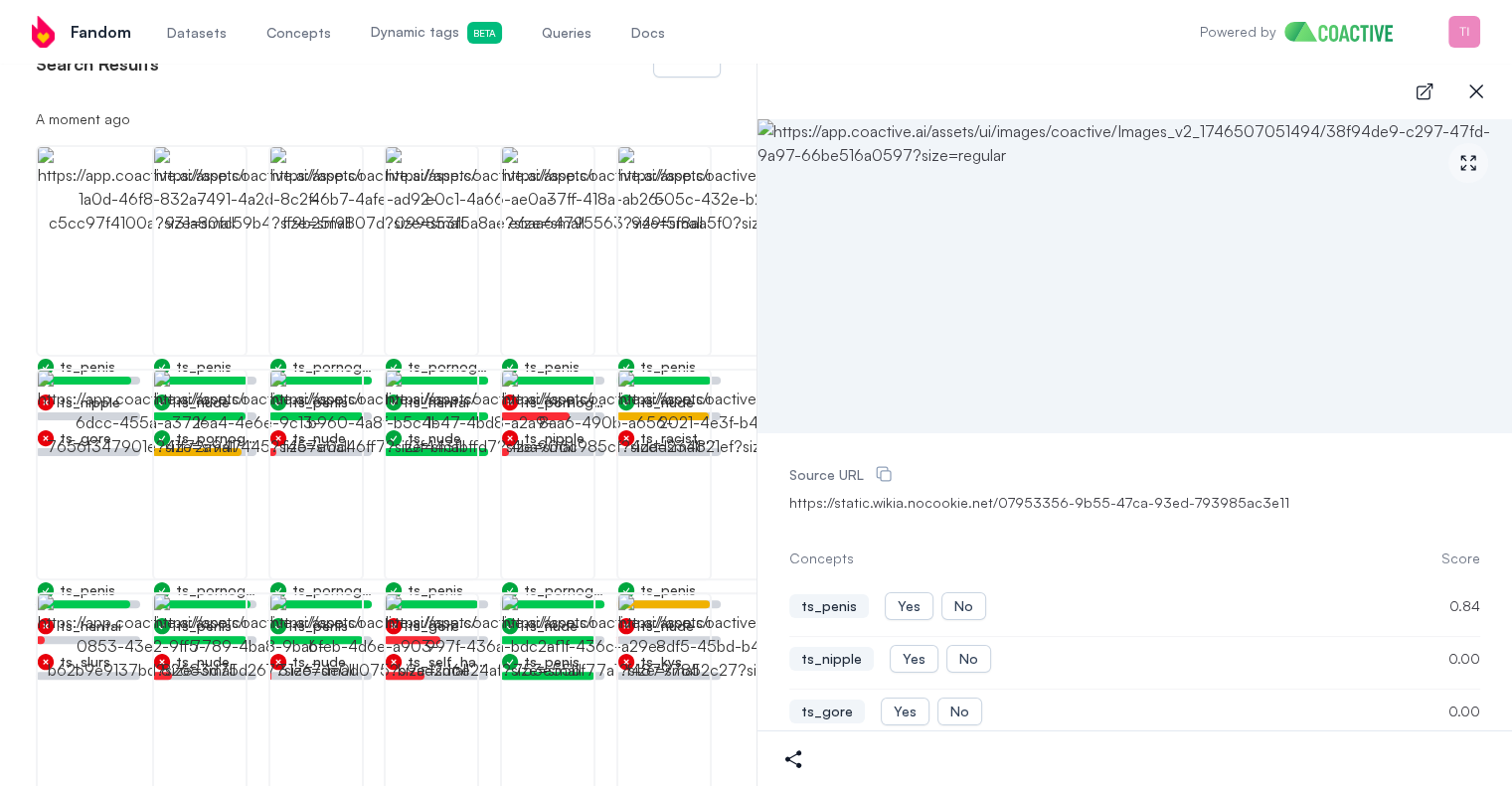 click at bounding box center [1135, 276] 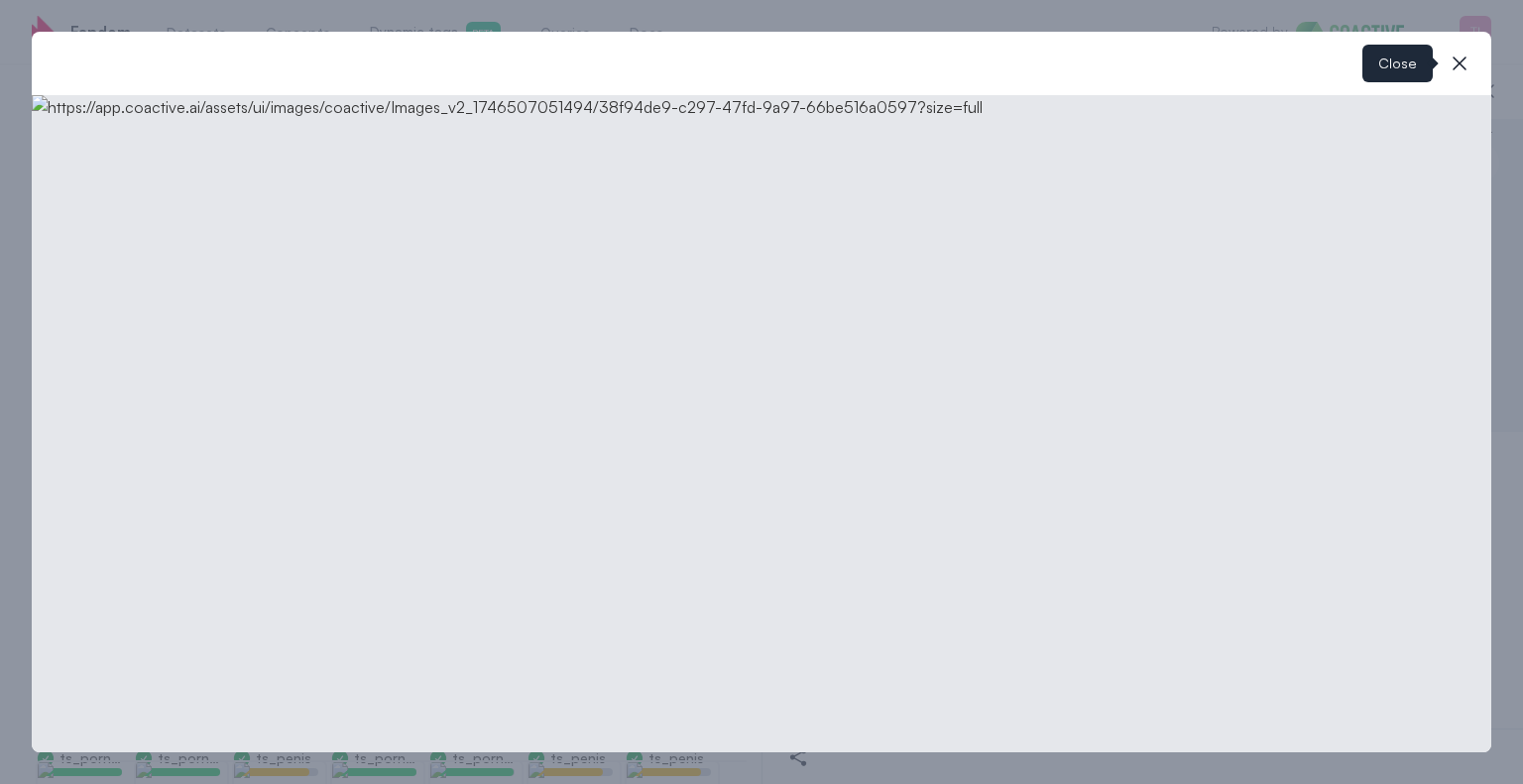 click 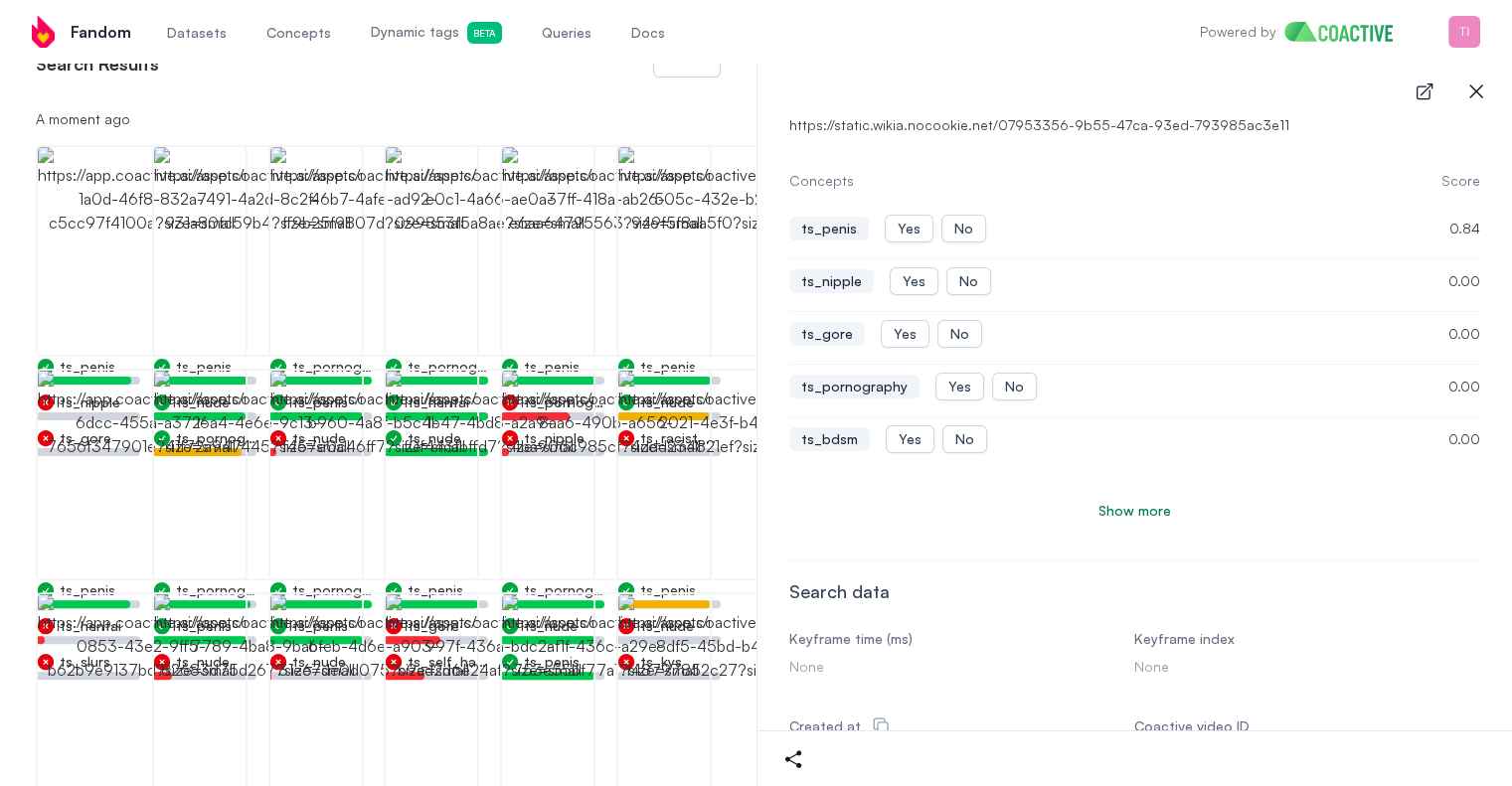 scroll, scrollTop: 298, scrollLeft: 0, axis: vertical 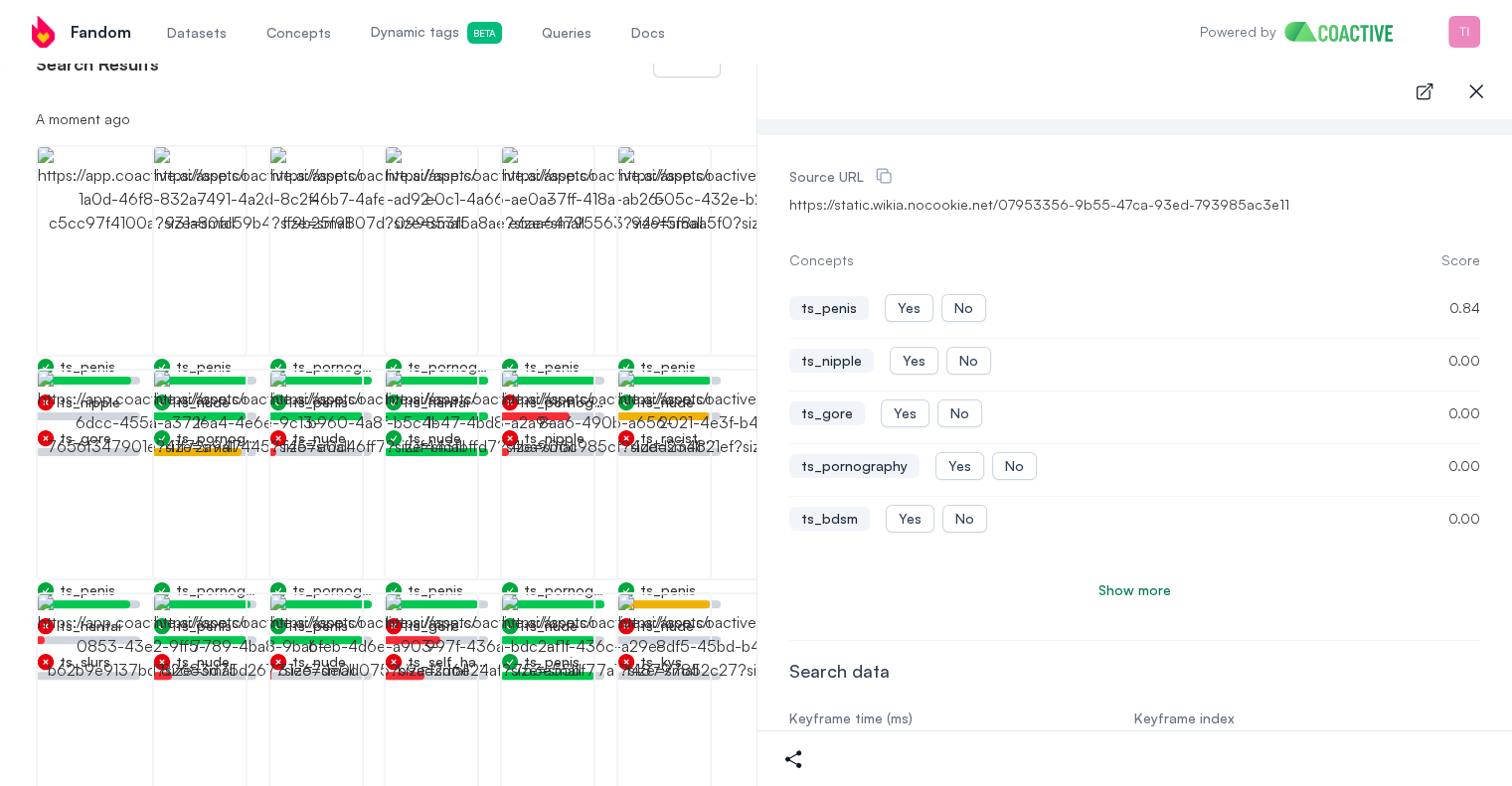 click on "Show more" at bounding box center [1134, 590] 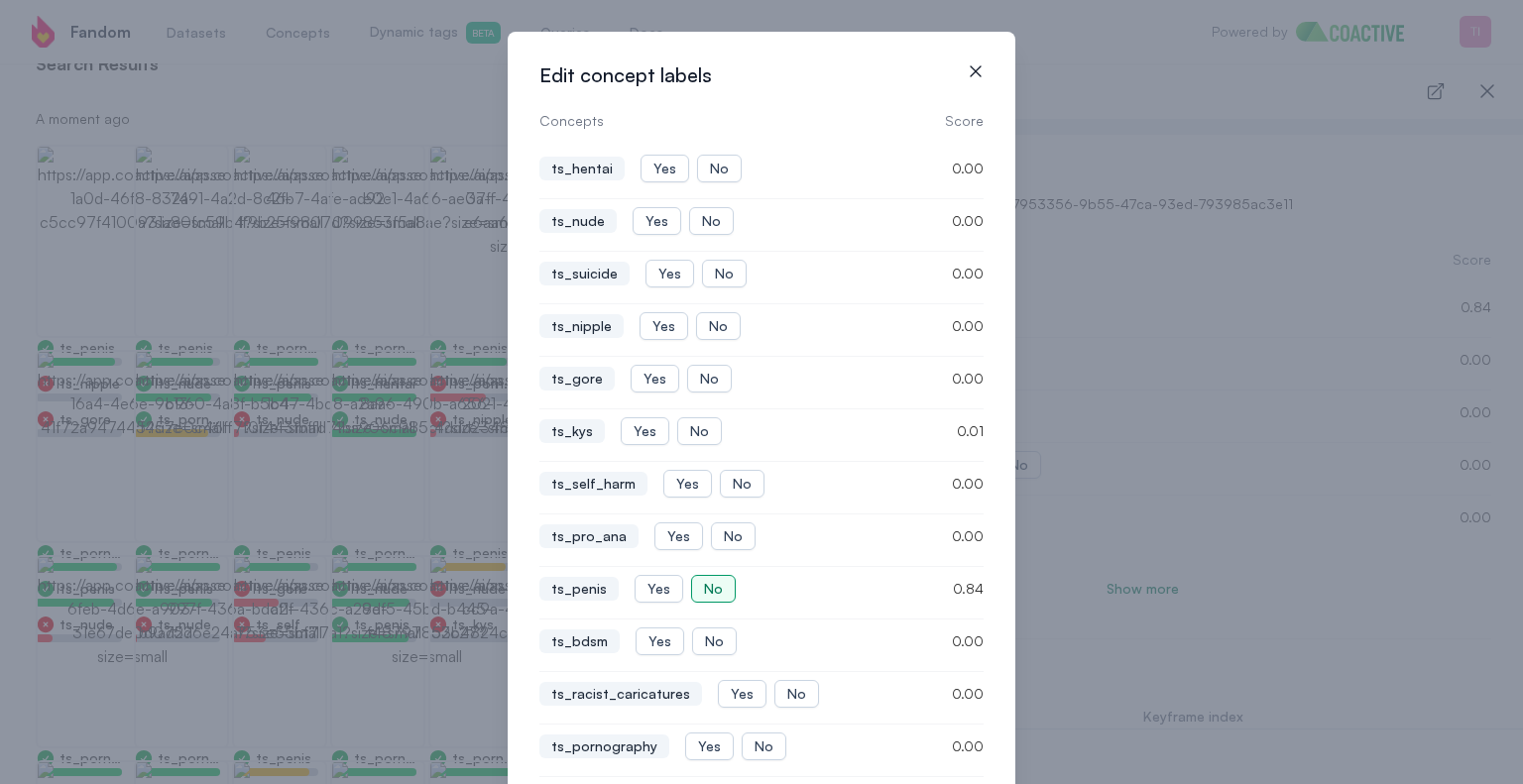 click on "No" at bounding box center [713, 589] 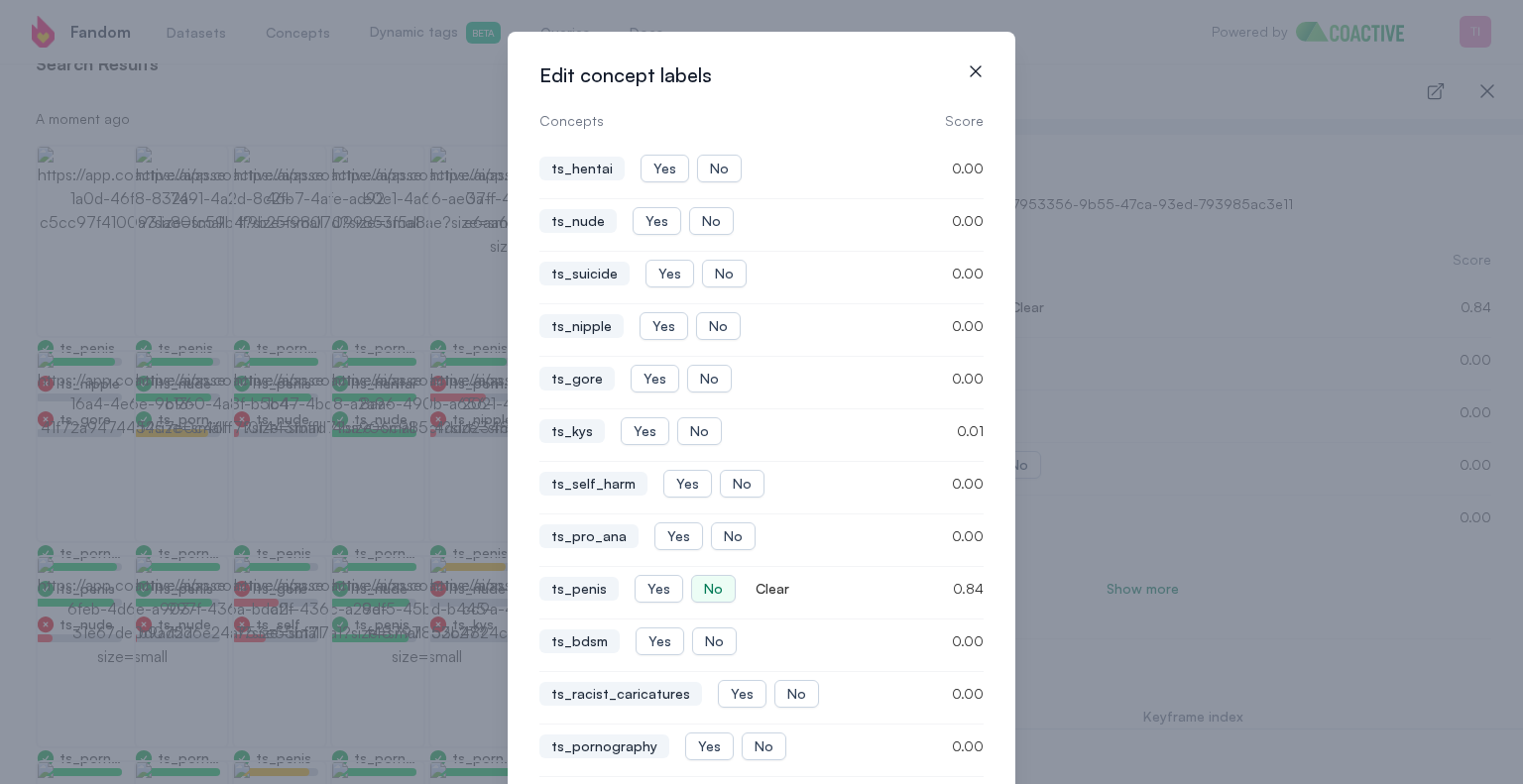 click 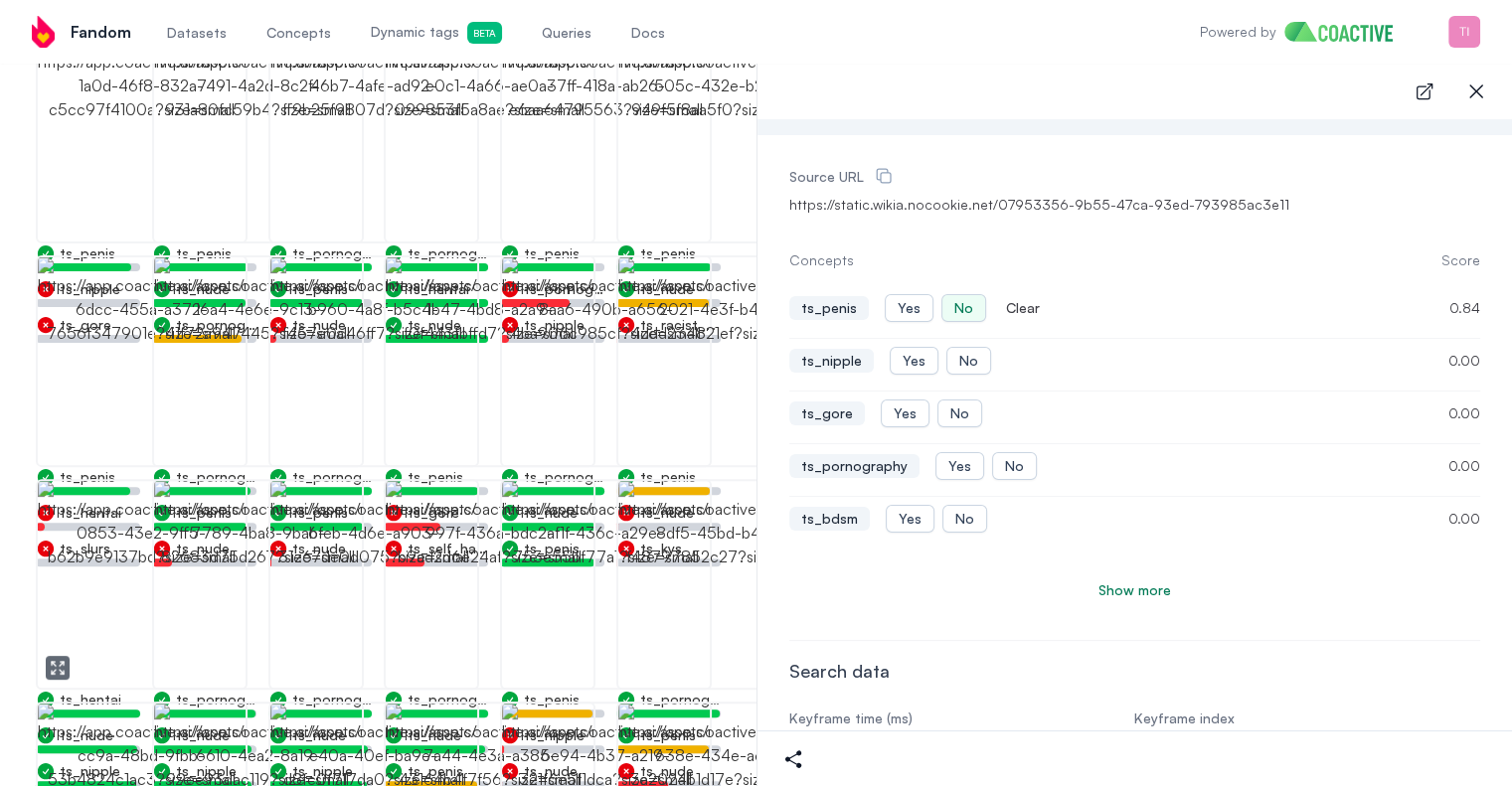 scroll, scrollTop: 696, scrollLeft: 0, axis: vertical 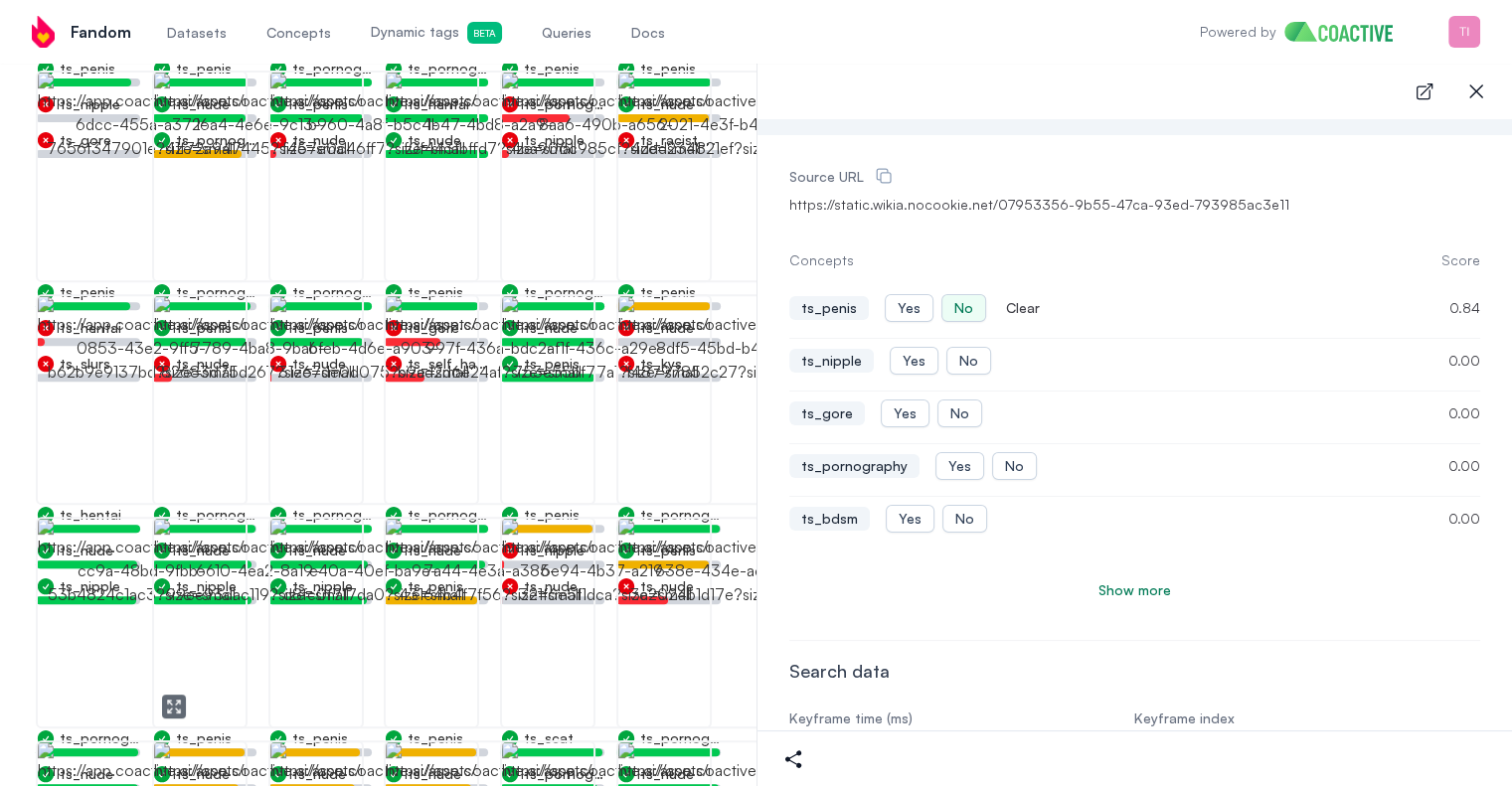 click at bounding box center [257, 622] 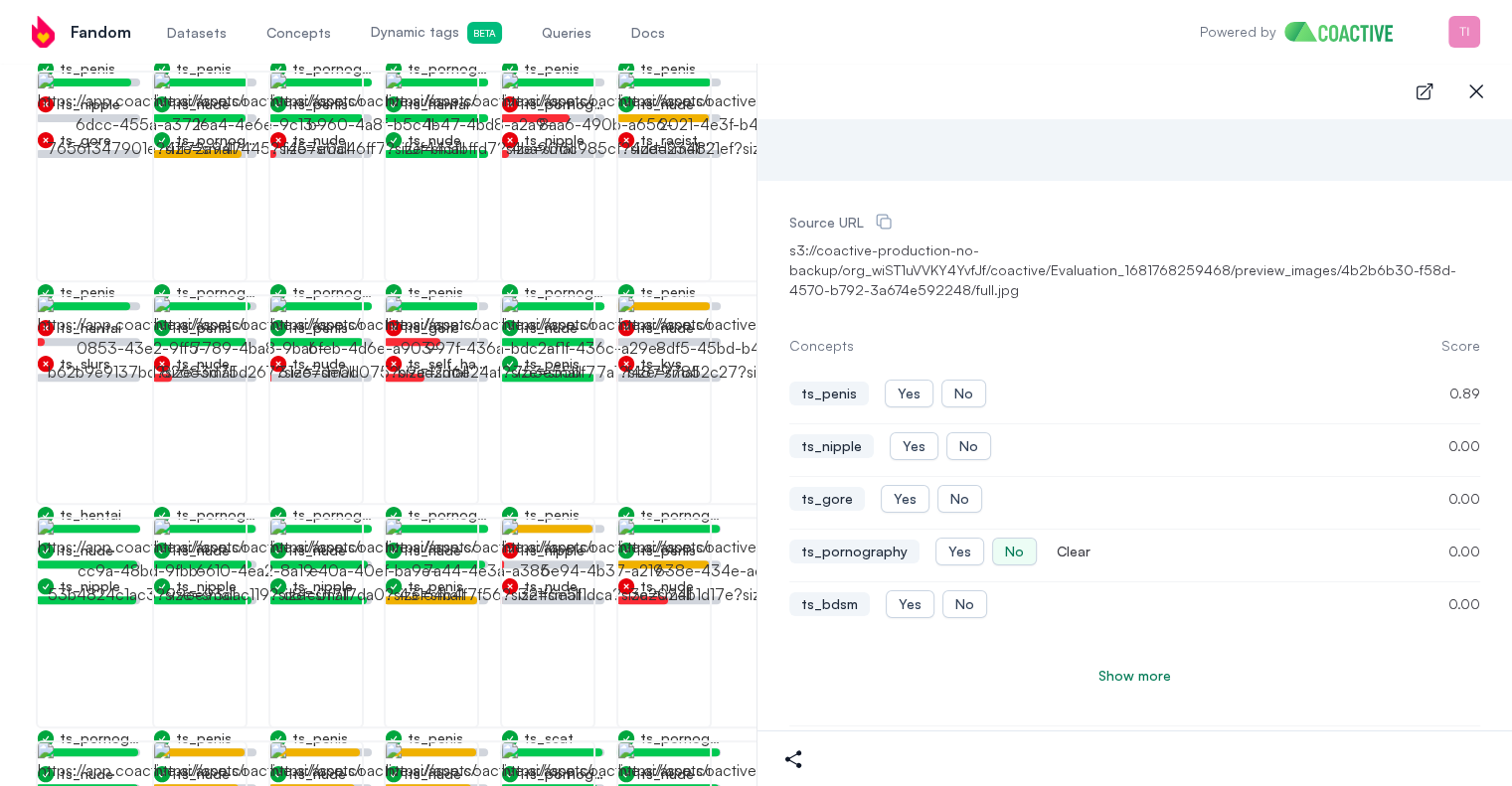 scroll, scrollTop: 298, scrollLeft: 0, axis: vertical 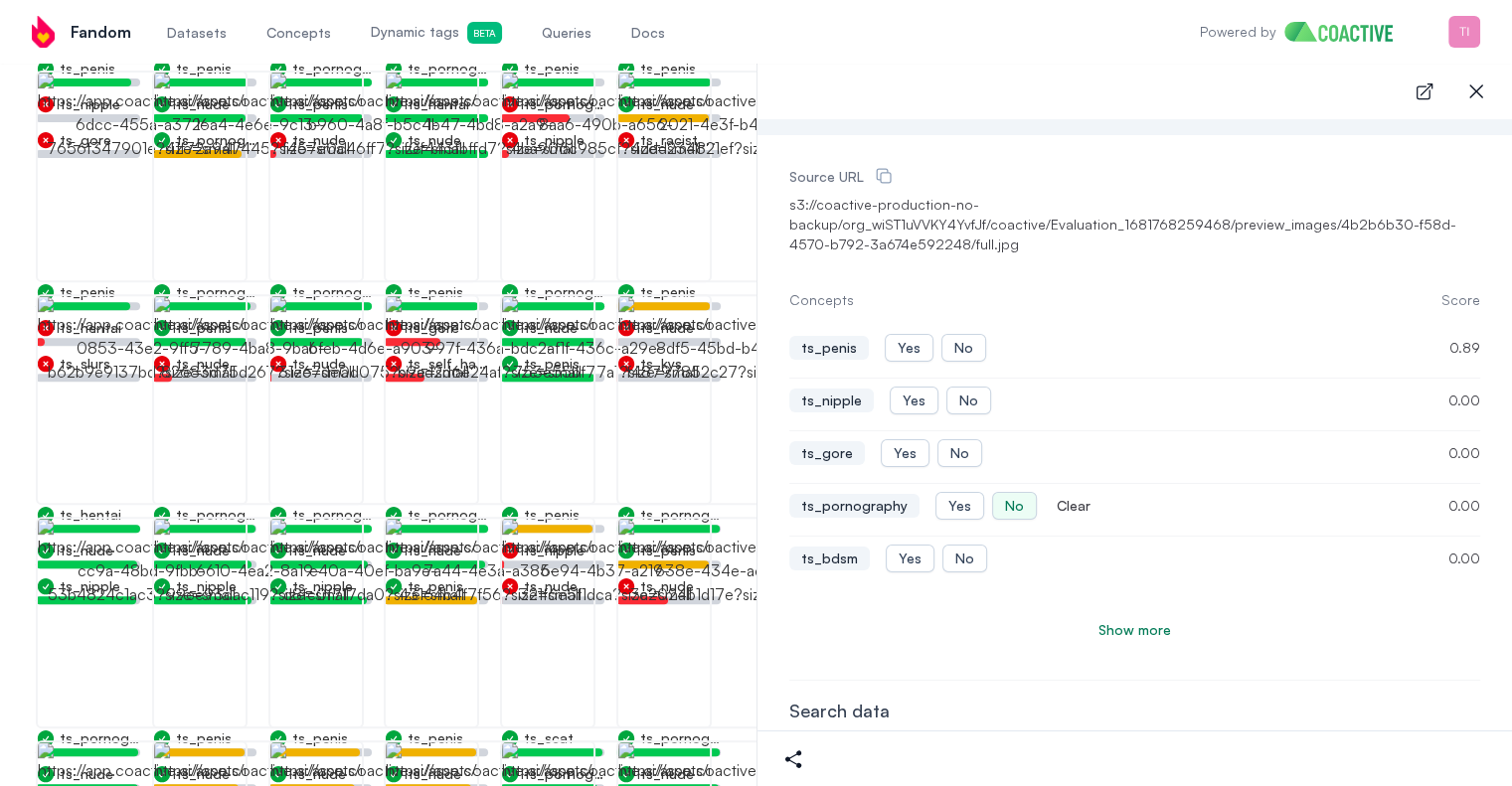 click on "Show more" at bounding box center (1134, 630) 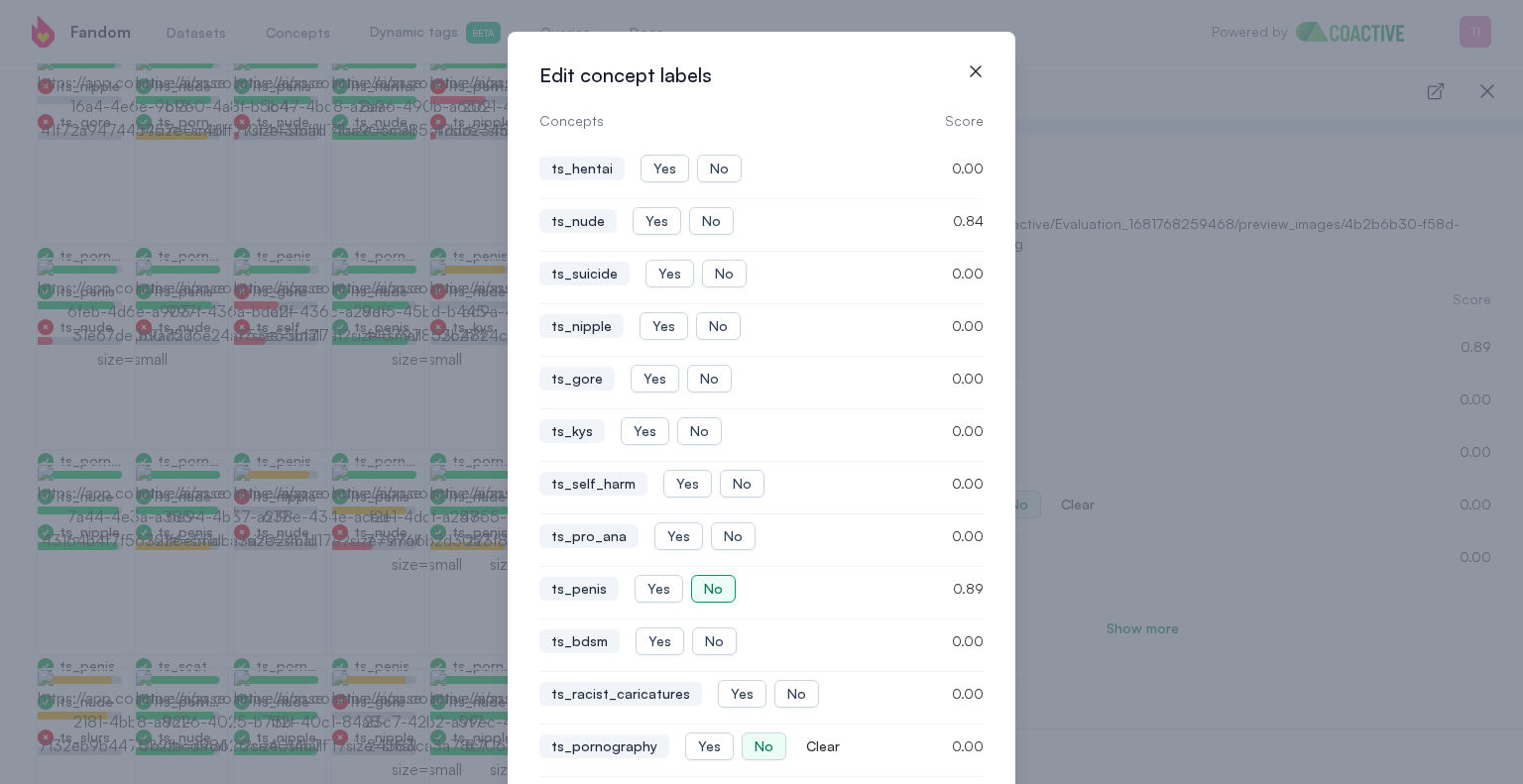 click on "No" at bounding box center (713, 589) 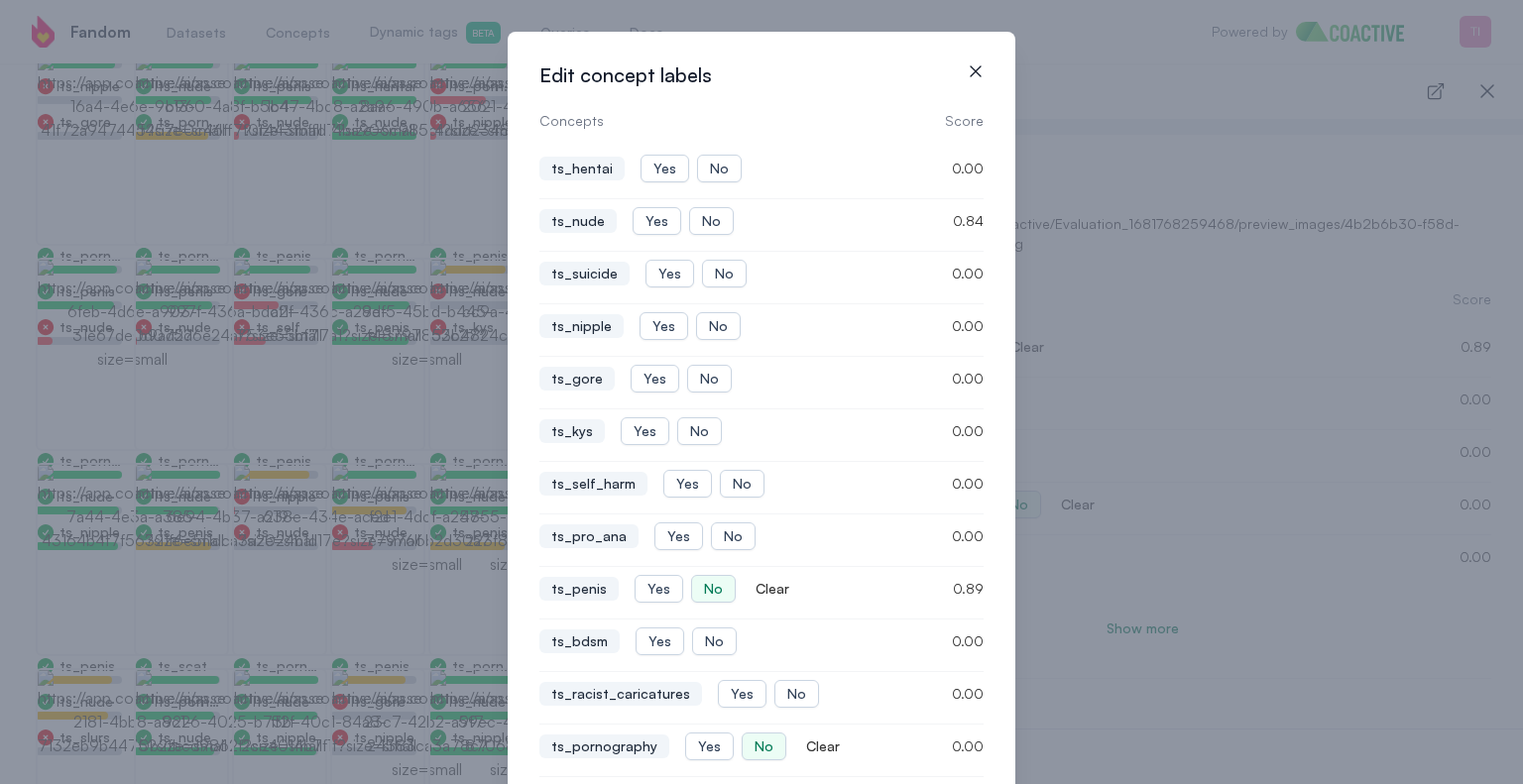 click 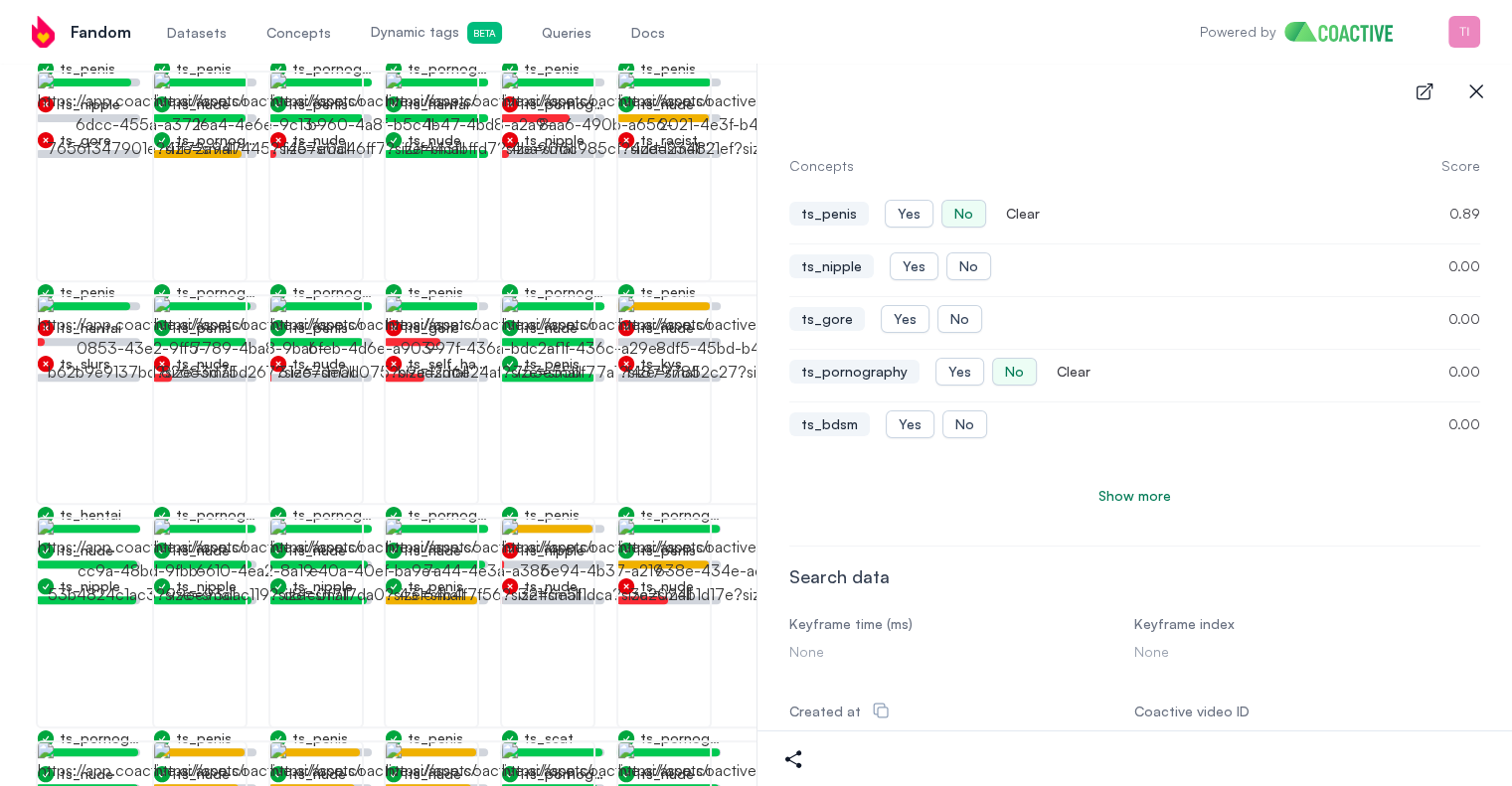 scroll, scrollTop: 497, scrollLeft: 0, axis: vertical 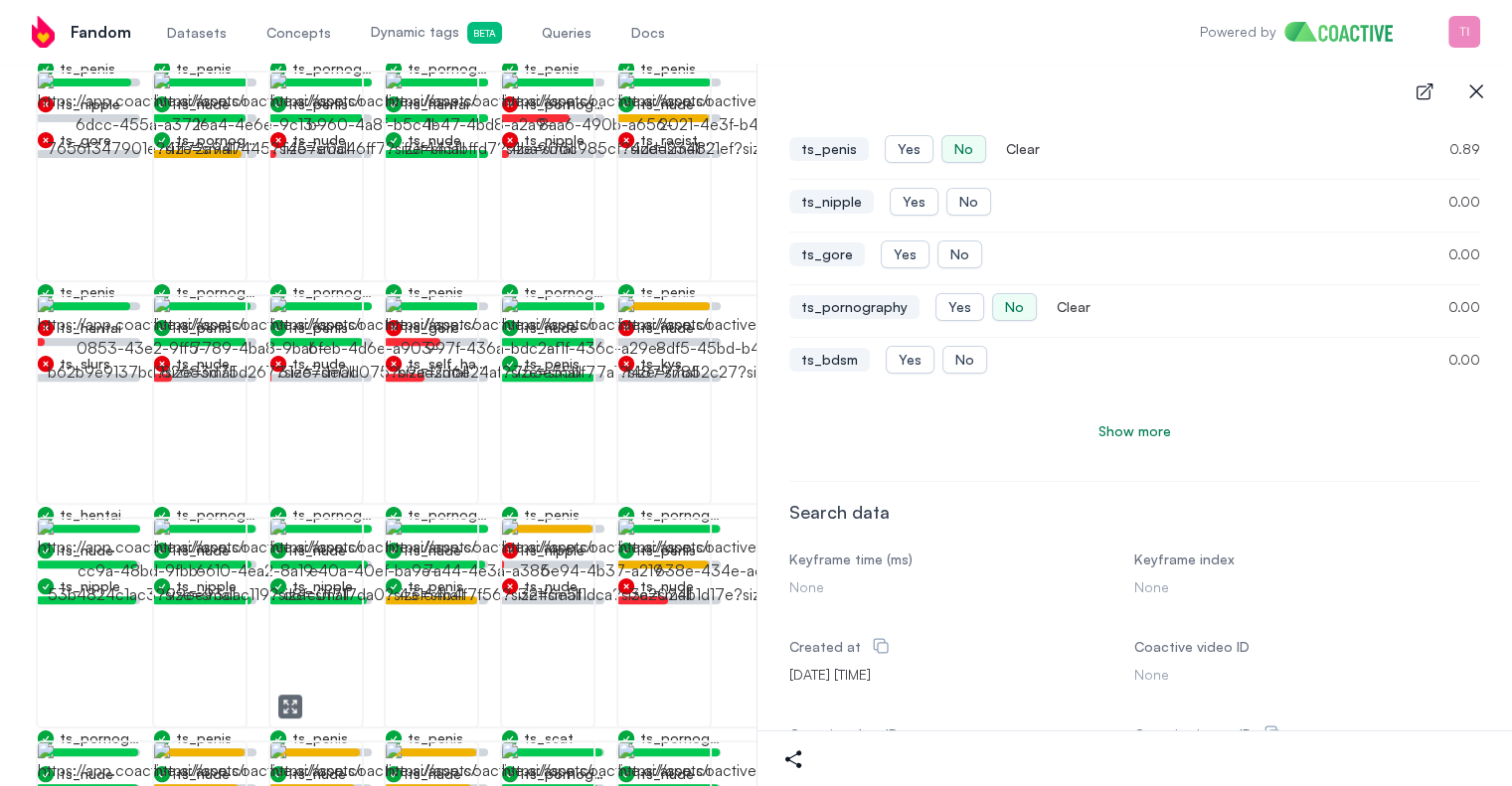 click at bounding box center [374, 622] 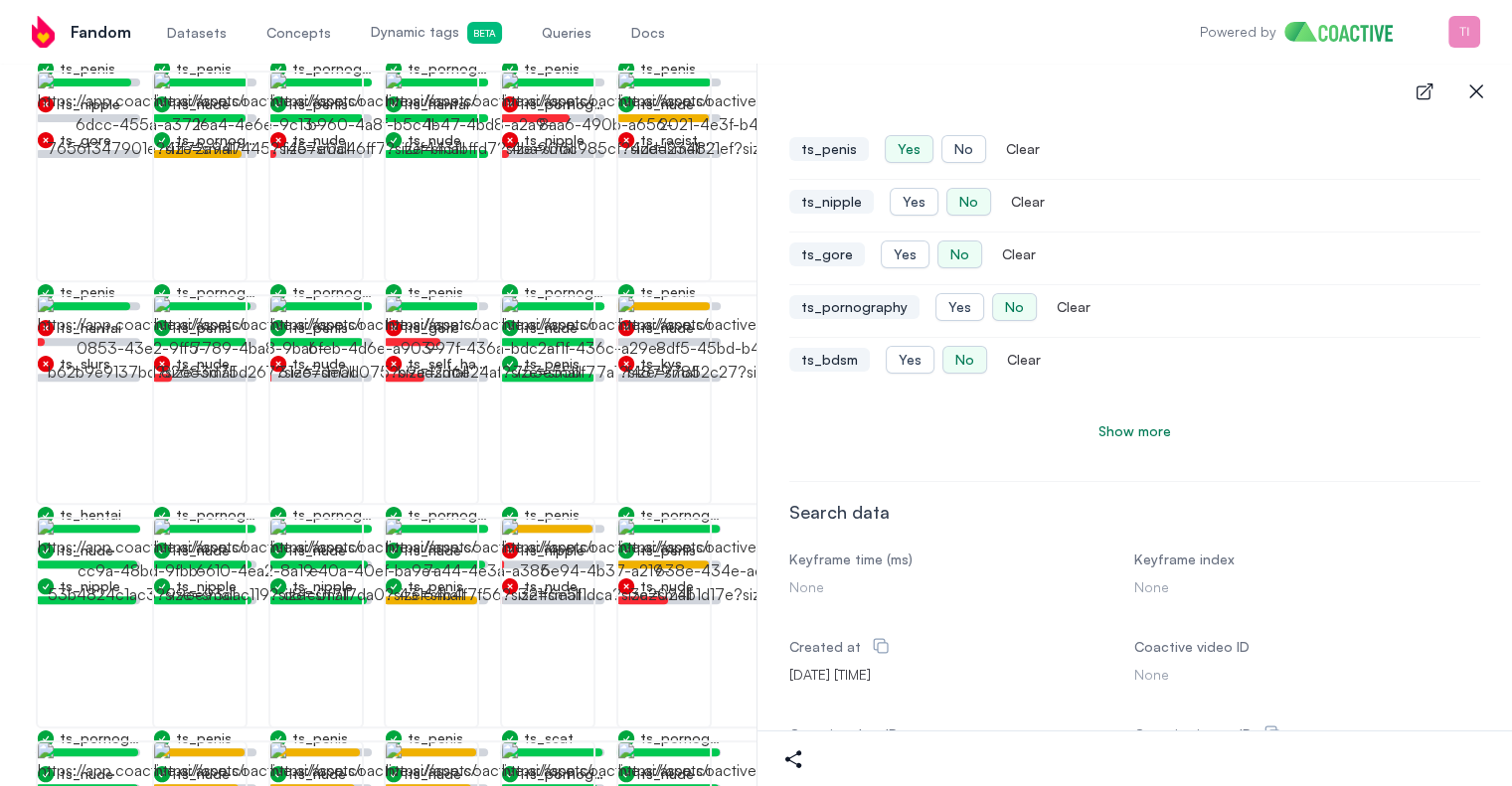 click on "Show more" at bounding box center [1134, 431] 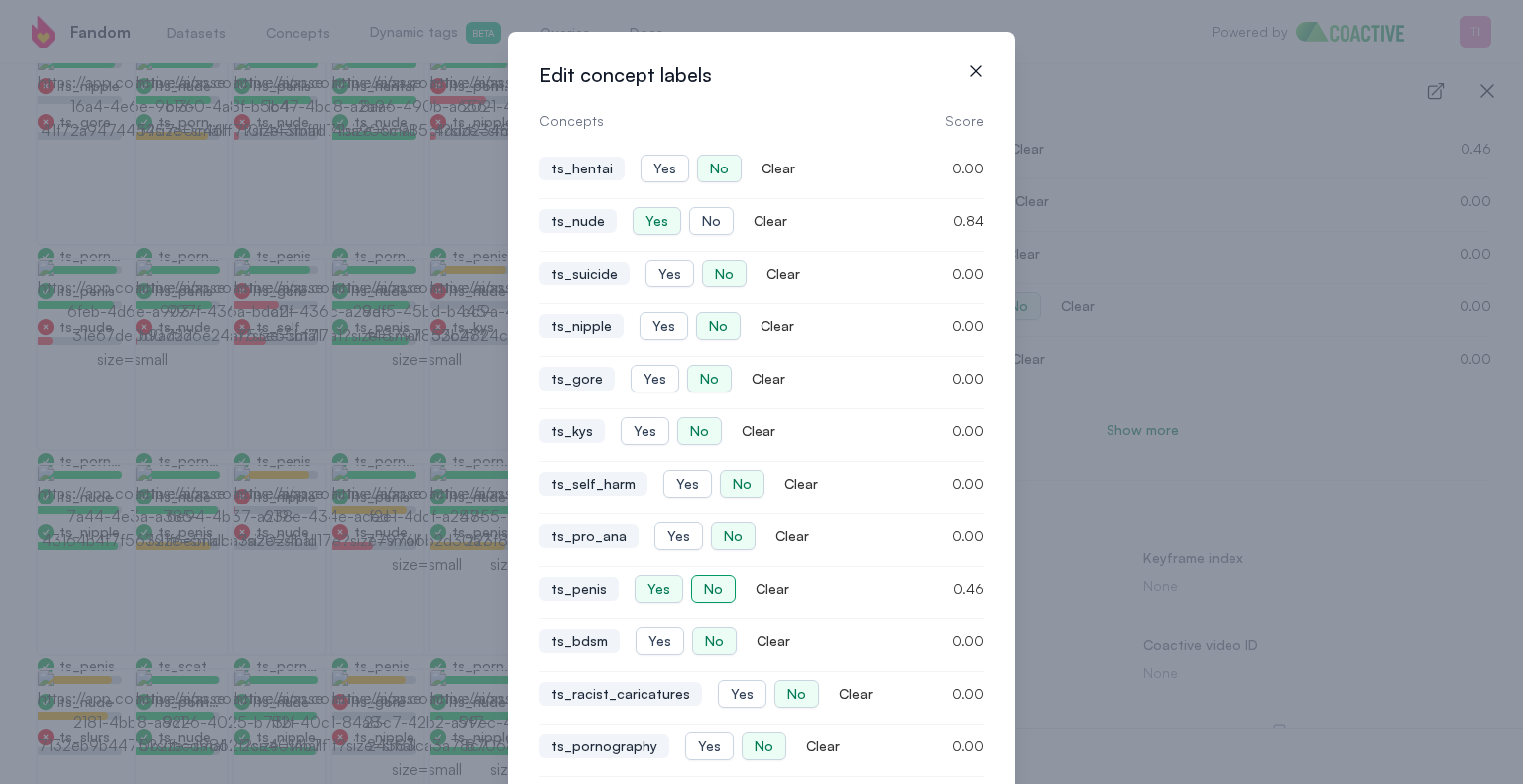 click on "No" at bounding box center [713, 589] 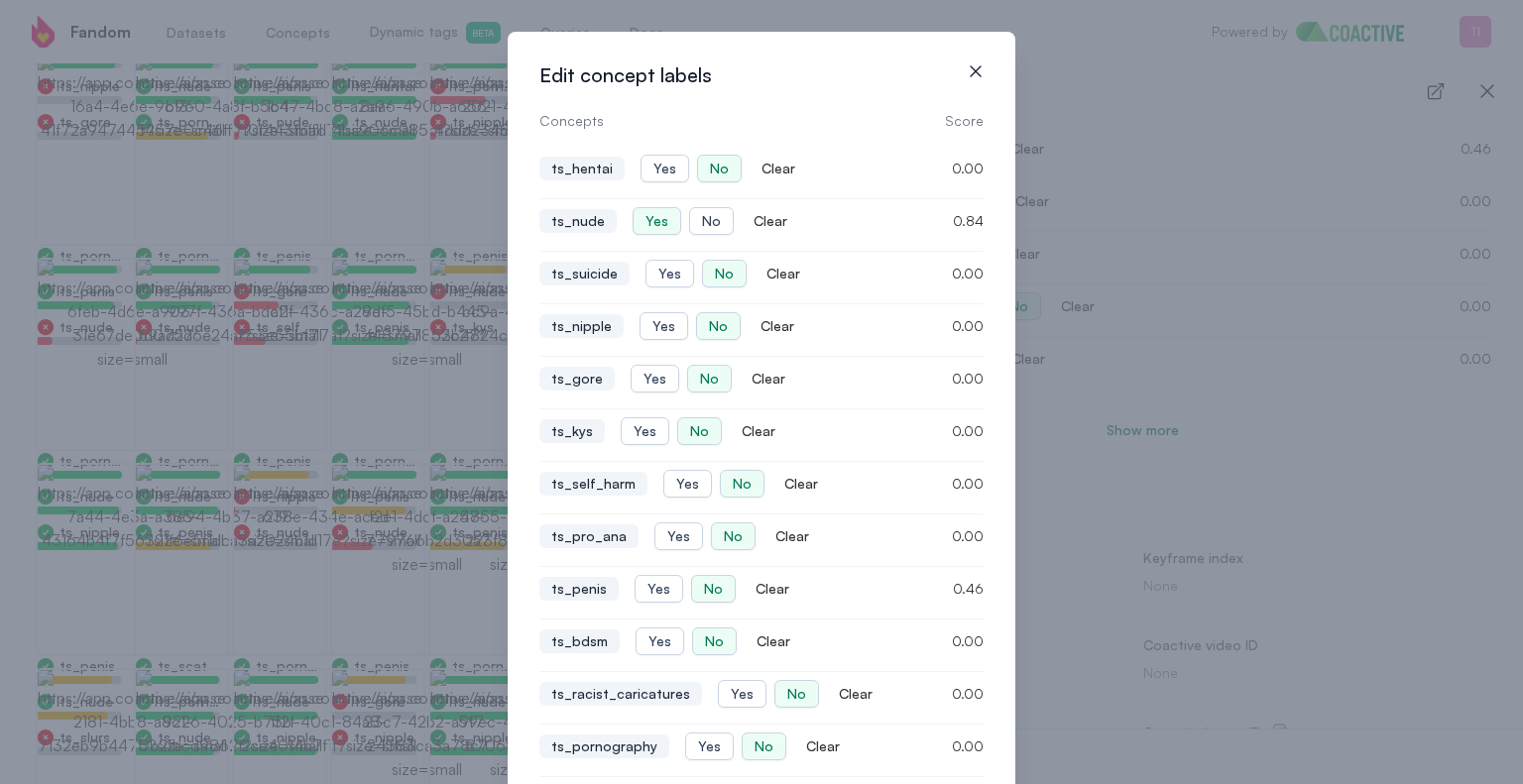click 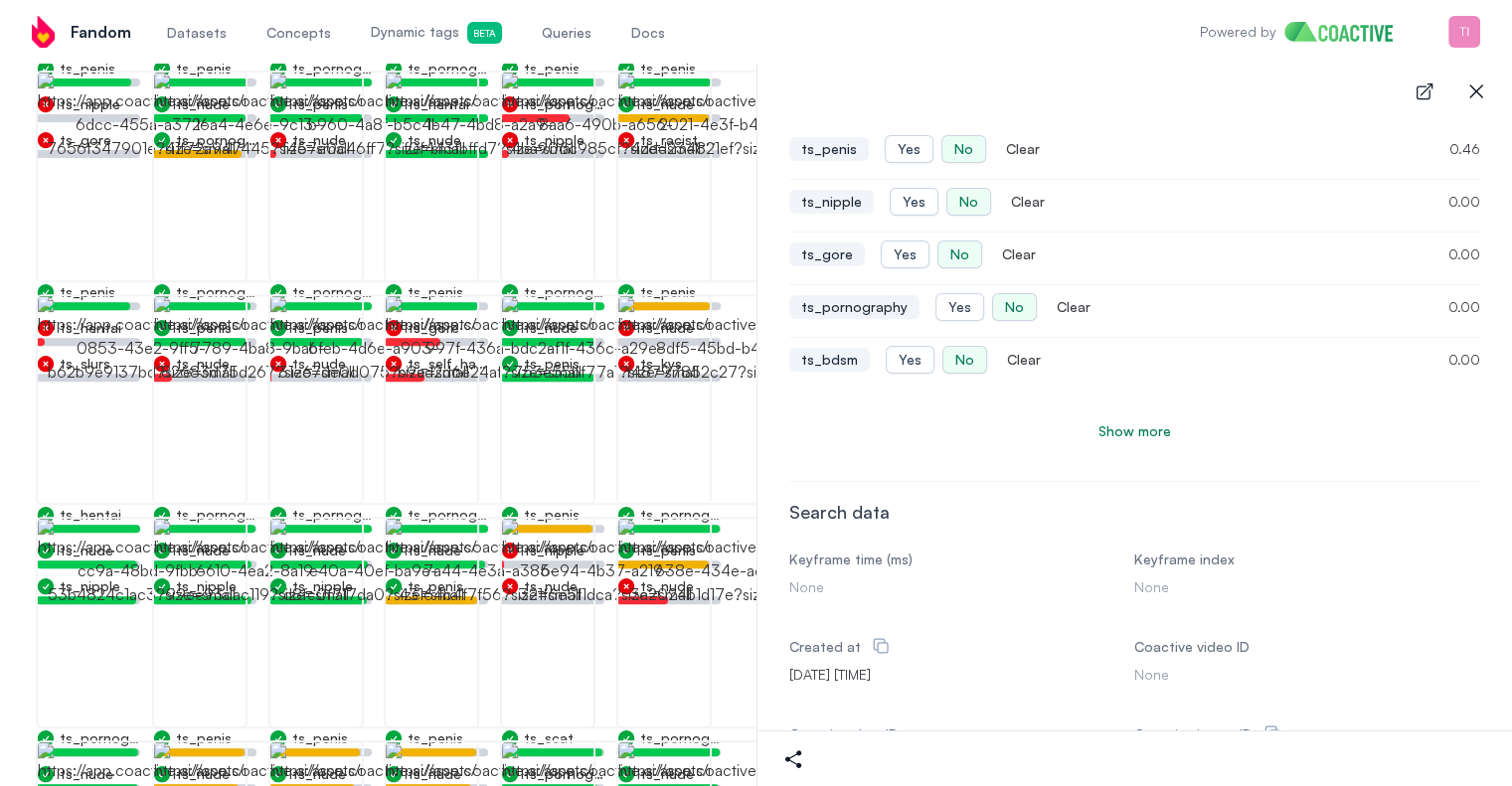 scroll, scrollTop: 0, scrollLeft: 0, axis: both 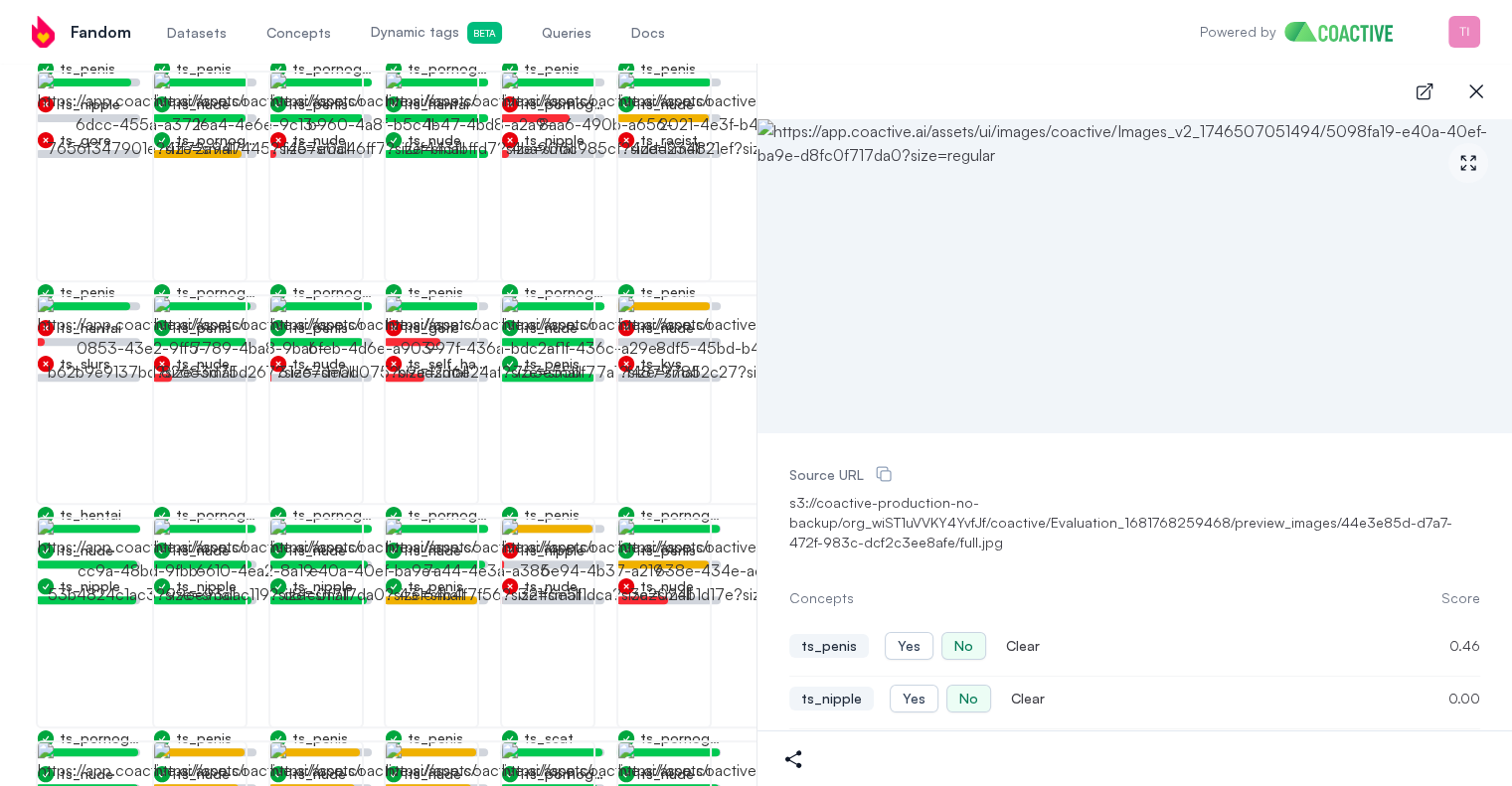 click at bounding box center [1135, 276] 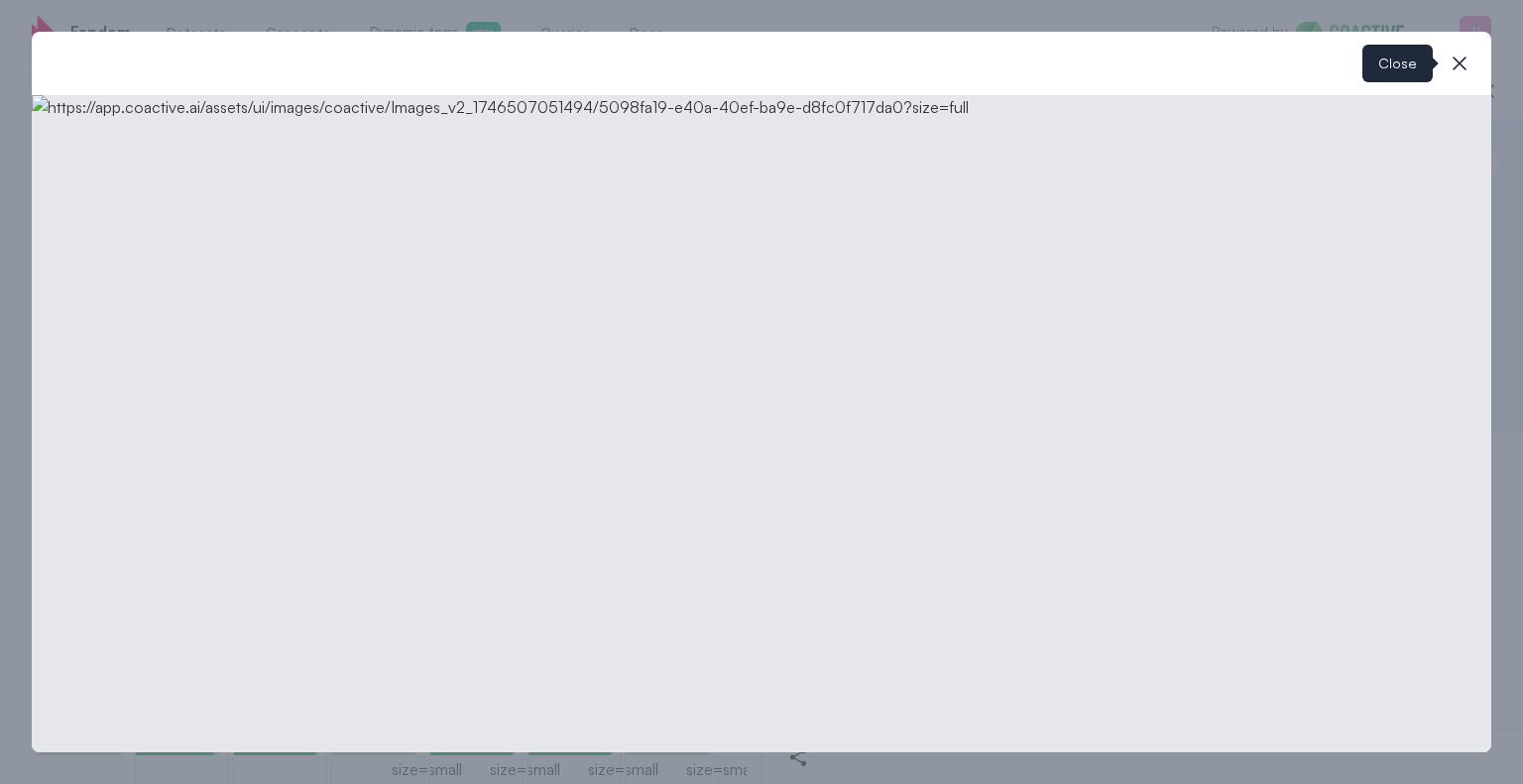 click 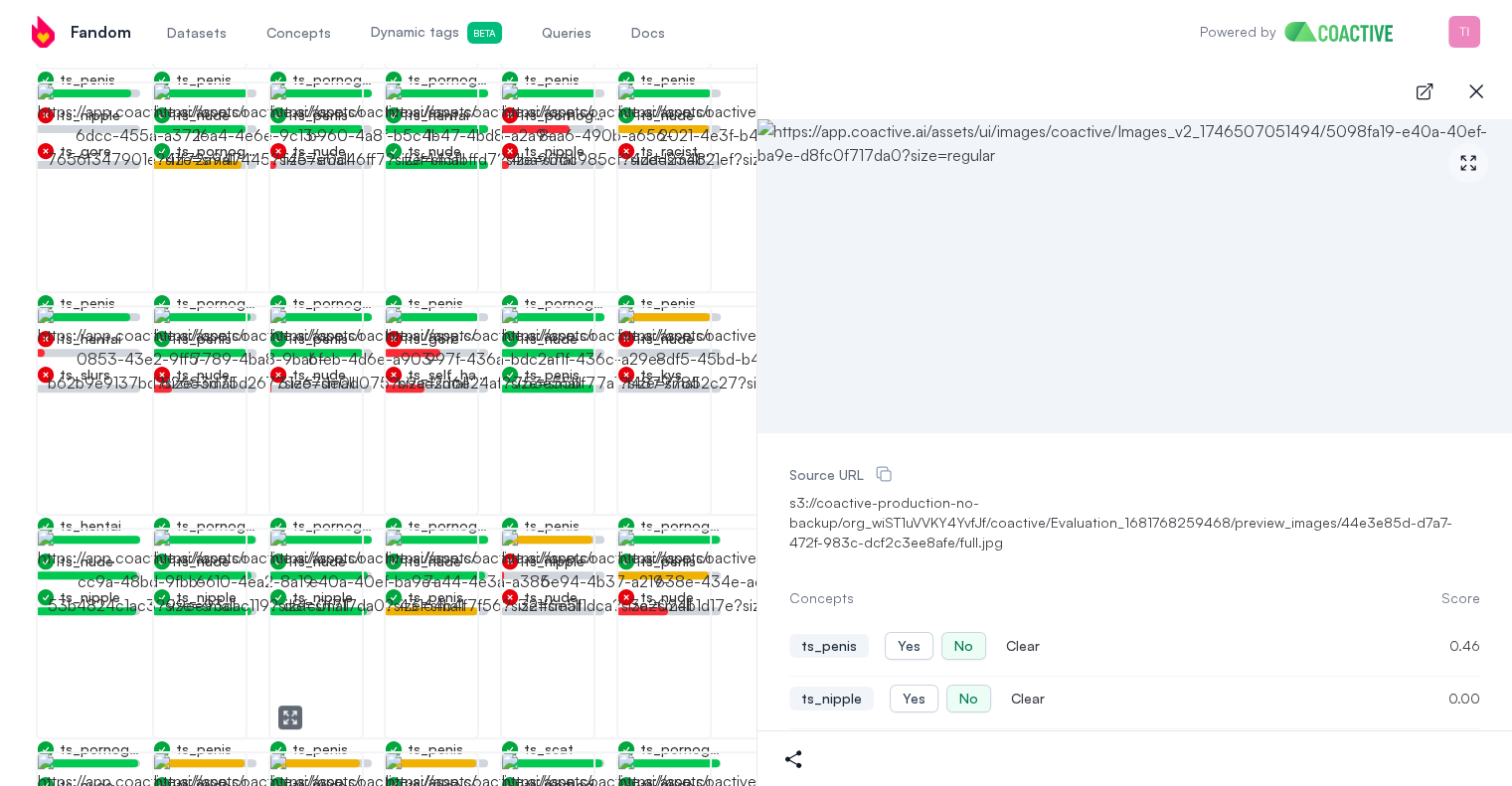 scroll, scrollTop: 397, scrollLeft: 0, axis: vertical 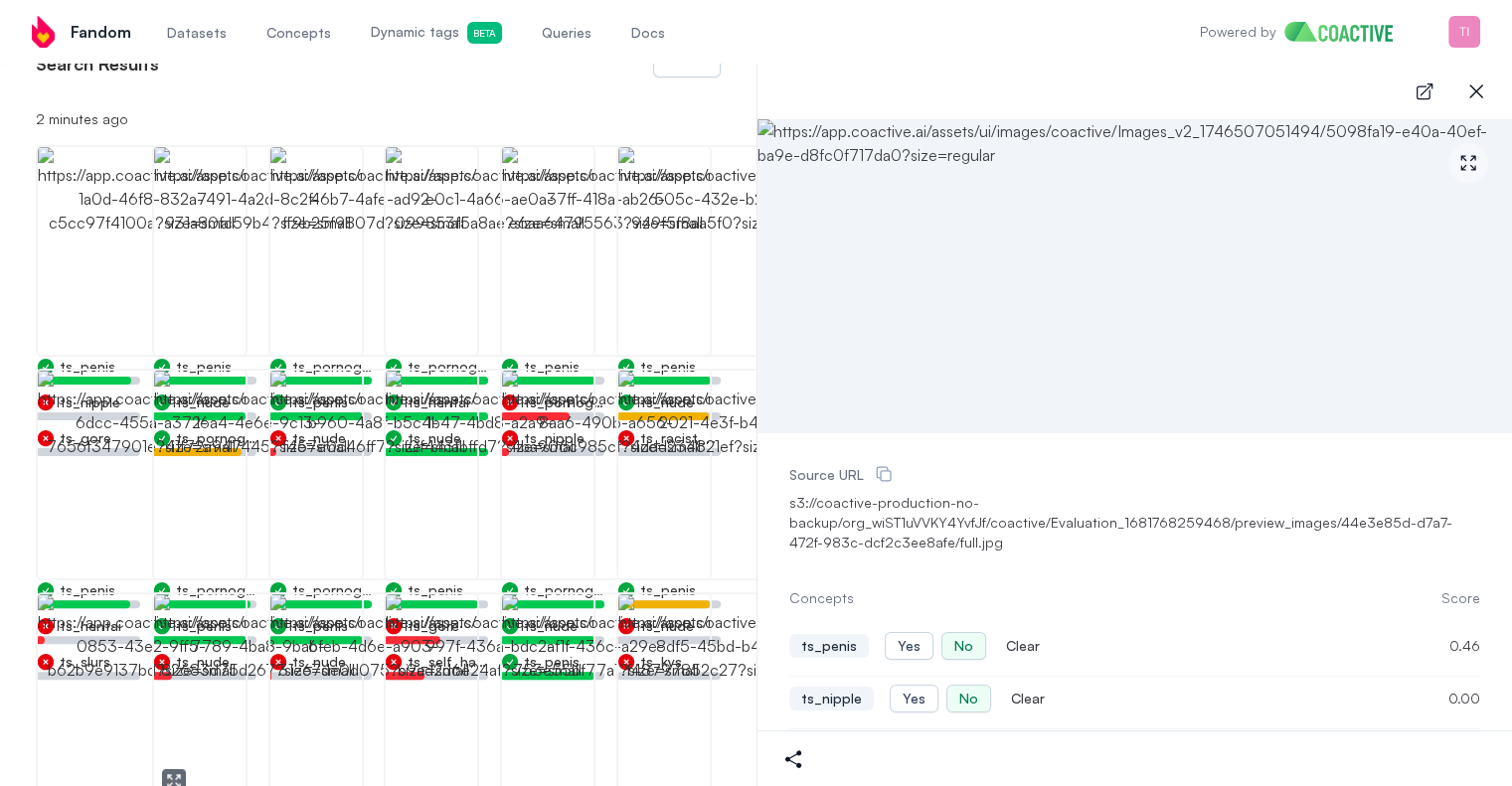 click at bounding box center (257, 698) 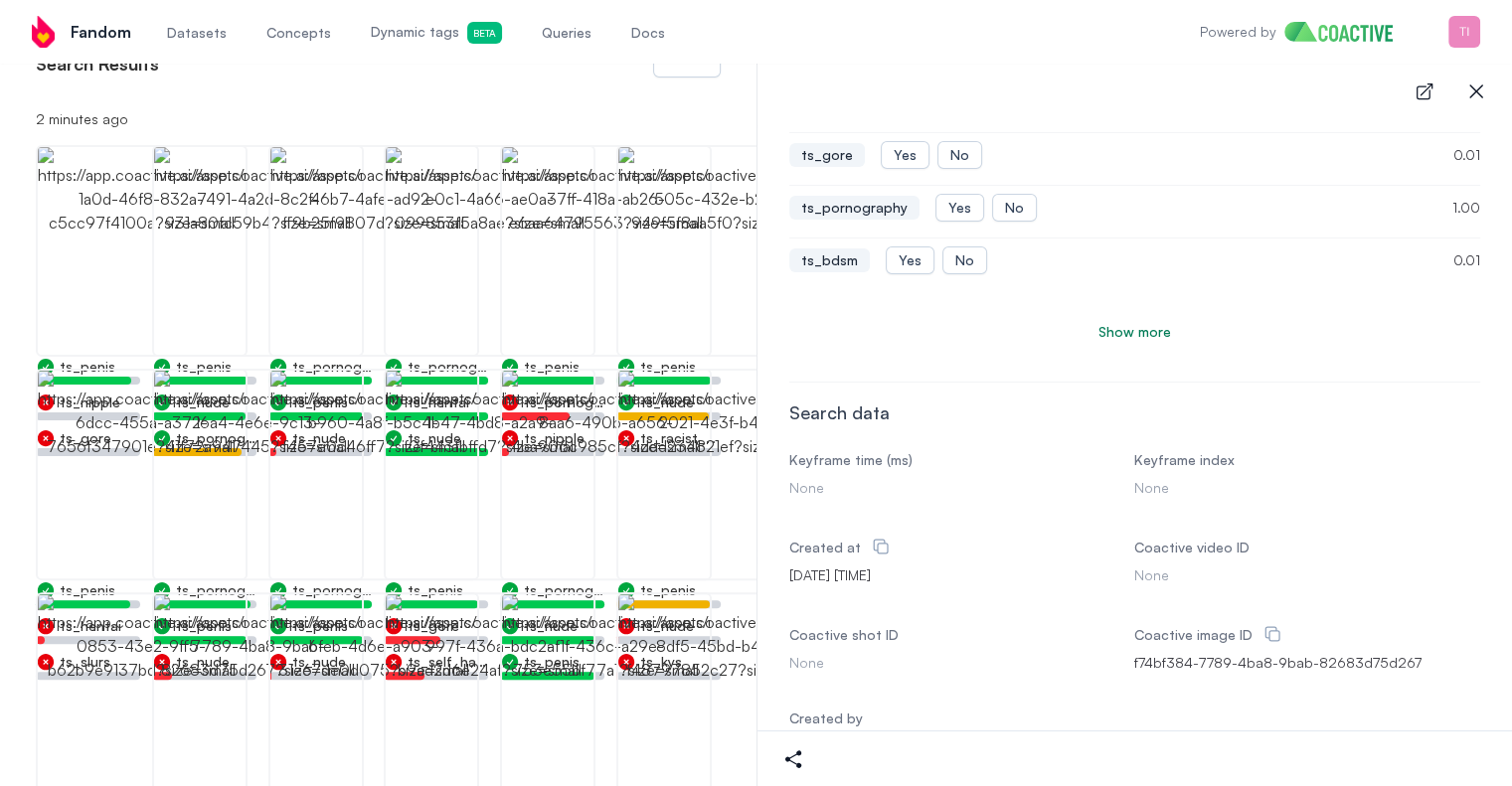 scroll, scrollTop: 397, scrollLeft: 0, axis: vertical 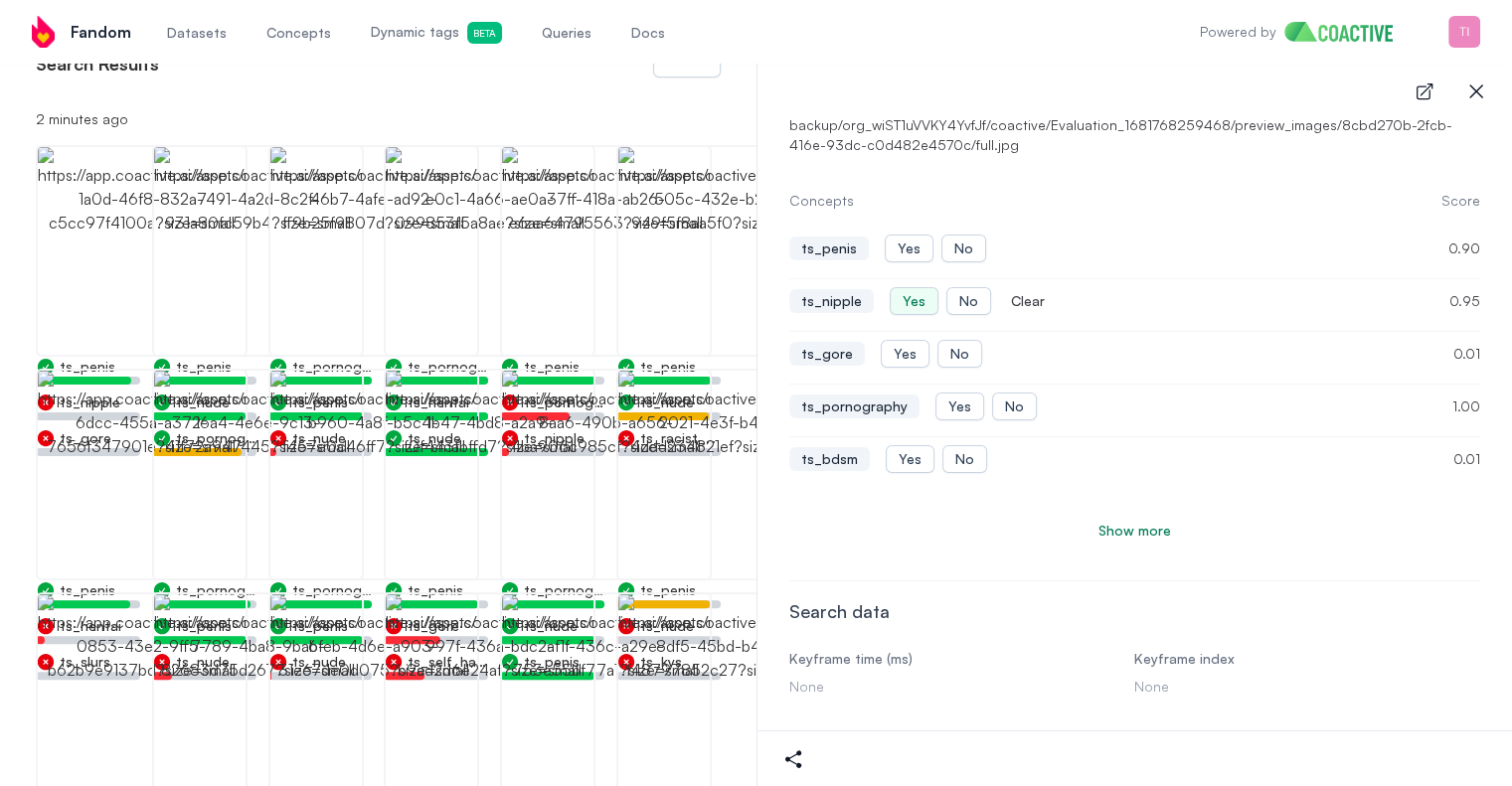 click on "Show more" at bounding box center [1134, 531] 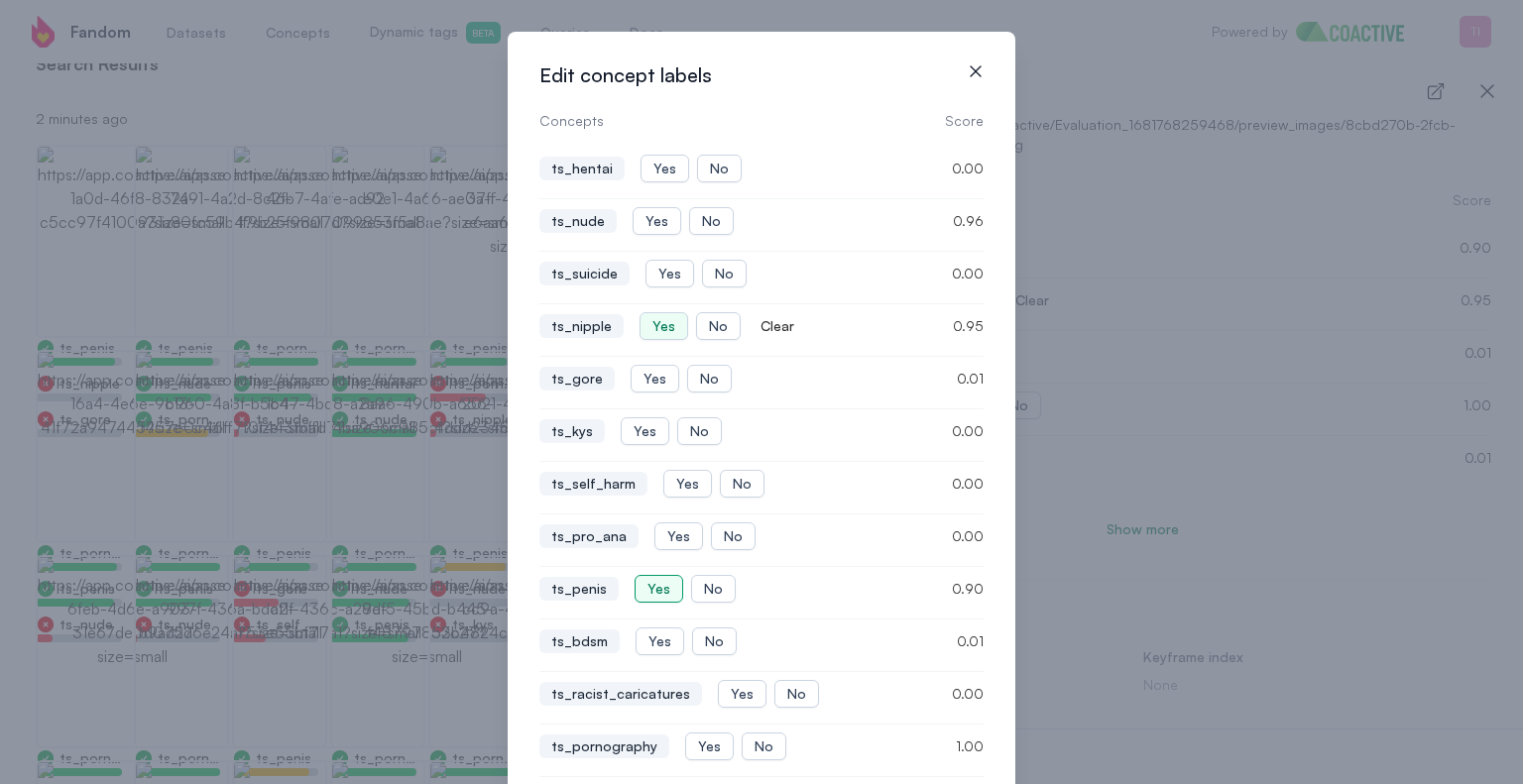 click on "Yes" at bounding box center [658, 589] 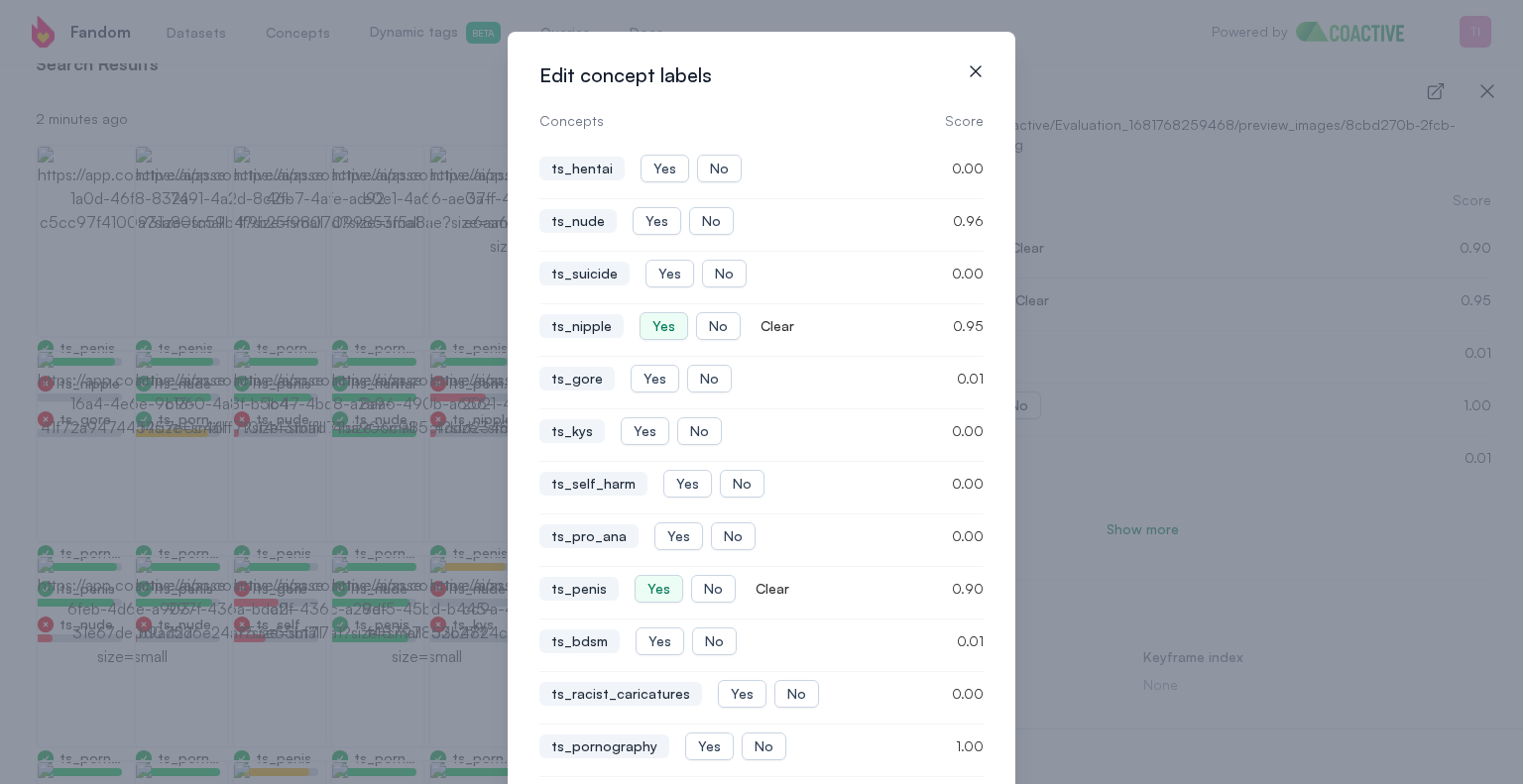 click 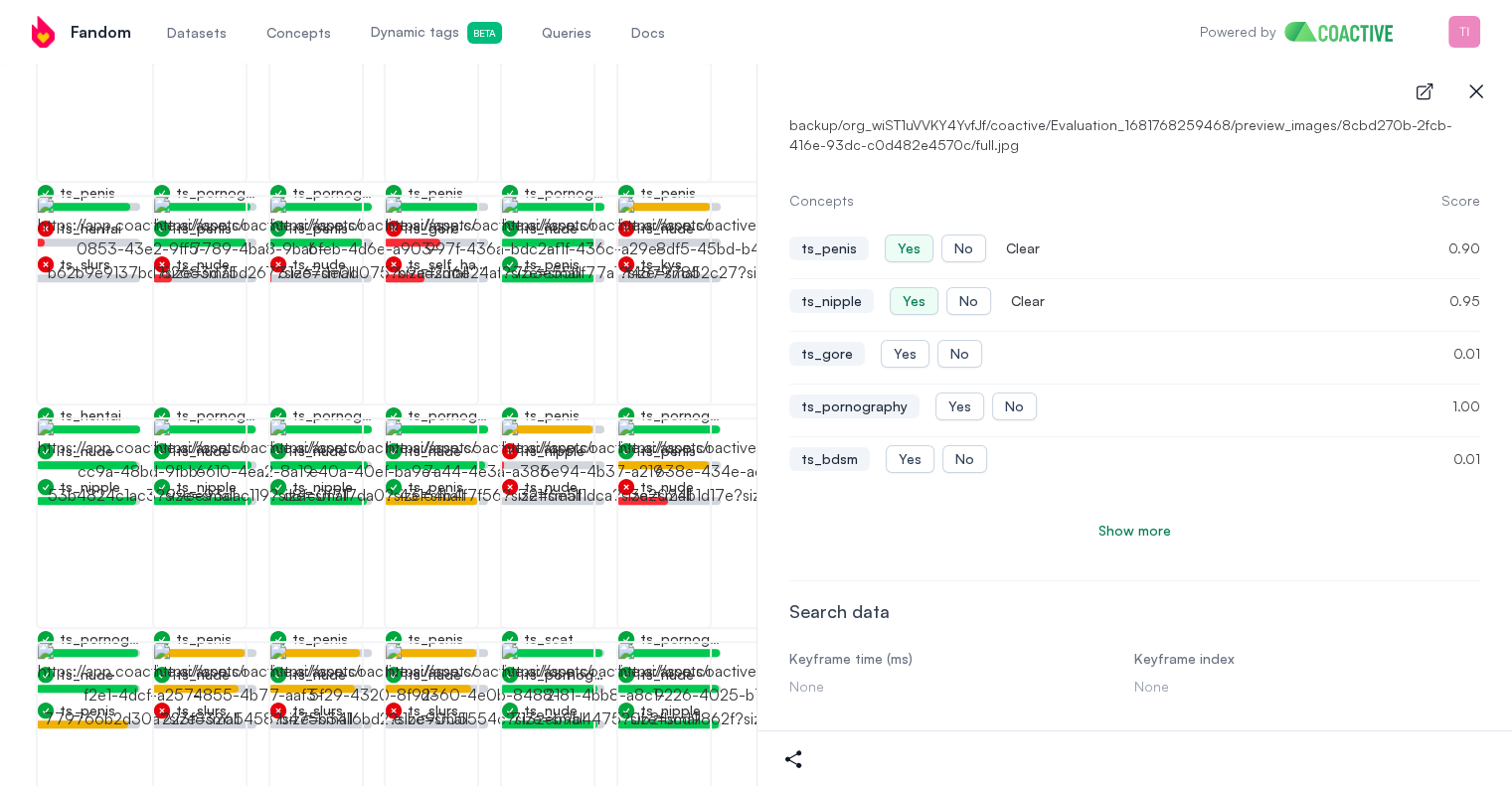 scroll, scrollTop: 1192, scrollLeft: 0, axis: vertical 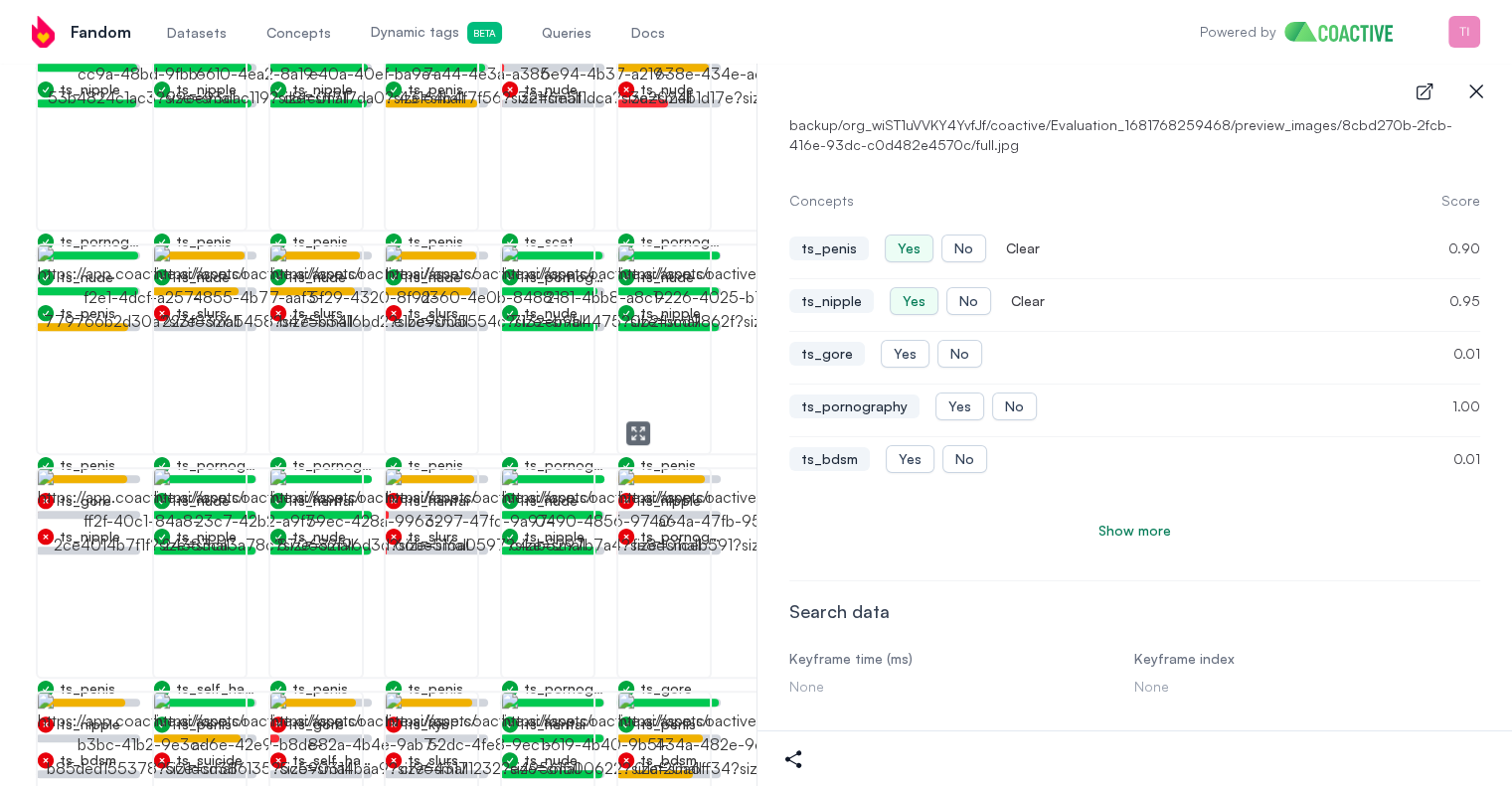click at bounding box center (722, 349) 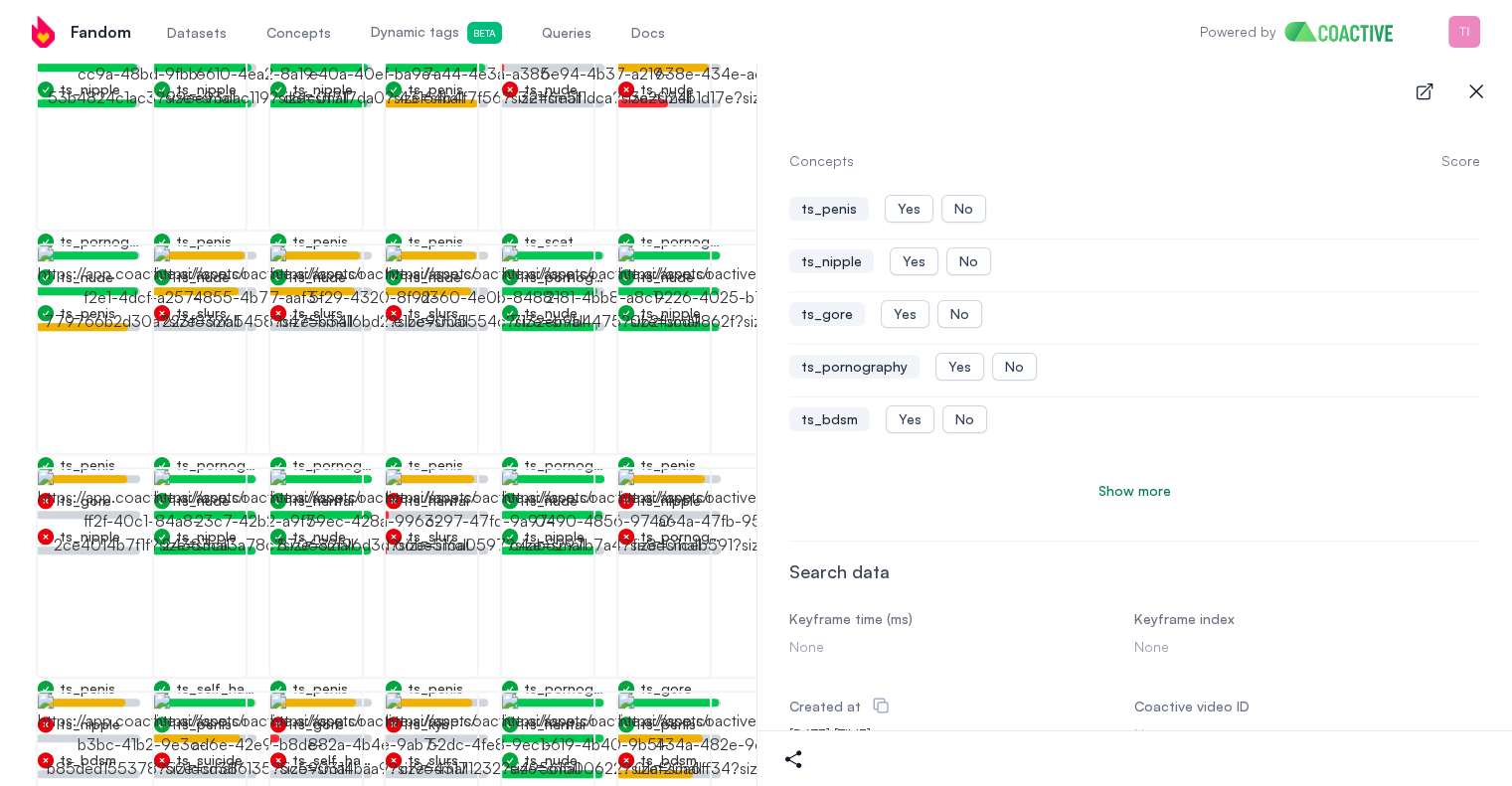 scroll, scrollTop: 0, scrollLeft: 0, axis: both 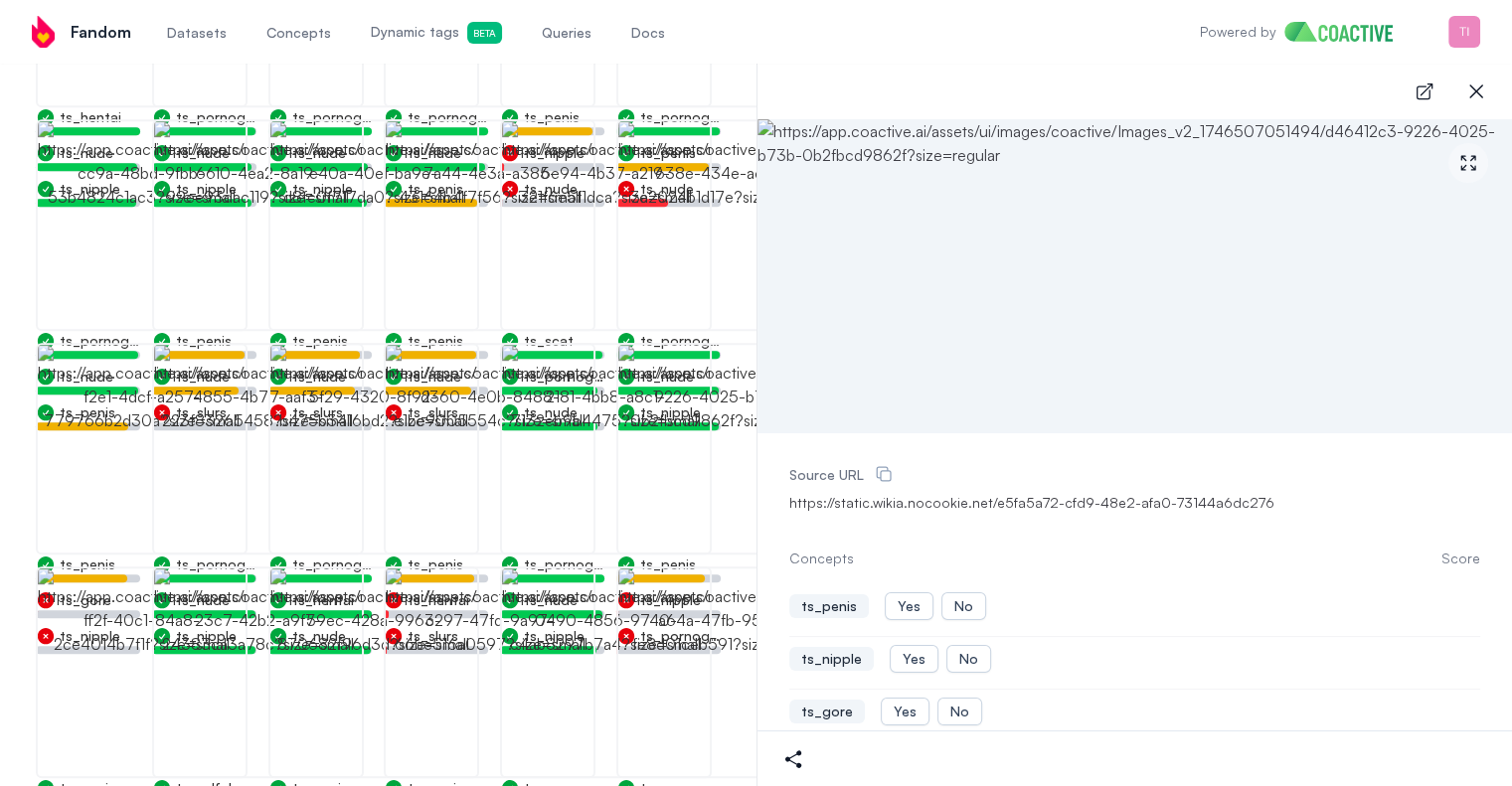 click at bounding box center [1135, 276] 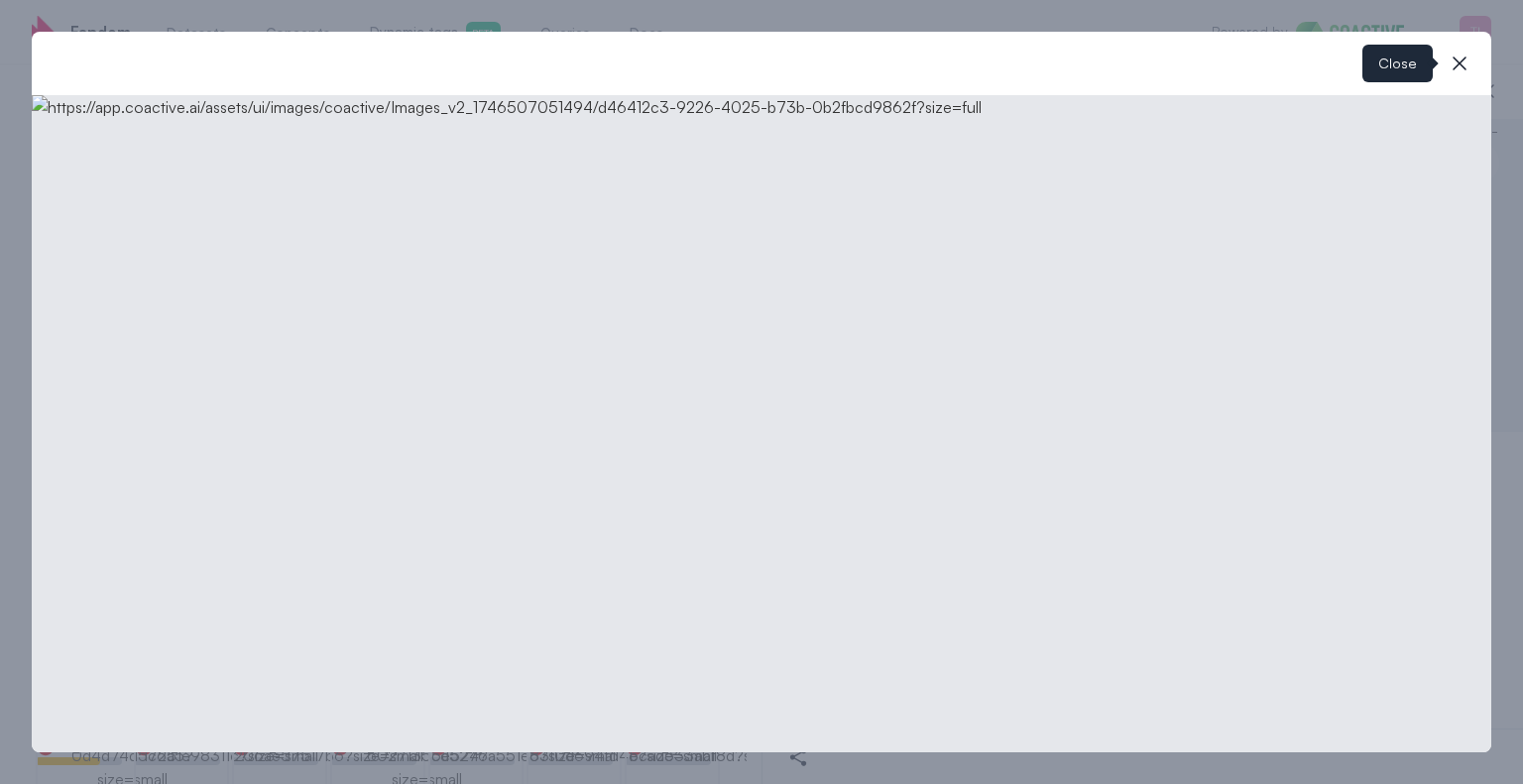 click 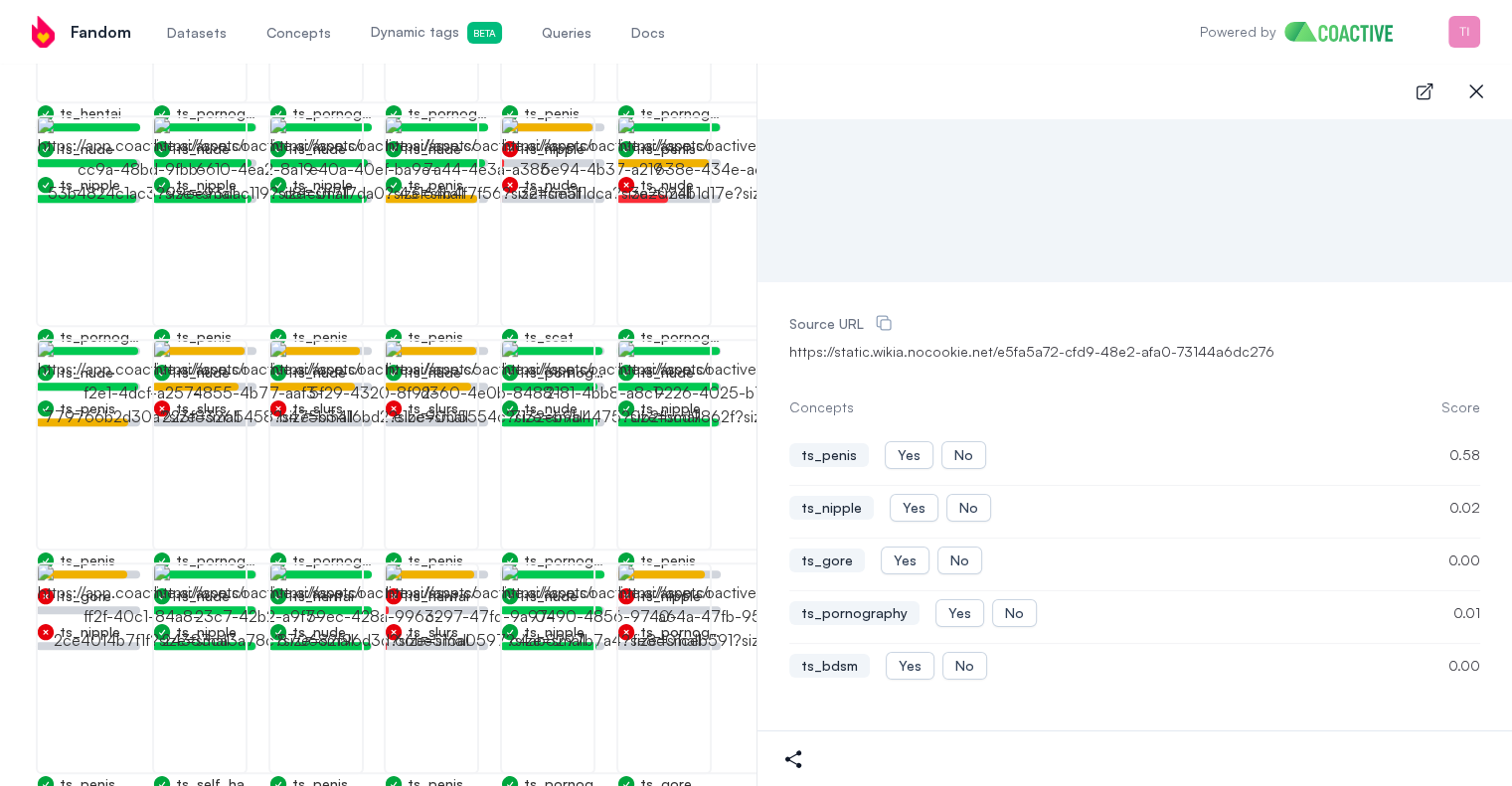 scroll, scrollTop: 298, scrollLeft: 0, axis: vertical 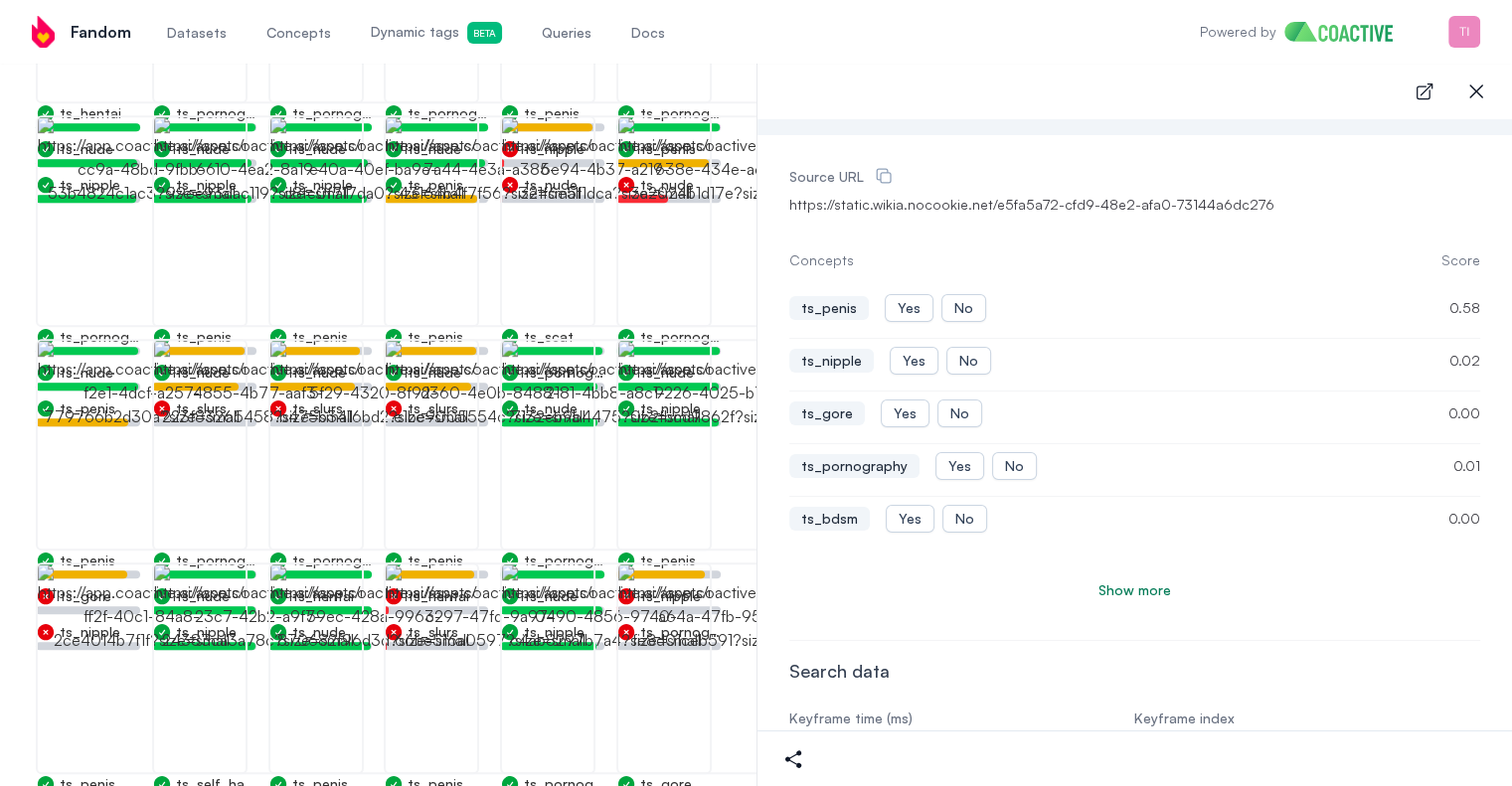 click on "Show more" at bounding box center (1134, 590) 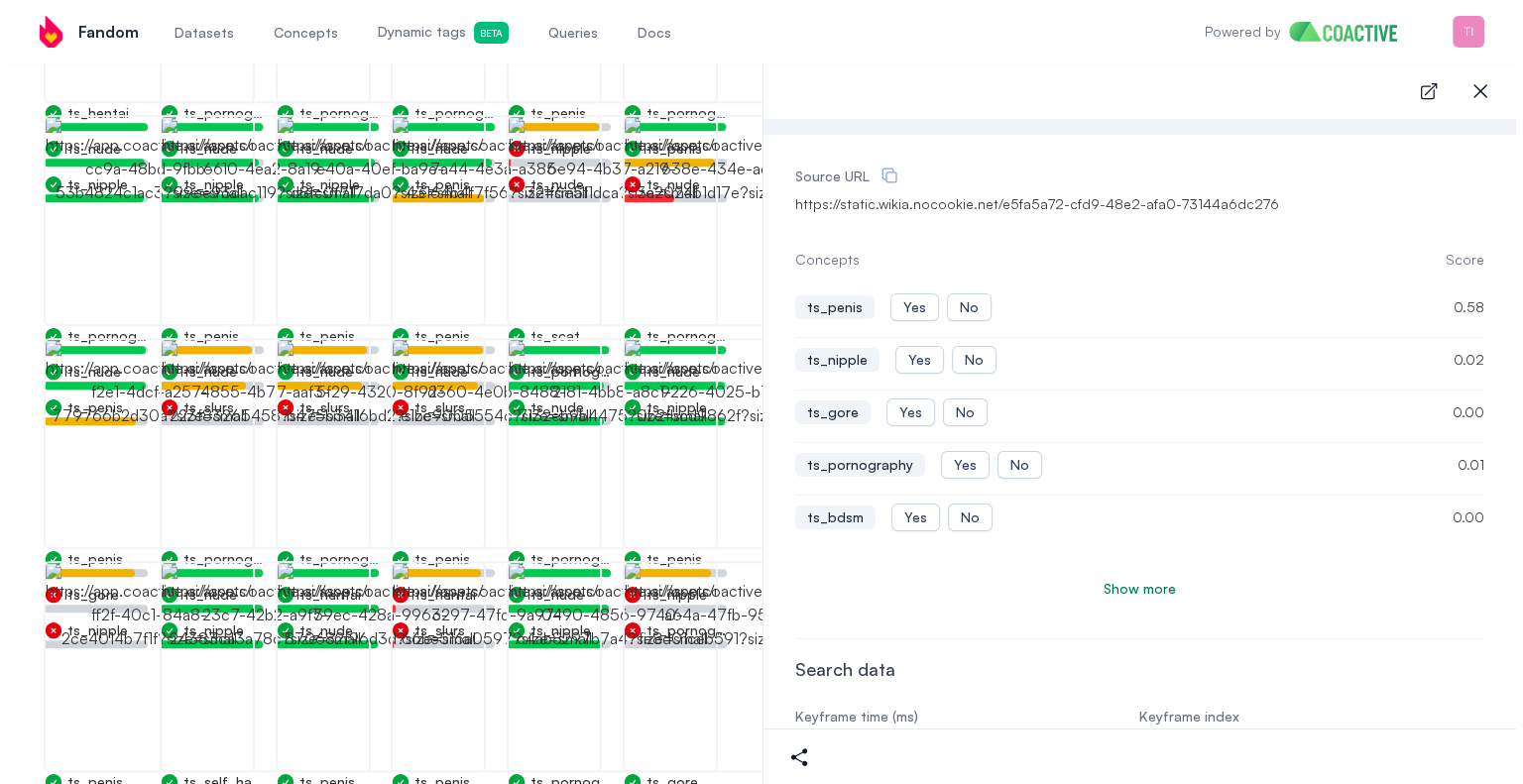 scroll, scrollTop: 1099, scrollLeft: 0, axis: vertical 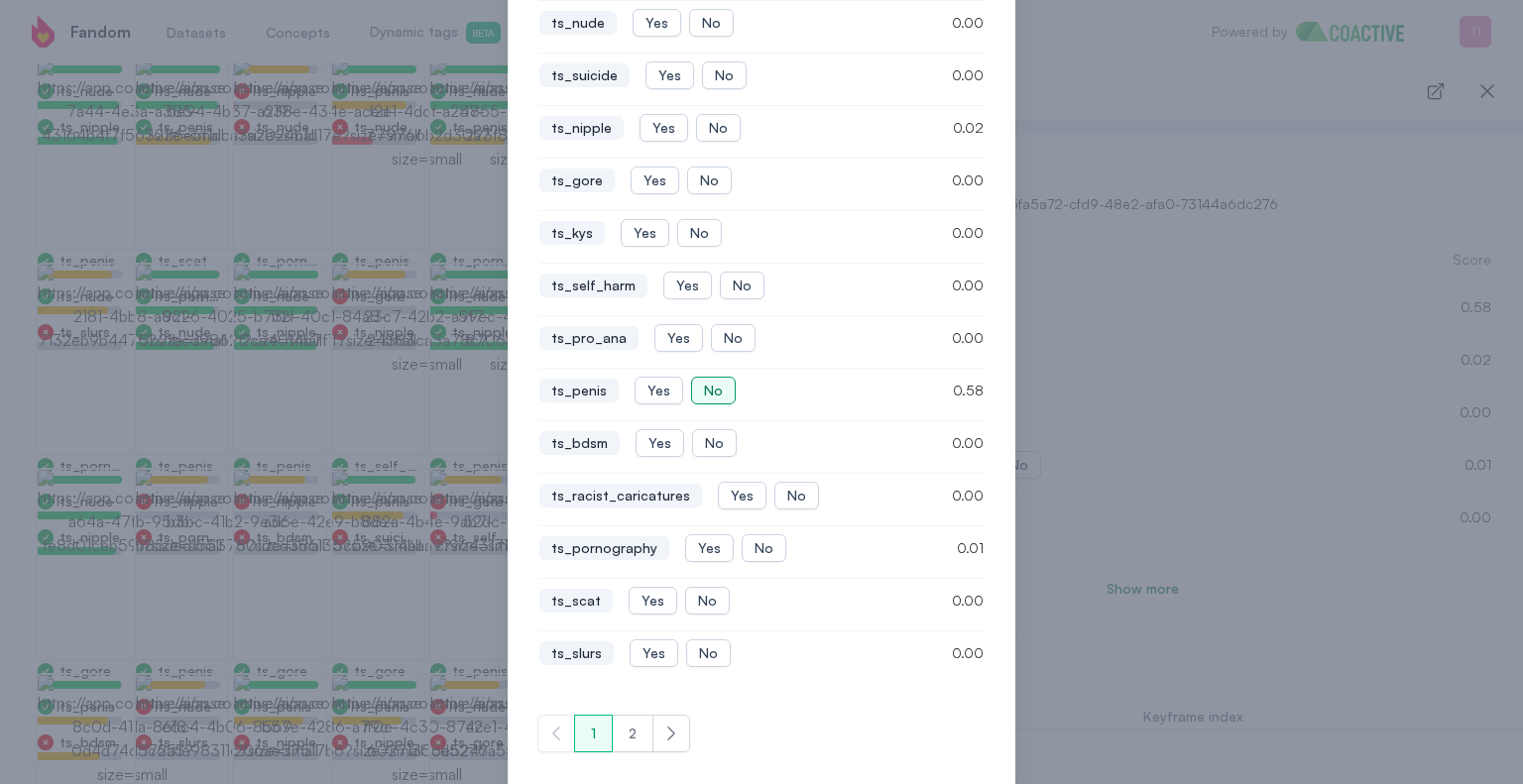 click on "No" at bounding box center (713, 391) 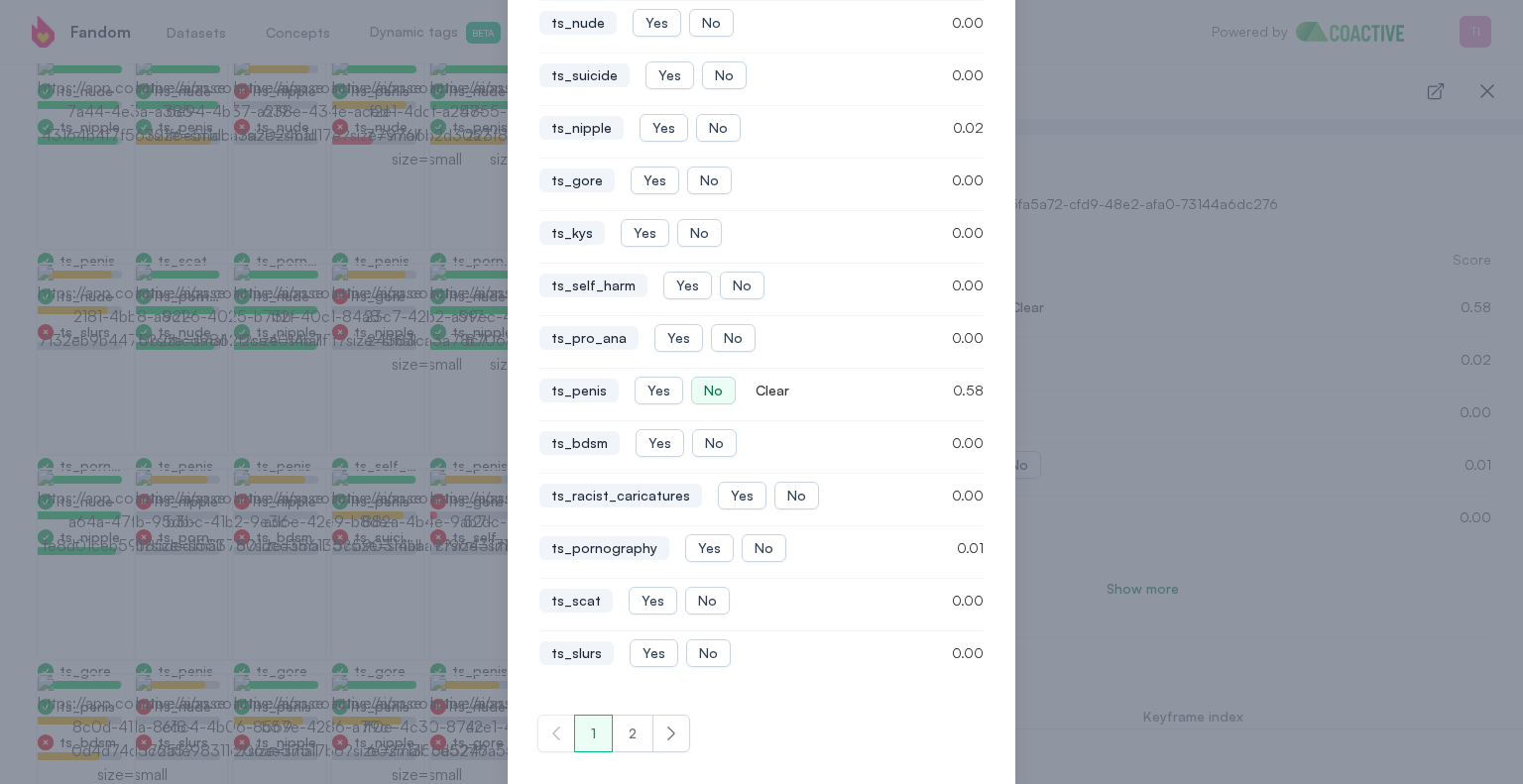 click on "Edit concept labels icon-button Concepts Score ts_hentai Yes No 0.00 ts_nude Yes No 0.00 ts_suicide Yes No 0.00 ts_nipple Yes No 0.02 ts_gore Yes No 0.00 ts_kys Yes No 0.00 ts_self_harm Yes No 0.00 ts_pro_ana Yes No 0.00 ts_penis Yes No Clear 0.58 ts_bdsm Yes No 0.00 ts_racist_caricatures Yes No 0.00 ts_pornography Yes No 0.01 ts_scat Yes No 0.00 ts_slurs Yes No 0.00 Previous Next Previous 1 2 Next" at bounding box center [762, 312] 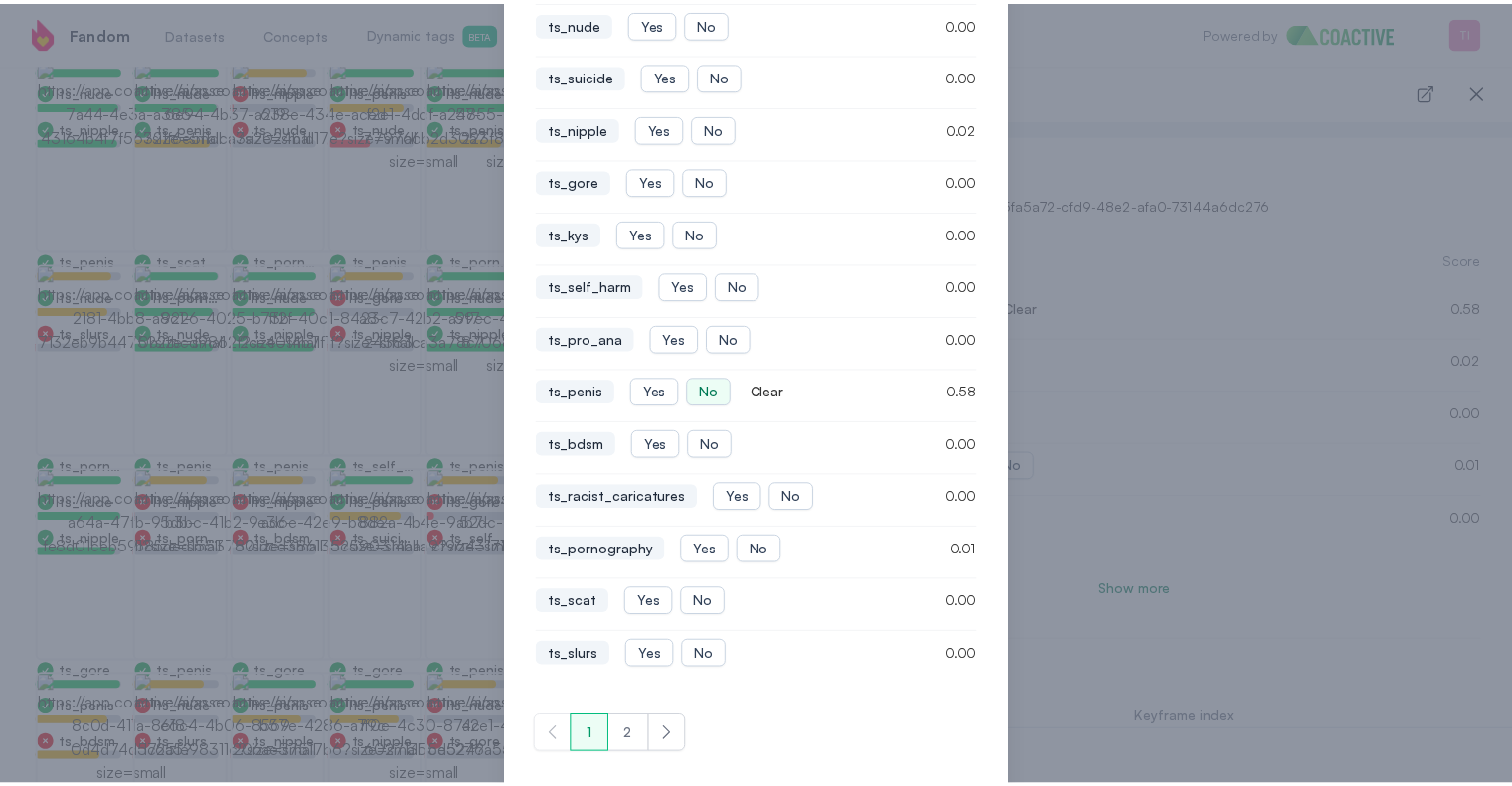 scroll, scrollTop: 166, scrollLeft: 0, axis: vertical 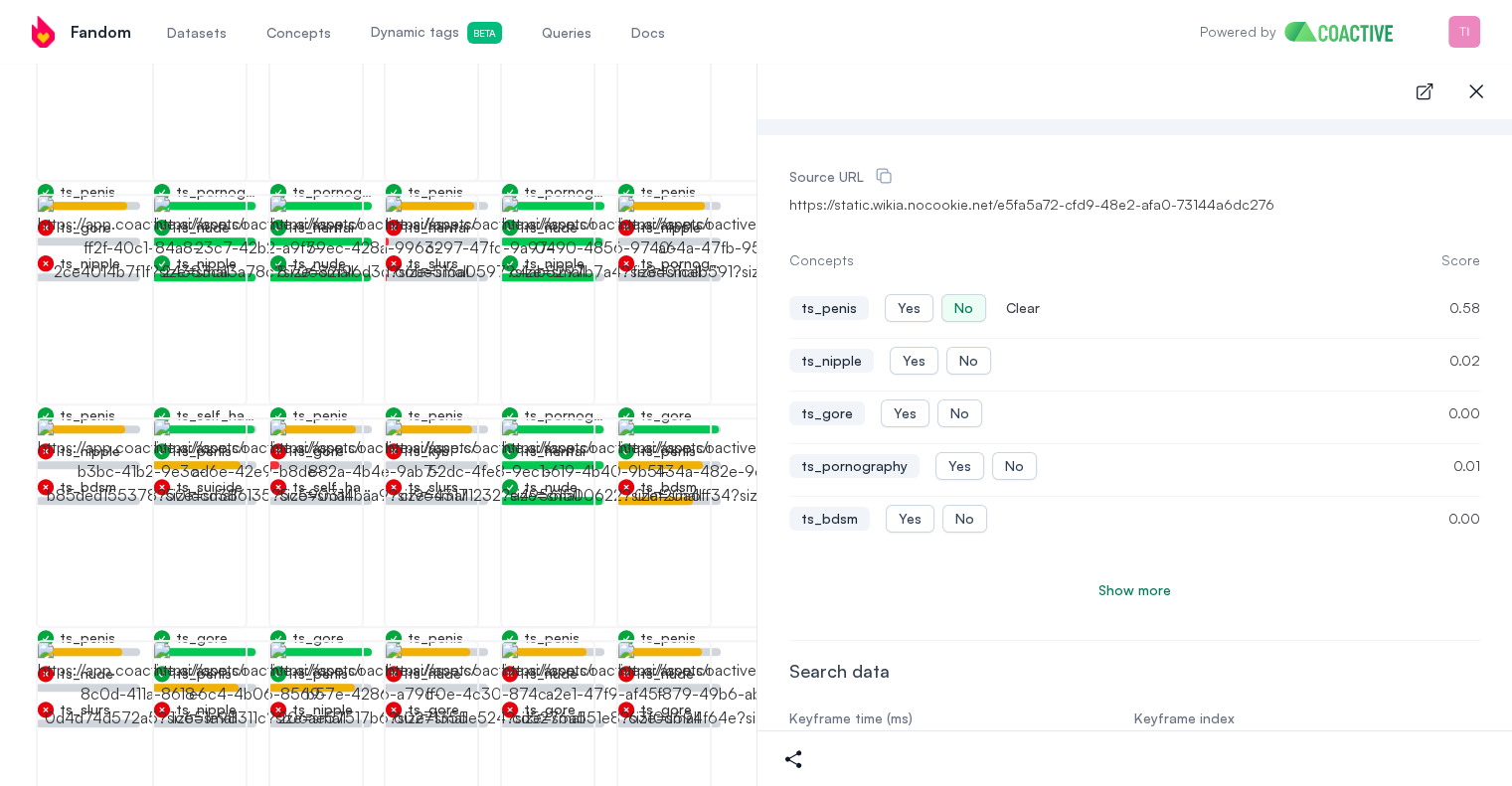 click on "2" at bounding box center [253, 1106] 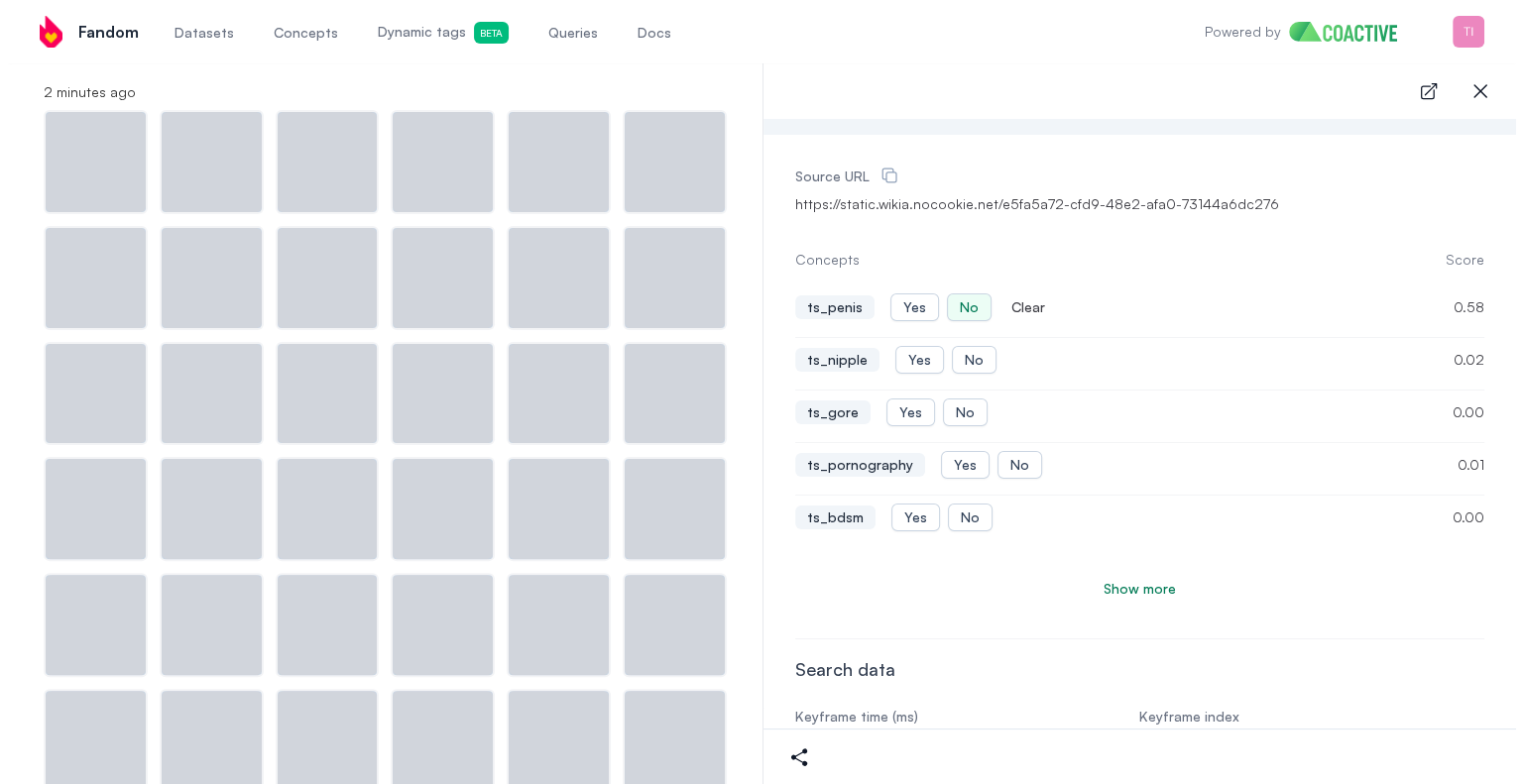scroll, scrollTop: 0, scrollLeft: 0, axis: both 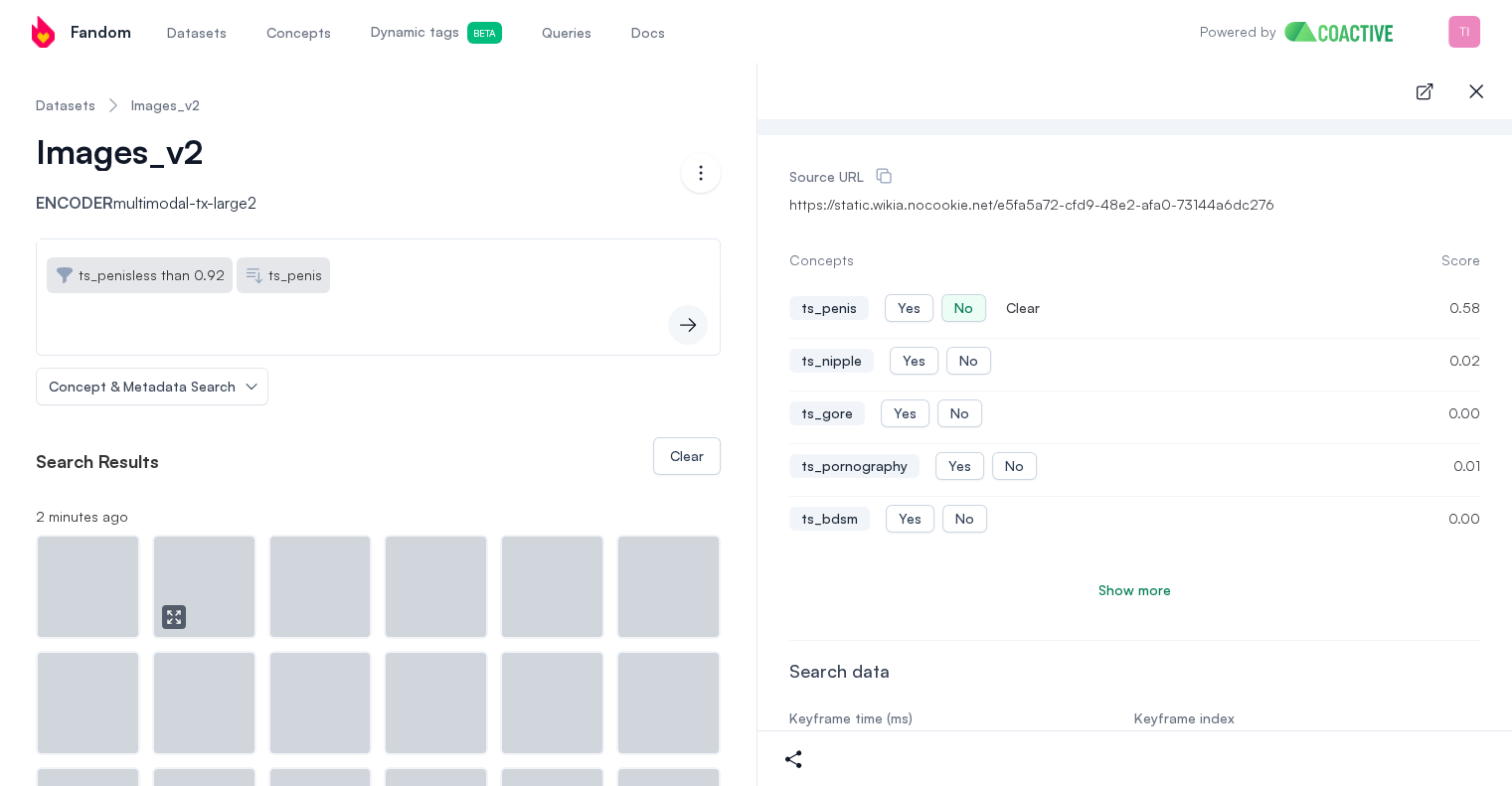 click at bounding box center [204, 586] 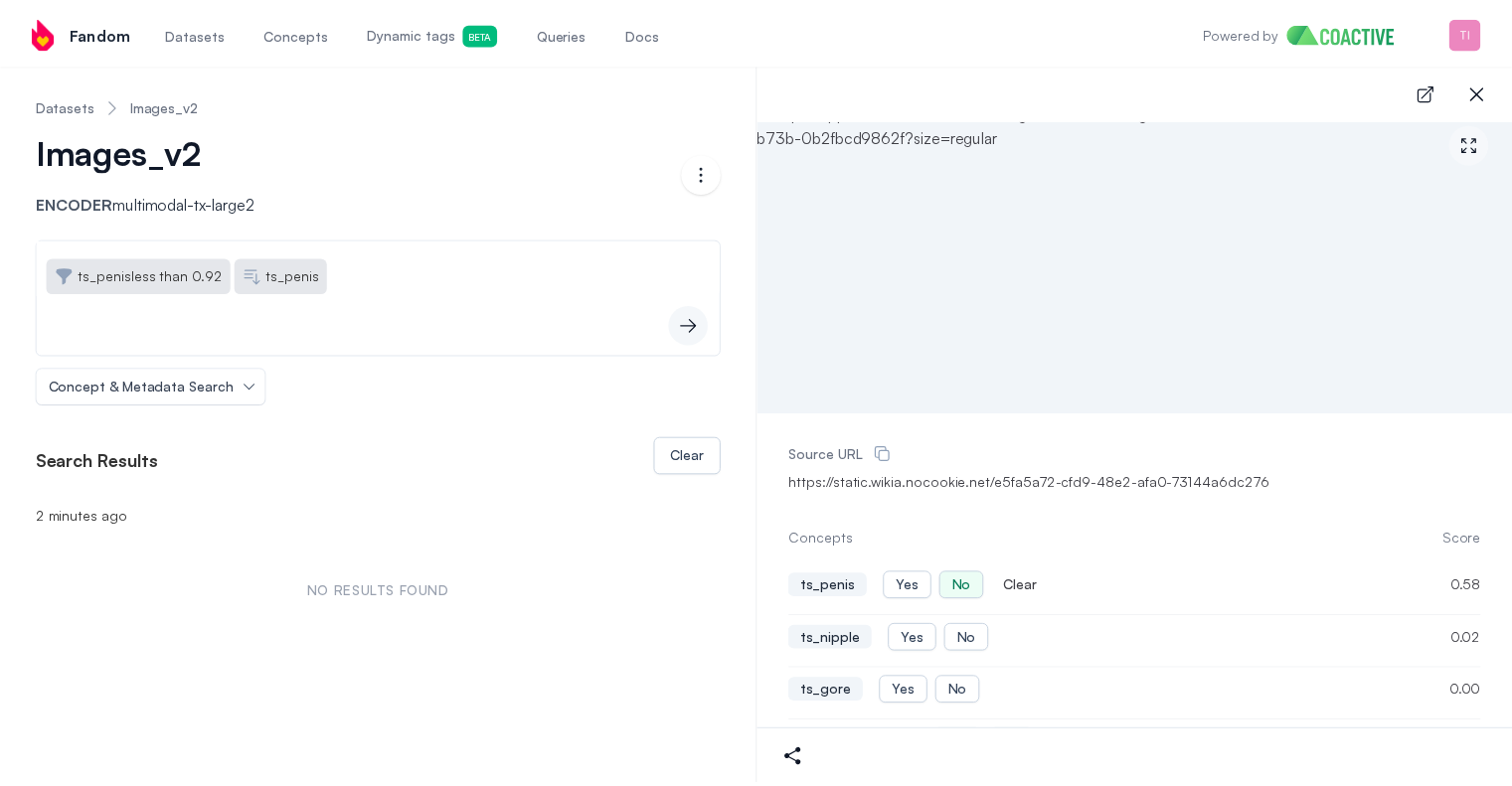 scroll, scrollTop: 0, scrollLeft: 0, axis: both 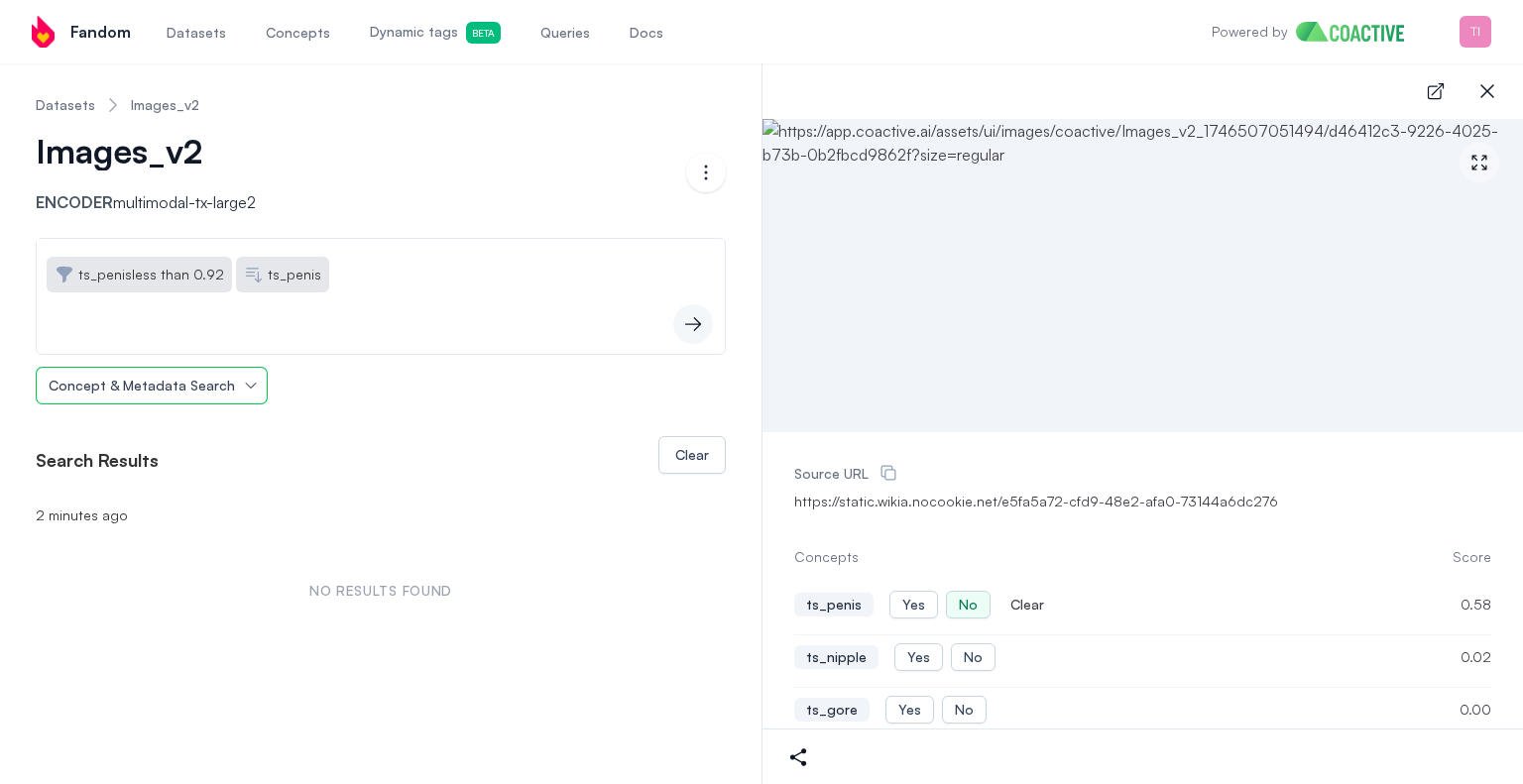 click on "Concept & Metadata Search" at bounding box center [142, 386] 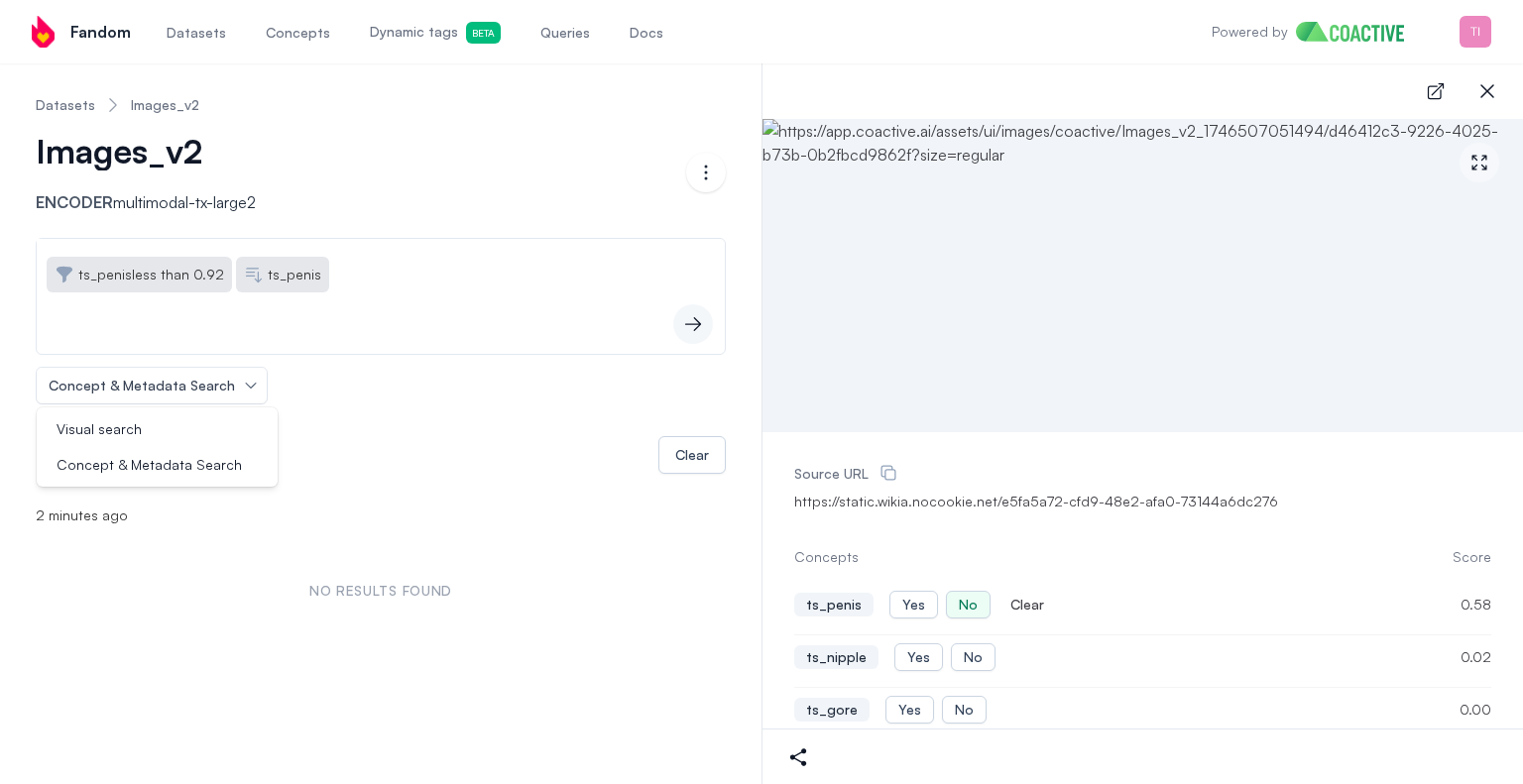click on "Concept & Metadata Search Visual search Concept & Metadata Search" at bounding box center [381, 386] 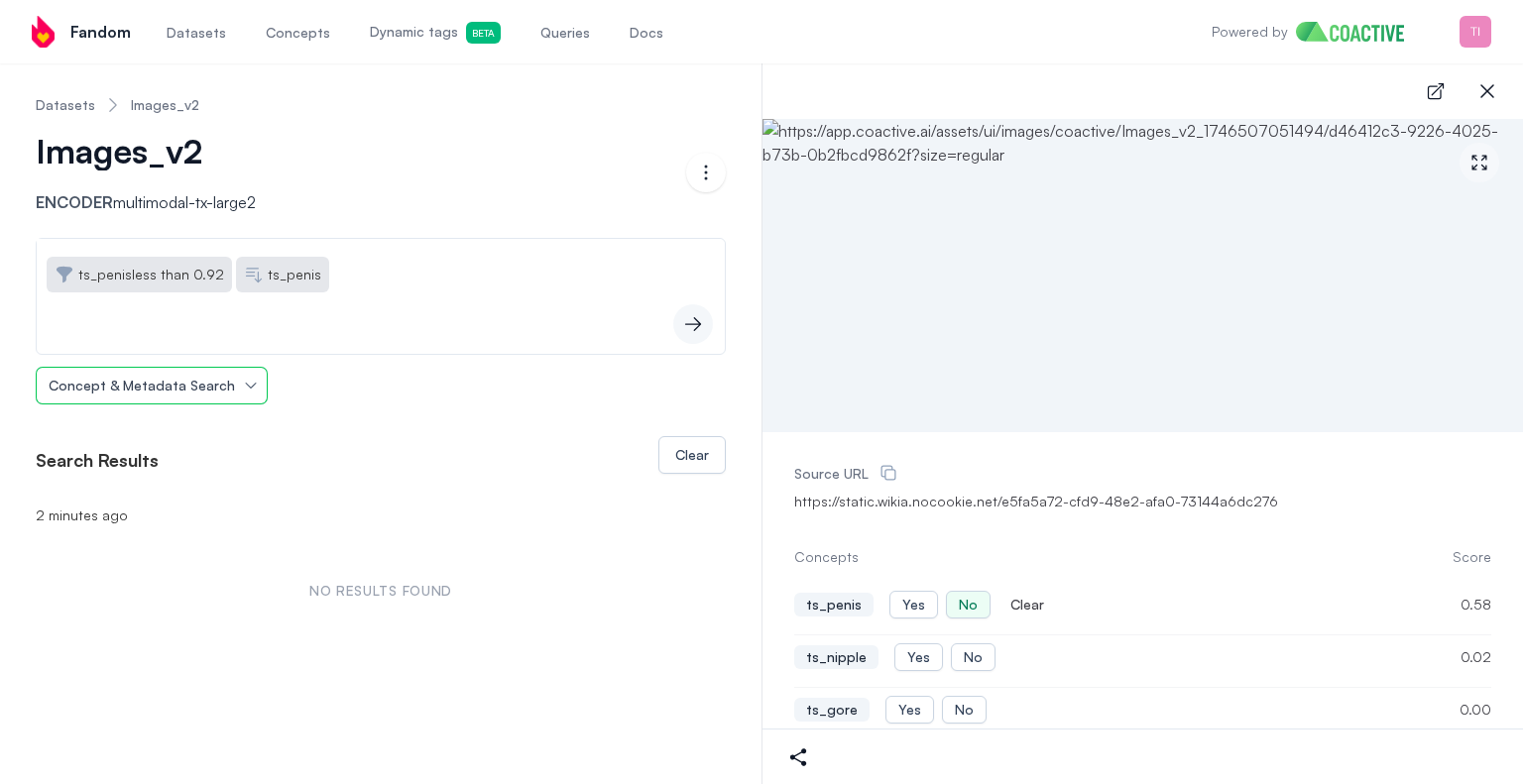 click on "Concept & Metadata Search" at bounding box center (152, 386) 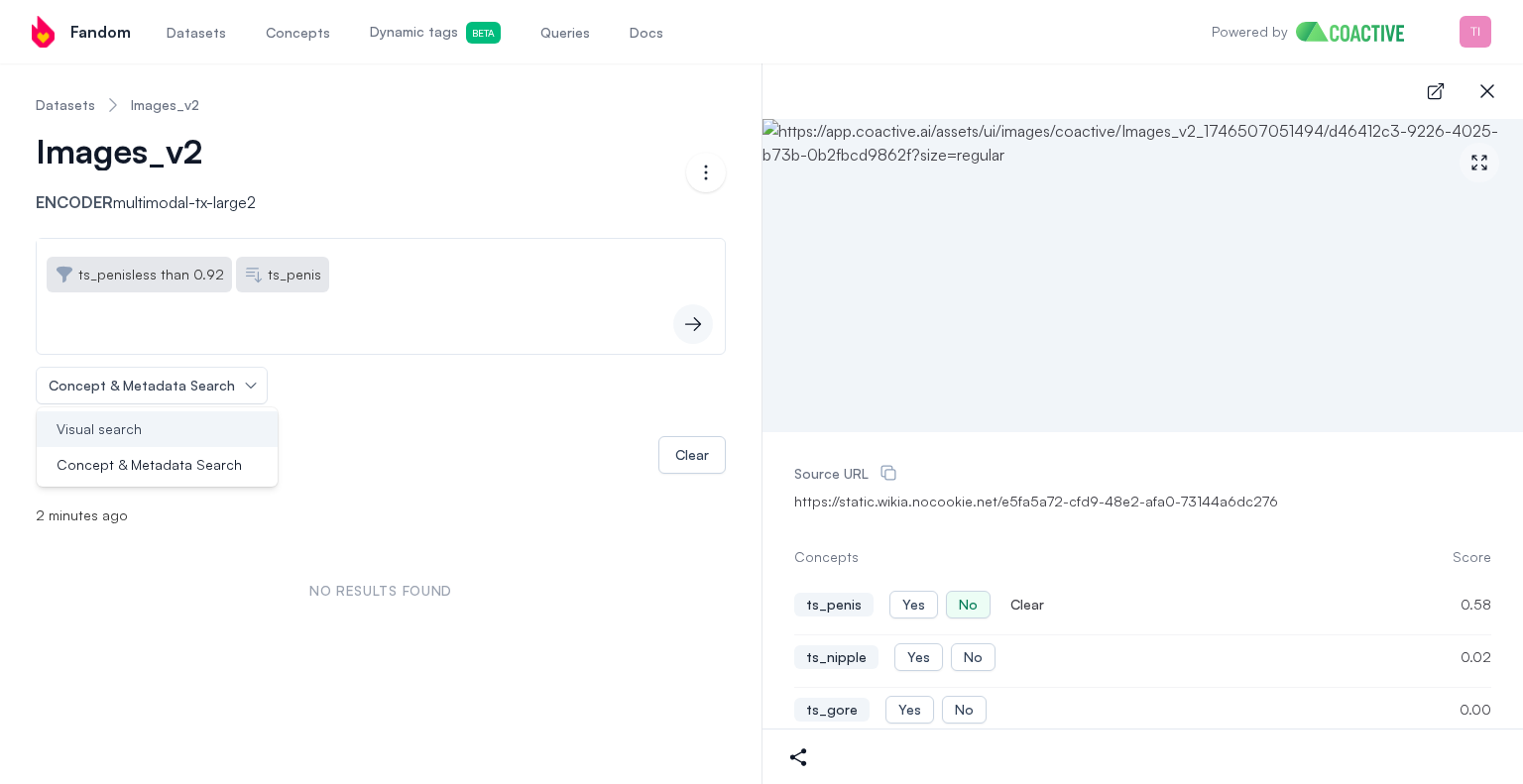 click on "Visual search" at bounding box center (145, 429) 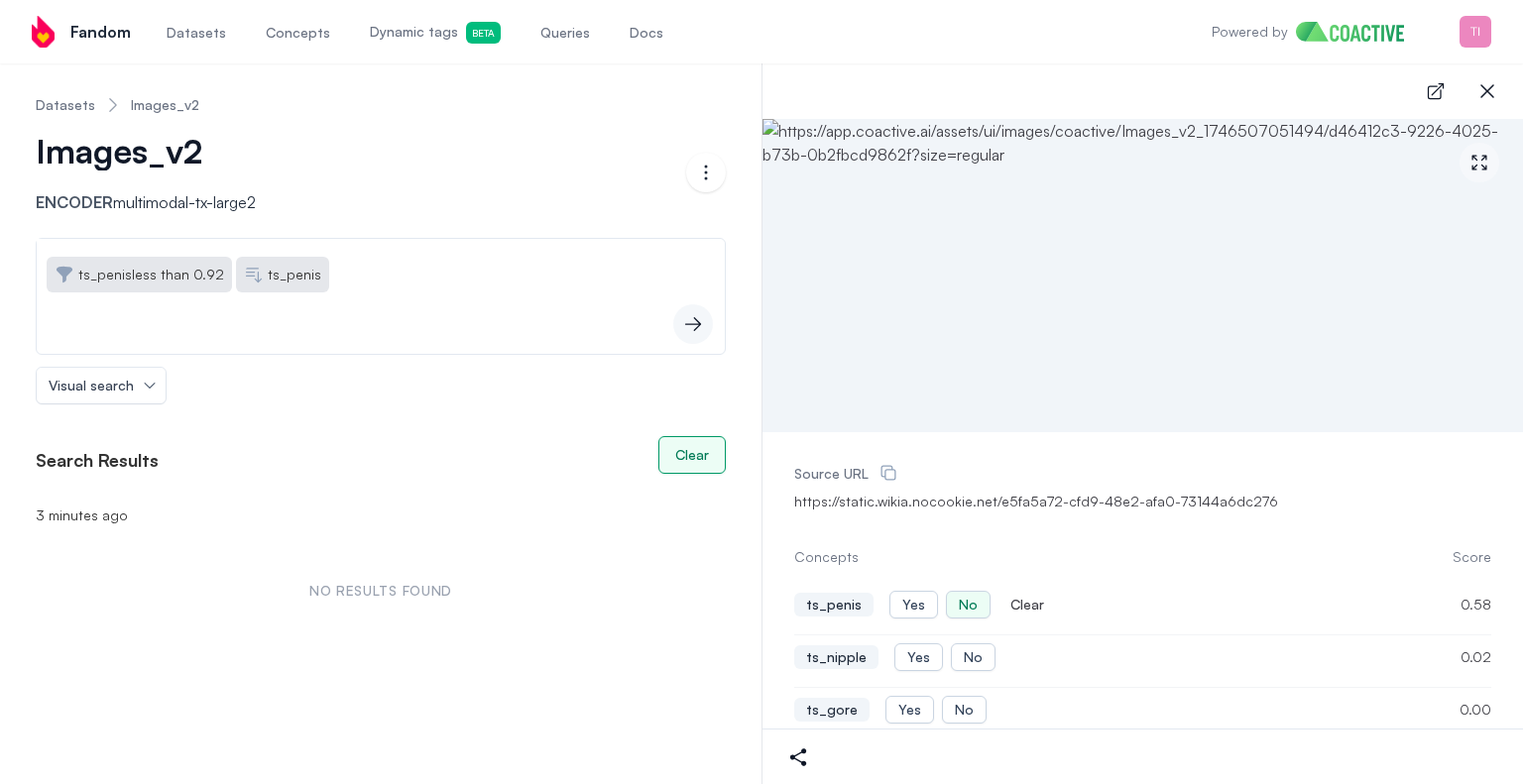 click on "Clear" at bounding box center [692, 455] 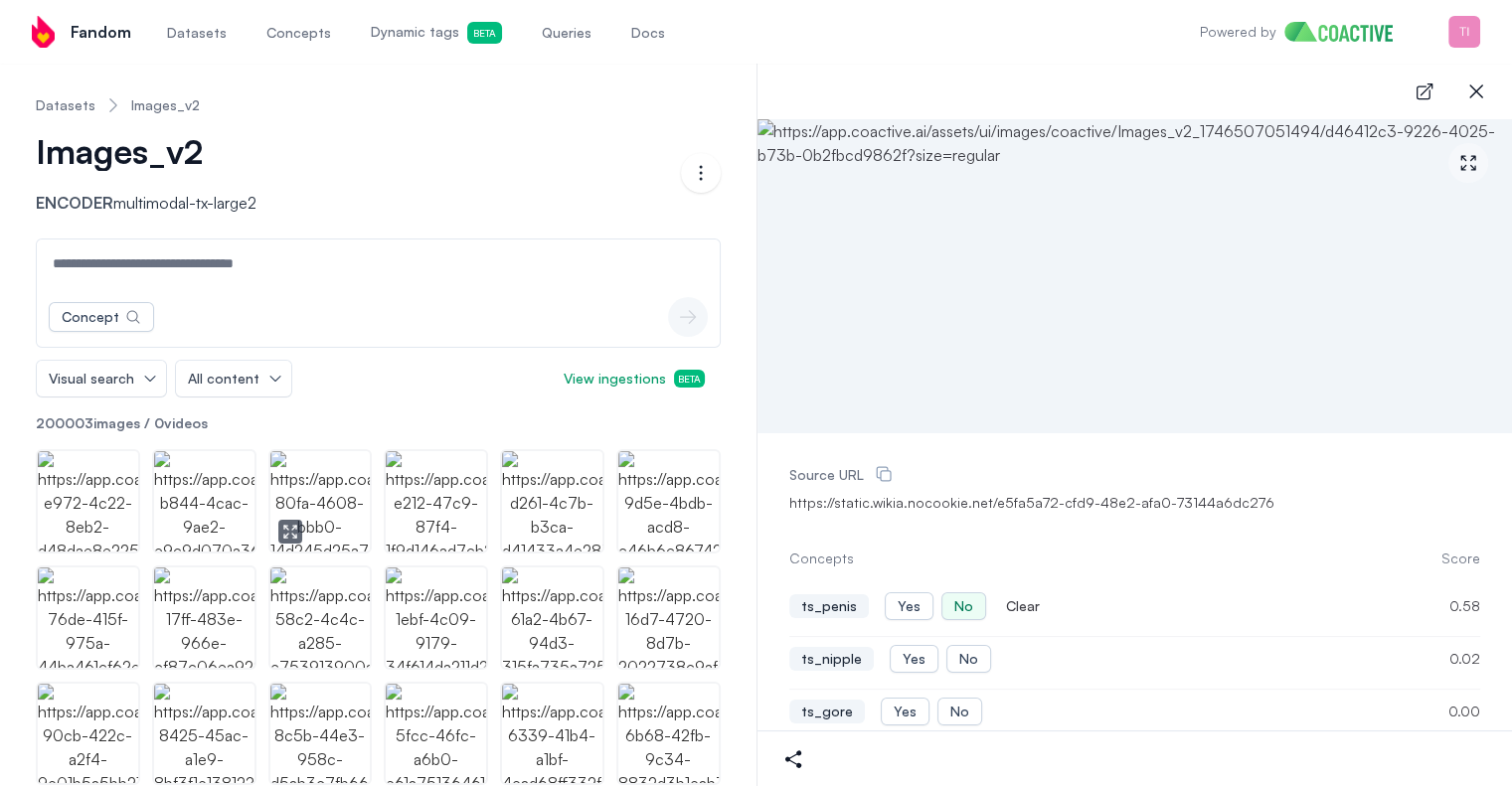 click at bounding box center (320, 501) 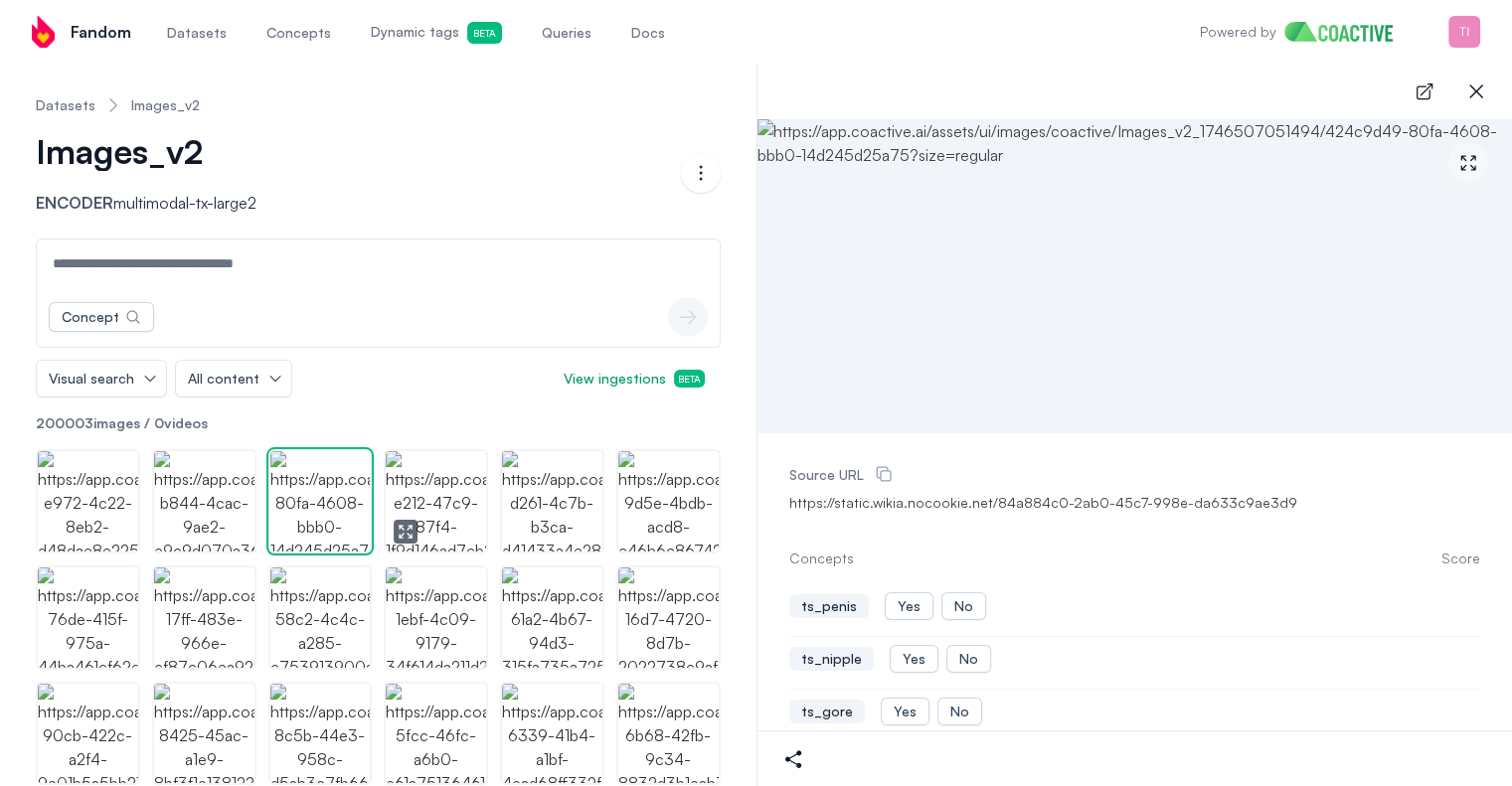 scroll, scrollTop: 99, scrollLeft: 0, axis: vertical 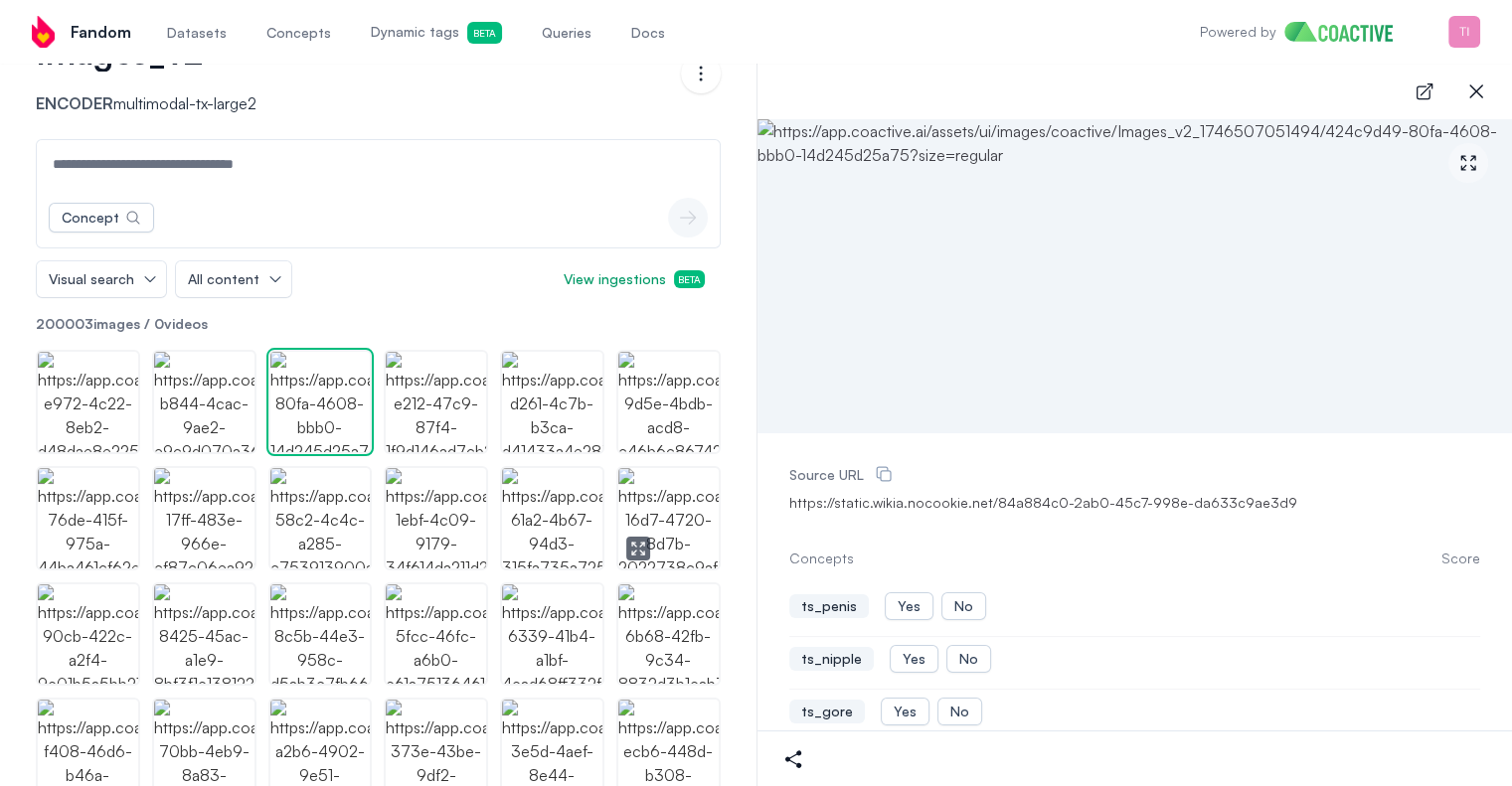click at bounding box center [552, 518] 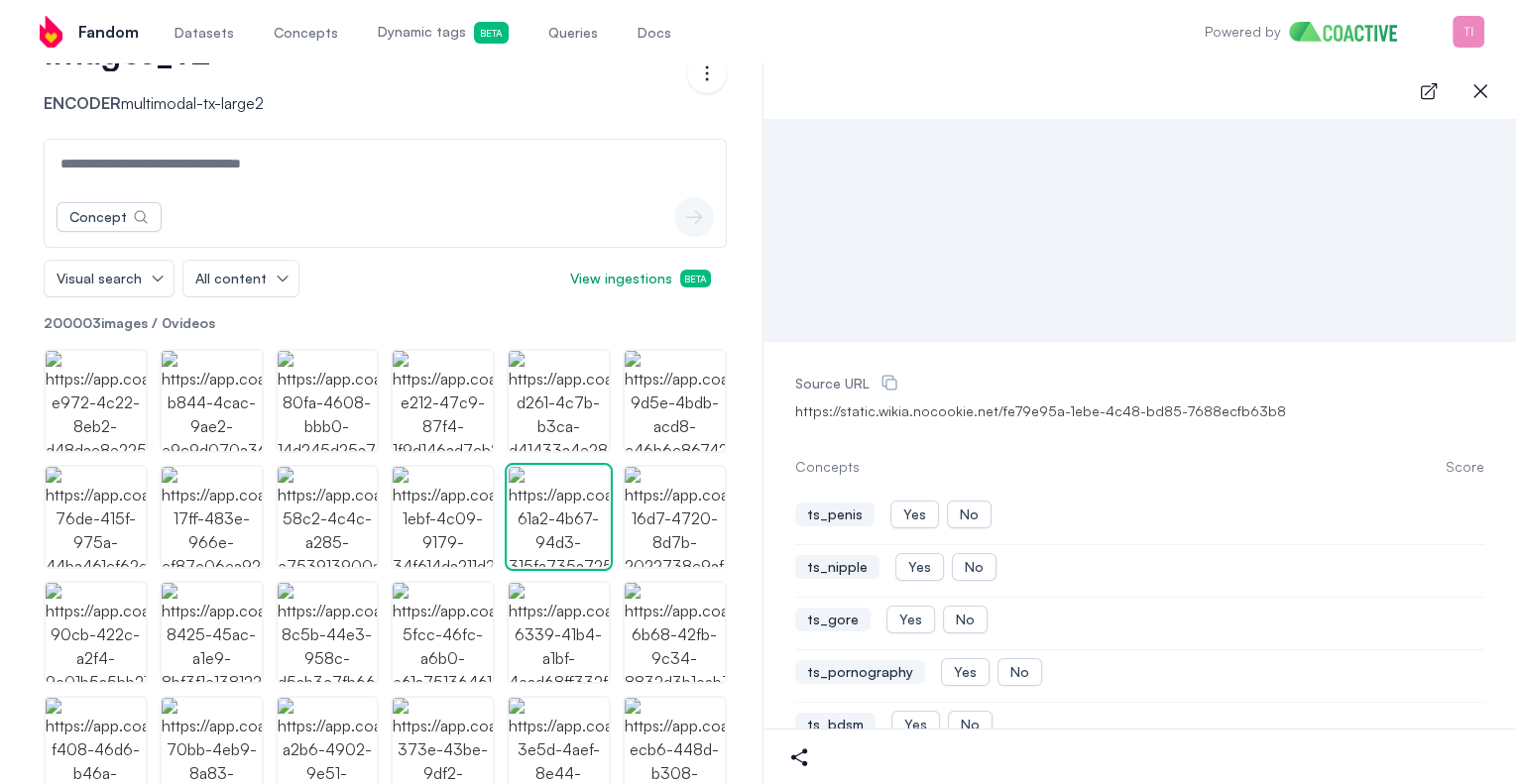 scroll, scrollTop: 198, scrollLeft: 0, axis: vertical 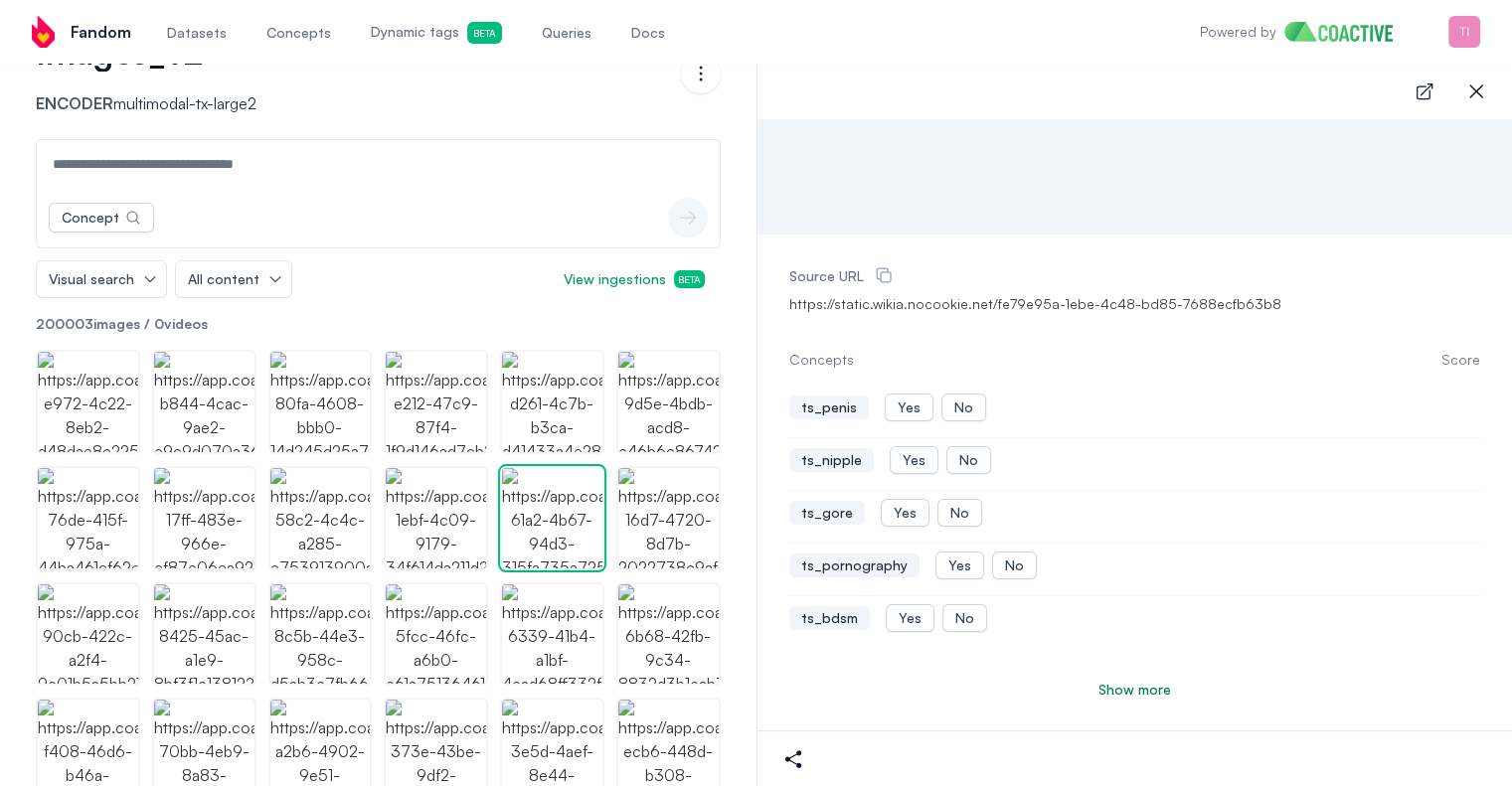 click on "Show more" at bounding box center (1134, 690) 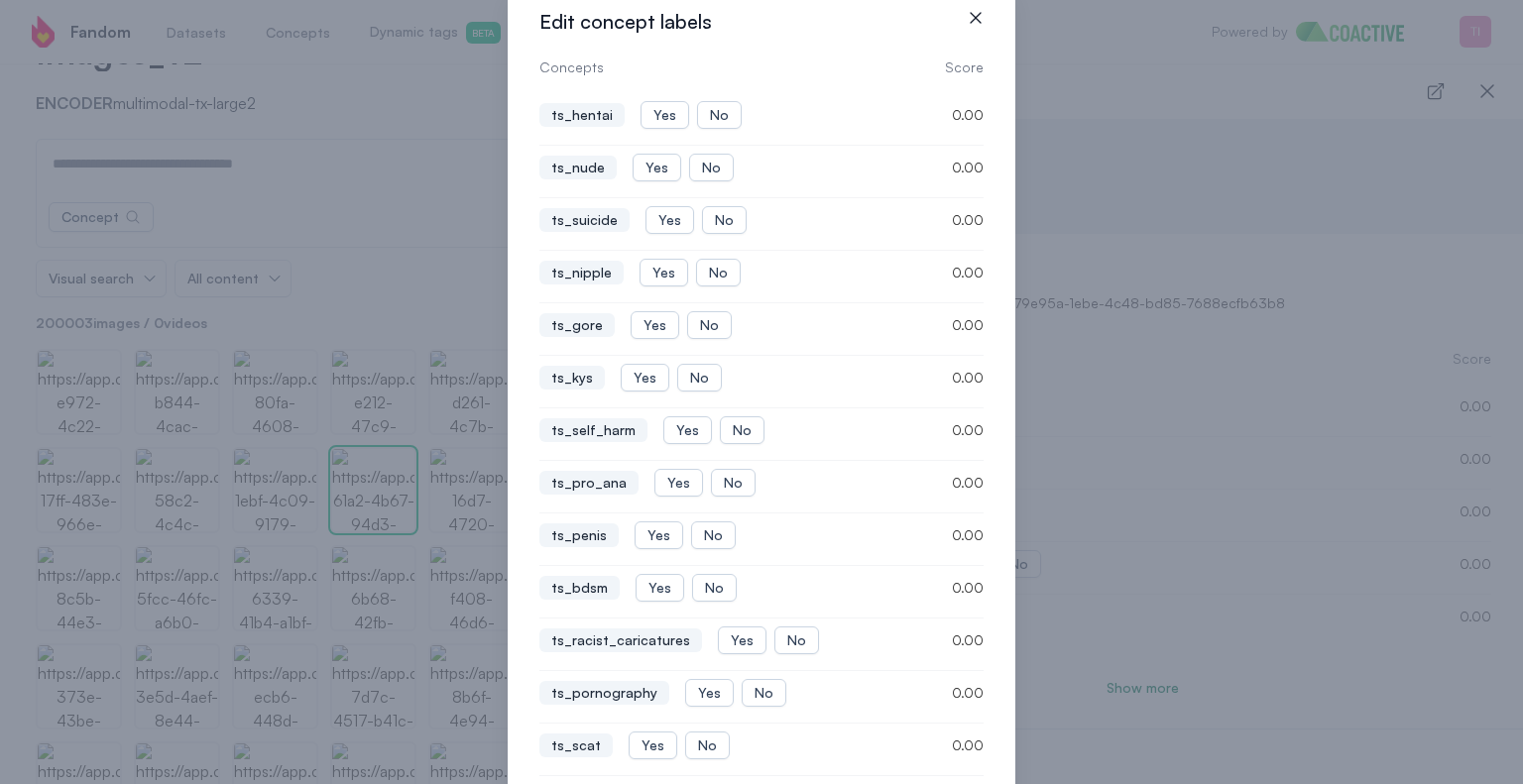 scroll, scrollTop: 99, scrollLeft: 0, axis: vertical 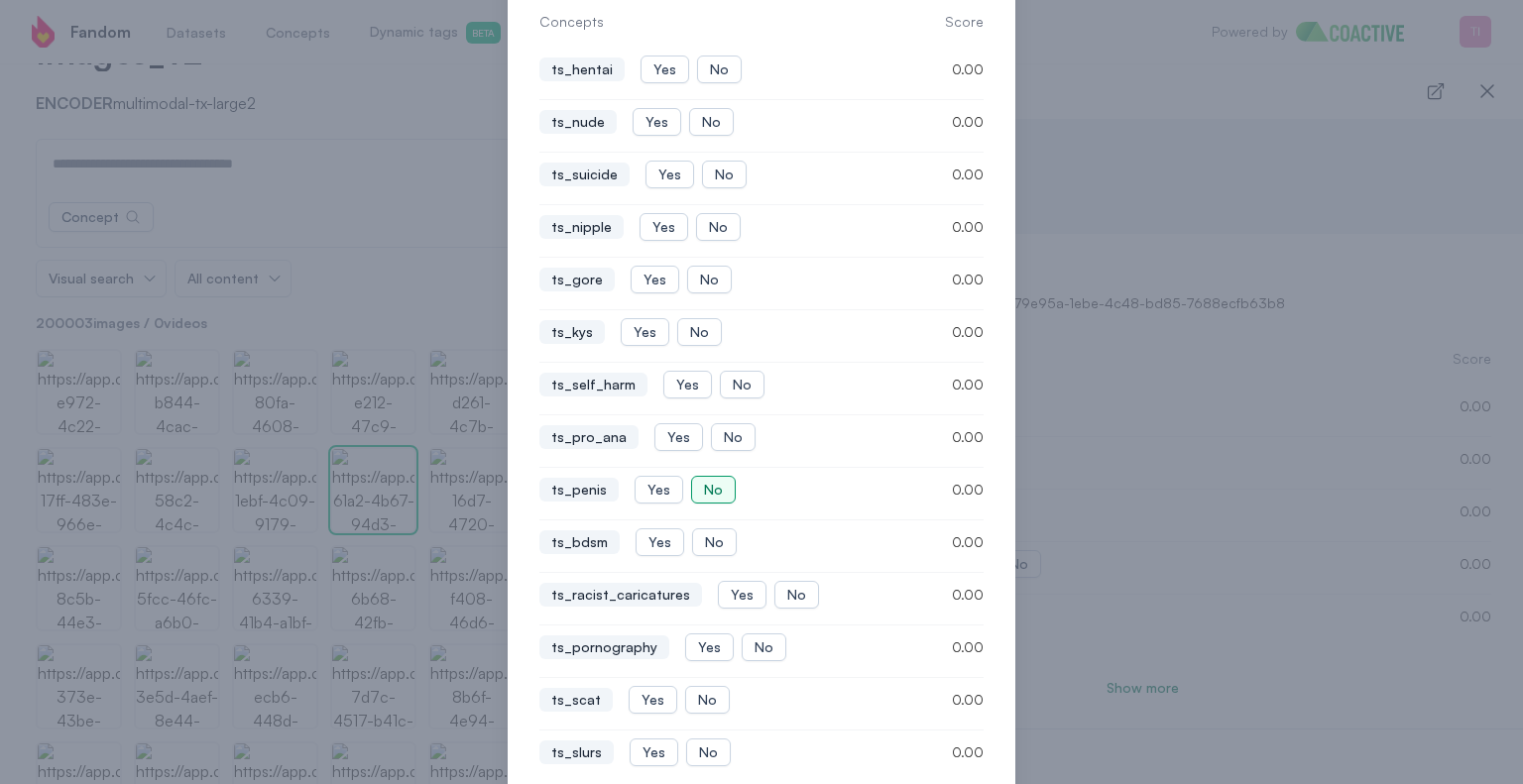click on "No" at bounding box center (713, 490) 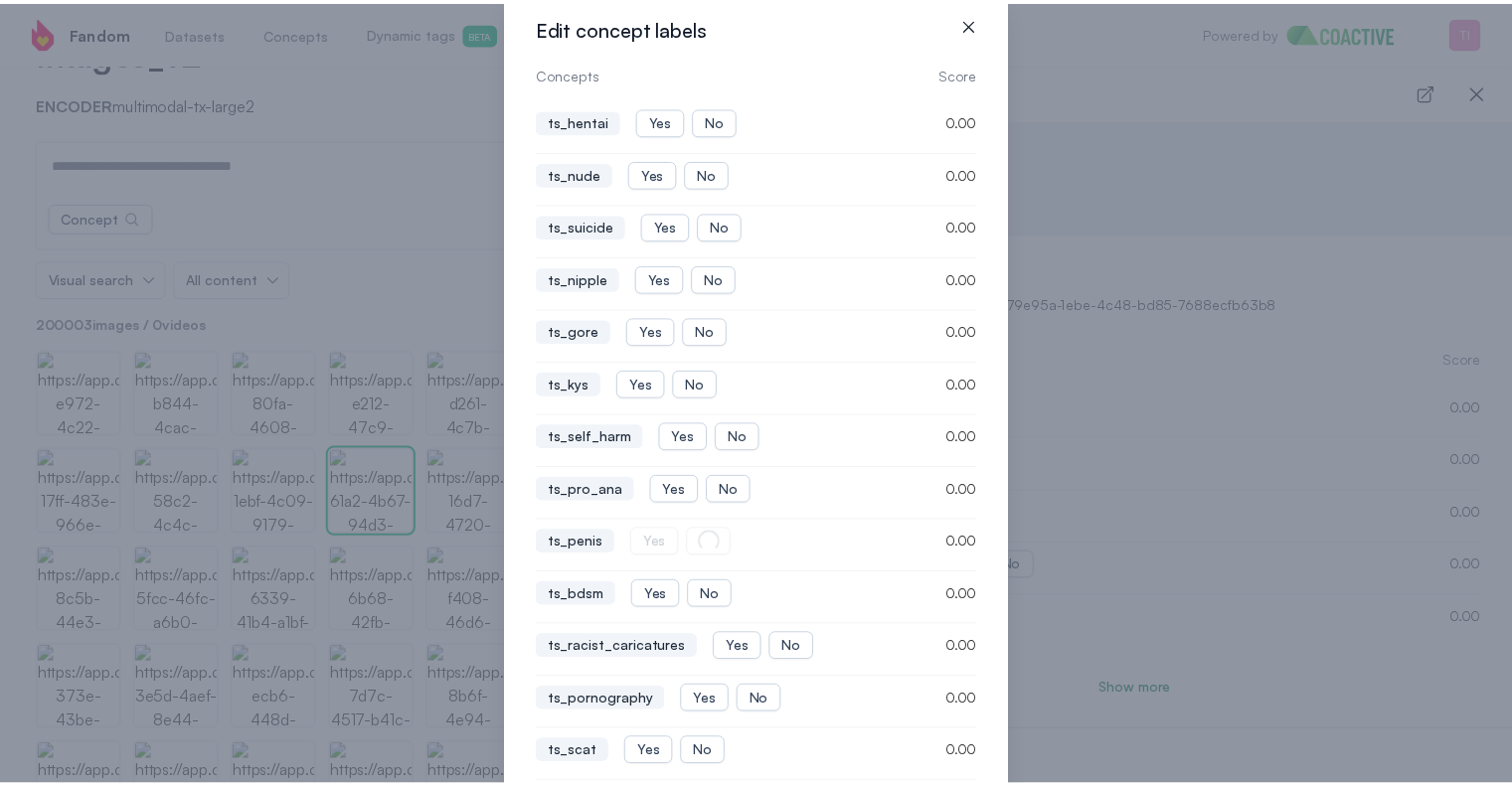 scroll, scrollTop: 0, scrollLeft: 0, axis: both 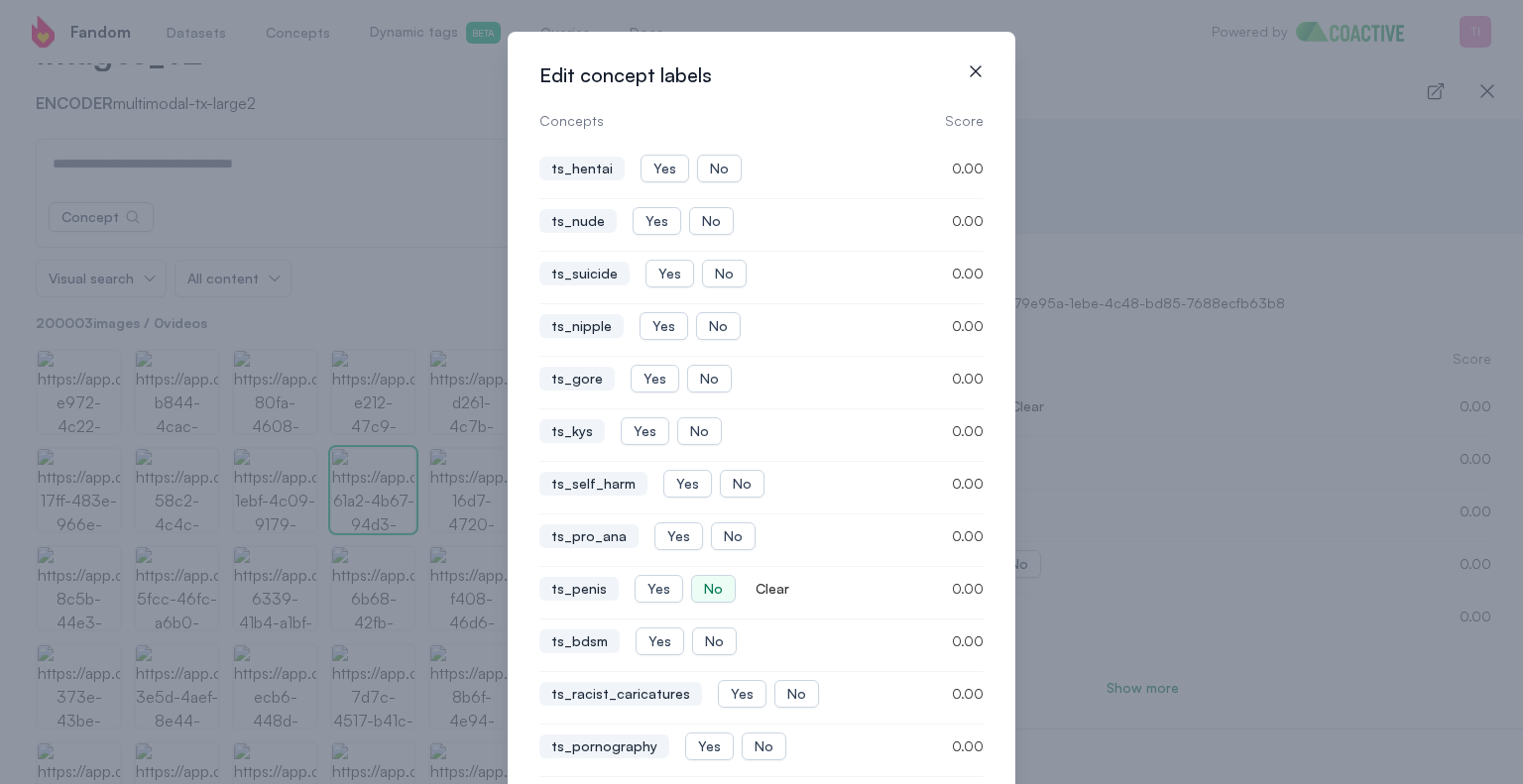 click 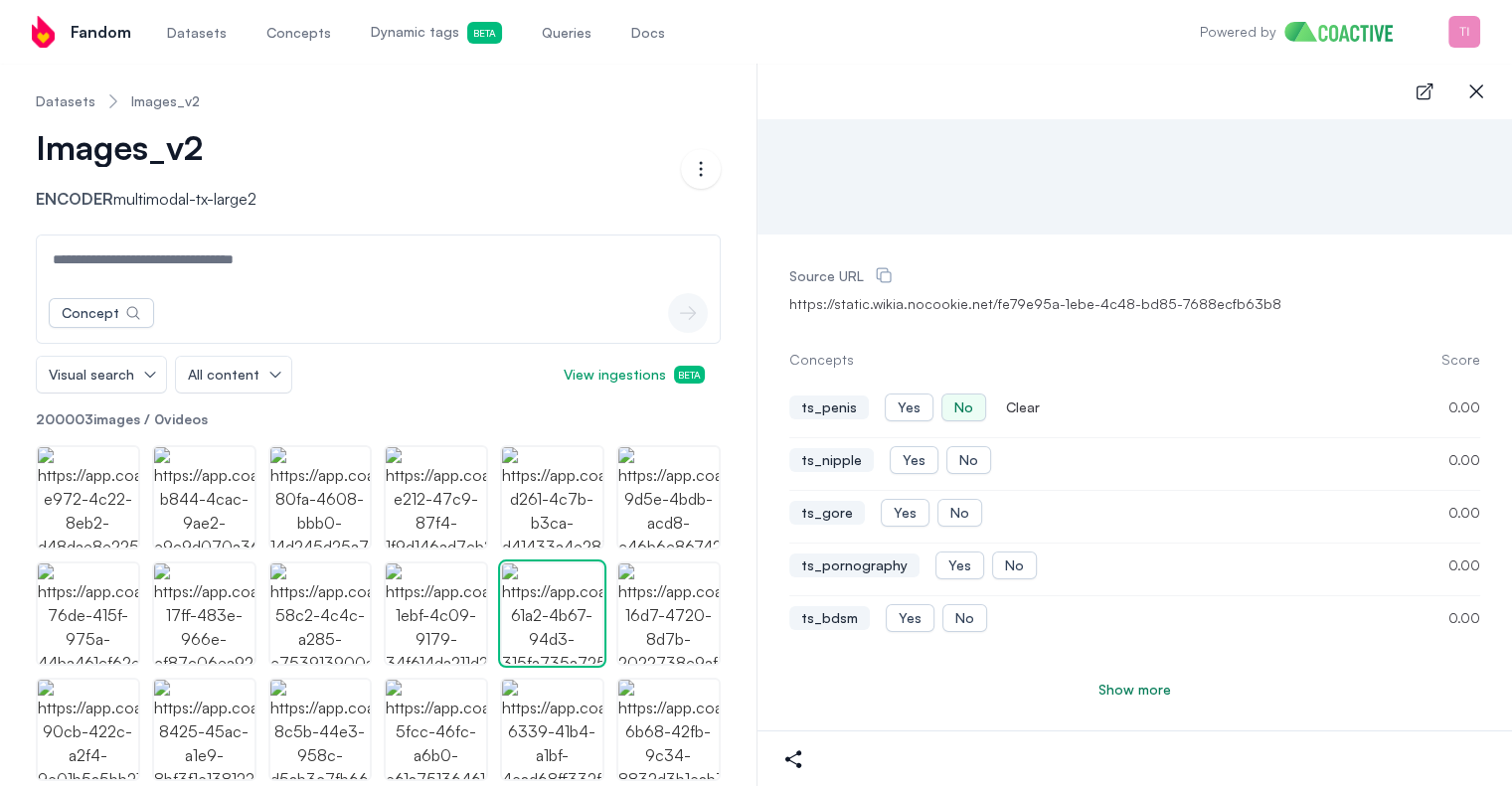 scroll, scrollTop: 0, scrollLeft: 0, axis: both 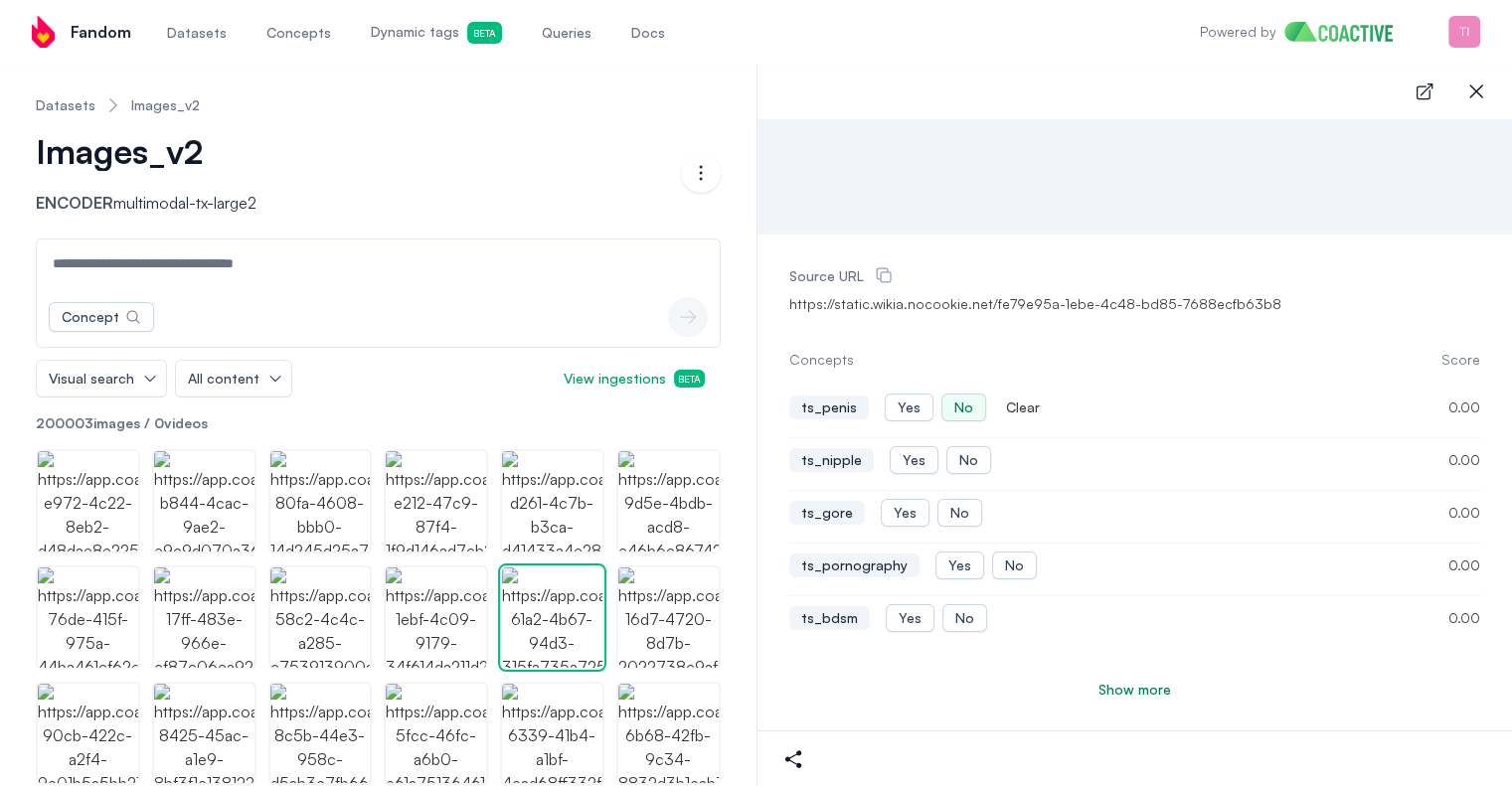 click at bounding box center [378, 263] 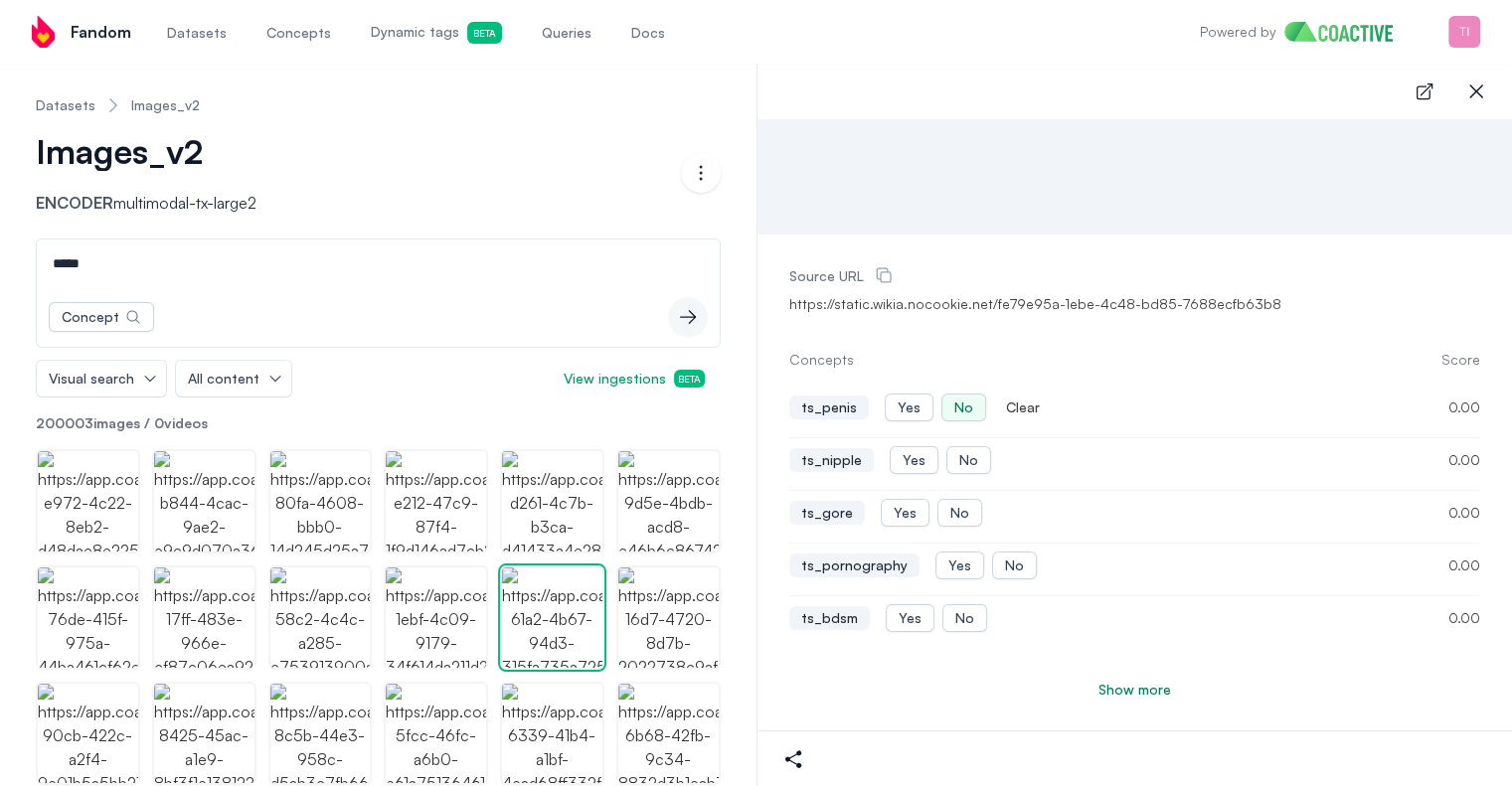 type on "*****" 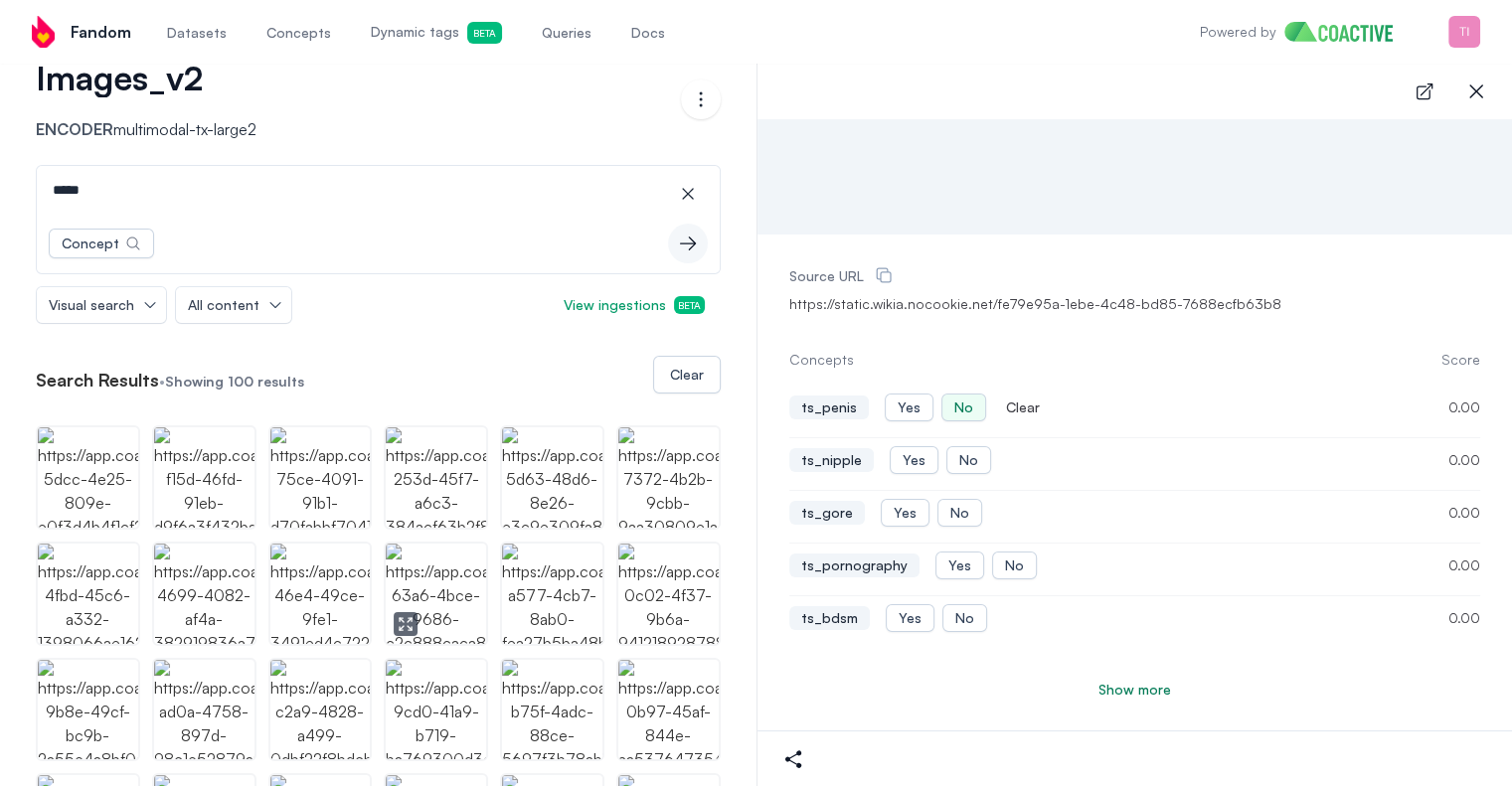 scroll, scrollTop: 199, scrollLeft: 0, axis: vertical 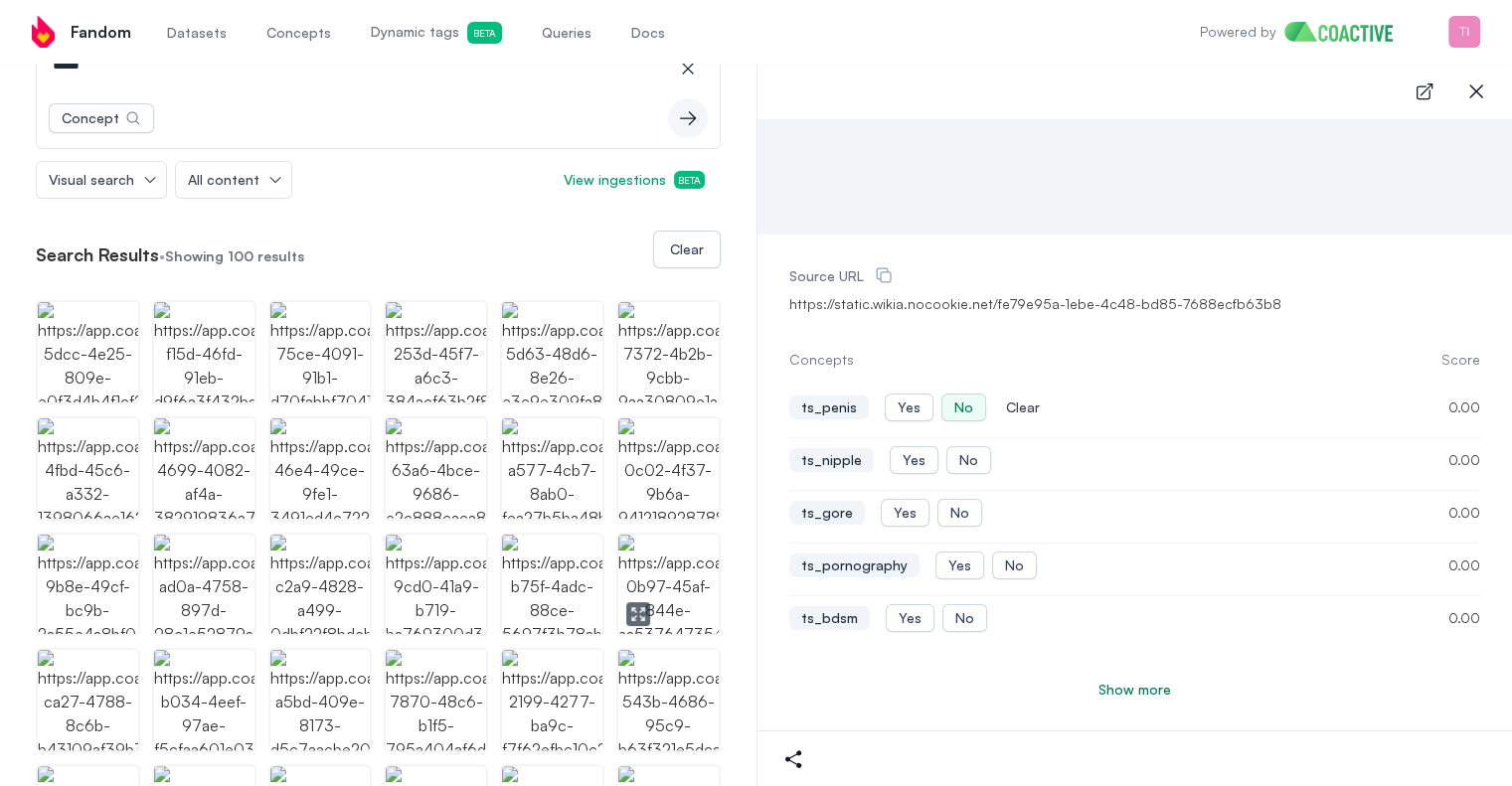 click at bounding box center (638, 614) 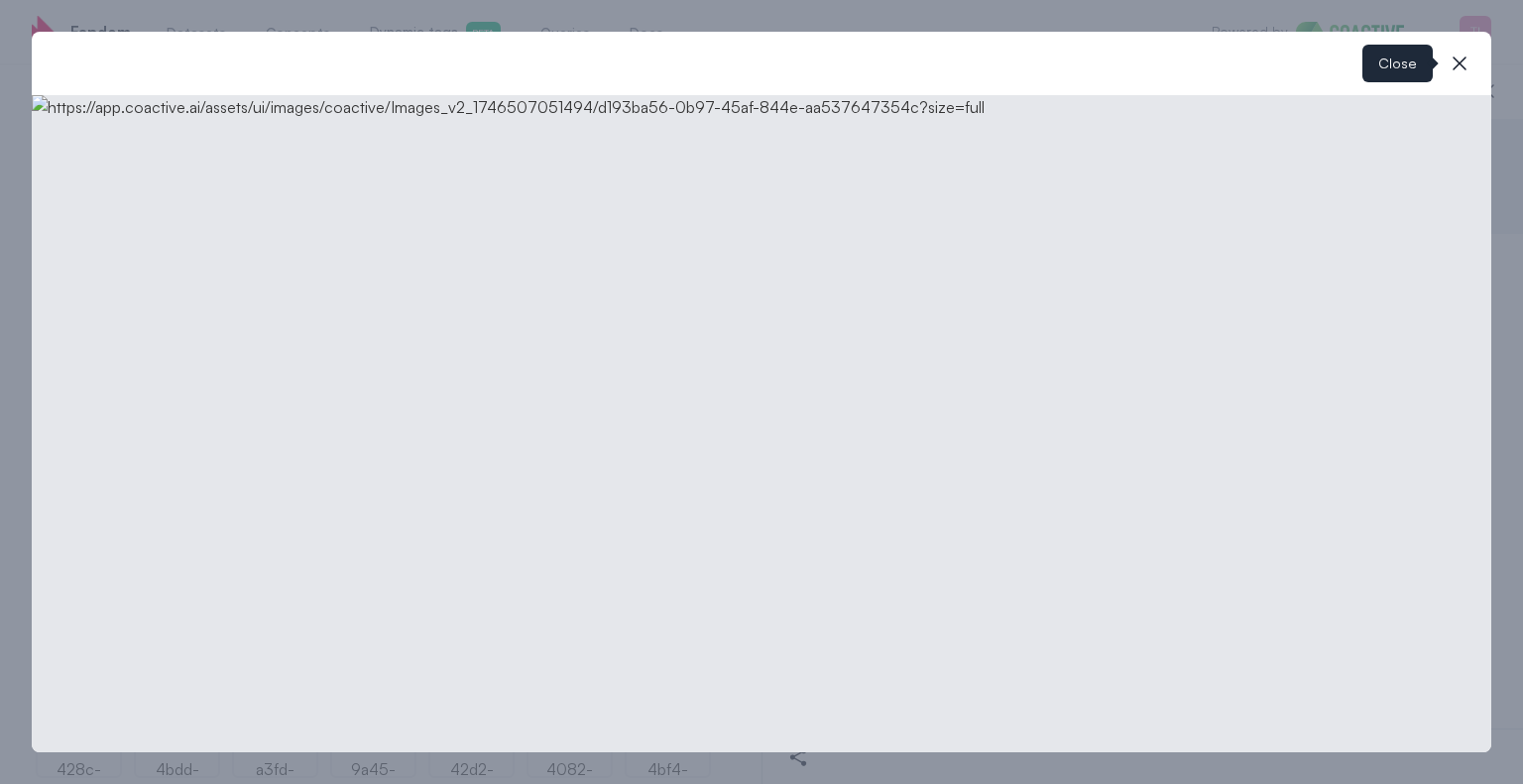 click on "close-modal" at bounding box center (1460, 63) 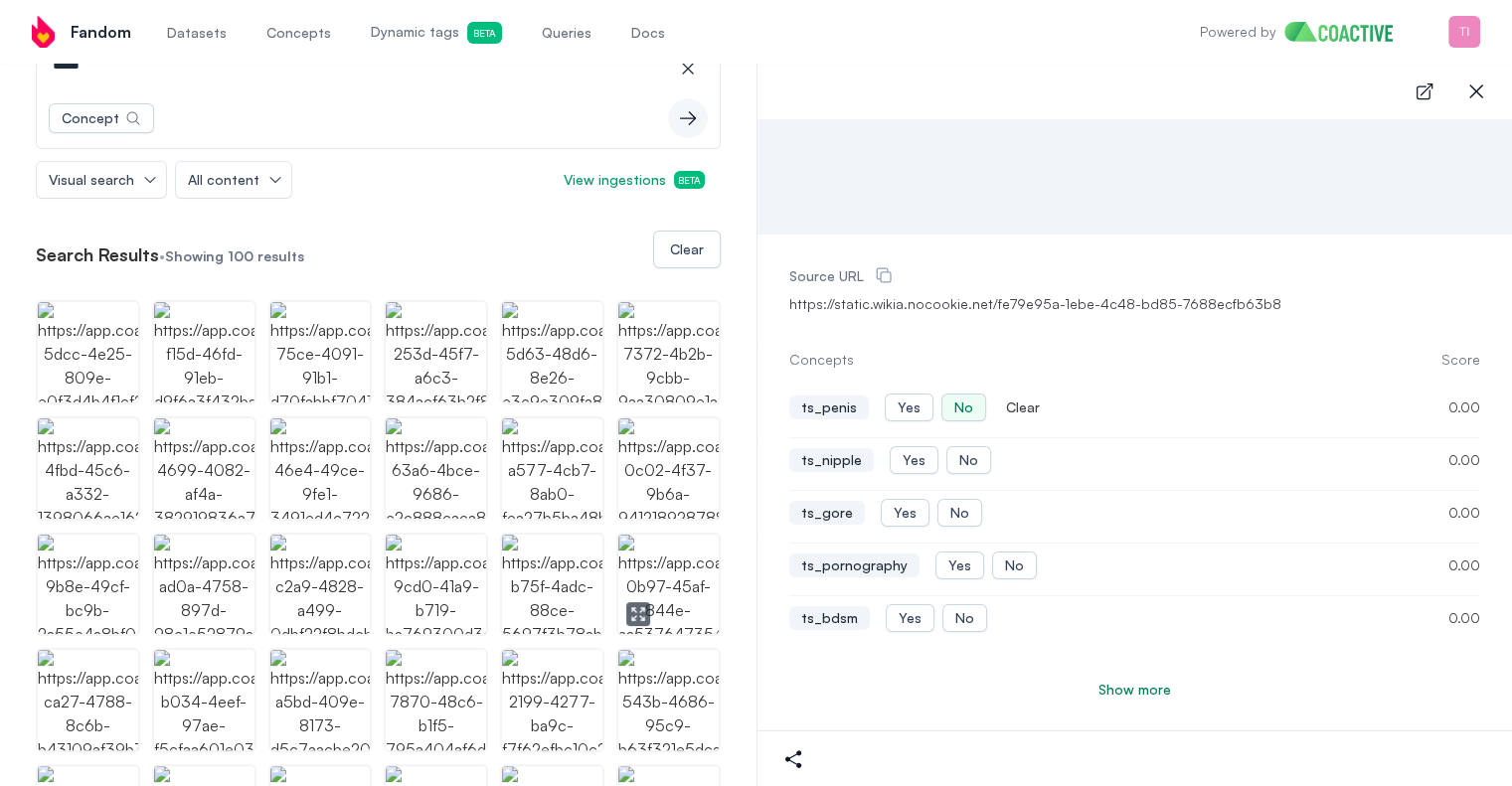 click at bounding box center (668, 584) 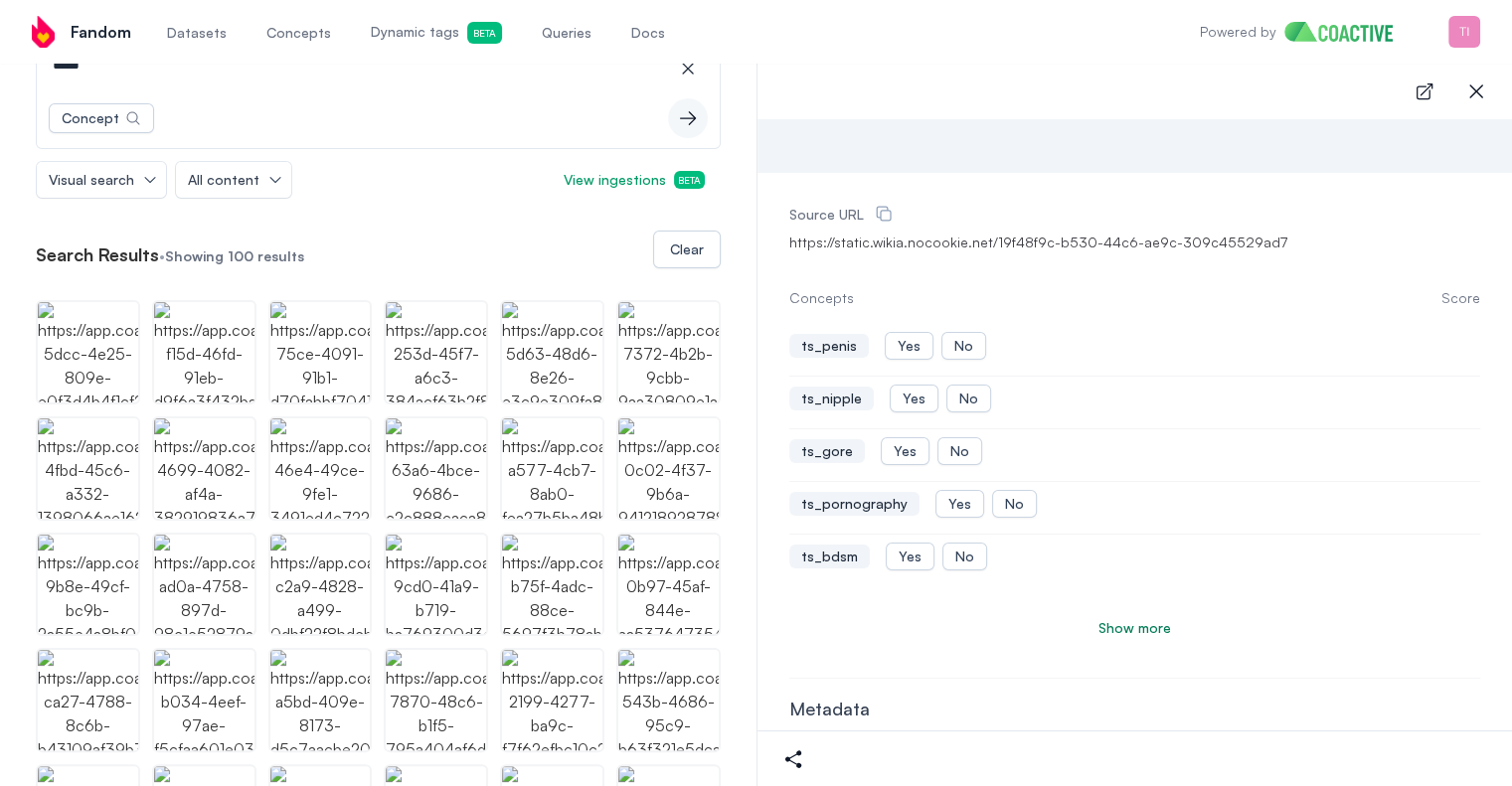 scroll, scrollTop: 497, scrollLeft: 0, axis: vertical 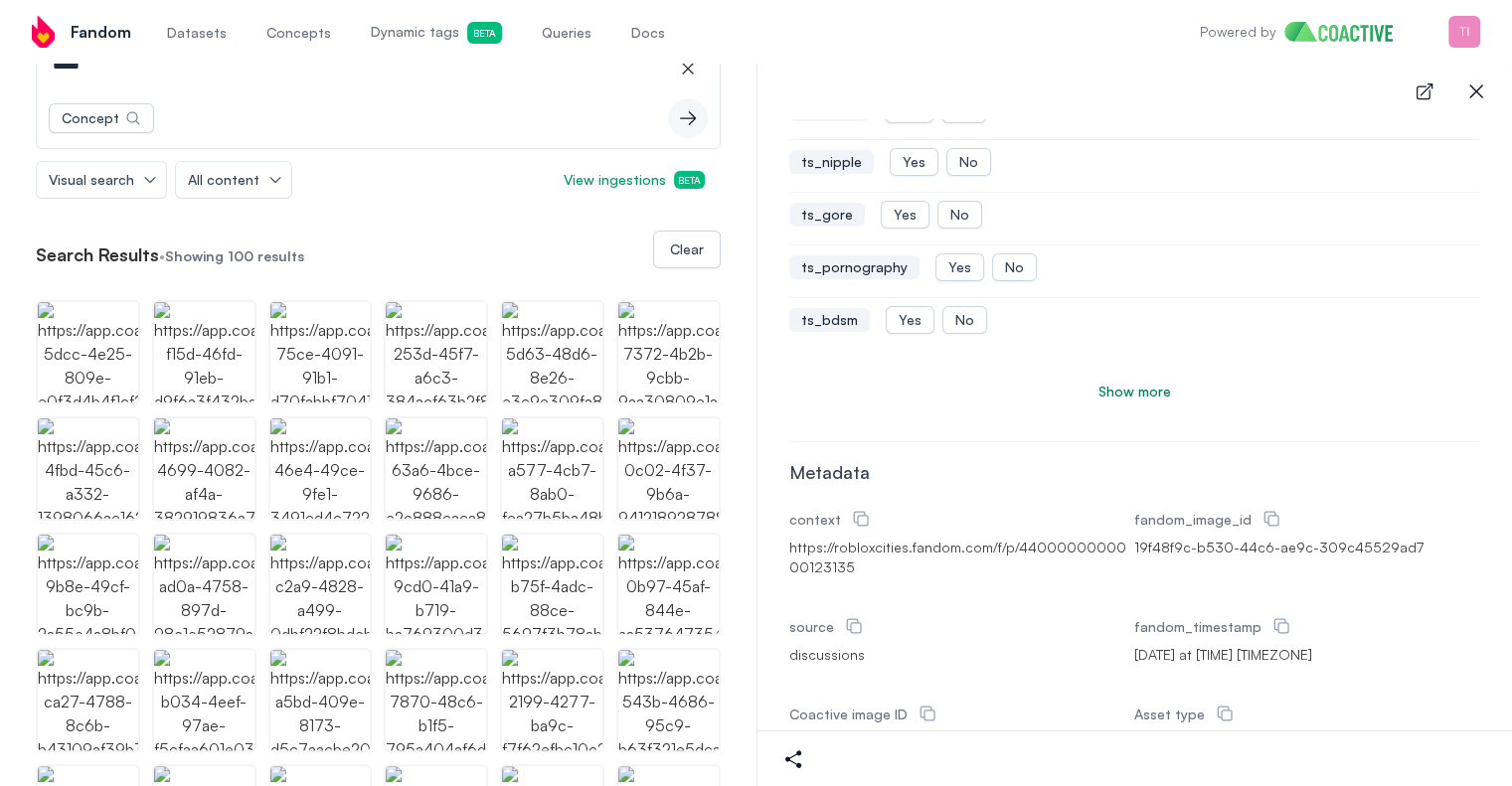 click on "Show more" at bounding box center (1134, 392) 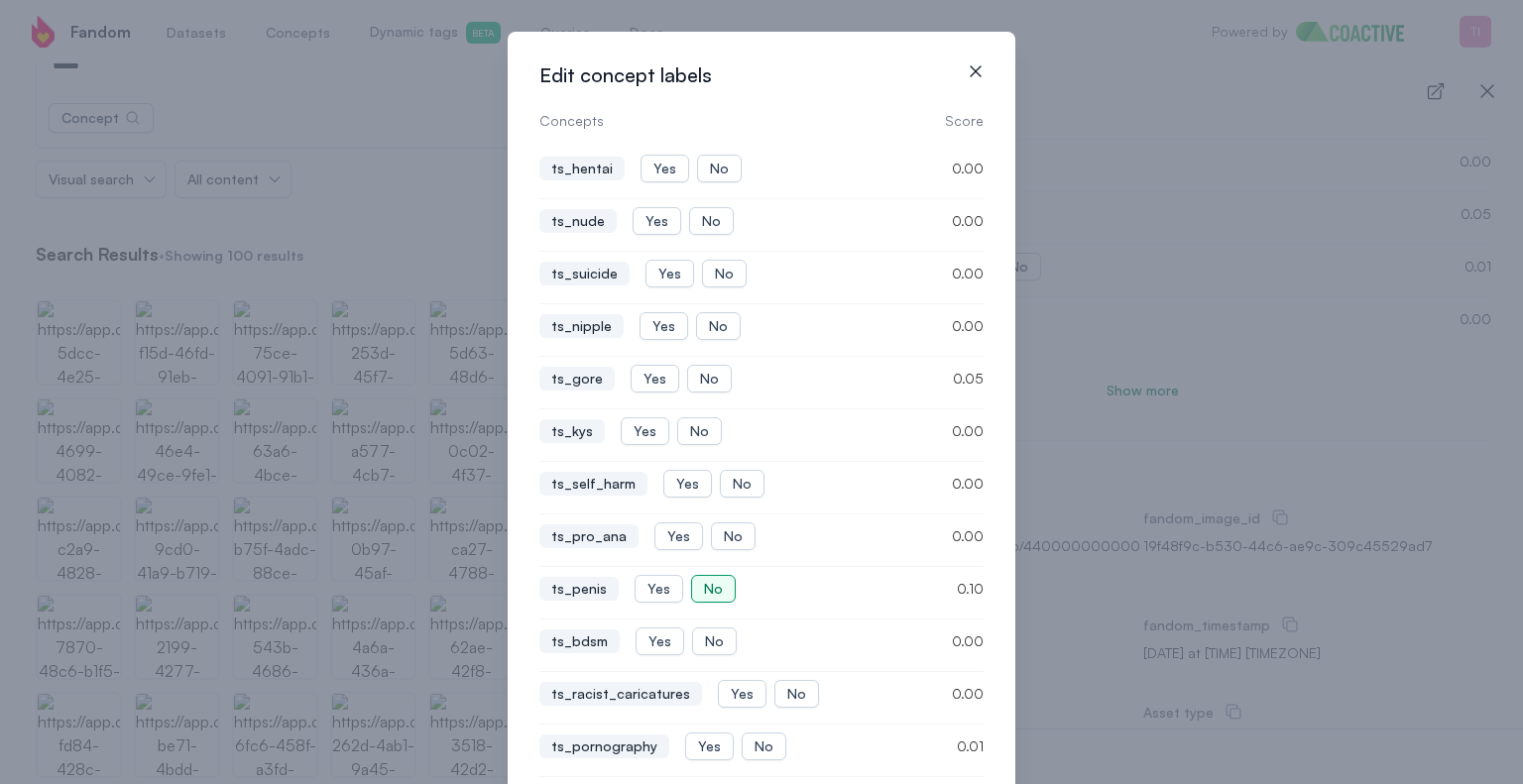 click on "No" at bounding box center [713, 589] 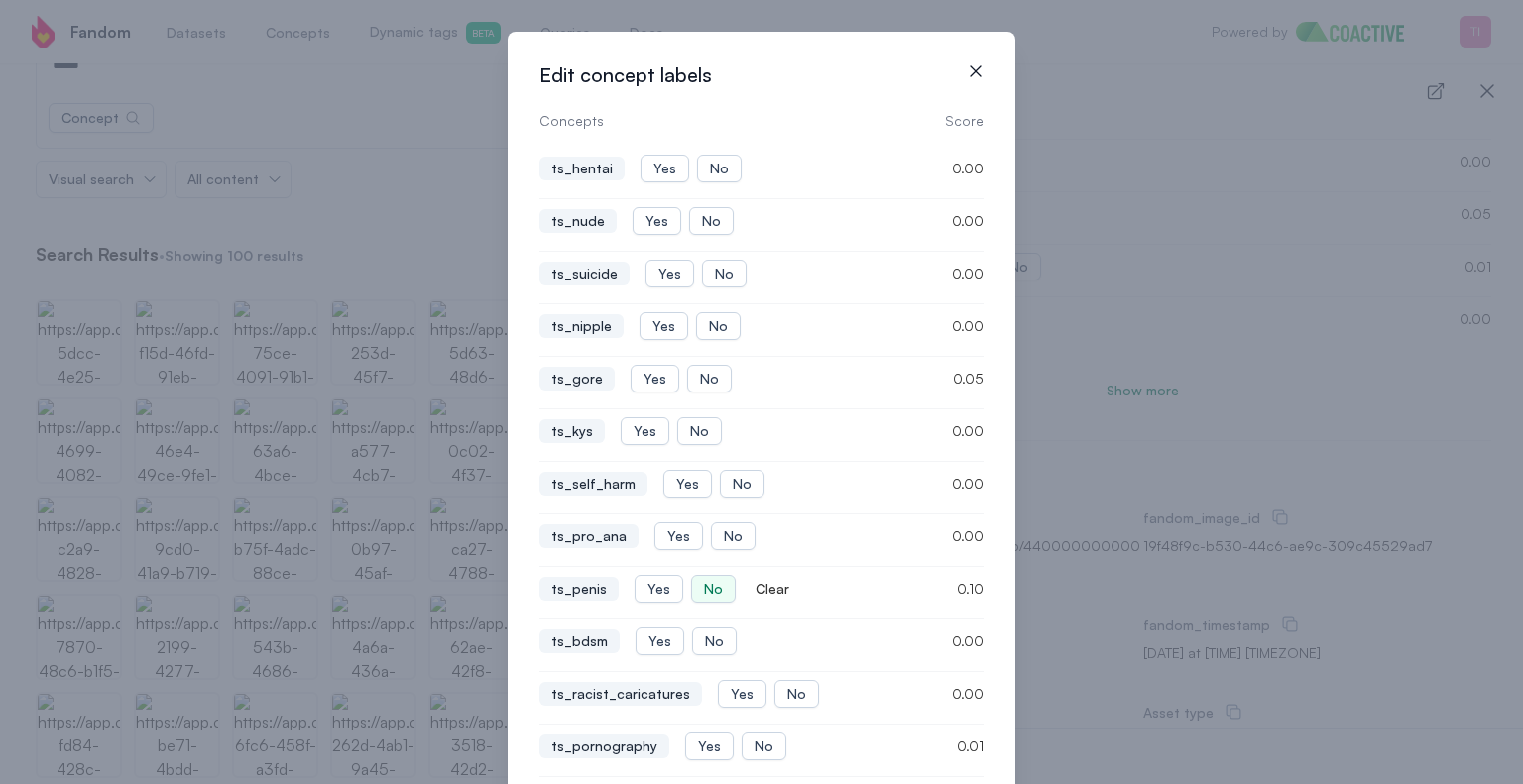 click 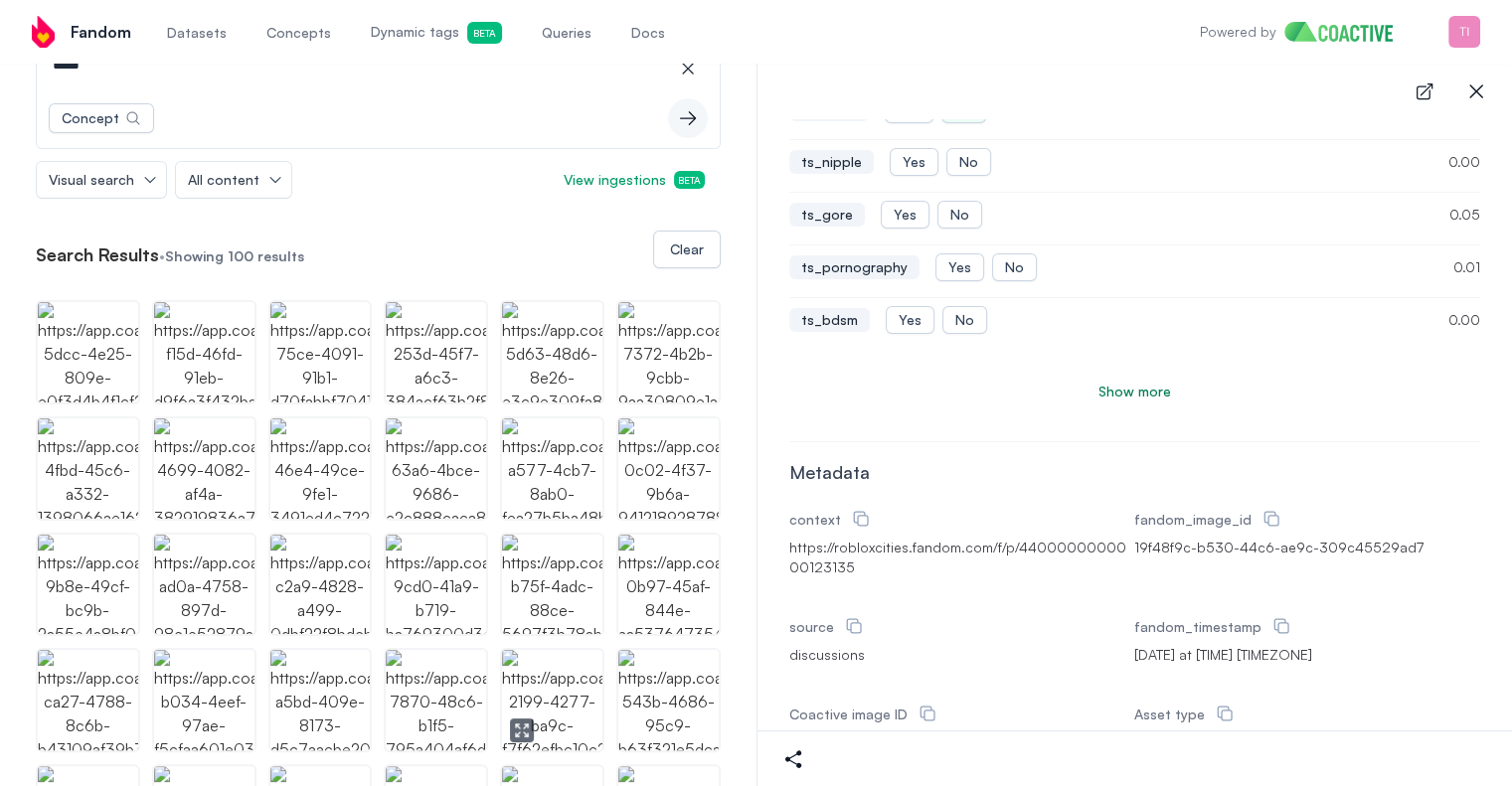 click at bounding box center (552, 700) 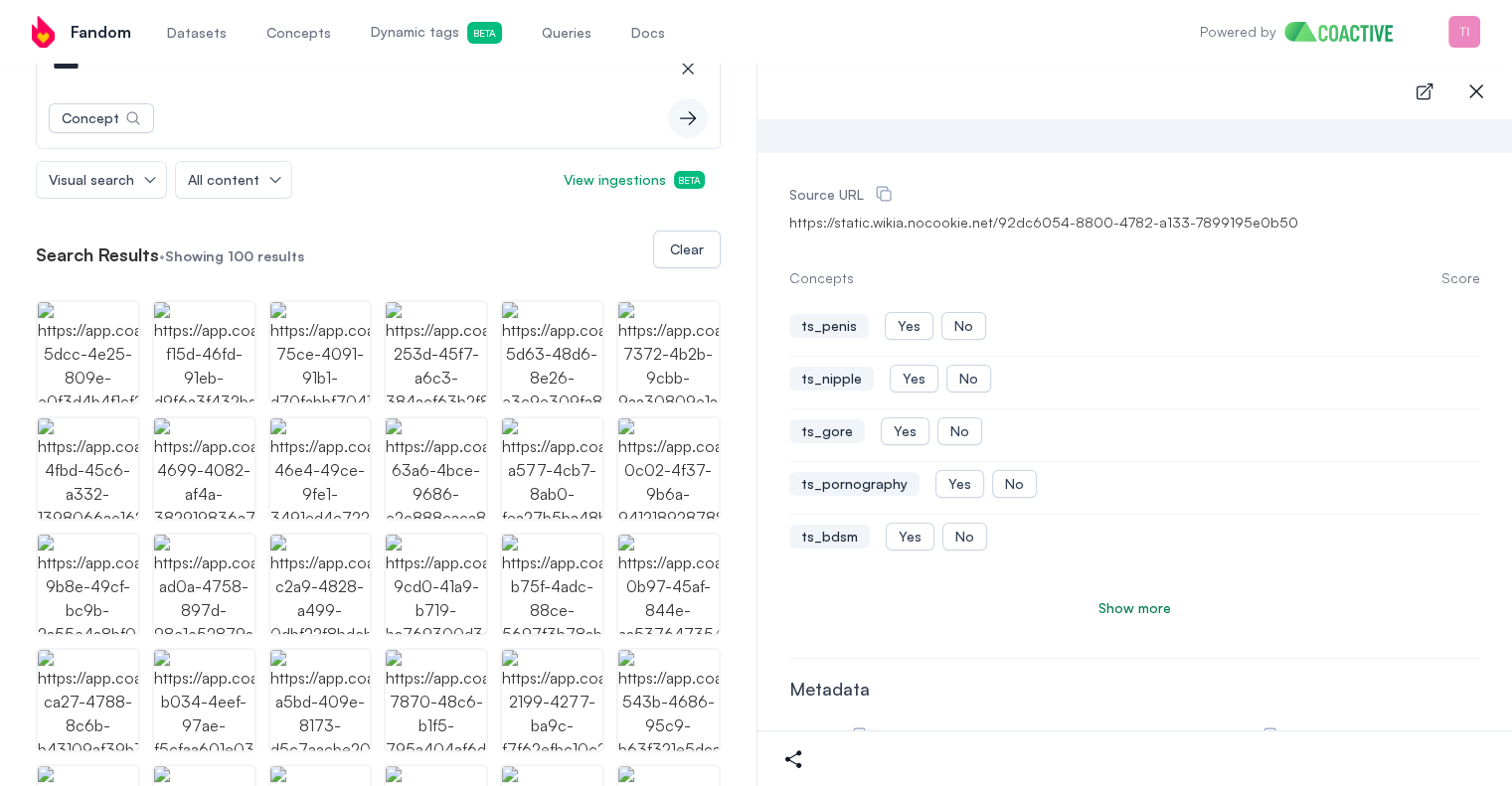 scroll, scrollTop: 298, scrollLeft: 0, axis: vertical 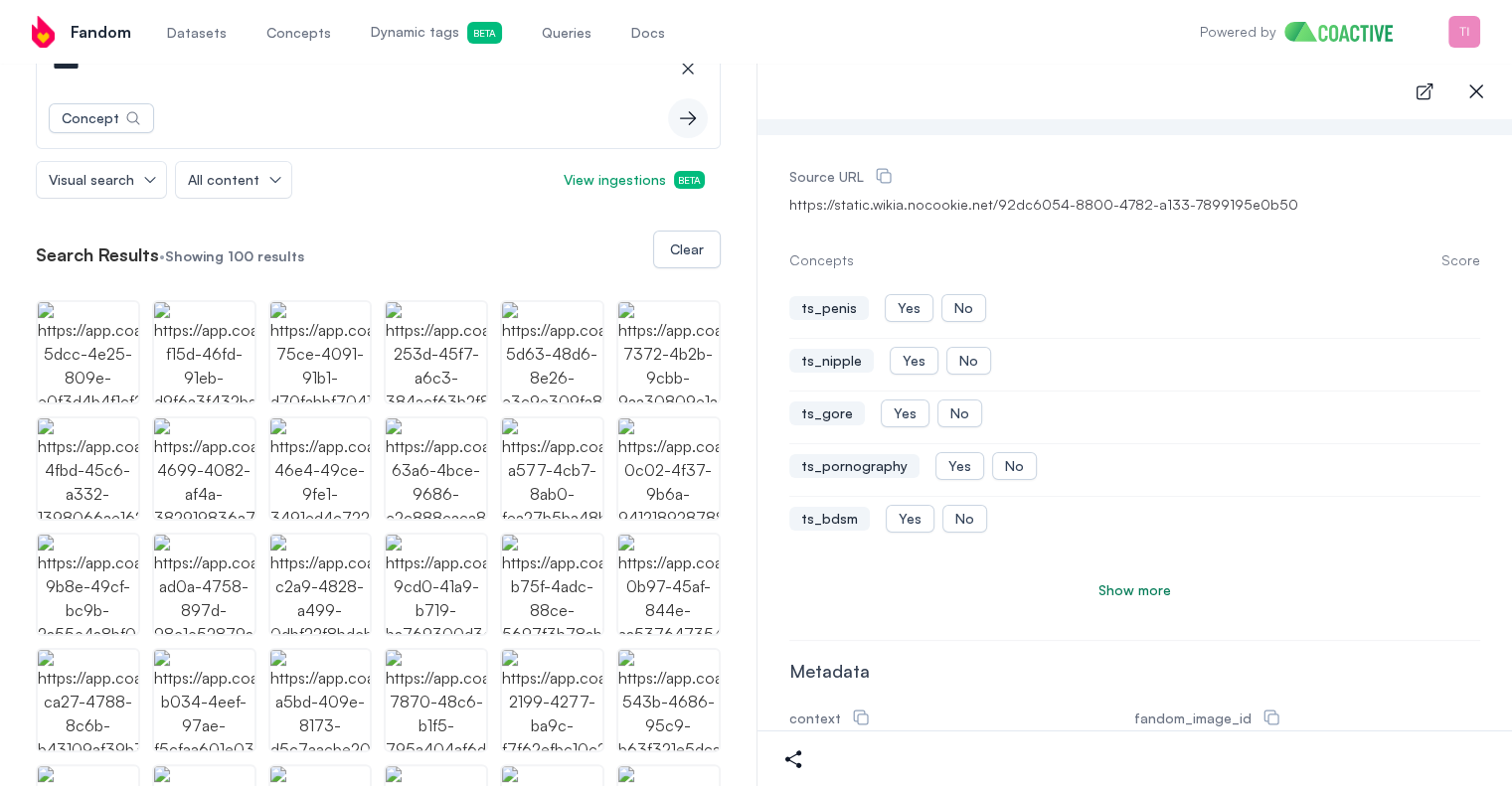 click on "Concepts Score ts_penis Yes No ts_nipple Yes No ts_gore Yes No ts_pornography Yes No ts_bdsm Yes No Show more" at bounding box center [1135, 445] 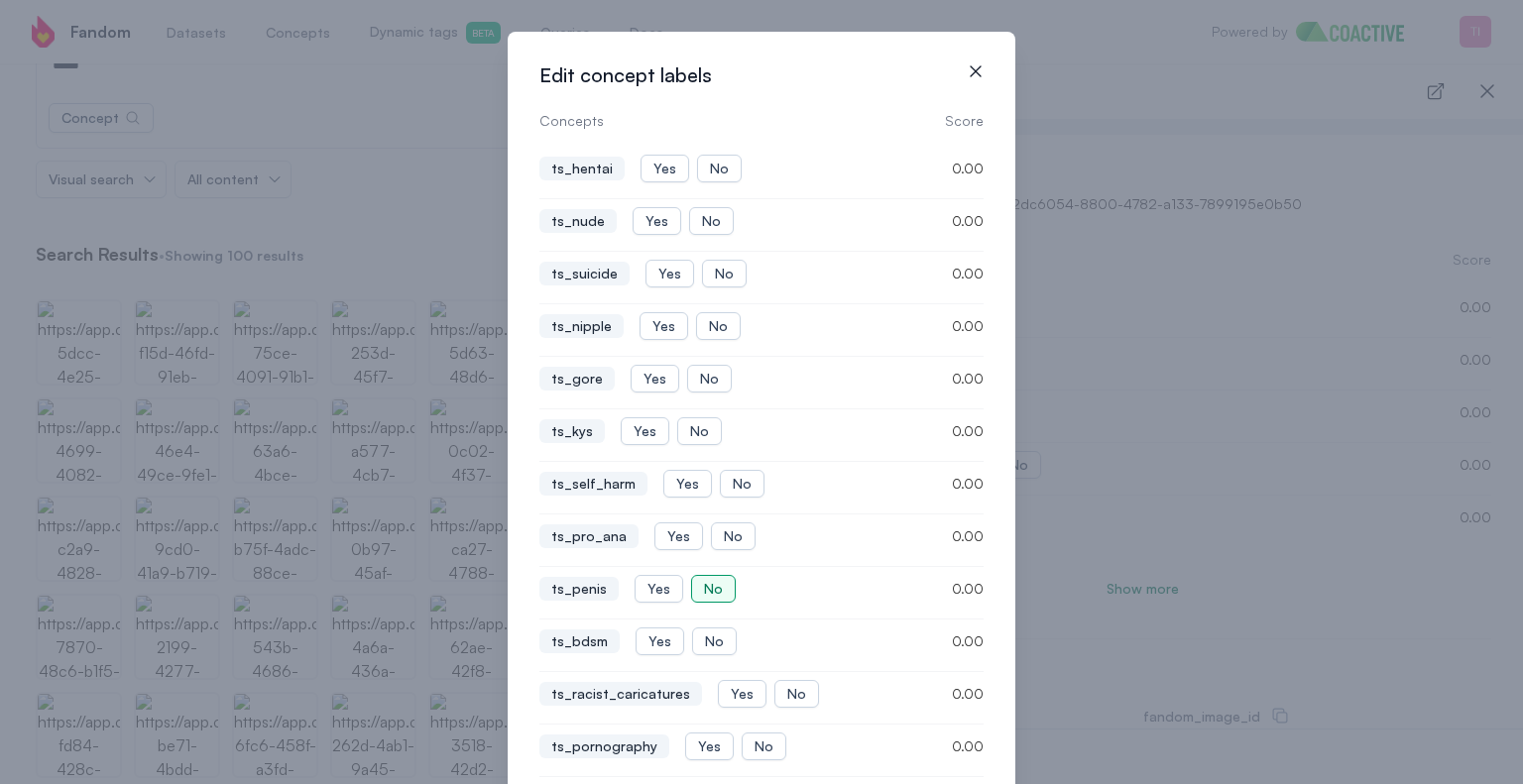click on "No" at bounding box center (713, 589) 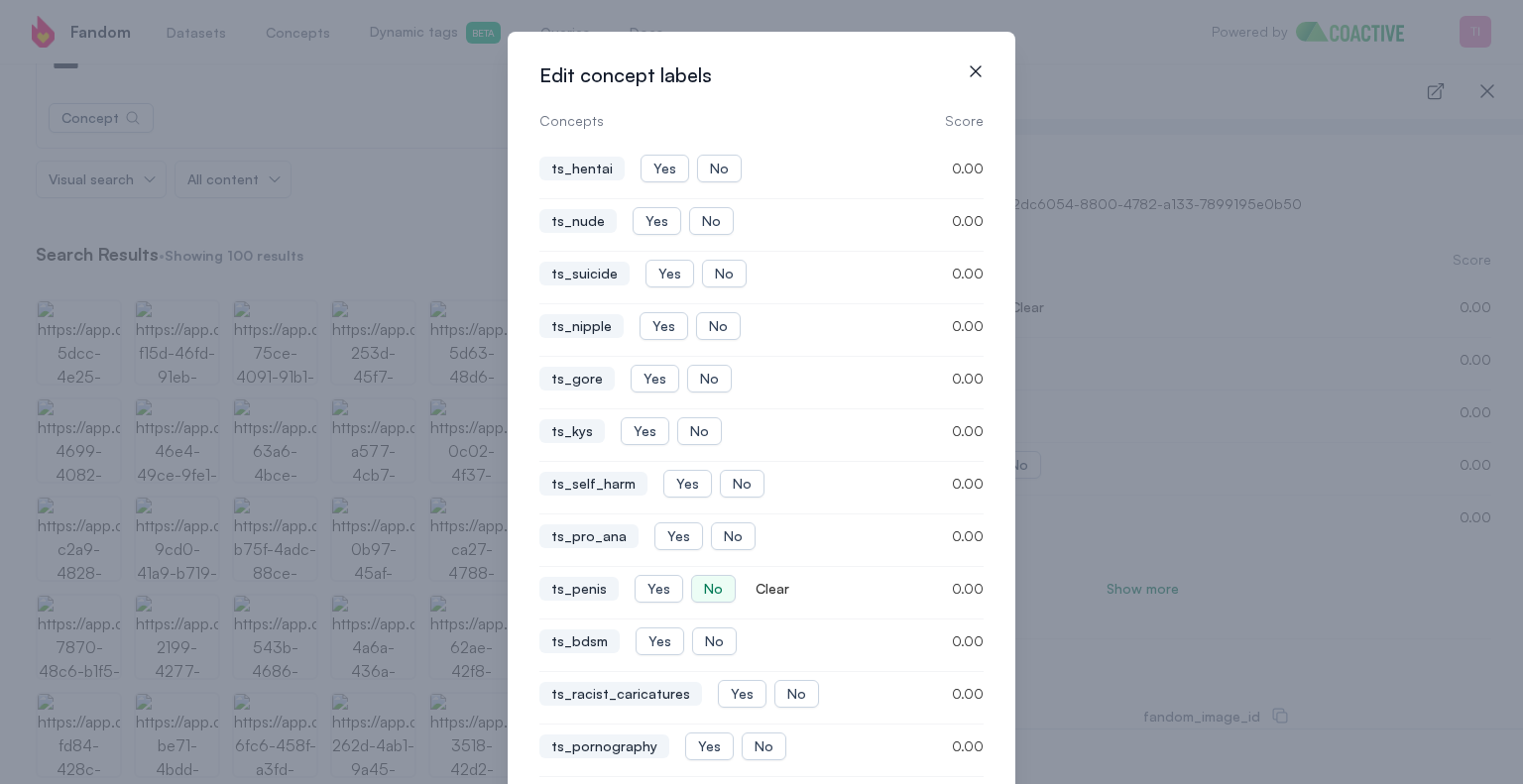 click on "icon-button" at bounding box center [976, 71] 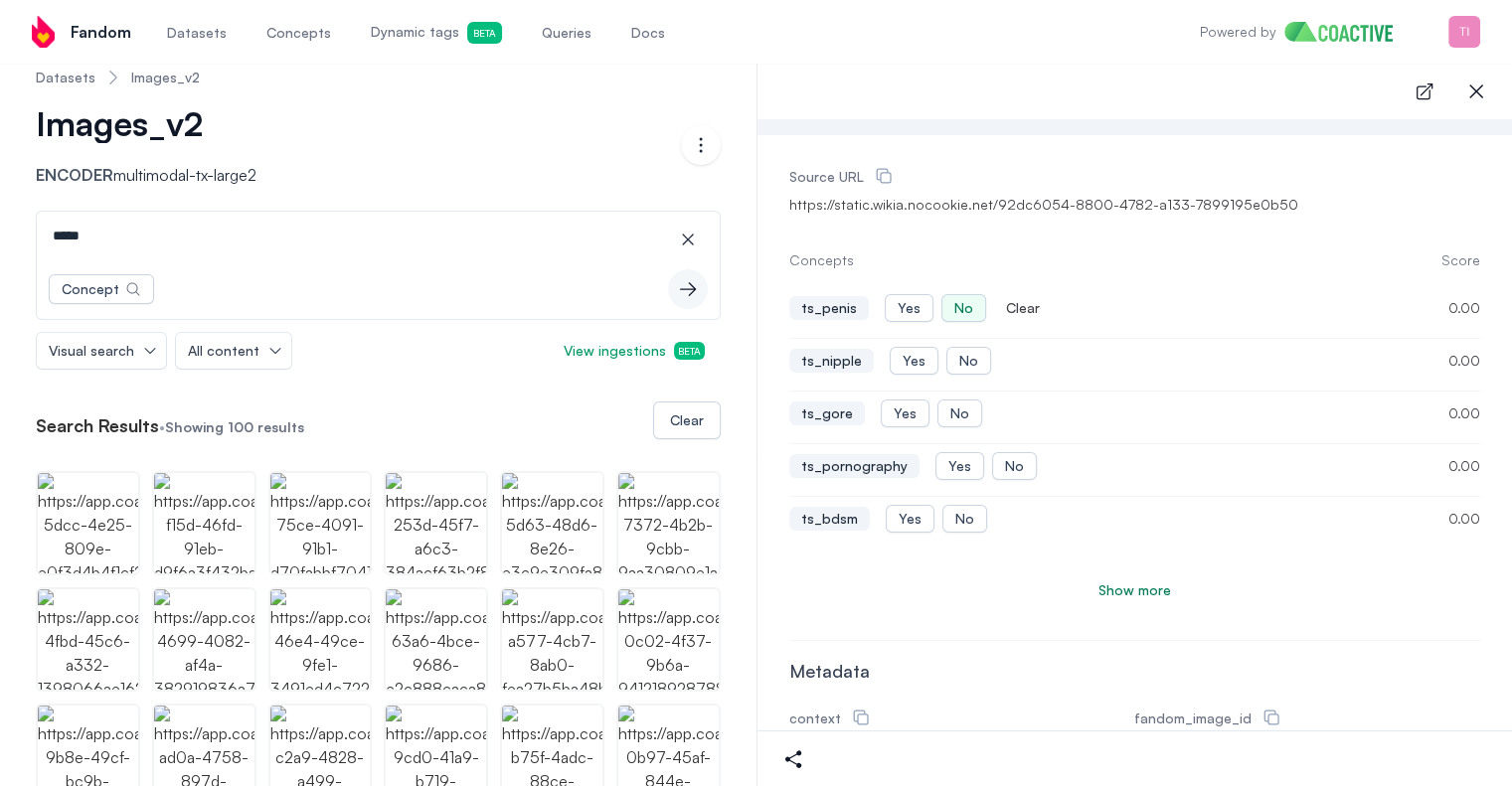 scroll, scrollTop: 0, scrollLeft: 0, axis: both 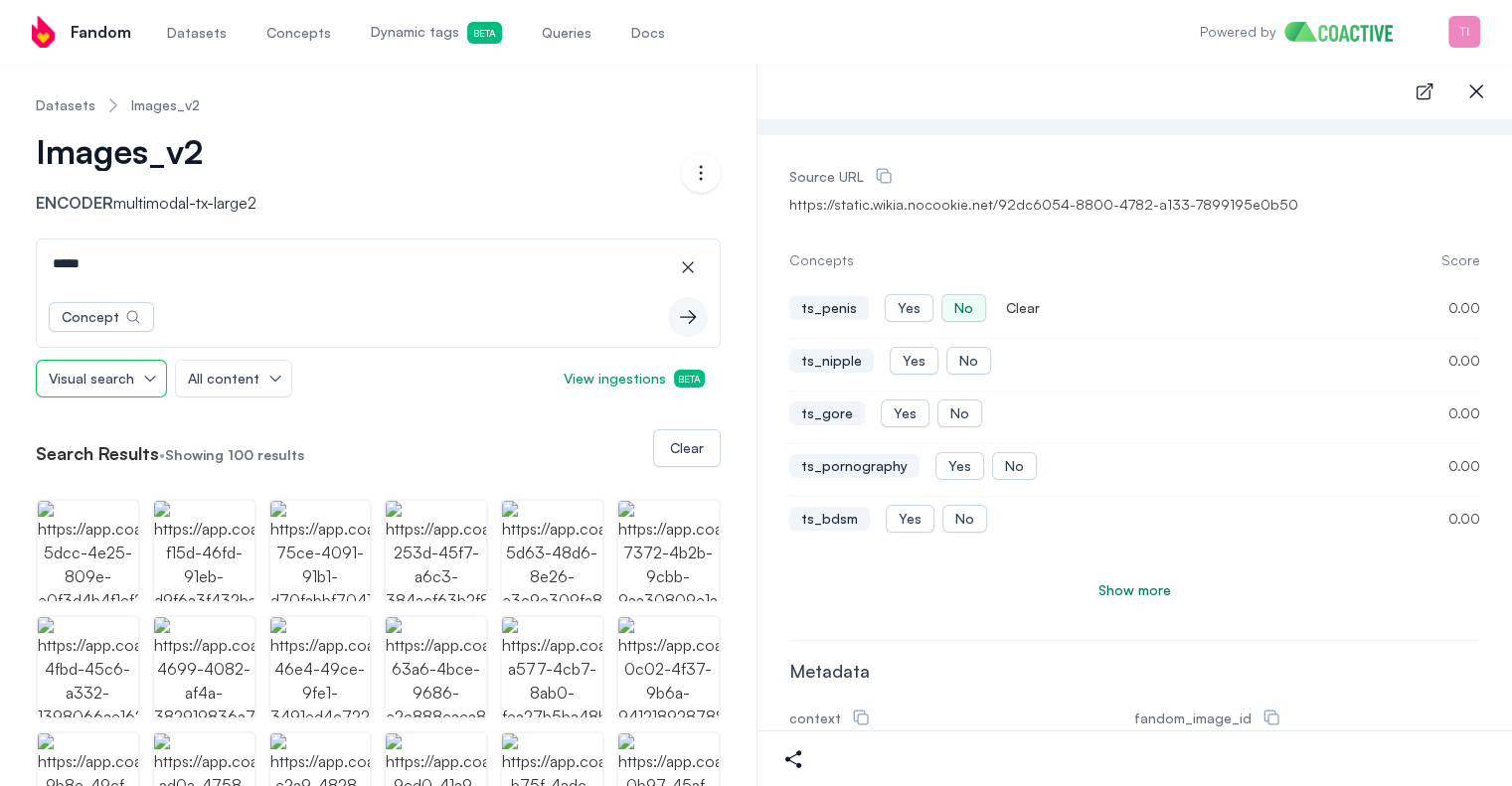 click on "Visual search" at bounding box center (91, 379) 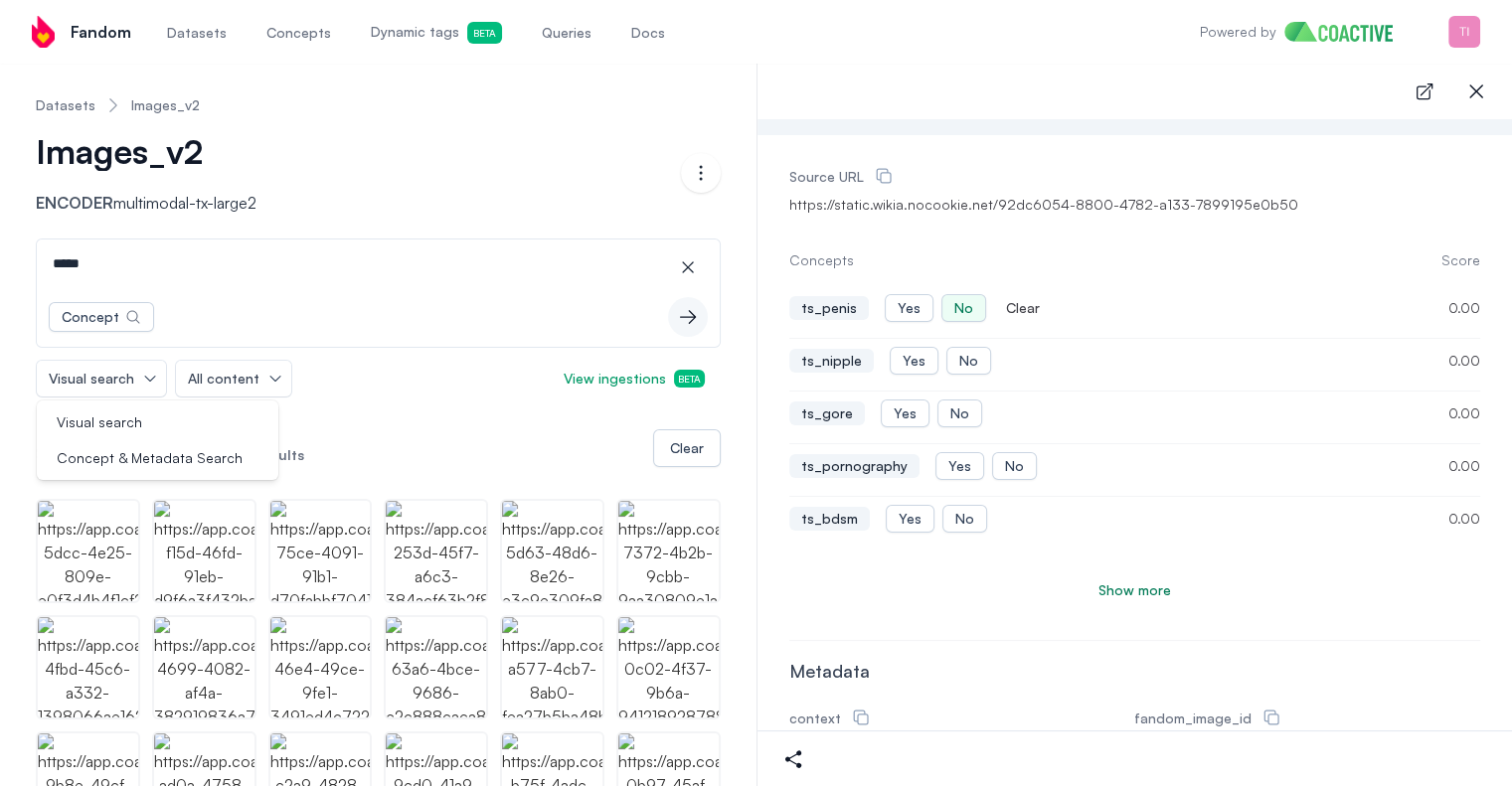 click on "Concept icon-button" at bounding box center (378, 317) 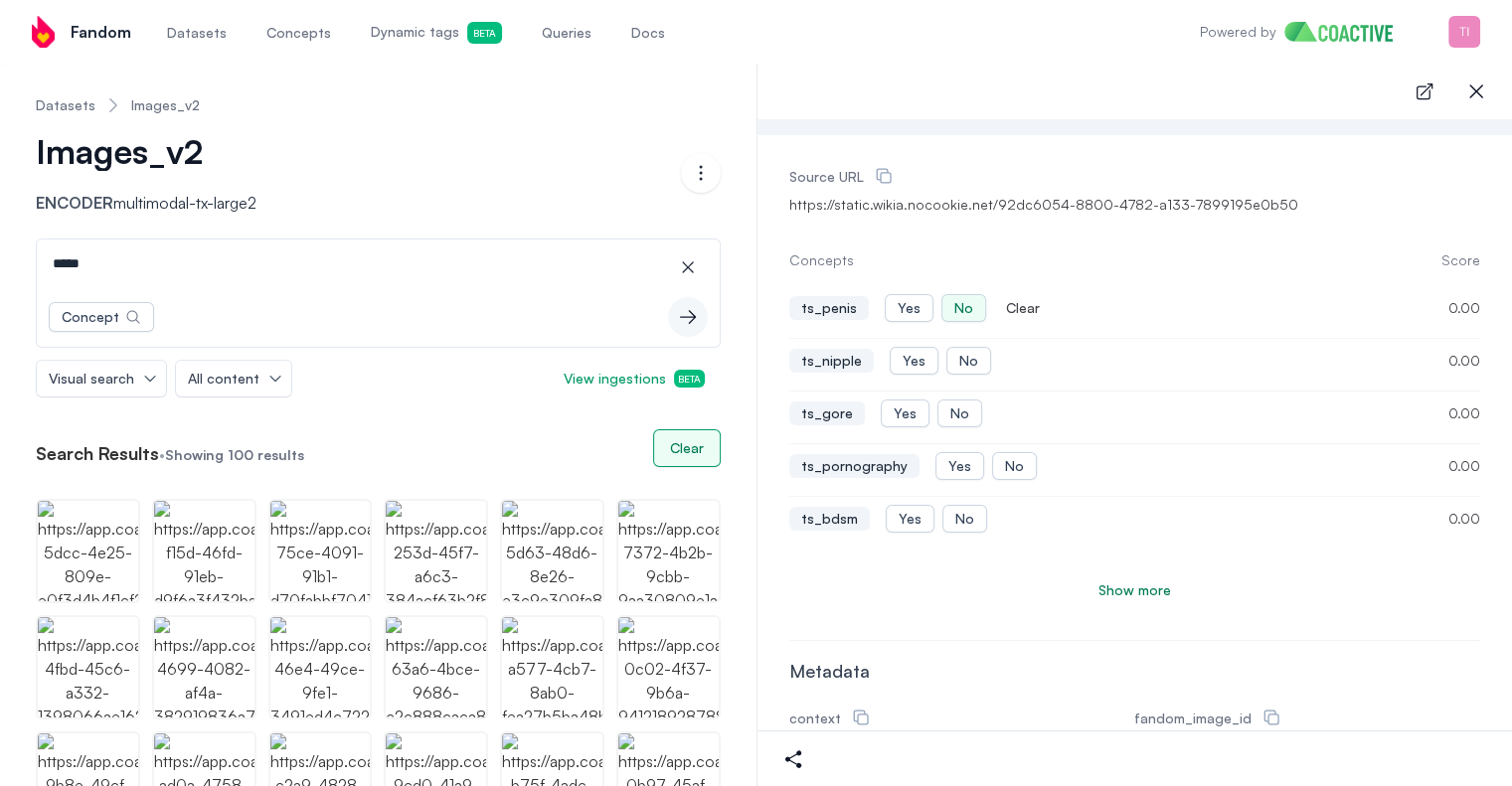 drag, startPoint x: 689, startPoint y: 453, endPoint x: 677, endPoint y: 335, distance: 118.6086 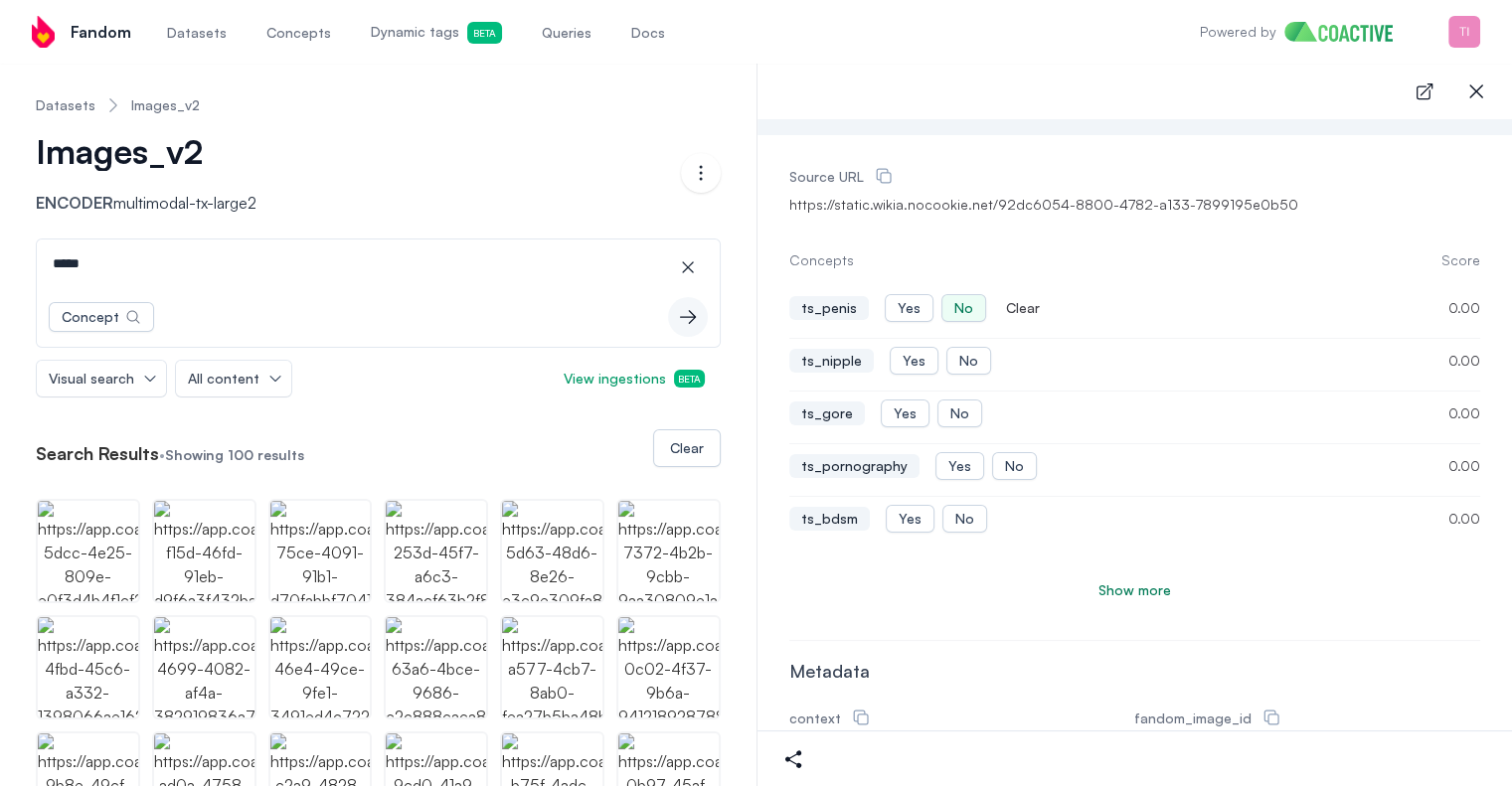 click 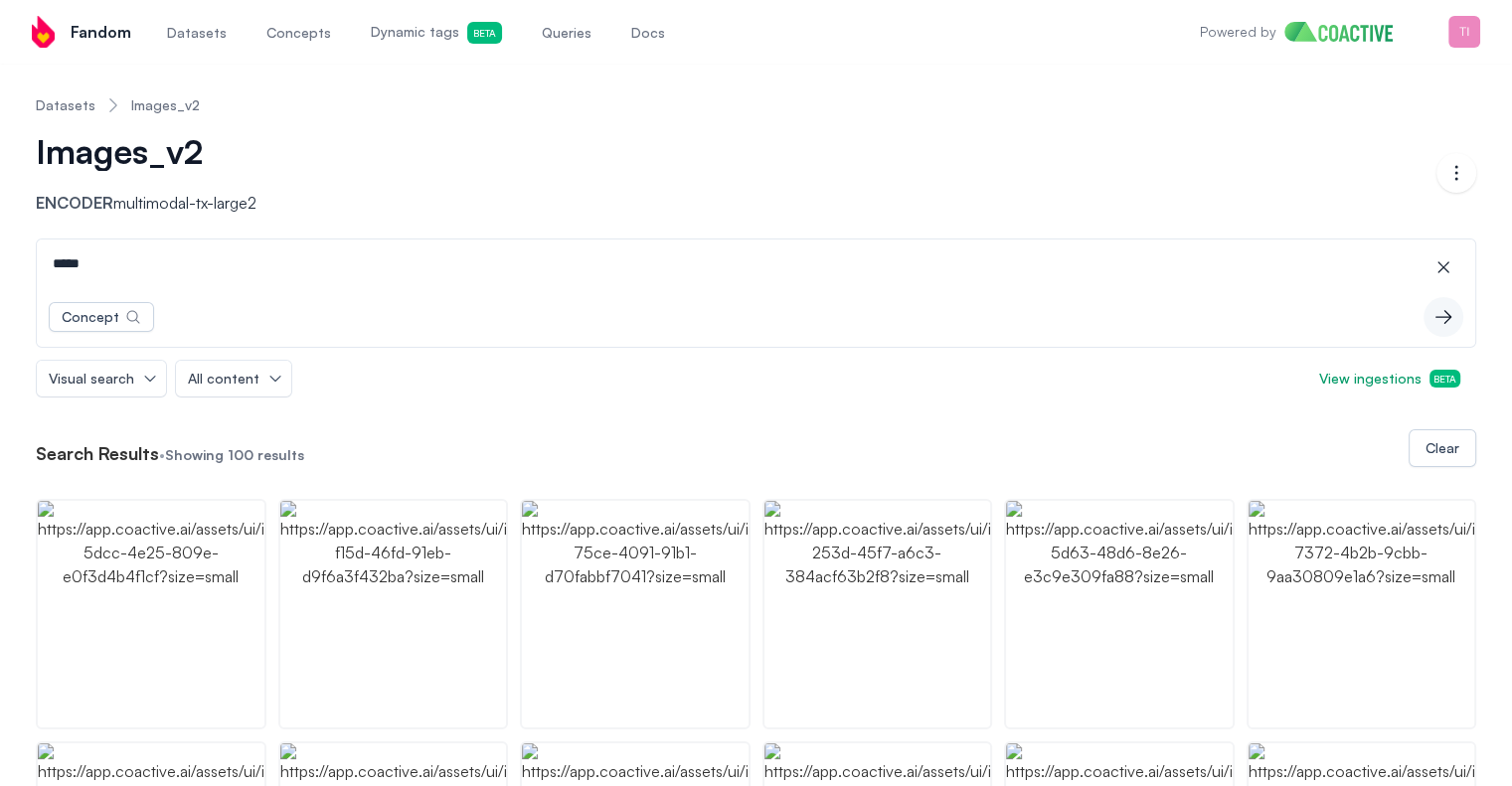 scroll, scrollTop: 0, scrollLeft: 0, axis: both 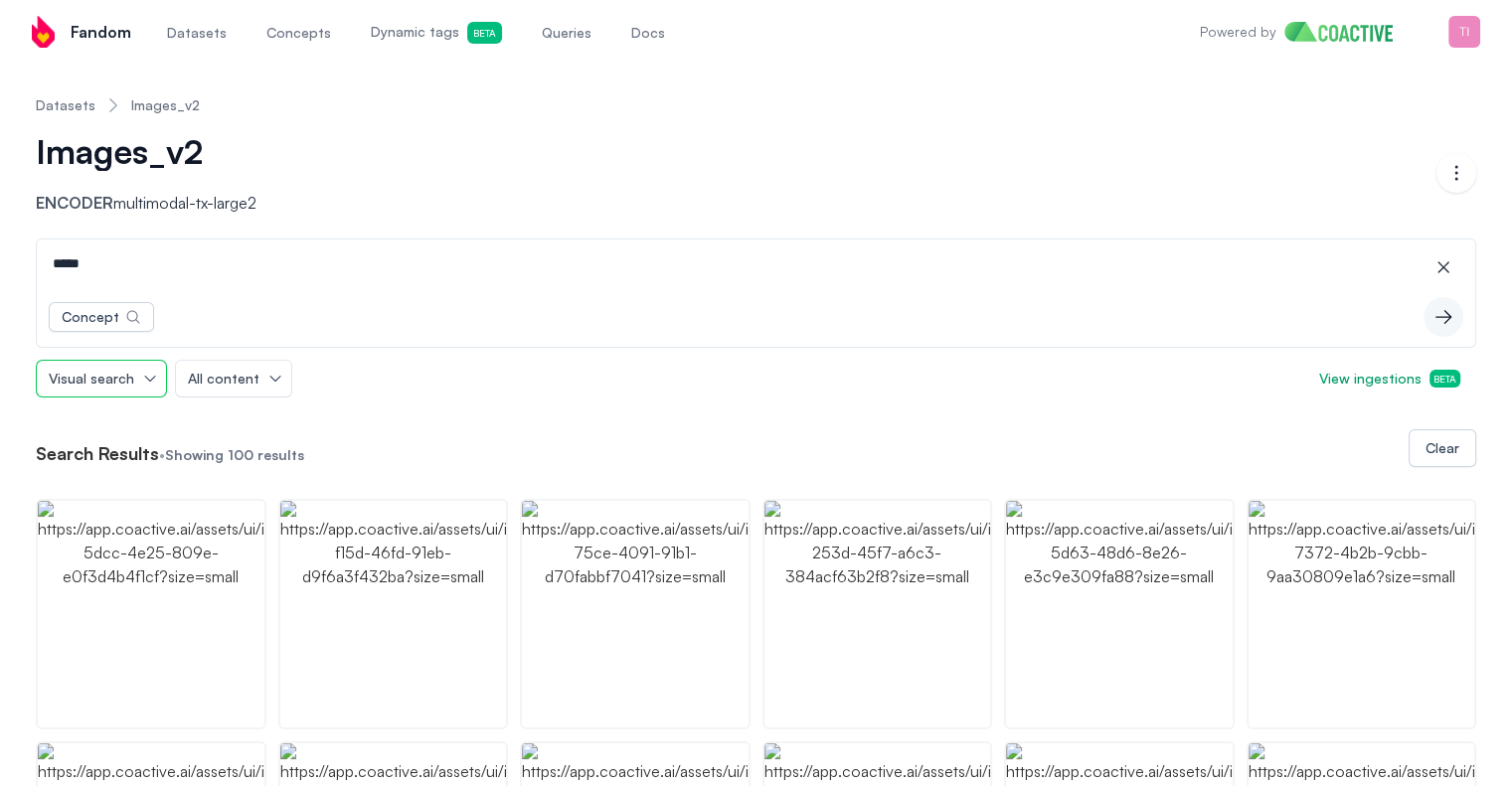 click on "Visual search" at bounding box center [91, 379] 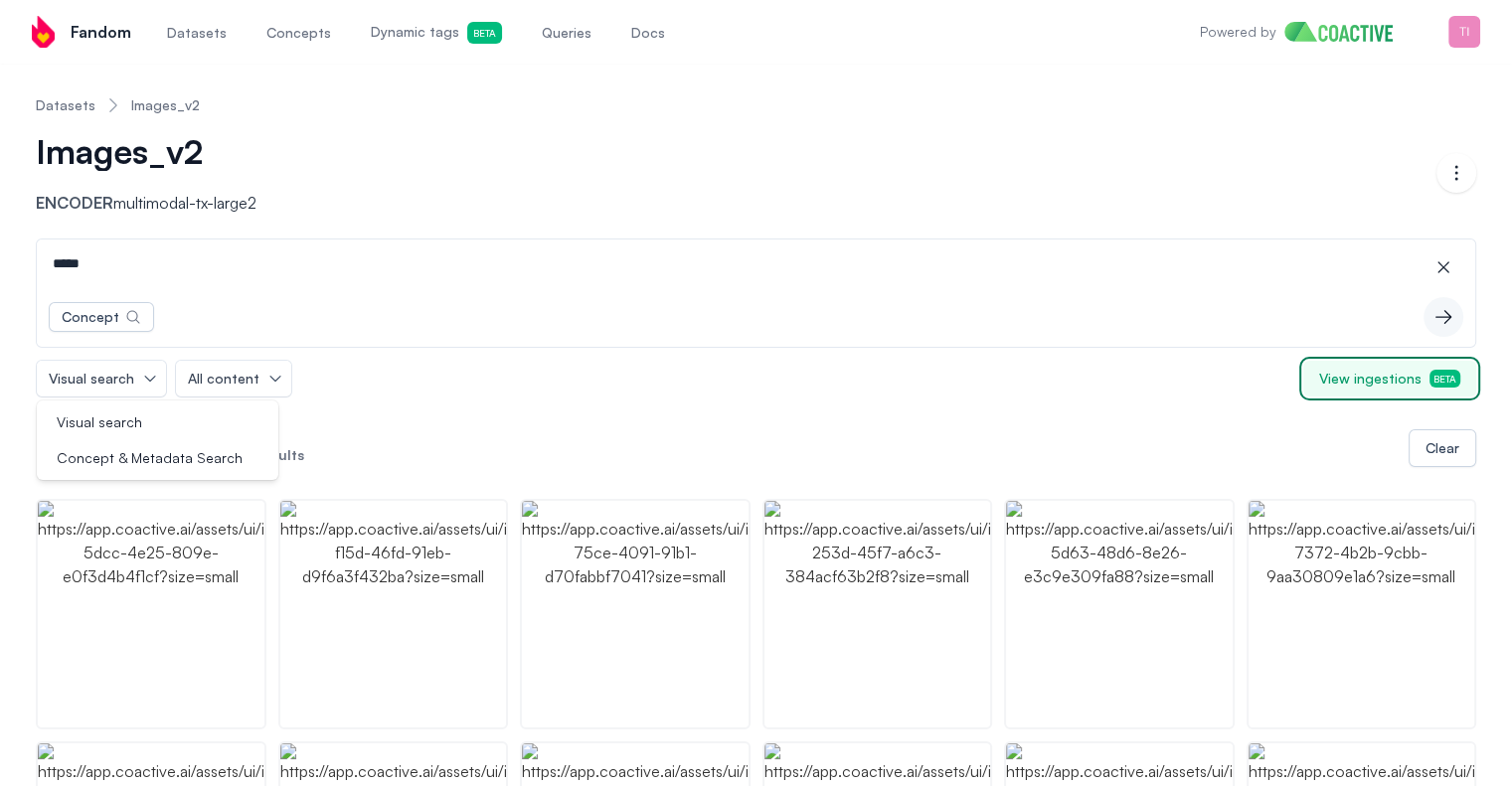 click on "View ingestions Beta" at bounding box center (1390, 379) 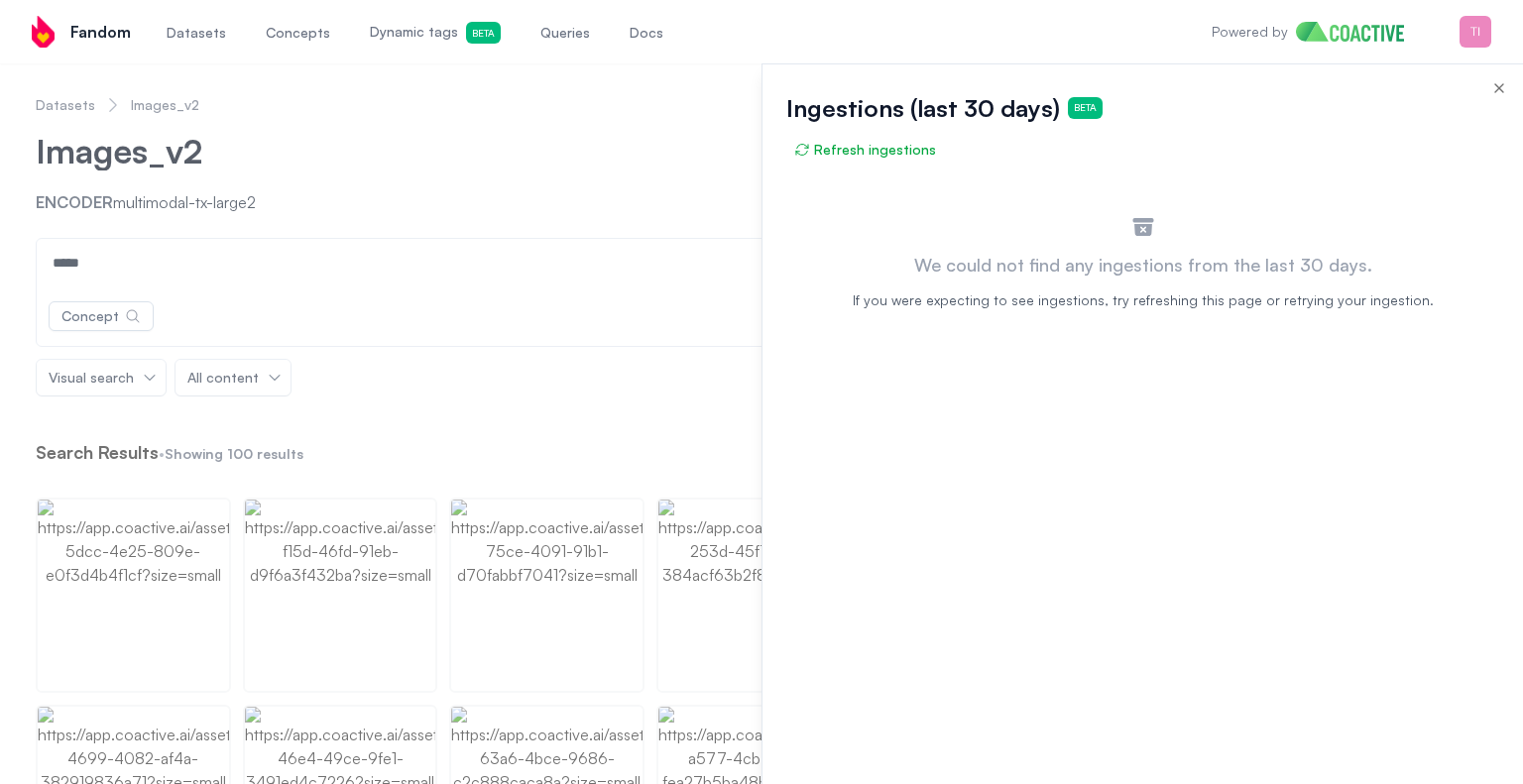 click 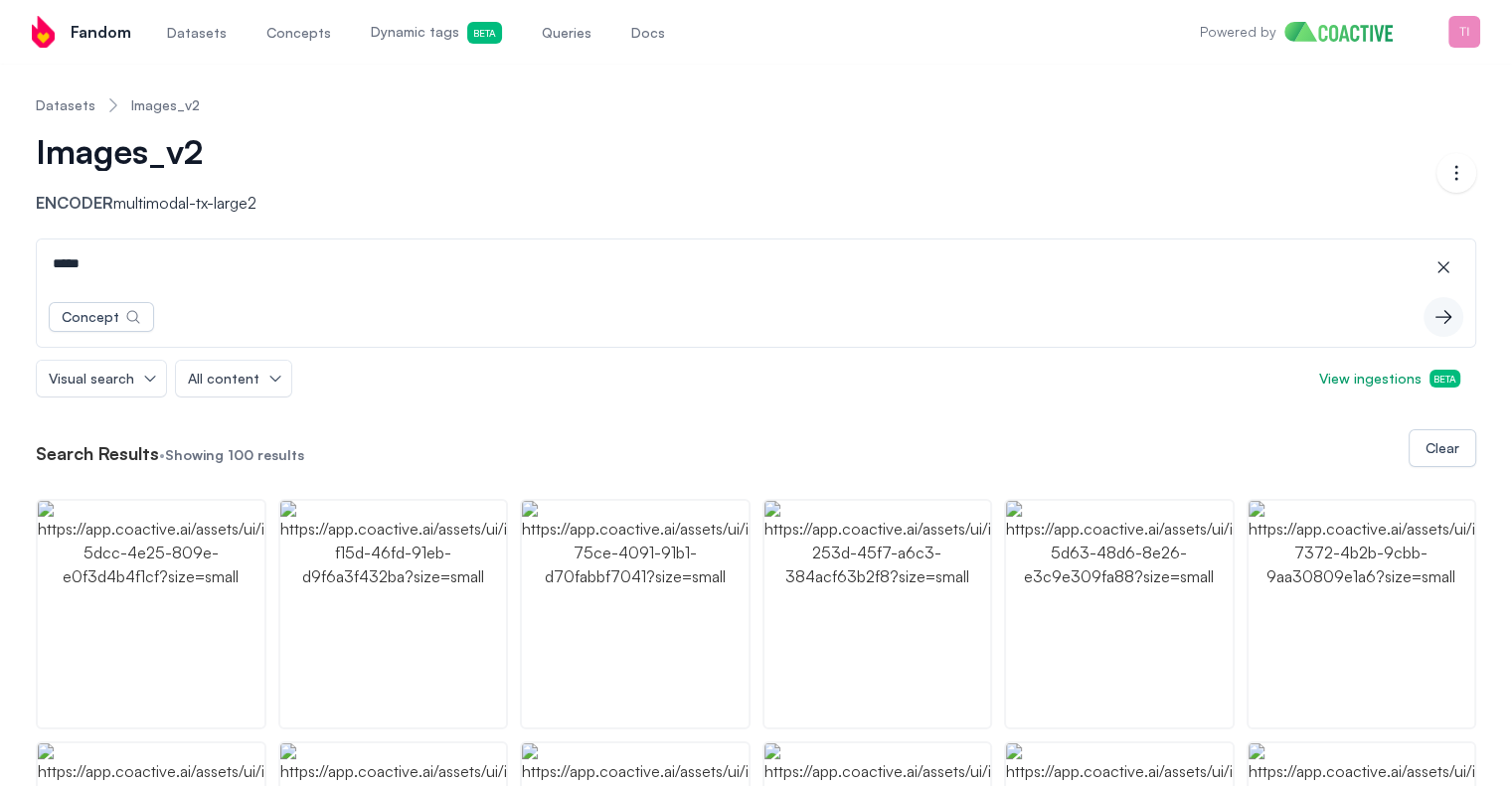 click on "*****" at bounding box center [756, 263] 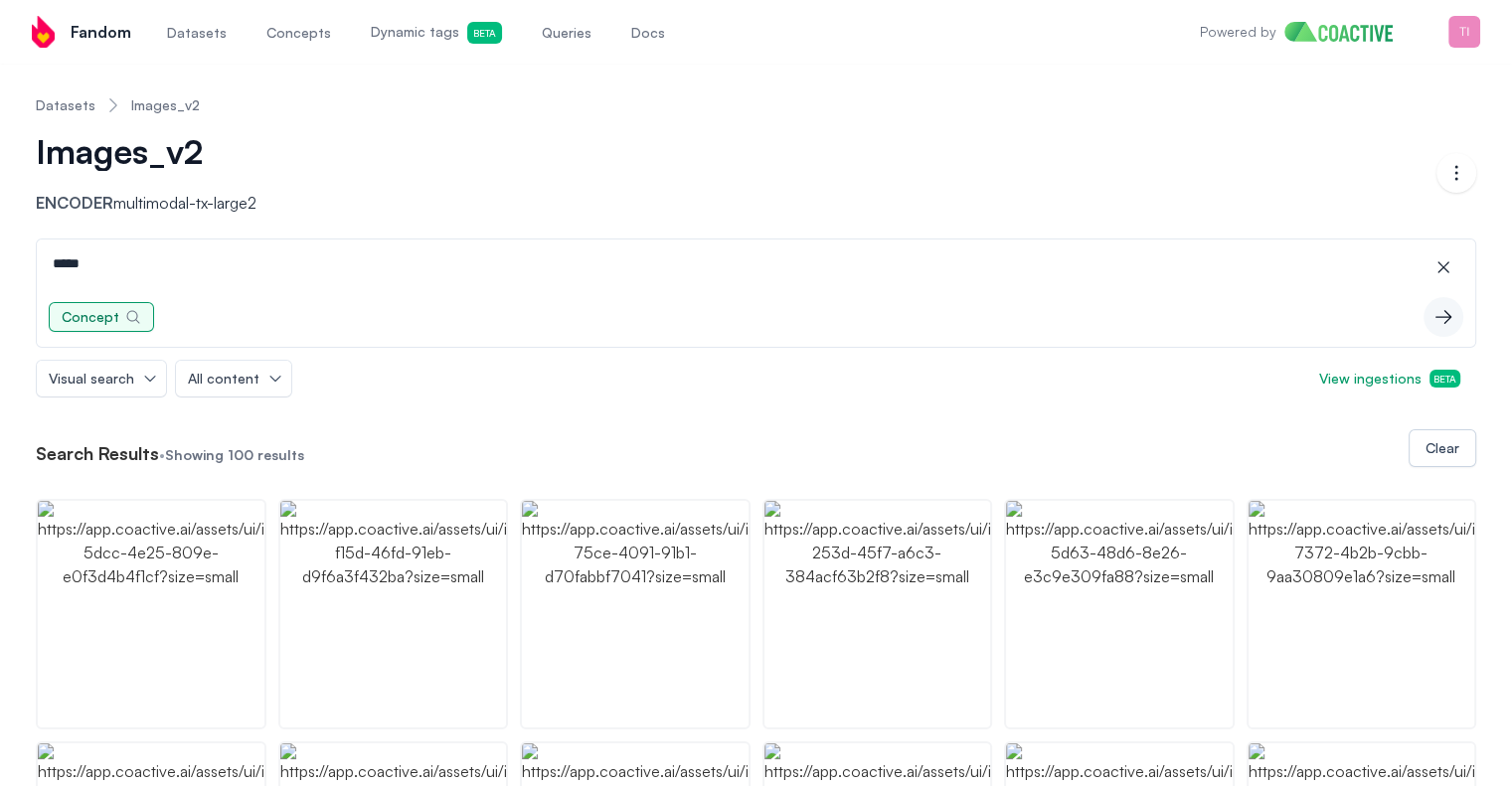 click 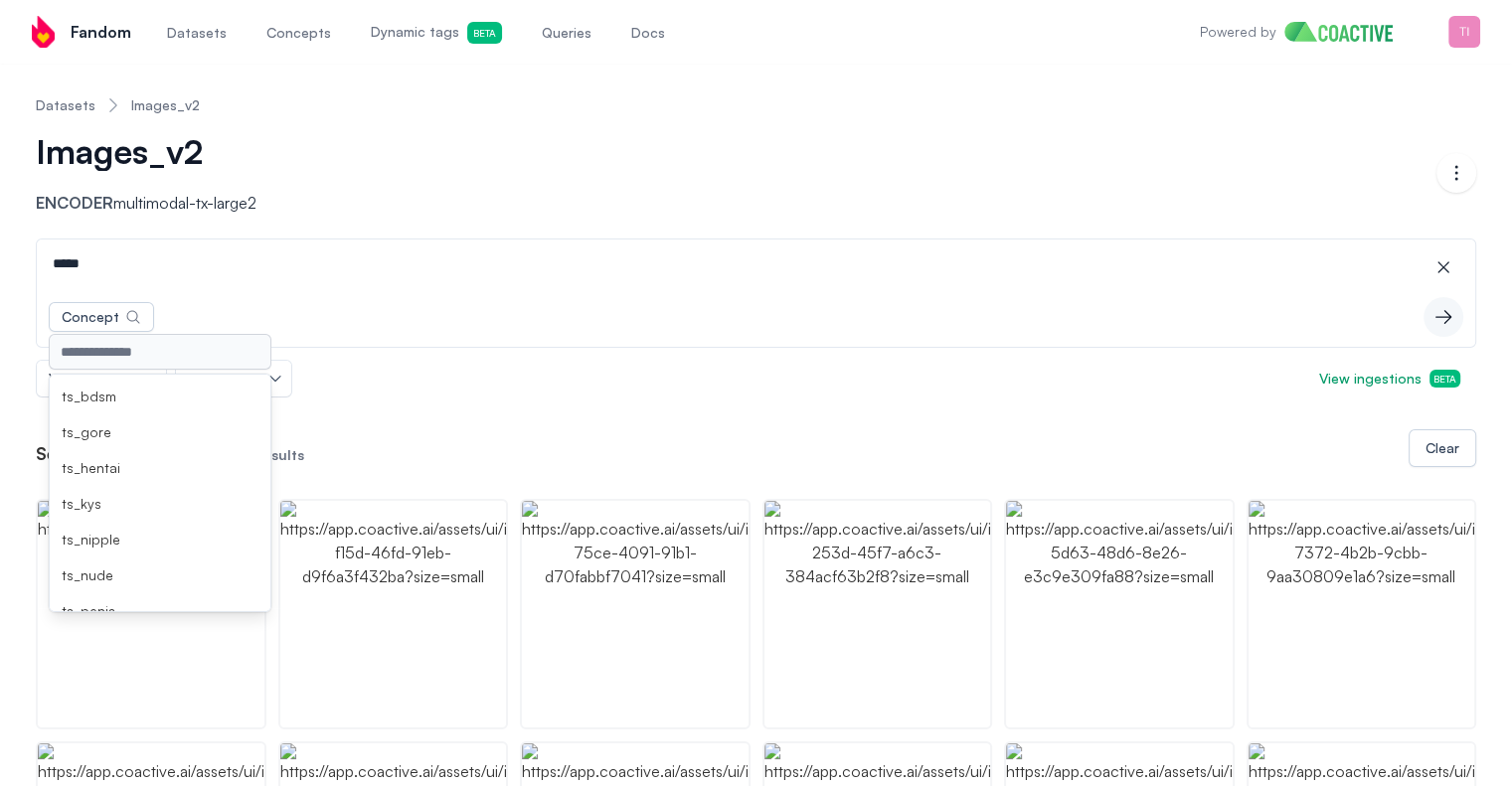 click on "Concept ts_bdsm ts_gore ts_hentai ts_kys ts_nipple ts_nude ts_penis ts_pornography ts_pro_ana ts_racist_caricatures ts_scat ts_self_harm ts_slurs ts_suicide icon-button" at bounding box center (756, 317) 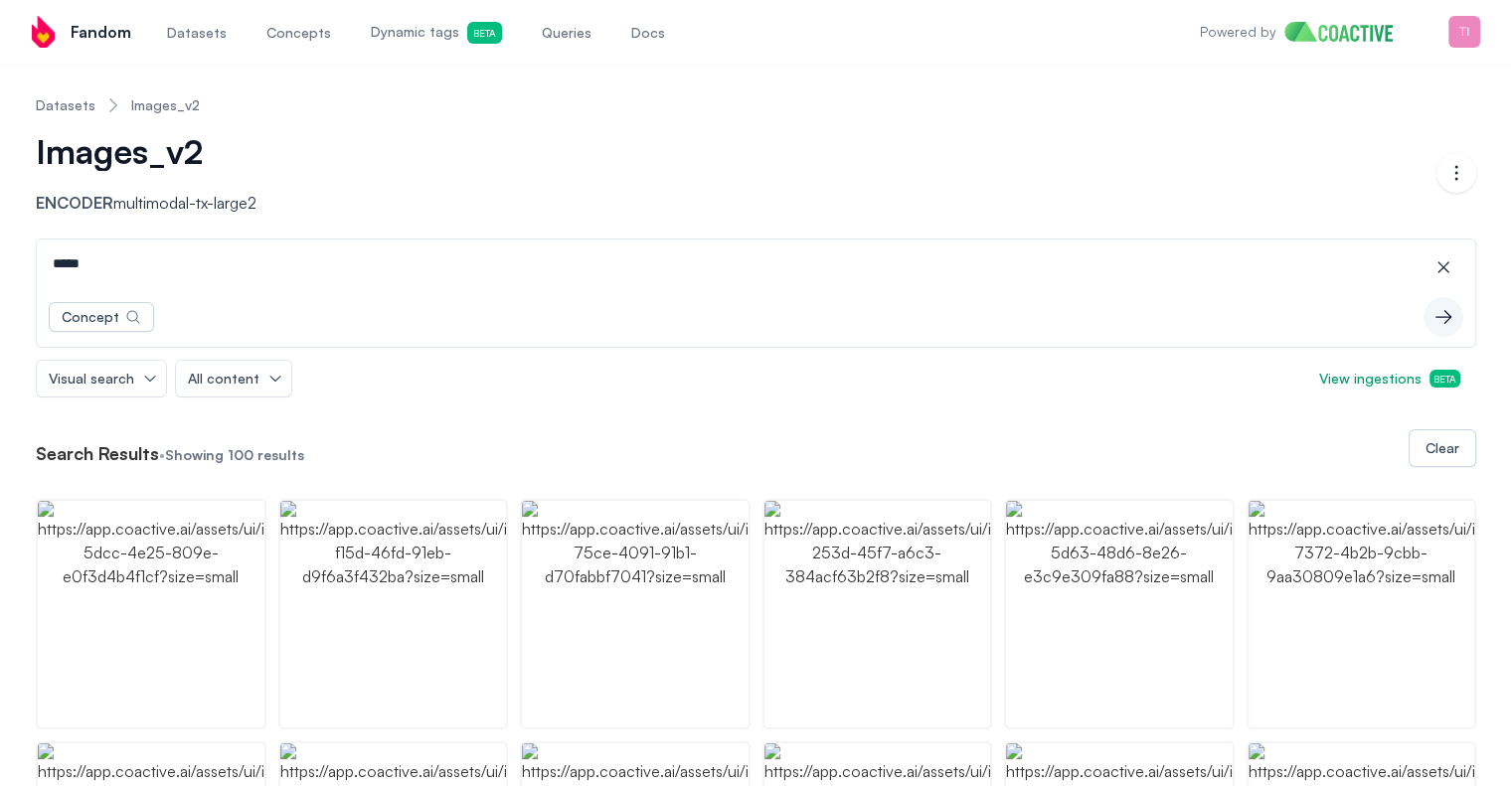click on "Concept icon-button" at bounding box center [756, 317] 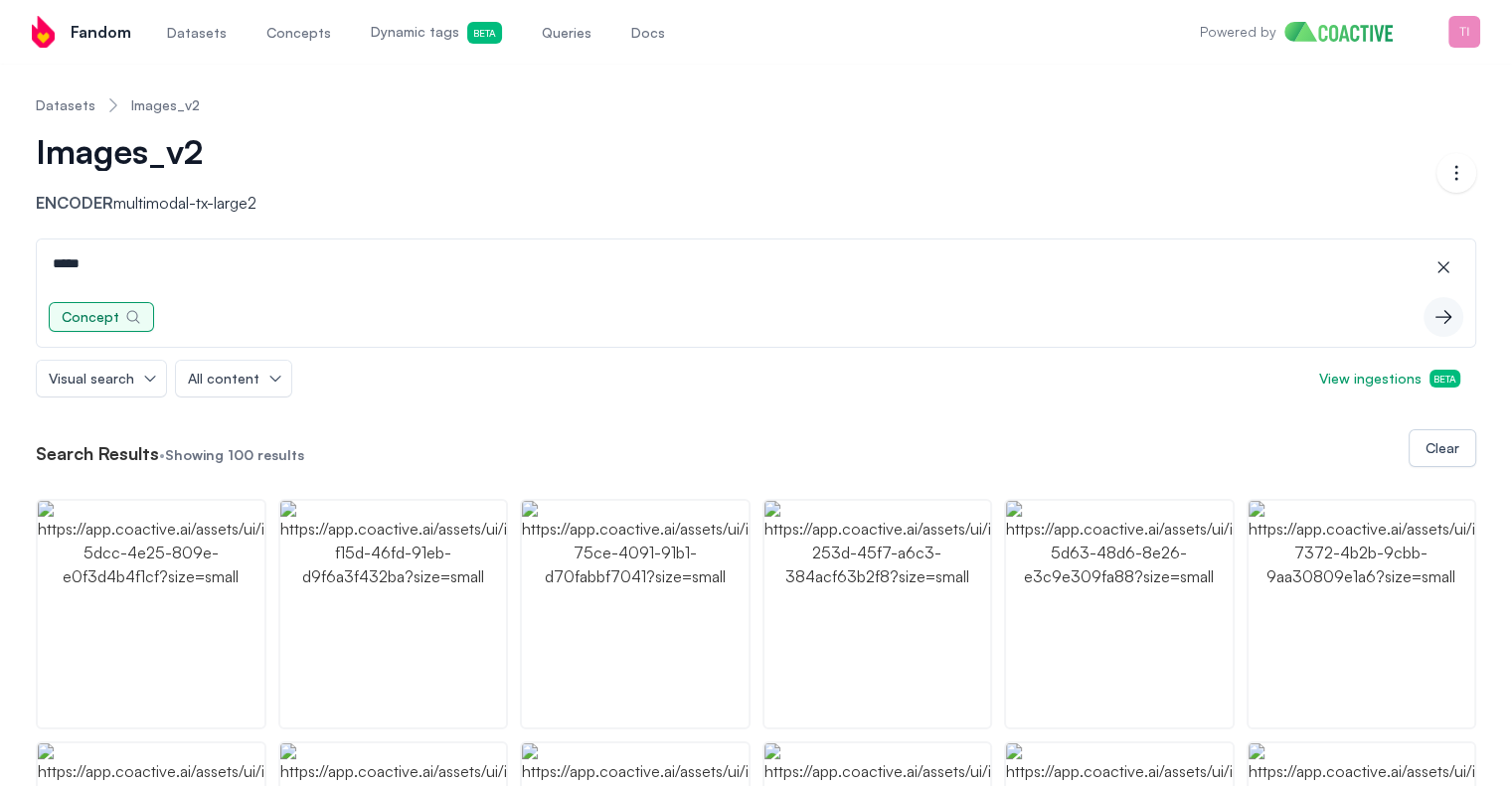 click on "Concept" at bounding box center [101, 317] 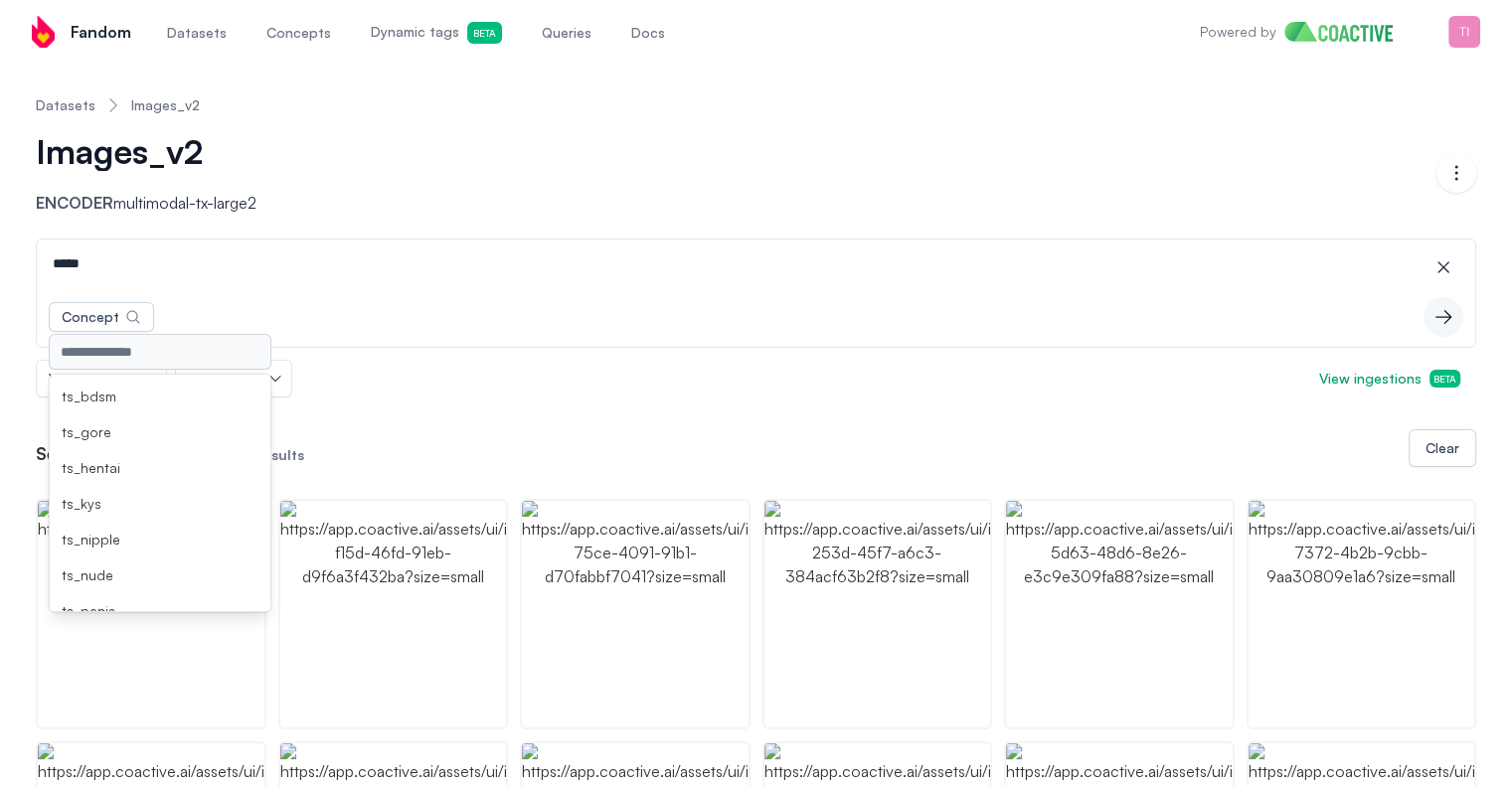 click on "*****" at bounding box center [756, 263] 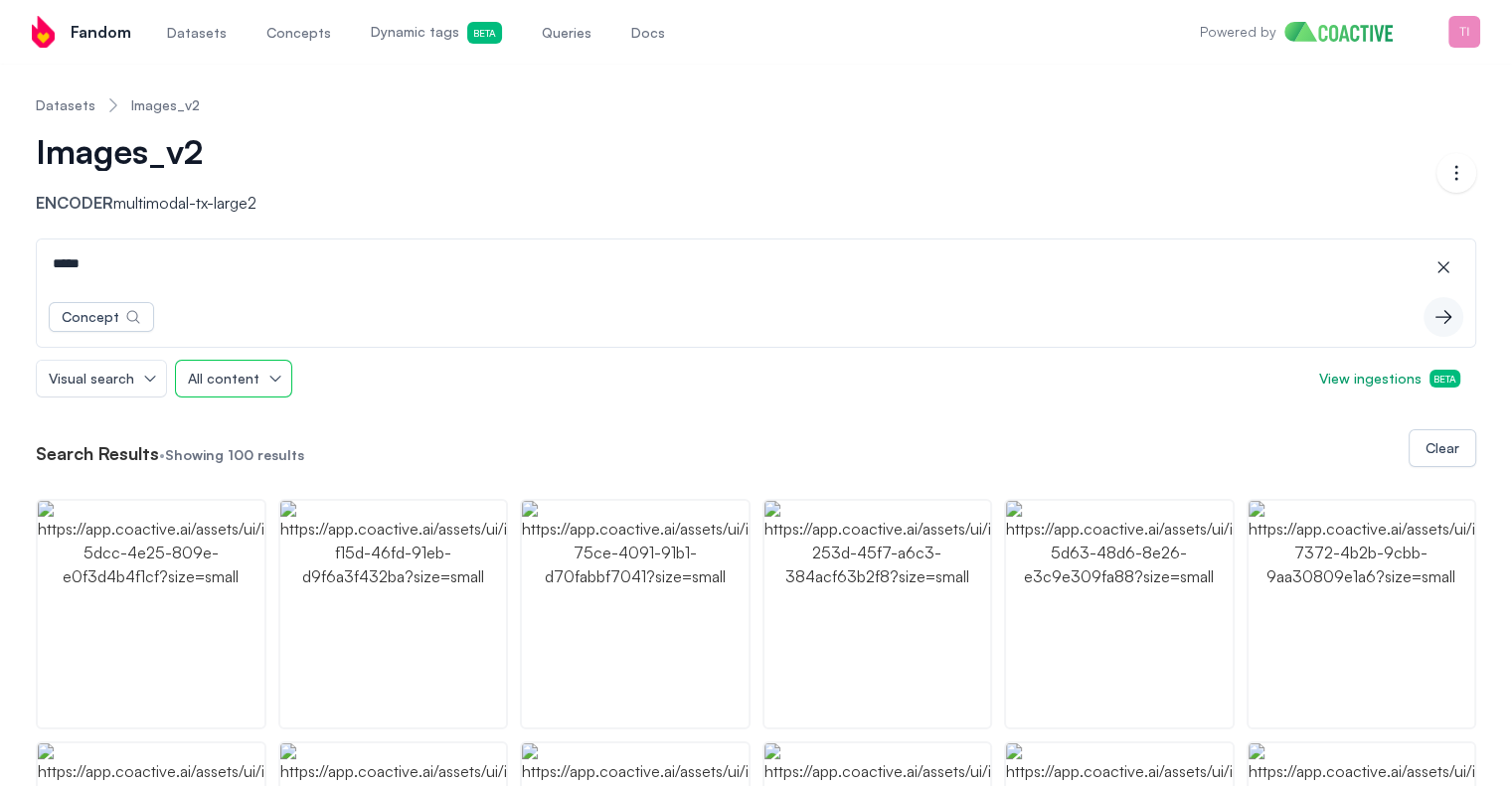 click on "All content" at bounding box center [234, 379] 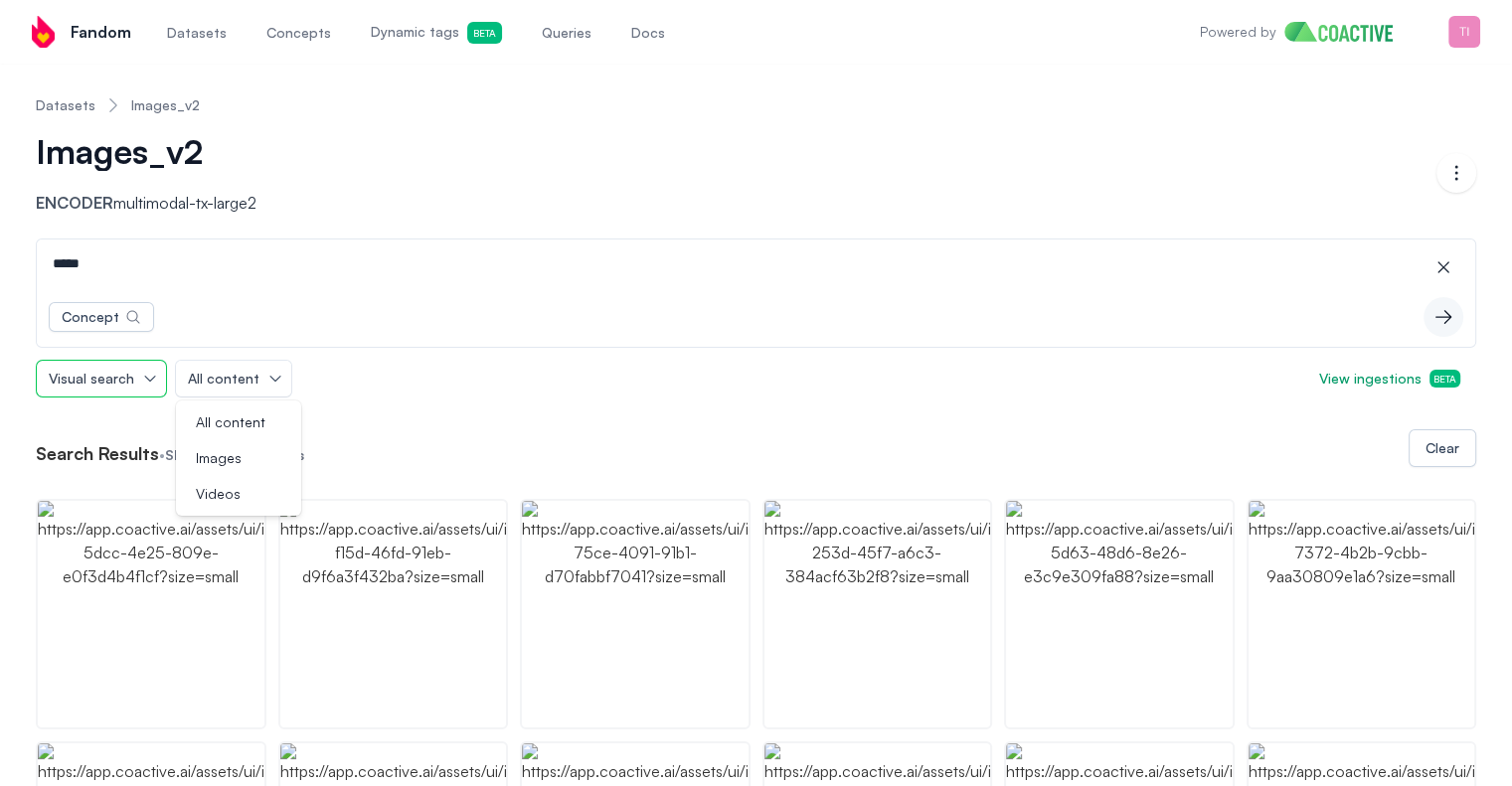 click on "Visual search" at bounding box center (101, 379) 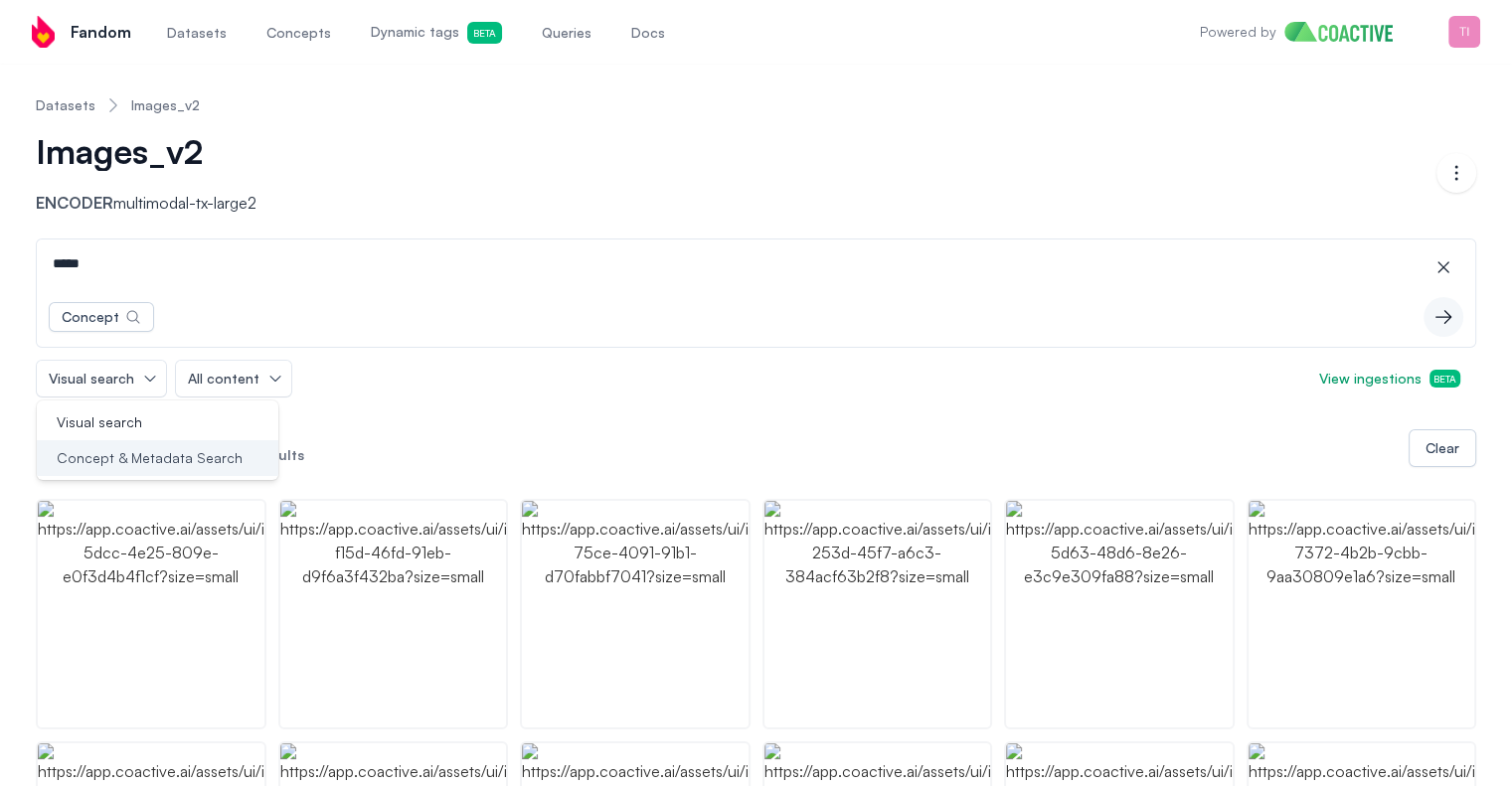 click on "Concept & Metadata Search" at bounding box center [149, 458] 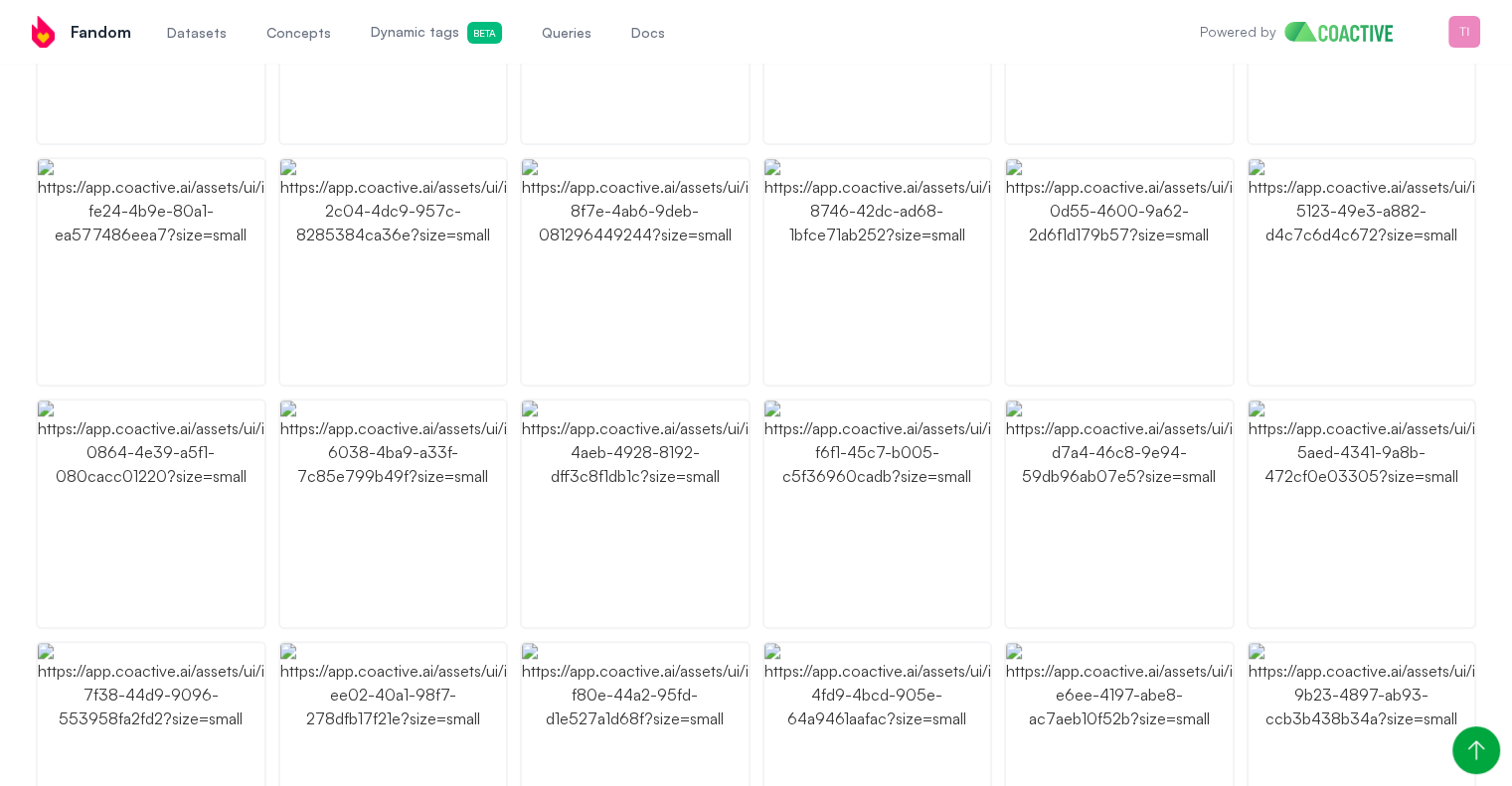 click at bounding box center (1362, 756) 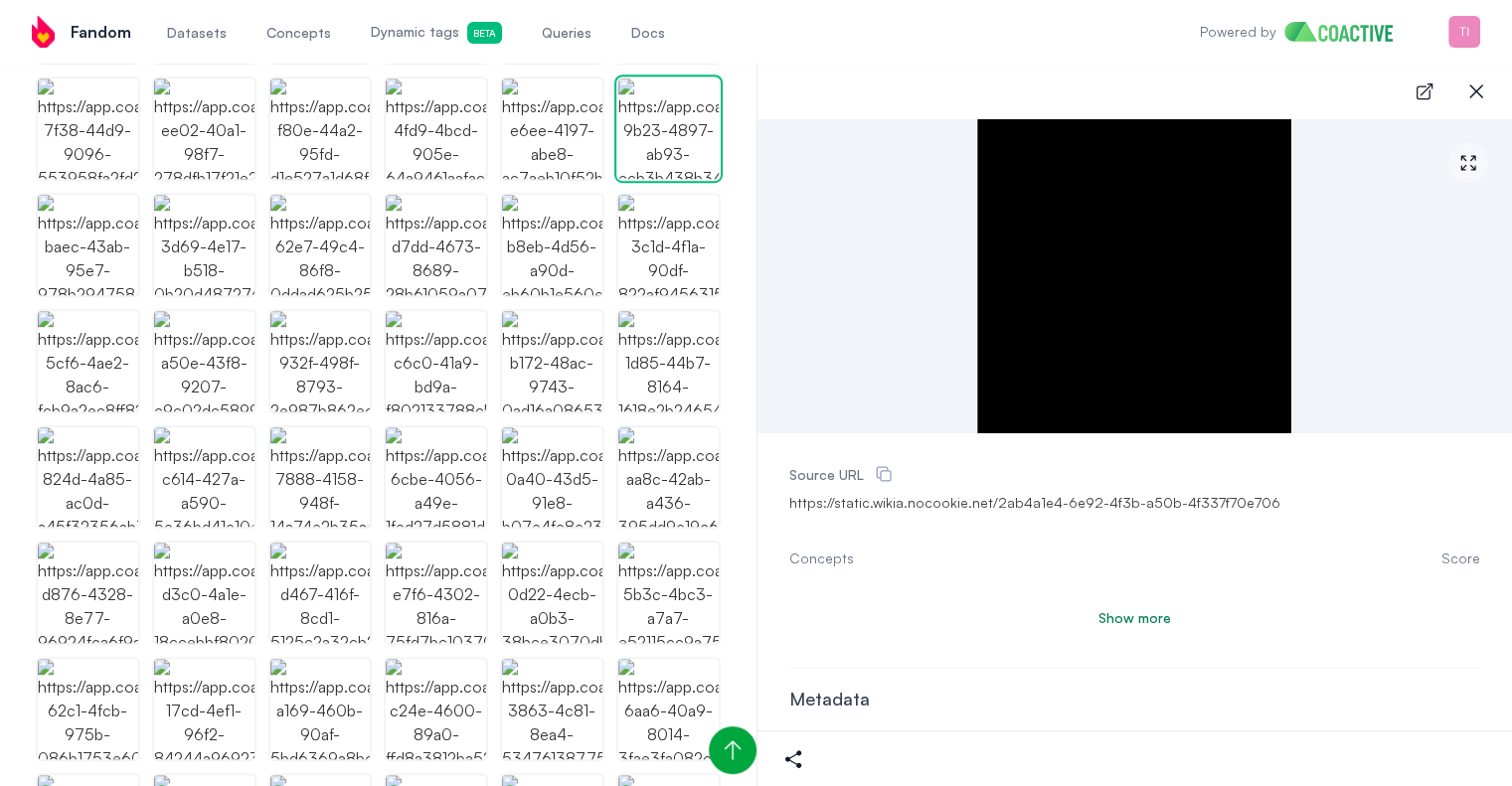 scroll, scrollTop: 991, scrollLeft: 0, axis: vertical 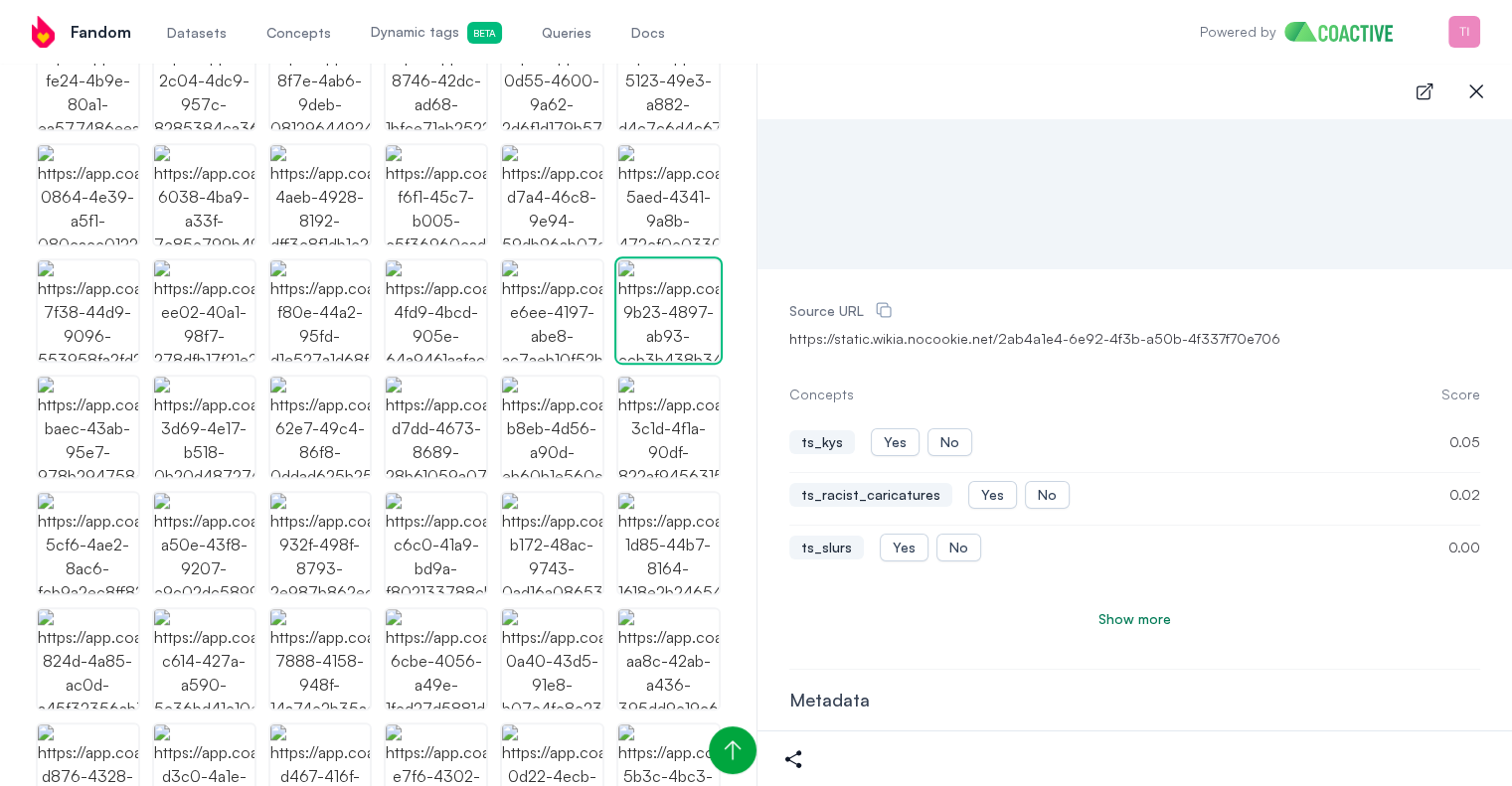 click on "Show more" at bounding box center (1134, 619) 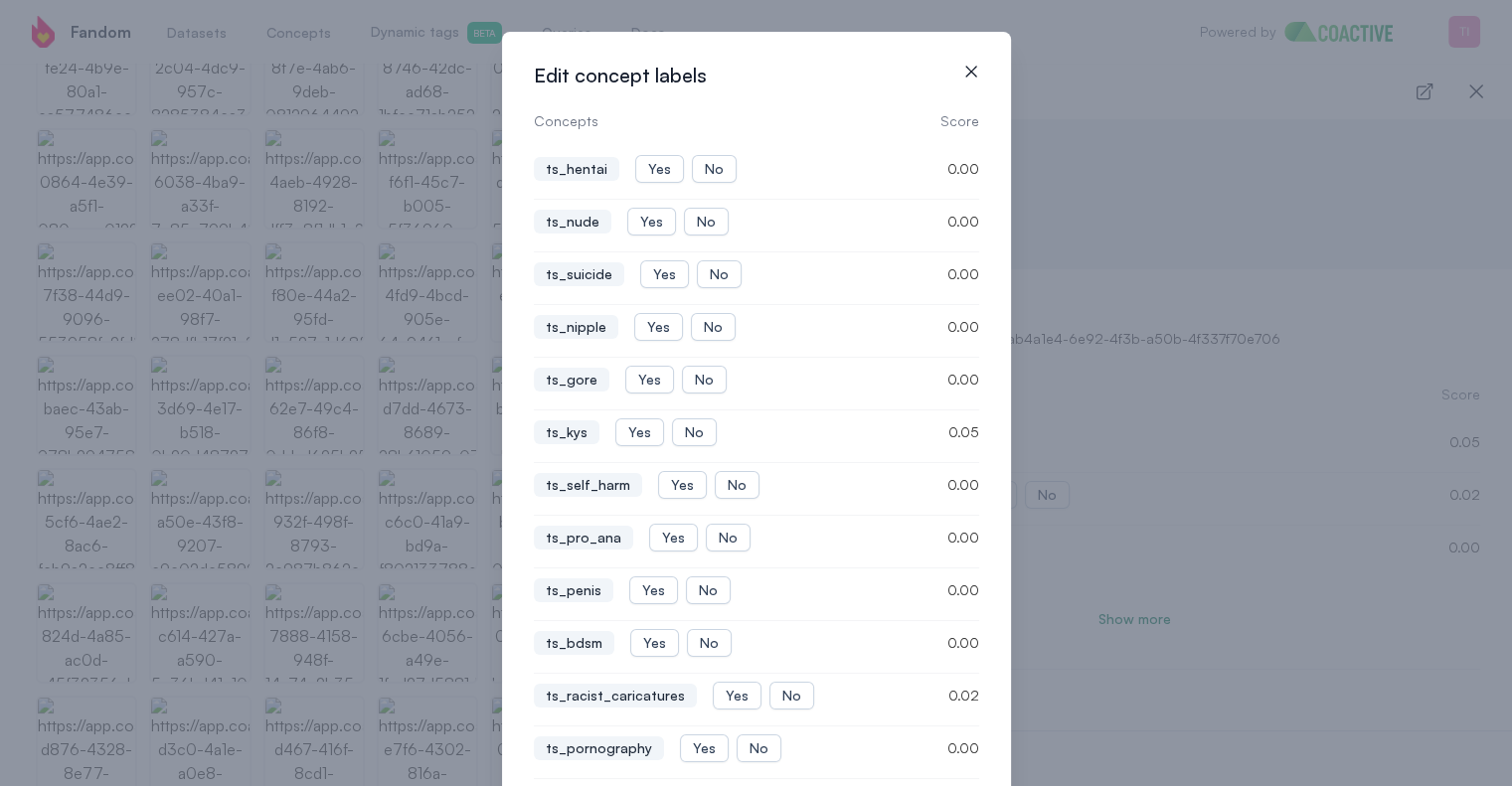 scroll, scrollTop: 1002, scrollLeft: 0, axis: vertical 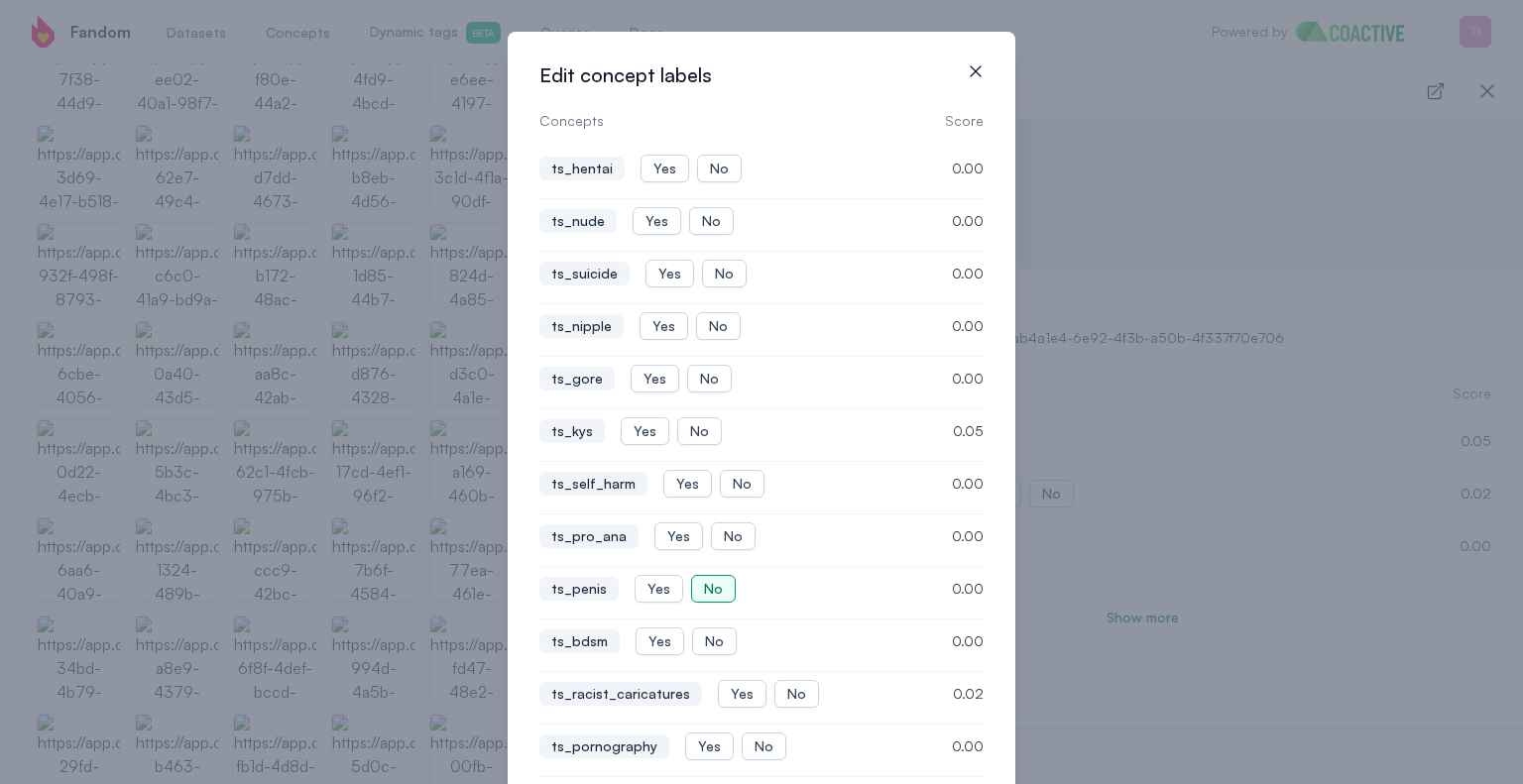 click on "No" at bounding box center [713, 589] 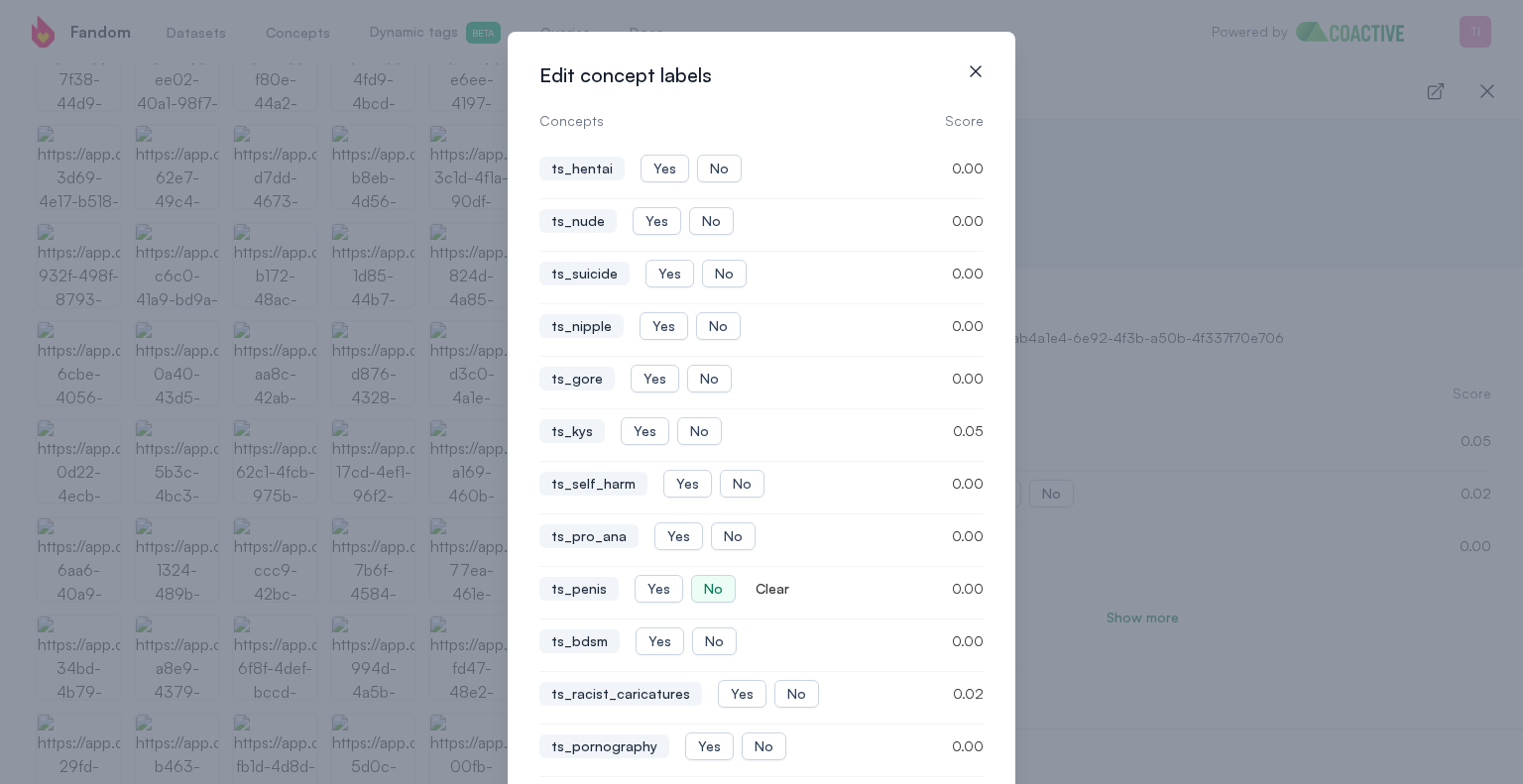 click on "icon-button" at bounding box center [976, 71] 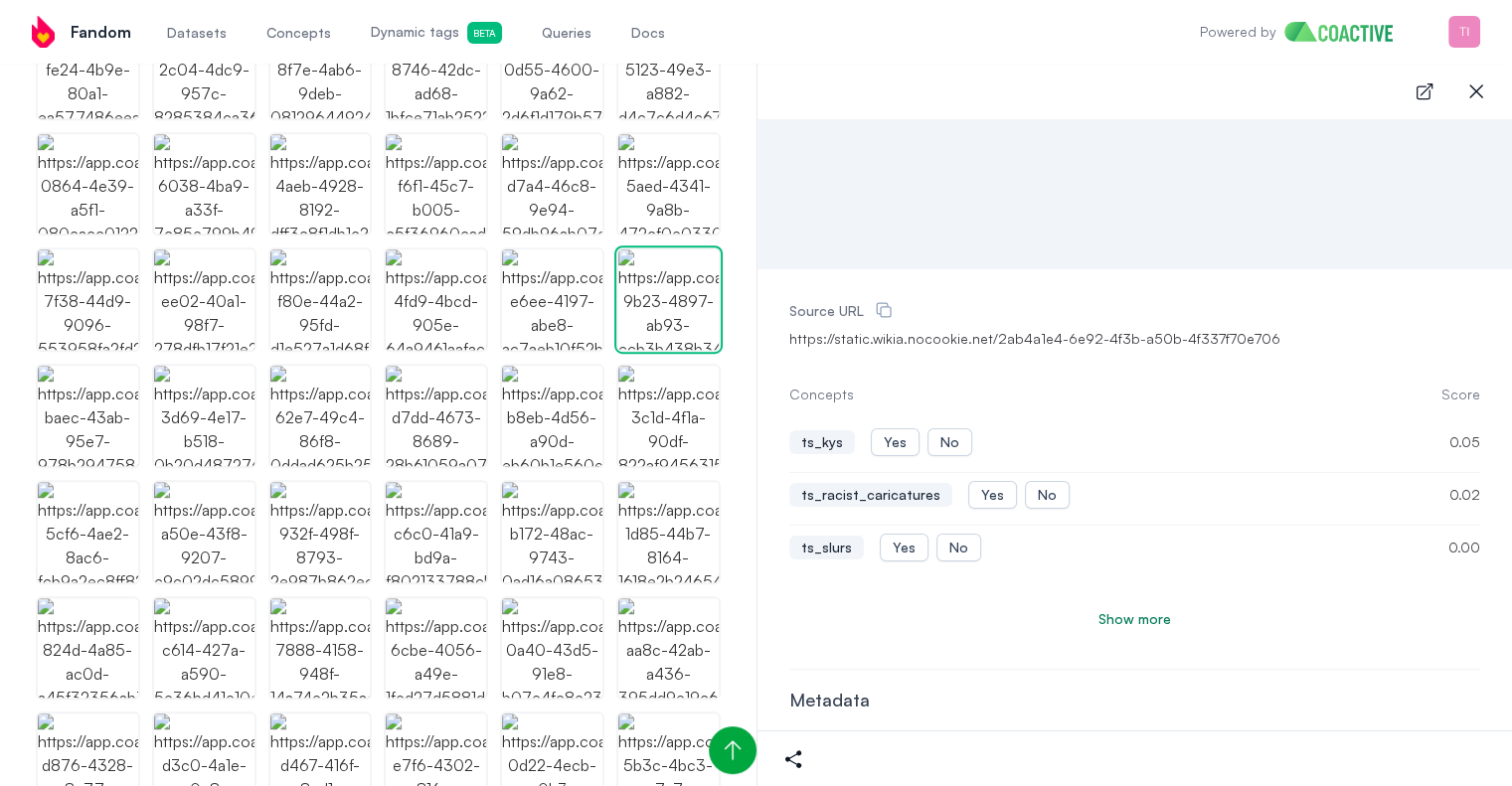 click at bounding box center (204, 879) 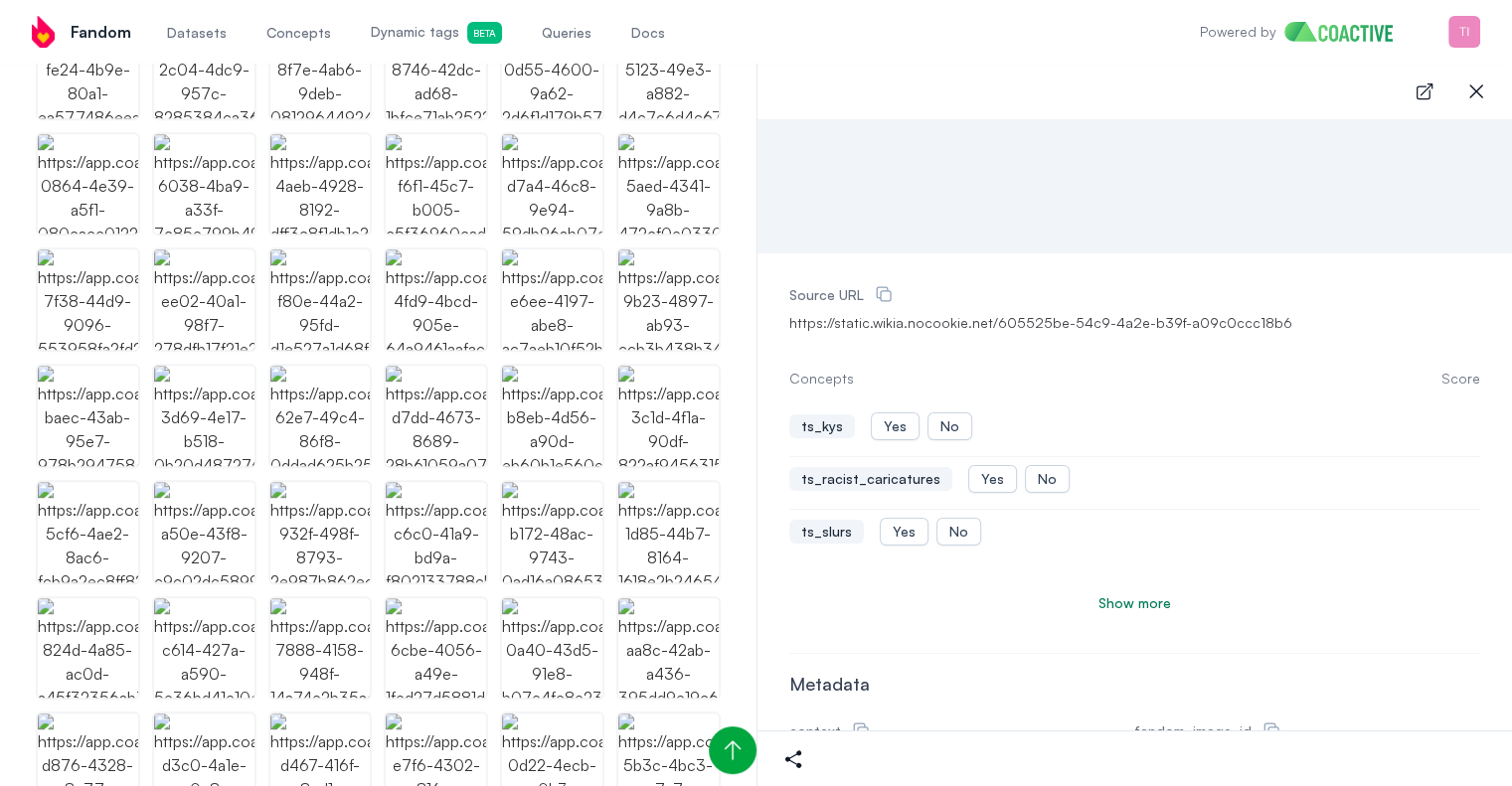 scroll, scrollTop: 199, scrollLeft: 0, axis: vertical 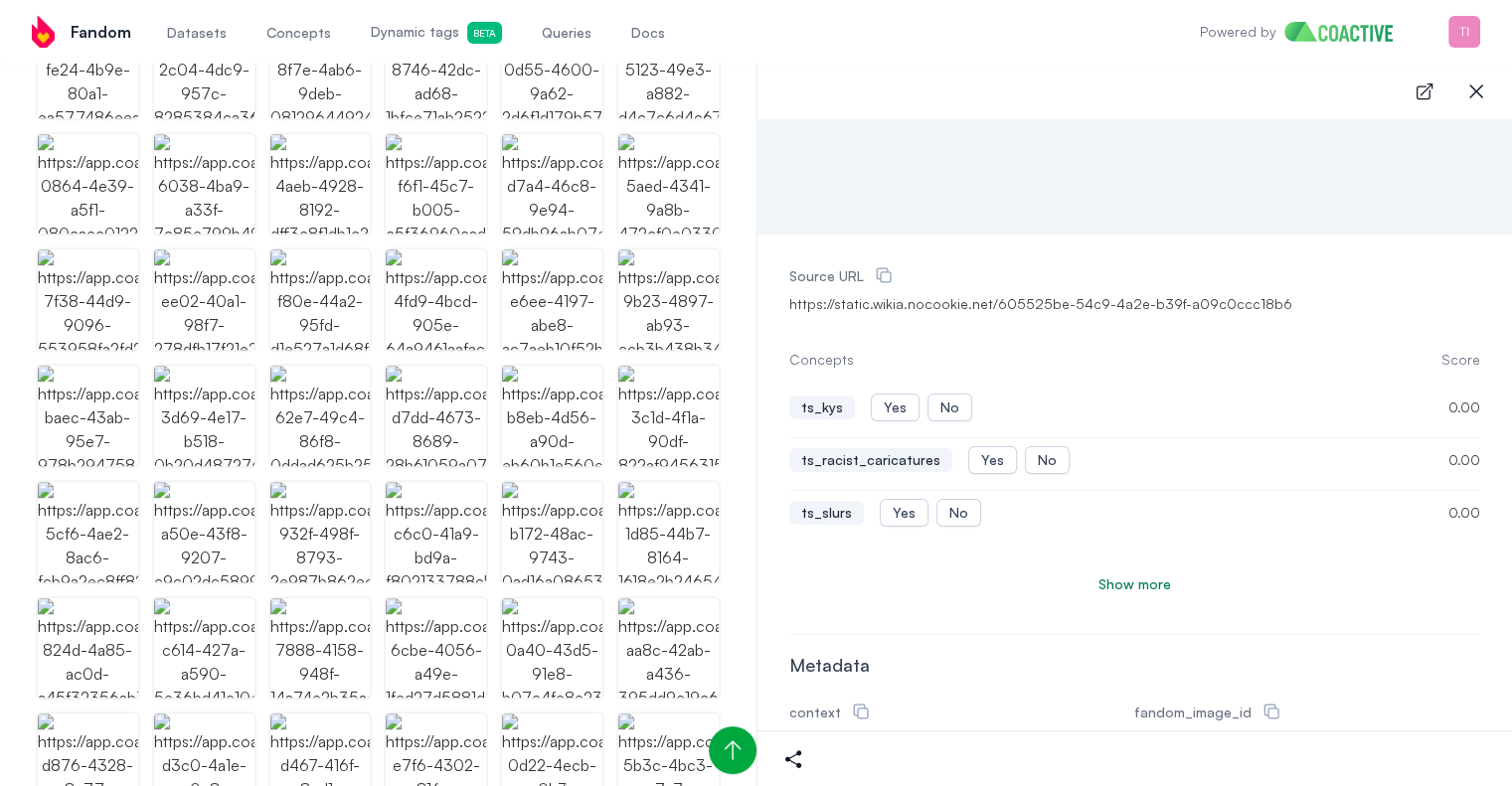 click on "Show more" at bounding box center (1134, 584) 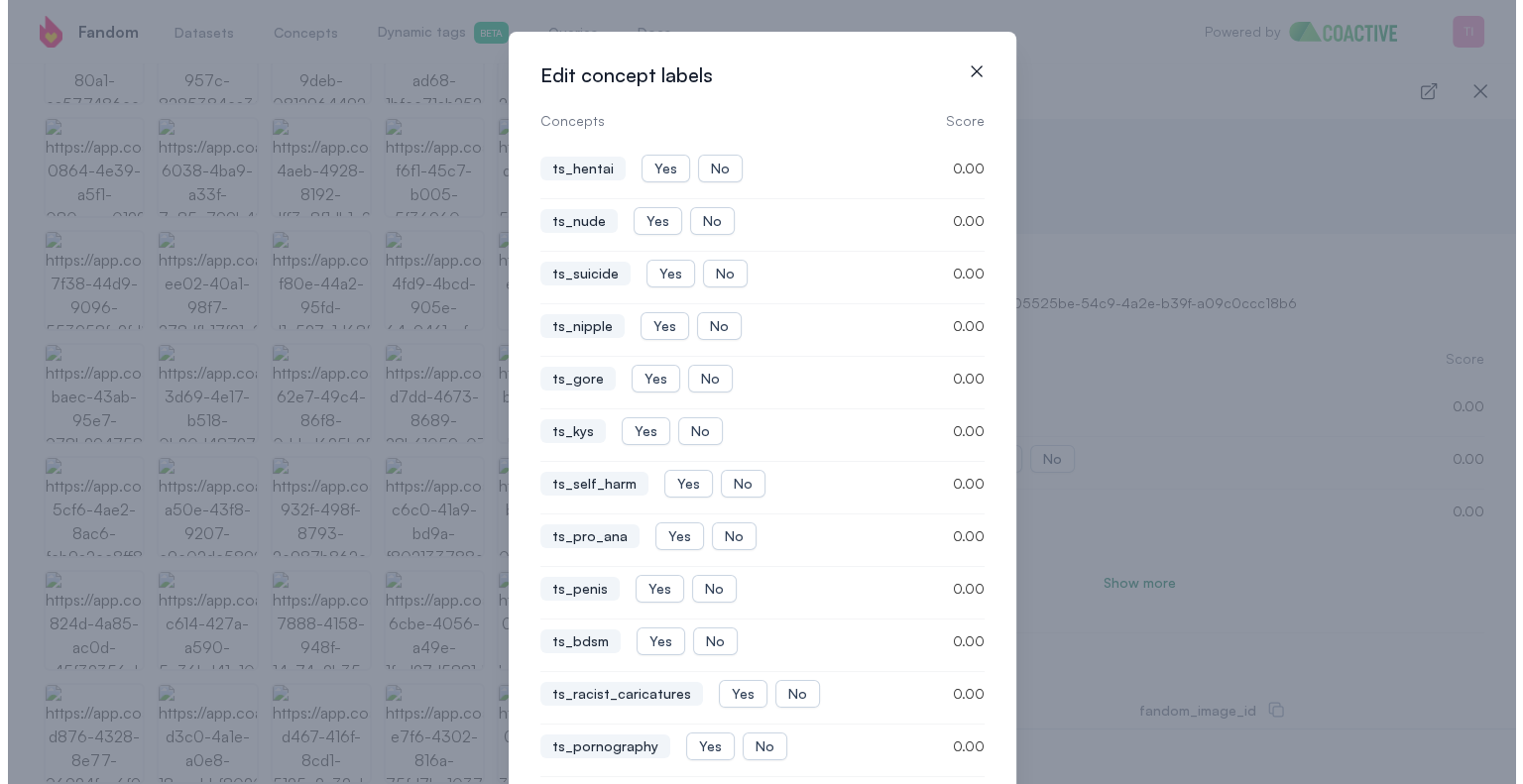 scroll, scrollTop: 1009, scrollLeft: 0, axis: vertical 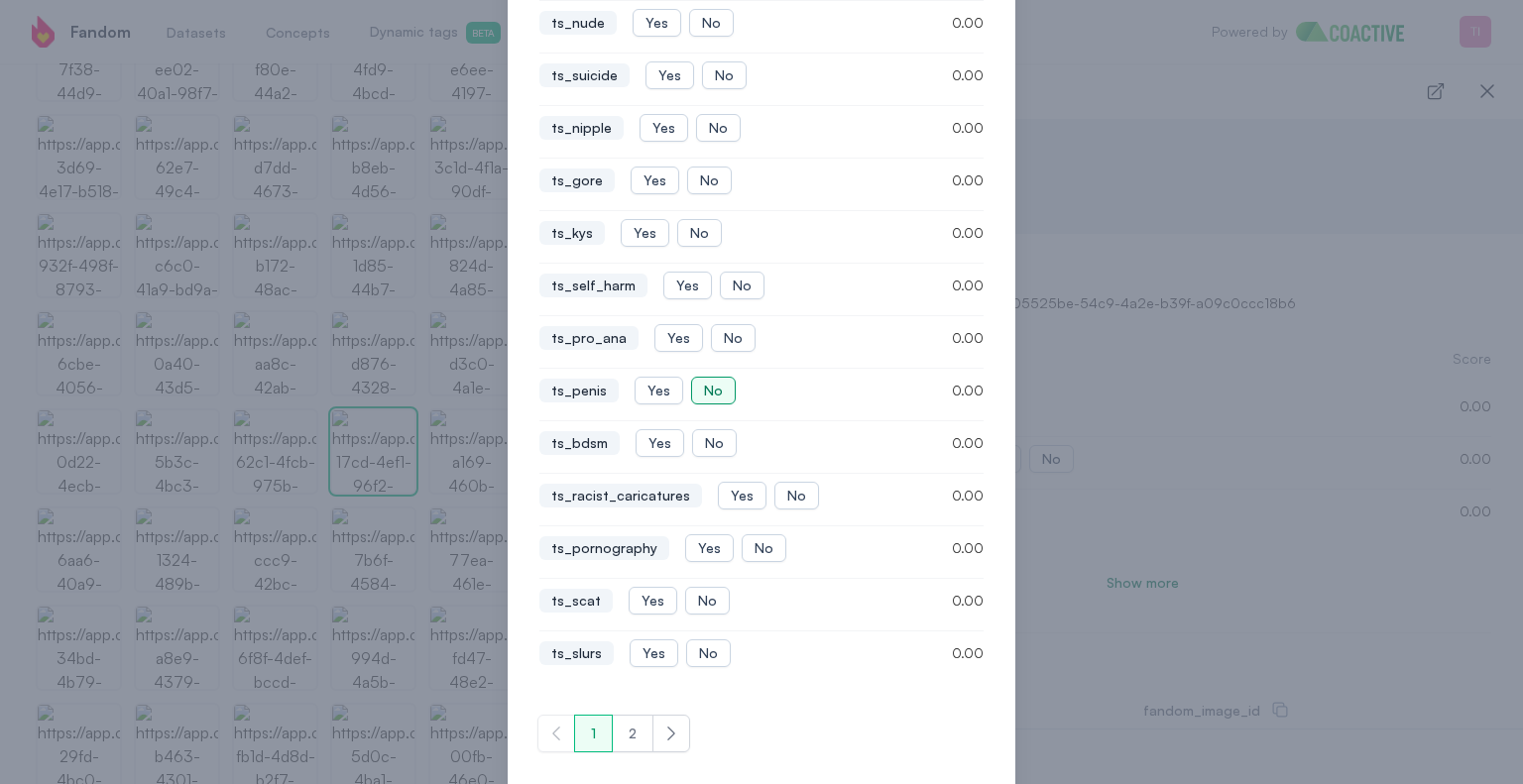 click on "No" at bounding box center [713, 391] 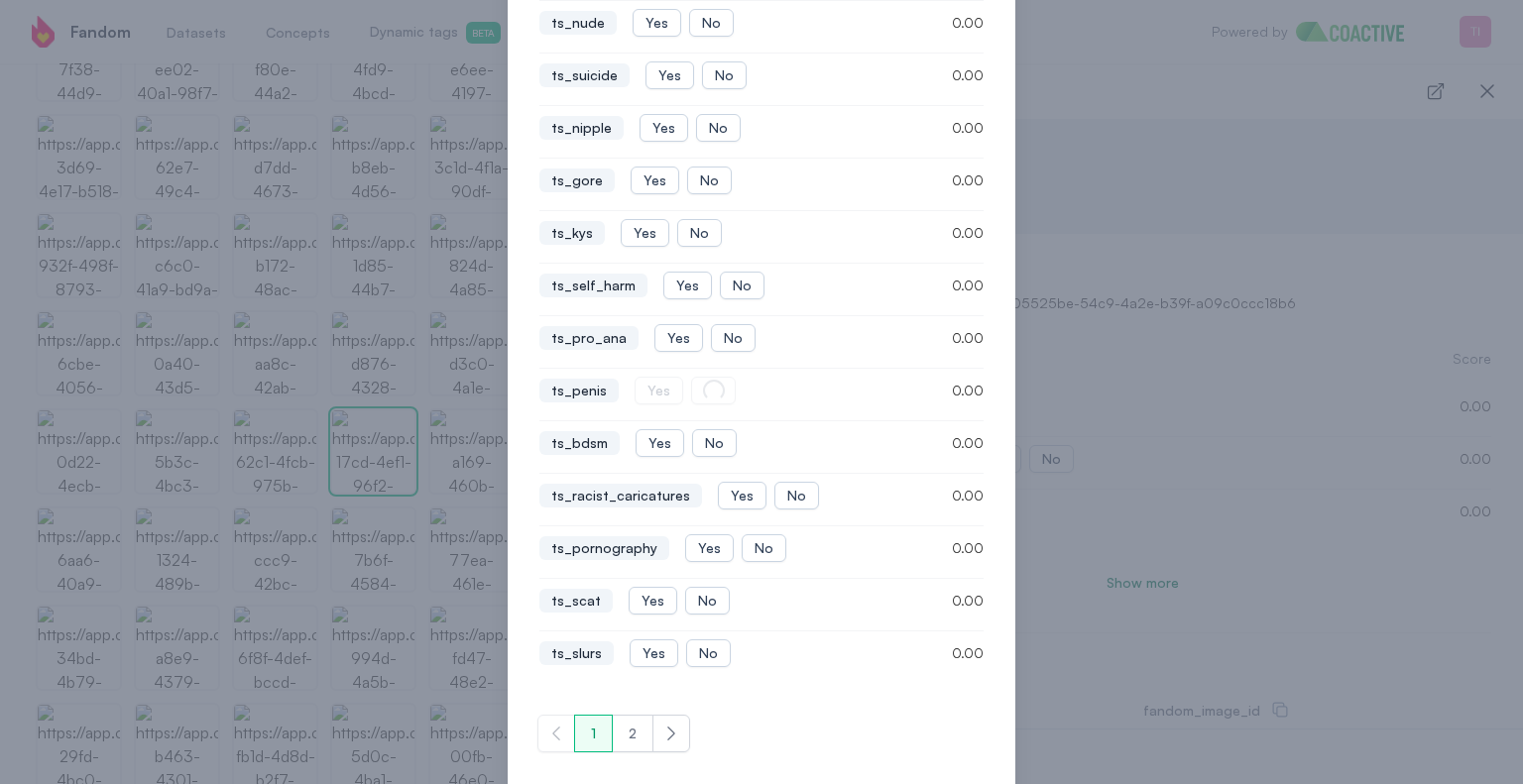 scroll, scrollTop: 0, scrollLeft: 0, axis: both 